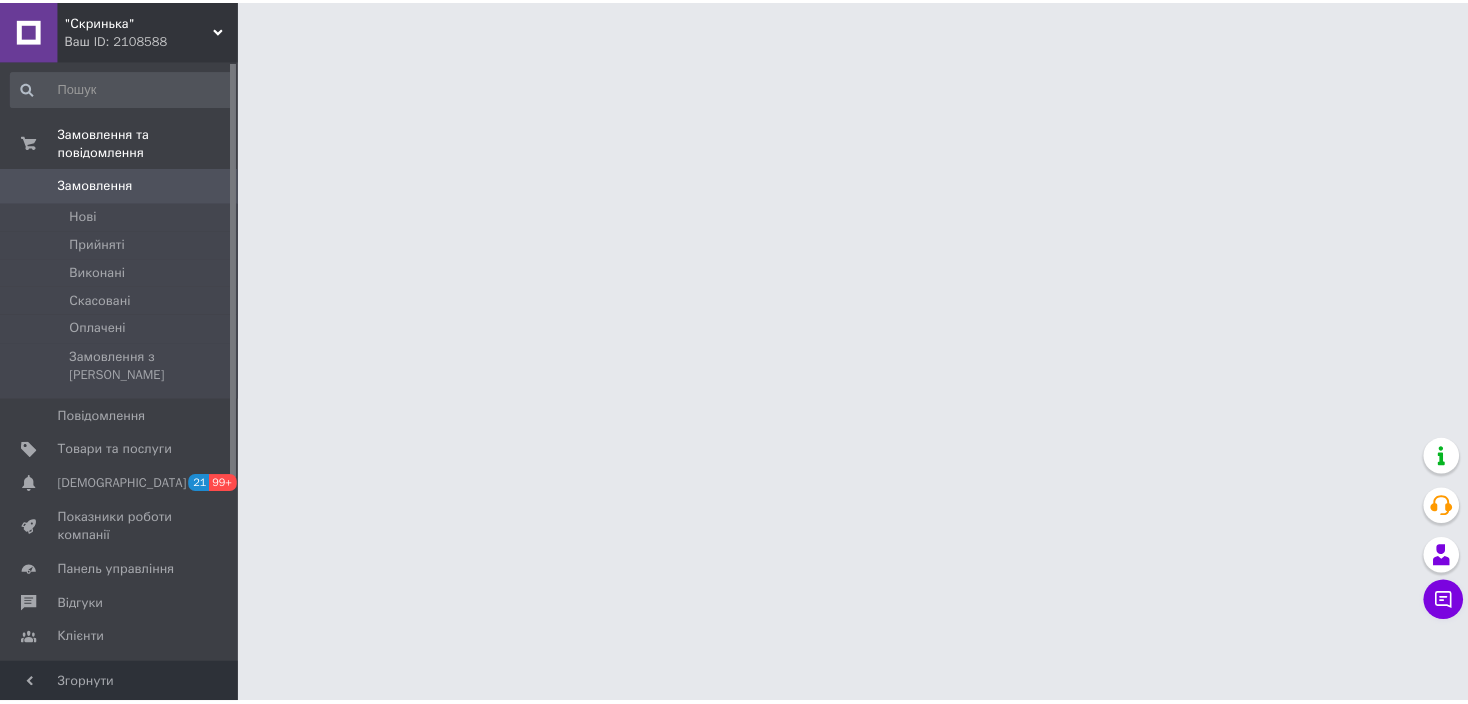 scroll, scrollTop: 0, scrollLeft: 0, axis: both 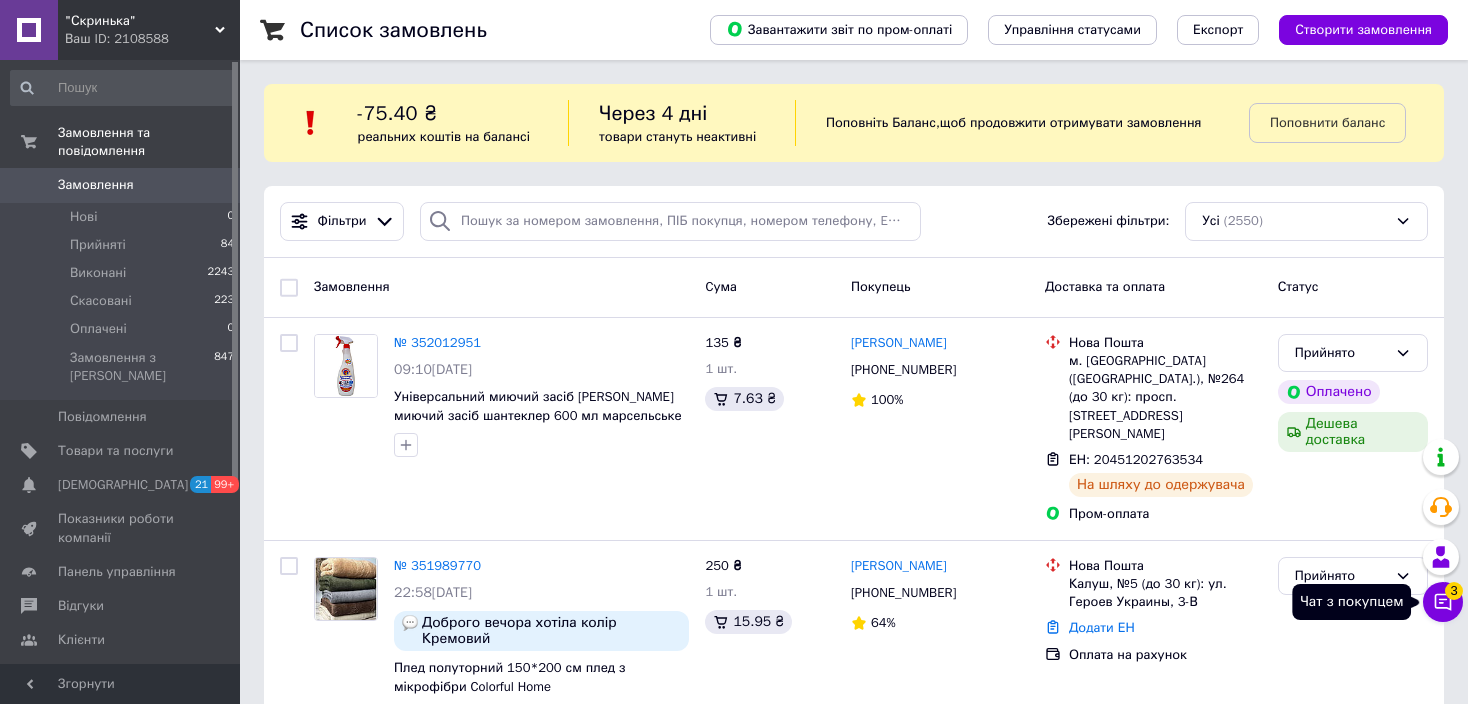 click on "3" at bounding box center (1454, 591) 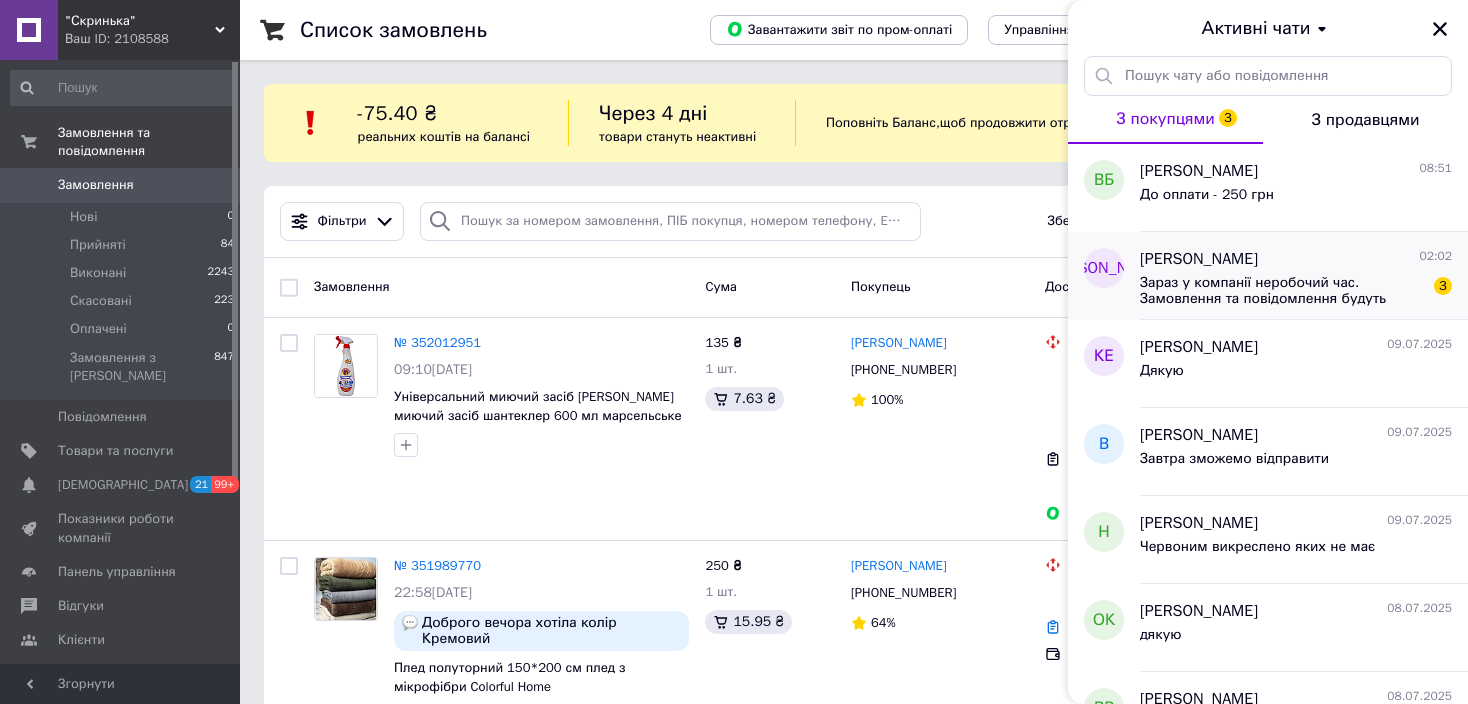 click on "Зараз у компанії неробочий час. Замовлення та повідомлення будуть оброблені з 10:00 найближчого робочого дня (сьогодні)" at bounding box center [1282, 291] 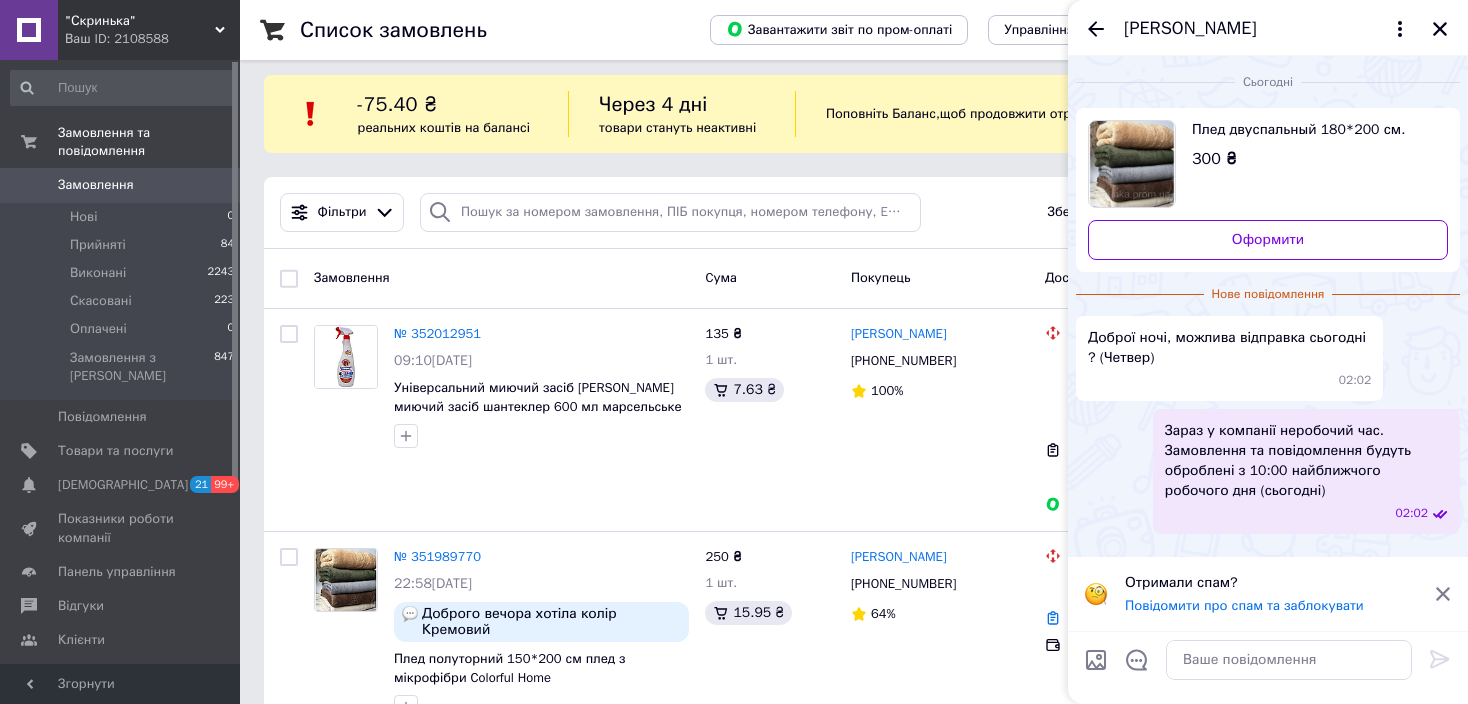 scroll, scrollTop: 0, scrollLeft: 0, axis: both 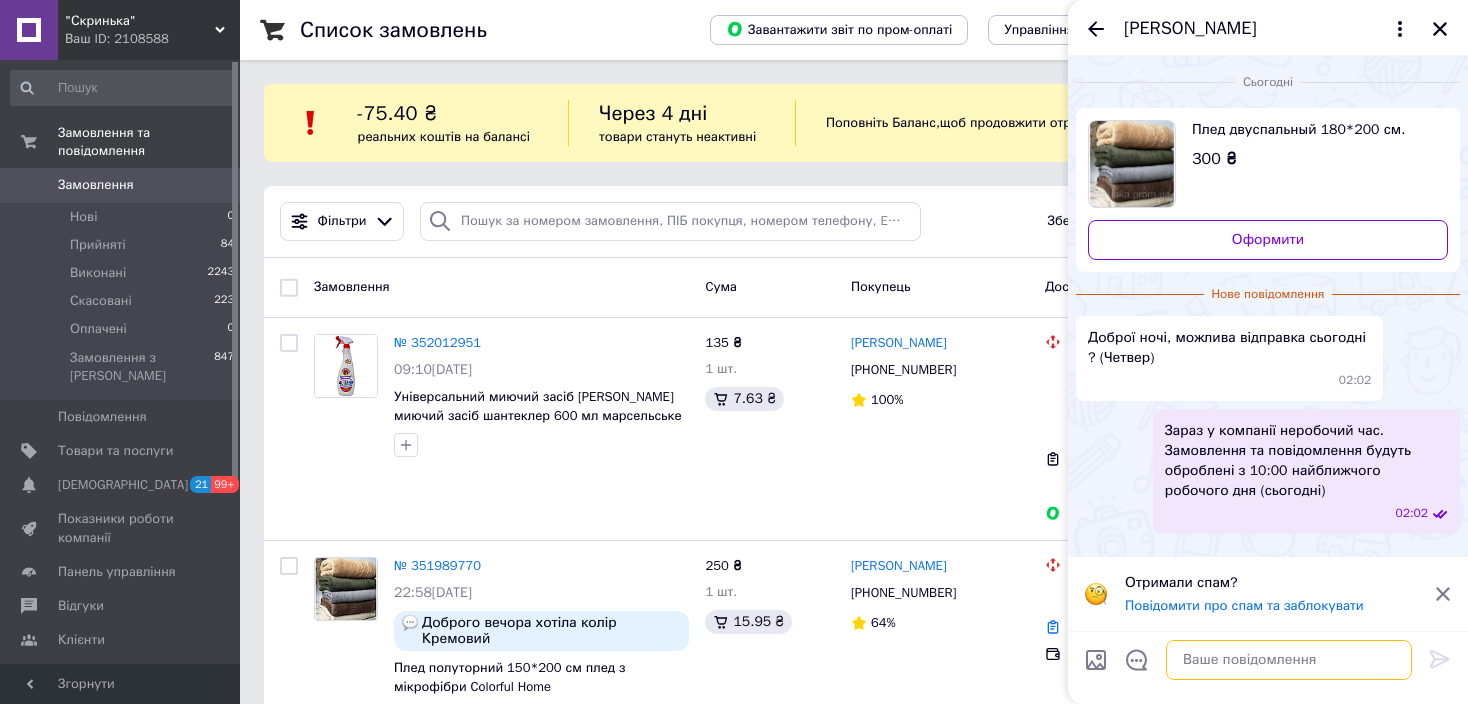 click at bounding box center (1289, 660) 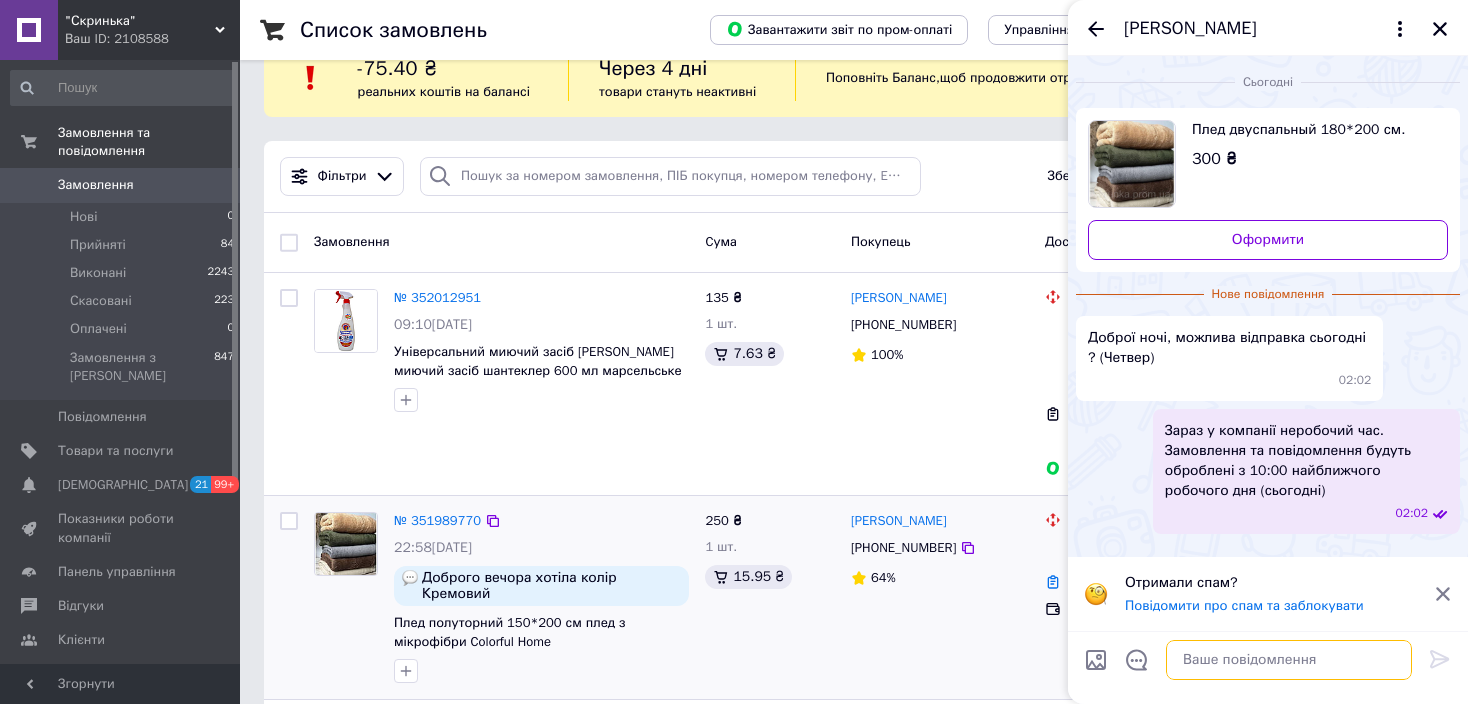 scroll, scrollTop: 0, scrollLeft: 0, axis: both 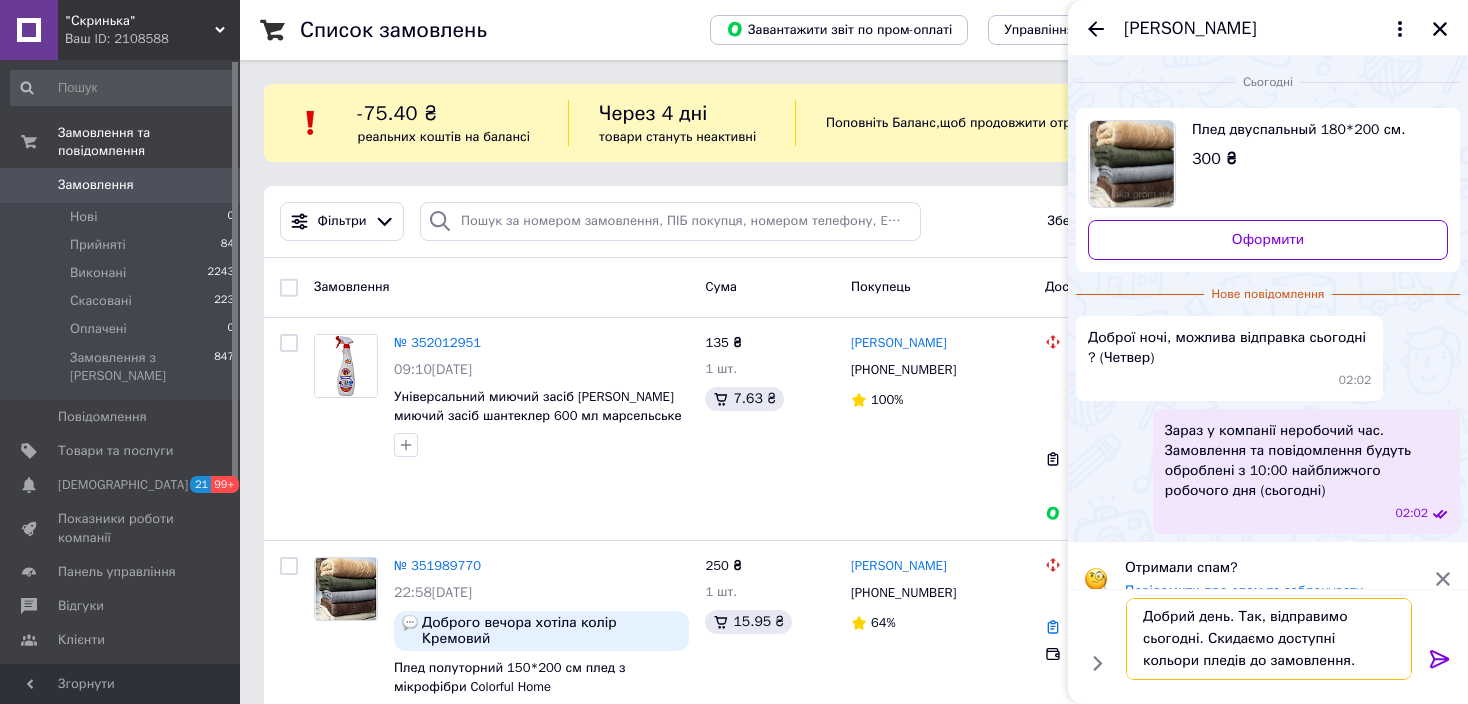 type on "Добрий день. Так, відправимо сьогодні. Скидаємо доступні кольори пледів до замовлення." 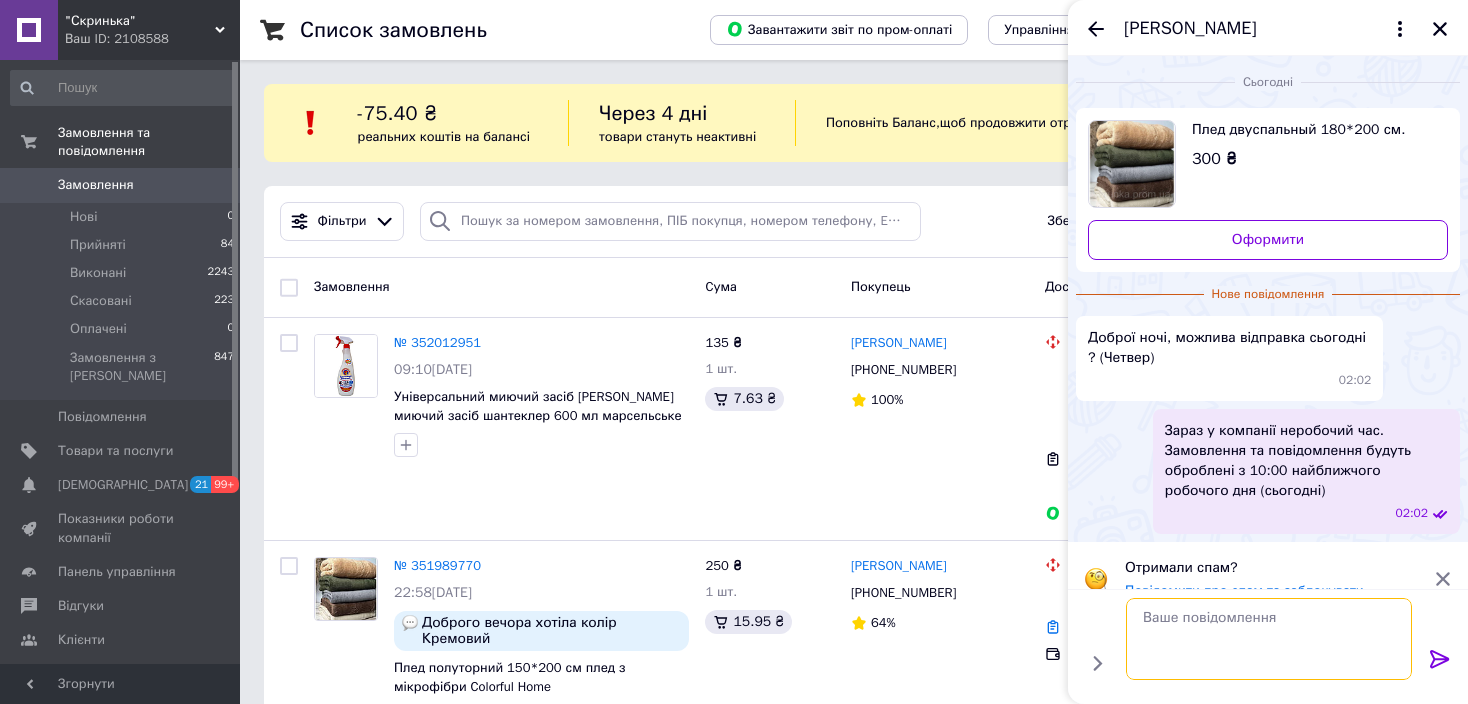 scroll, scrollTop: 0, scrollLeft: 0, axis: both 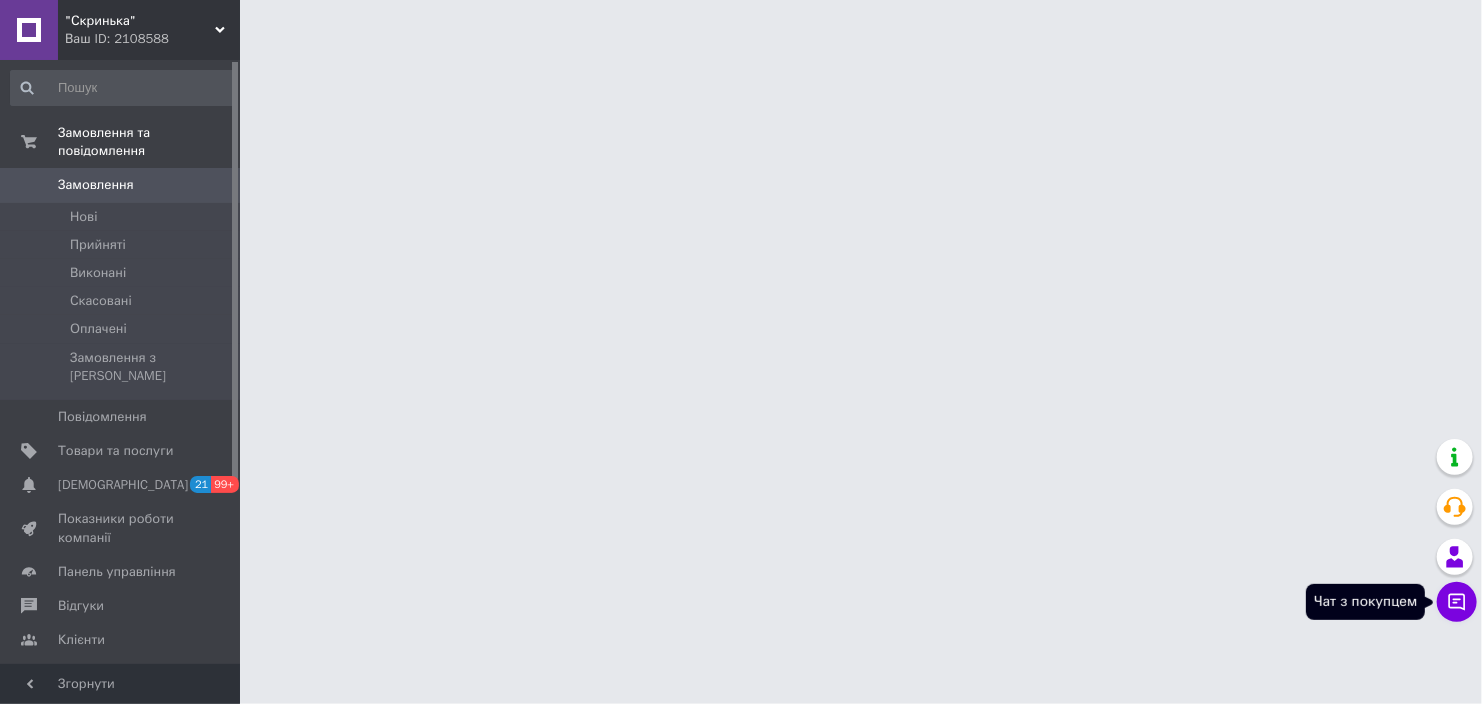 click 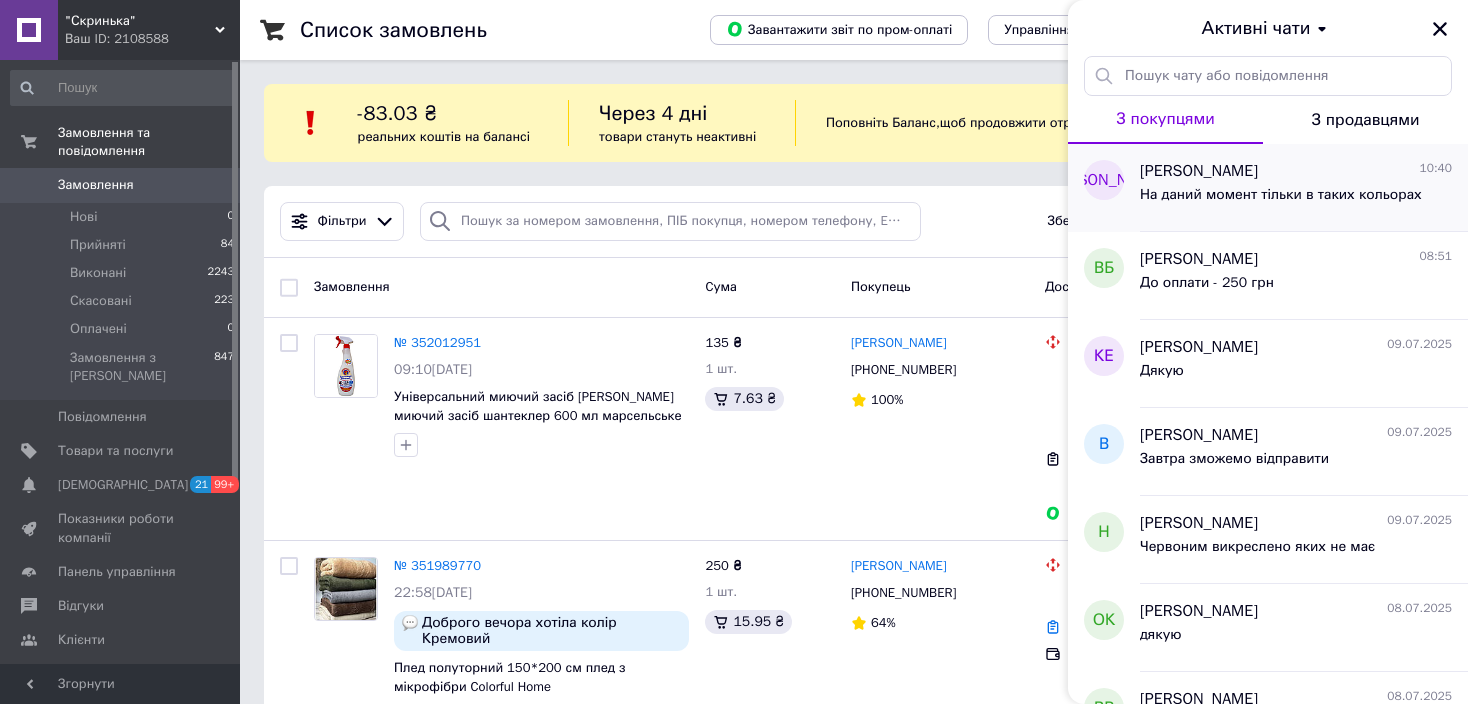 click on "[PERSON_NAME]" at bounding box center [1199, 171] 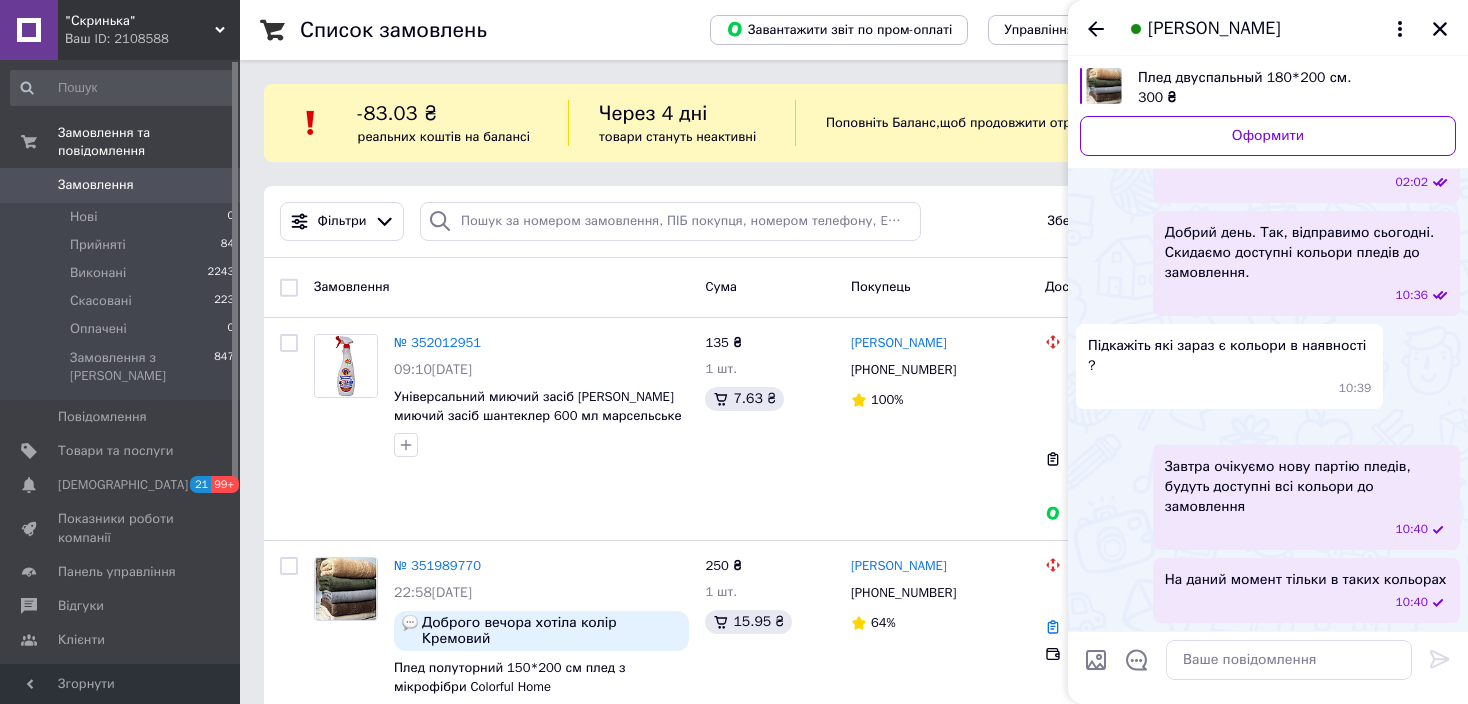 scroll, scrollTop: 356, scrollLeft: 0, axis: vertical 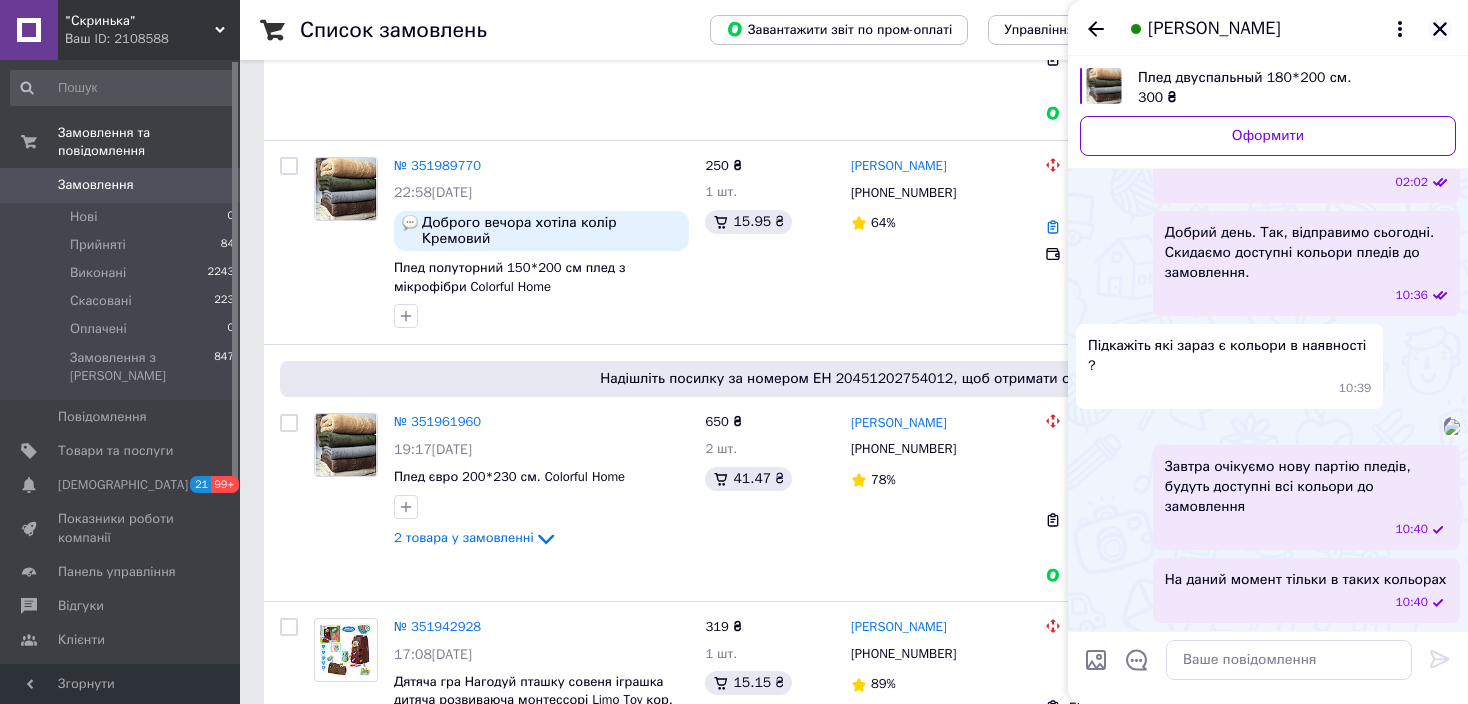 click 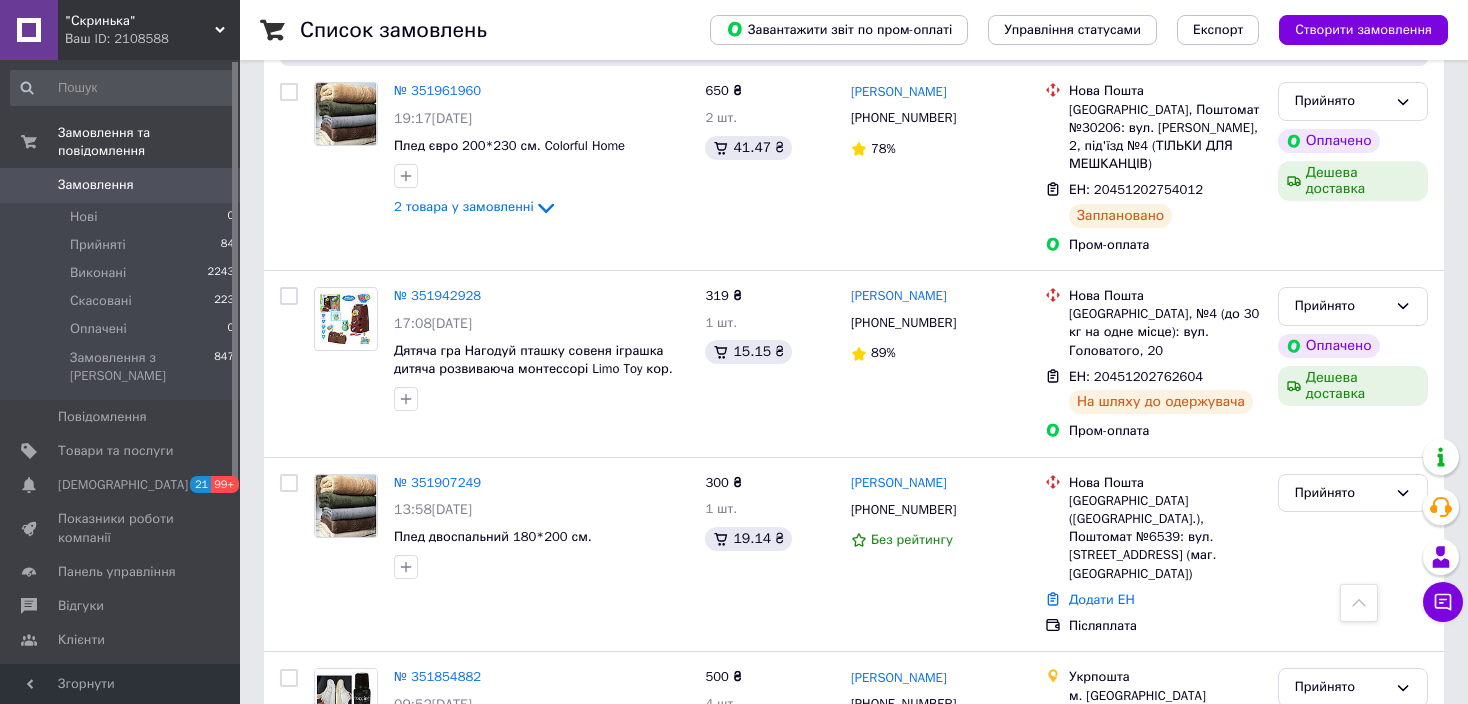 scroll, scrollTop: 800, scrollLeft: 0, axis: vertical 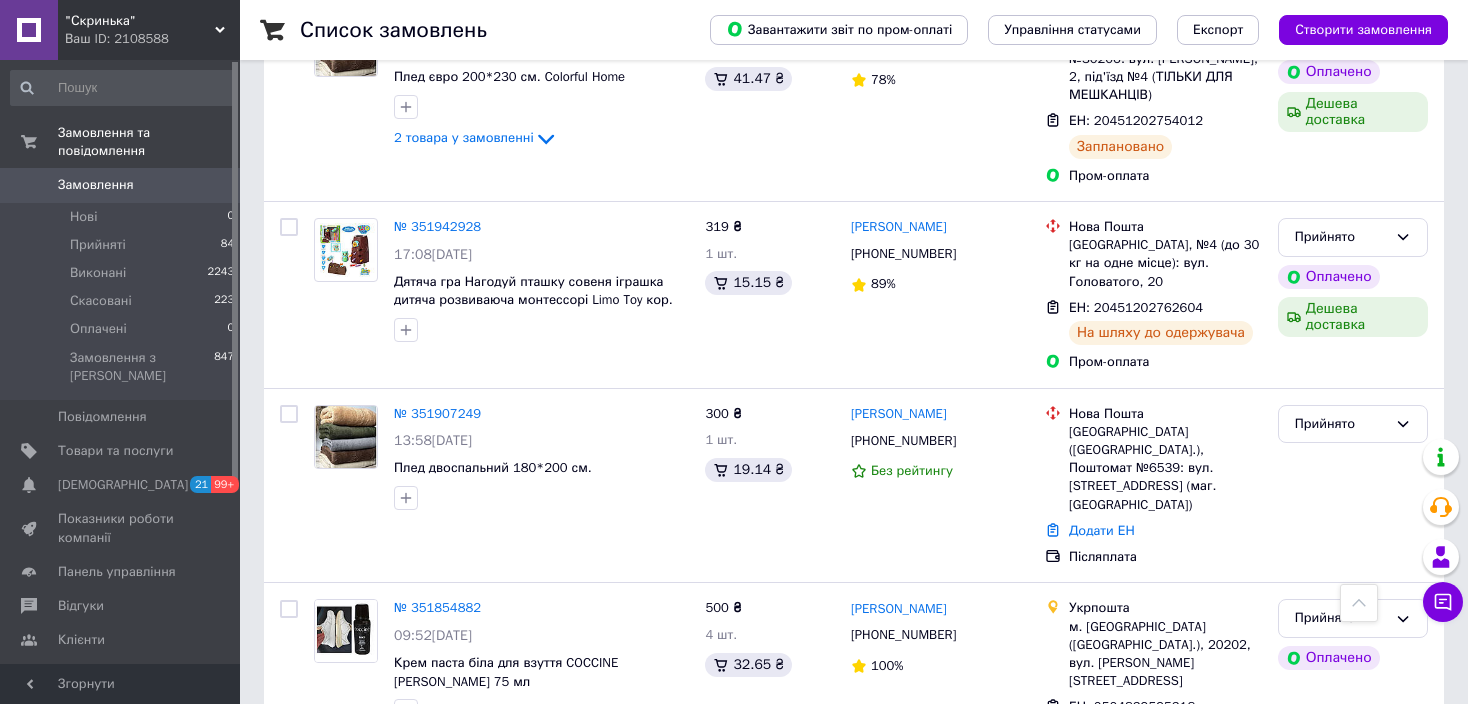 click on "Ваш ID: 2108588" at bounding box center [152, 39] 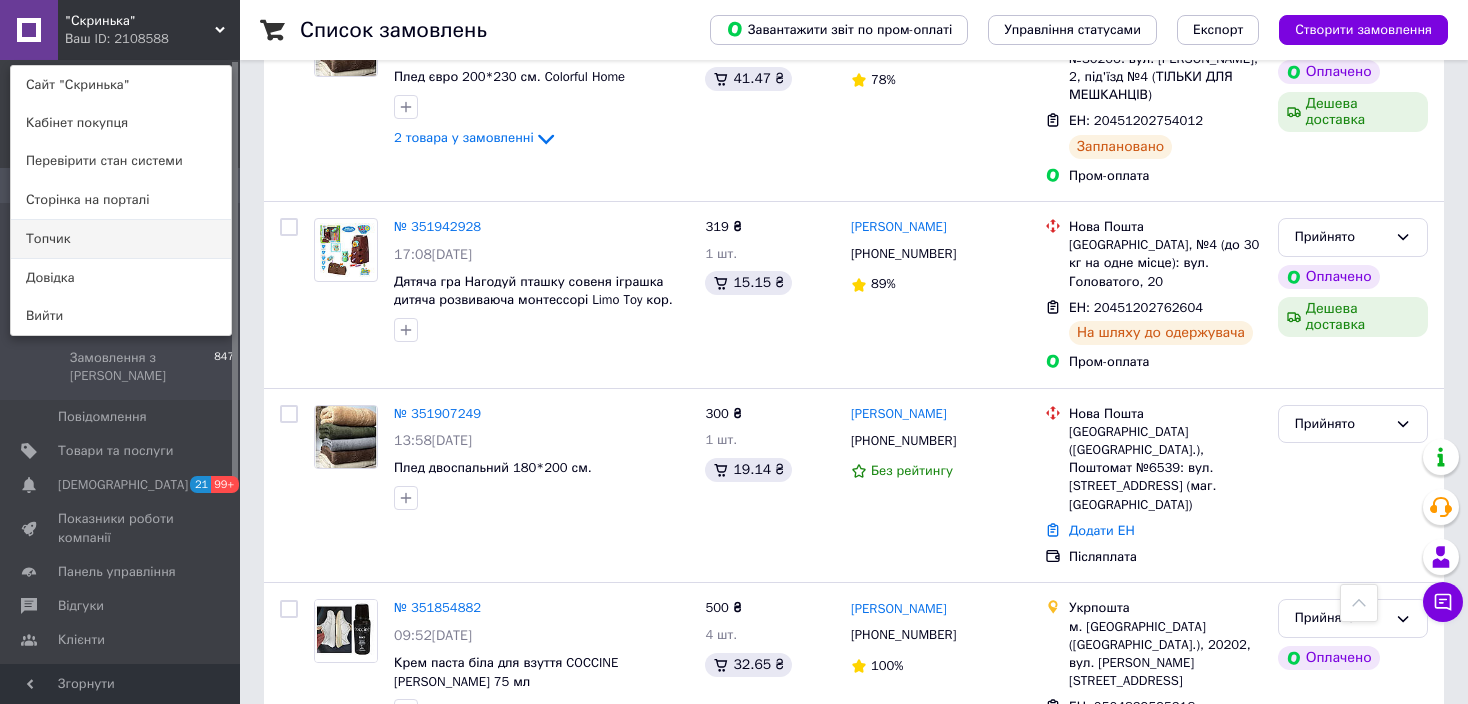 click on "Топчик" at bounding box center (121, 239) 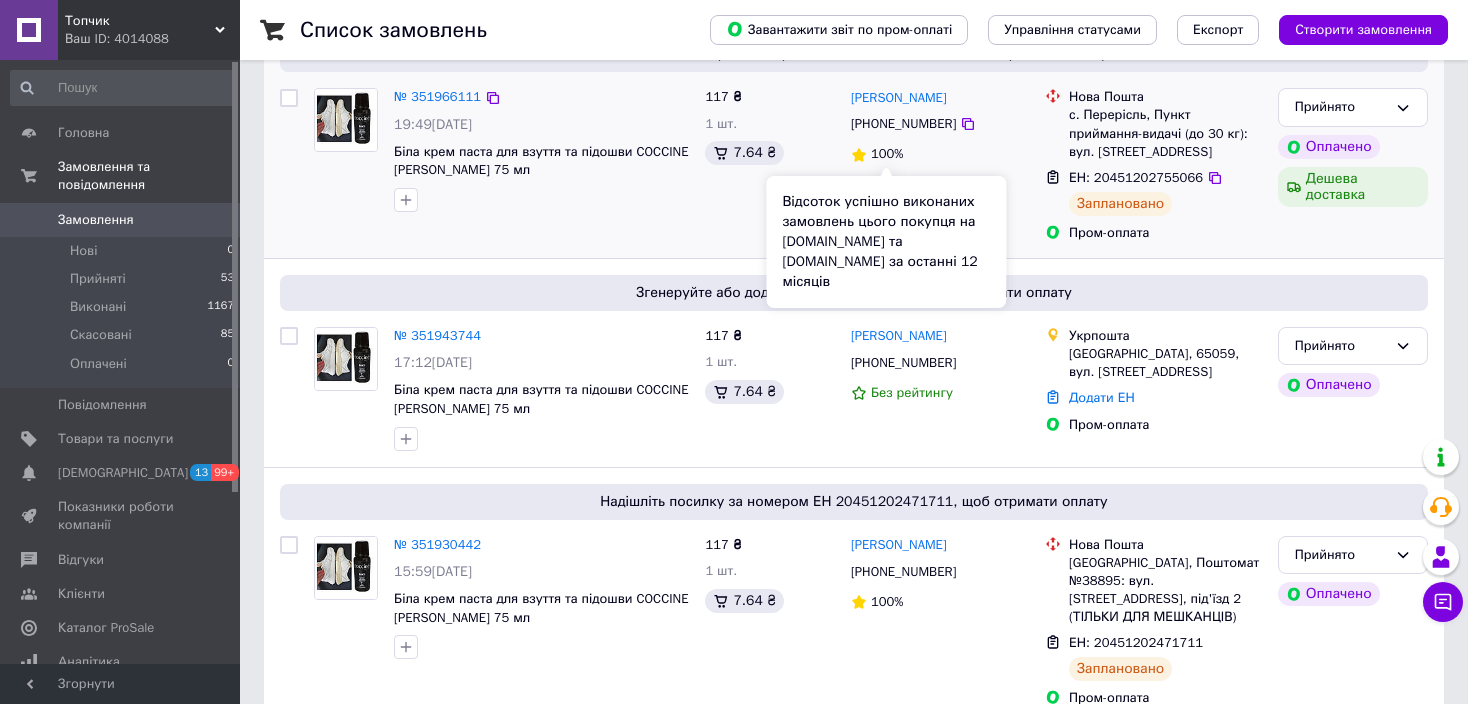 scroll, scrollTop: 400, scrollLeft: 0, axis: vertical 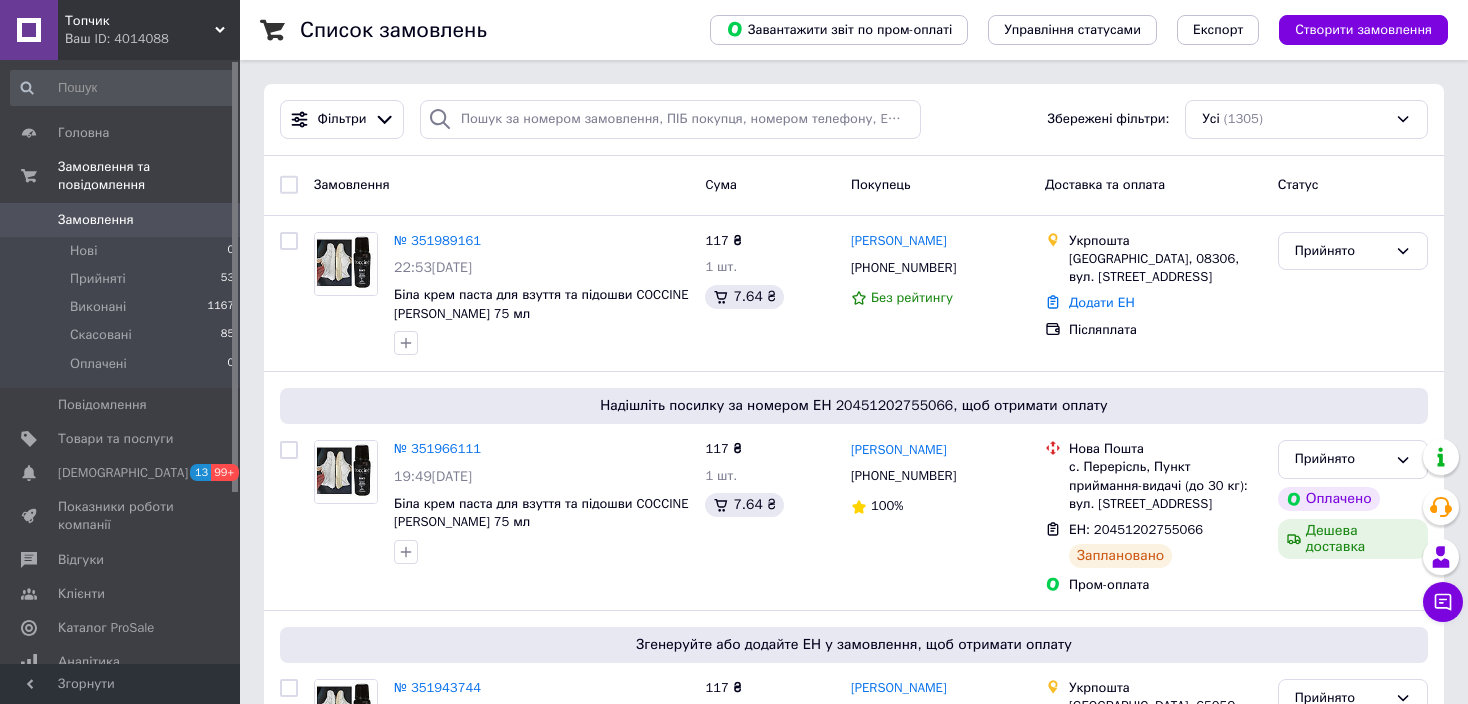 click on "Топчик" at bounding box center (140, 21) 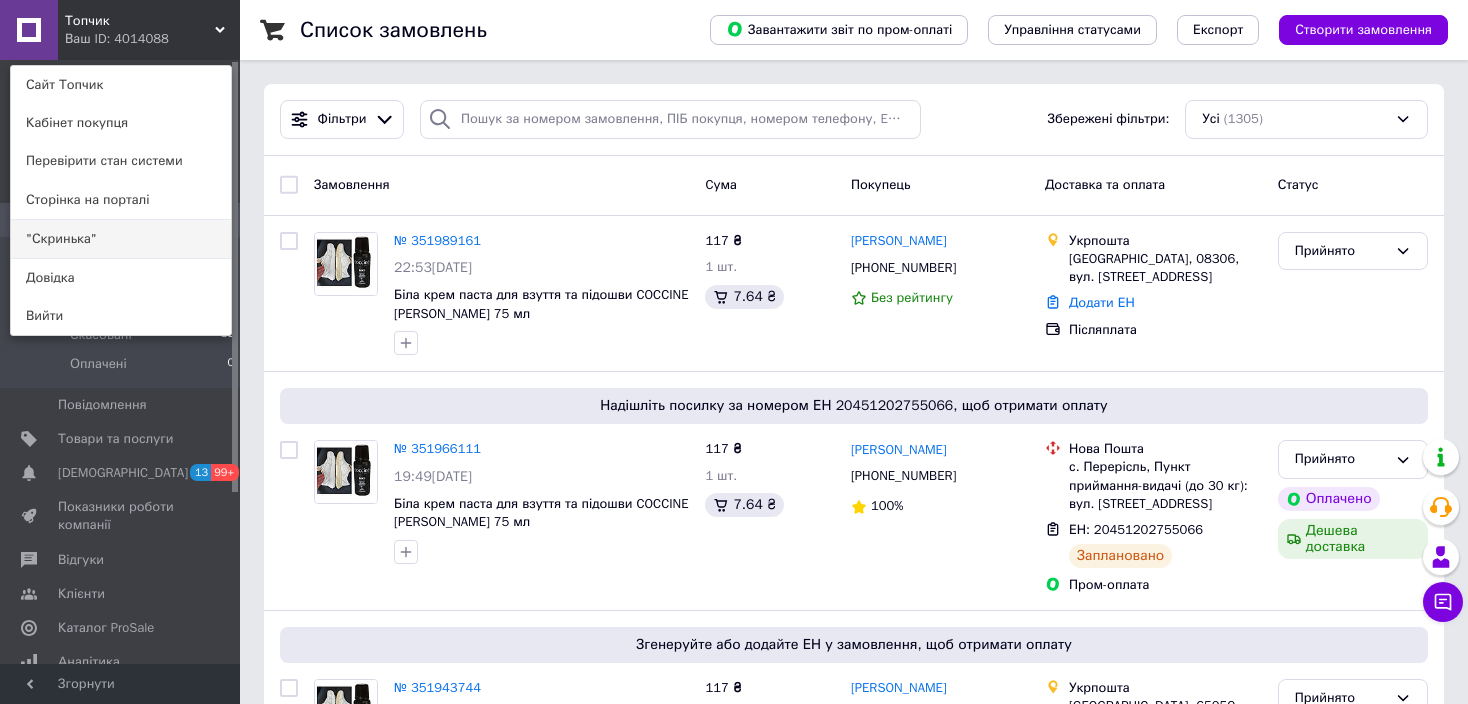 click on ""Скринька"" at bounding box center [121, 239] 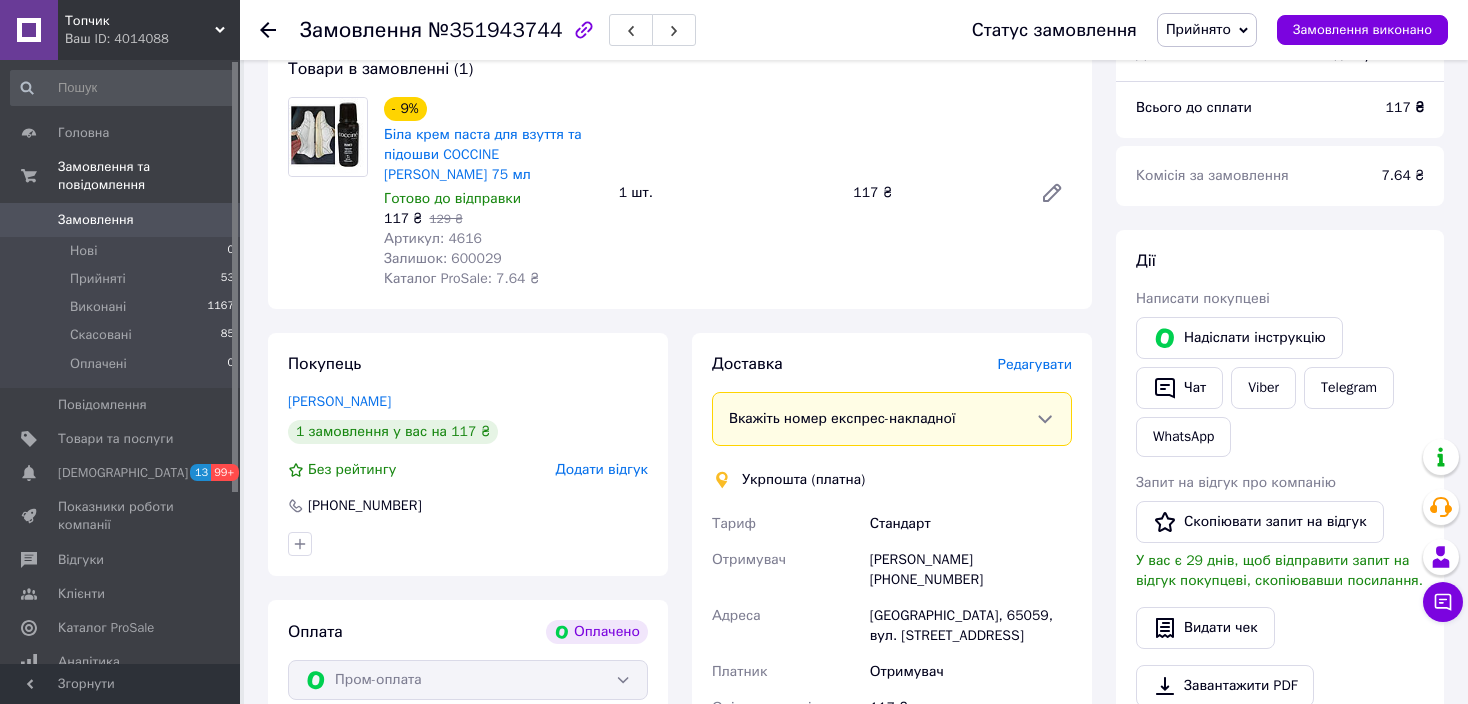 scroll, scrollTop: 900, scrollLeft: 0, axis: vertical 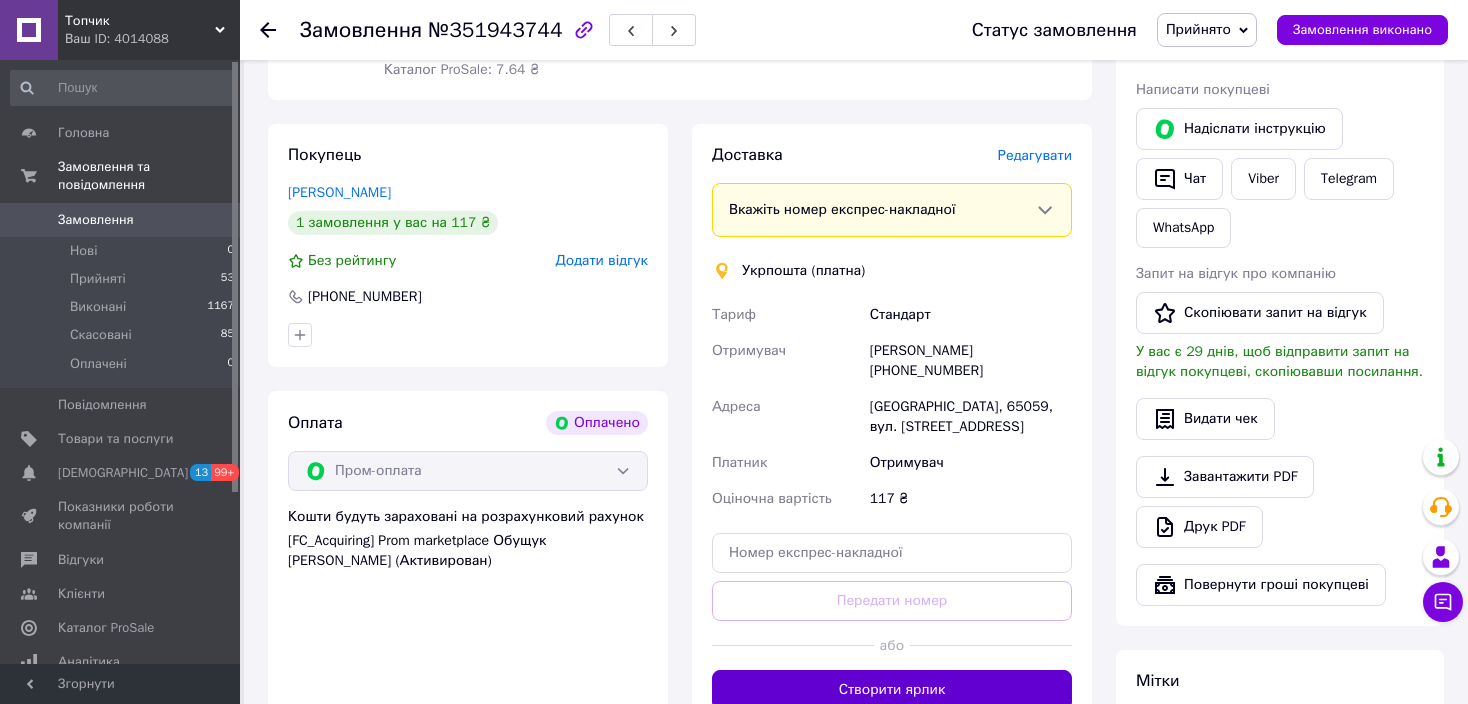 click on "Створити ярлик" at bounding box center (892, 690) 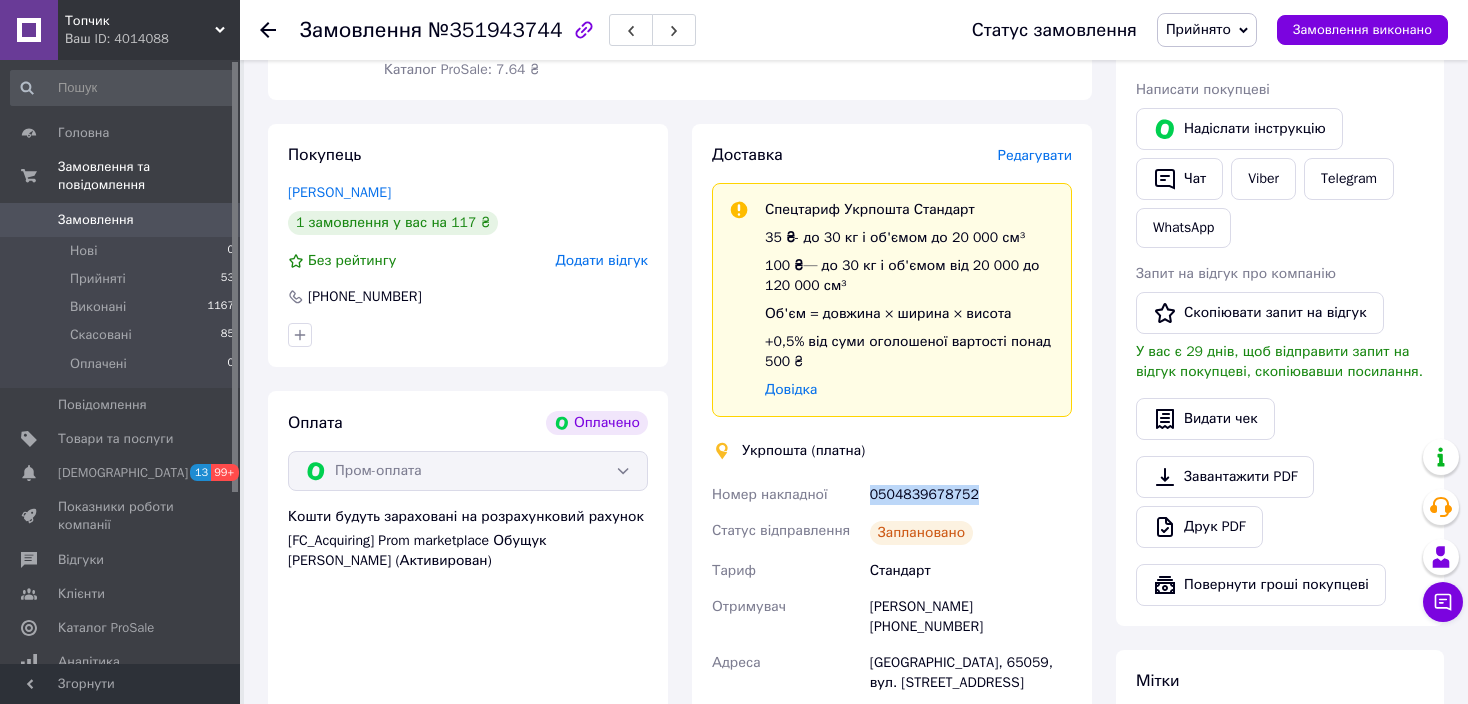 drag, startPoint x: 871, startPoint y: 479, endPoint x: 1007, endPoint y: 481, distance: 136.01471 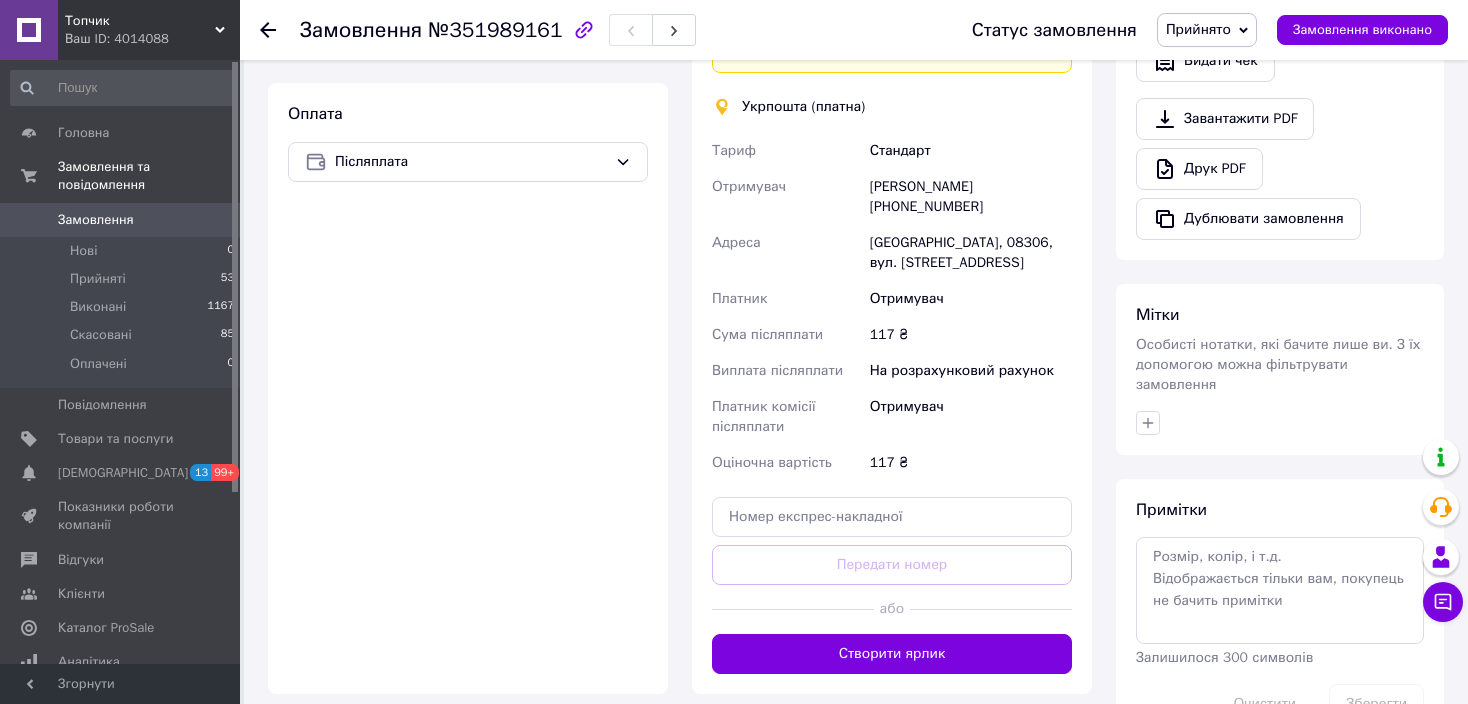 scroll, scrollTop: 700, scrollLeft: 0, axis: vertical 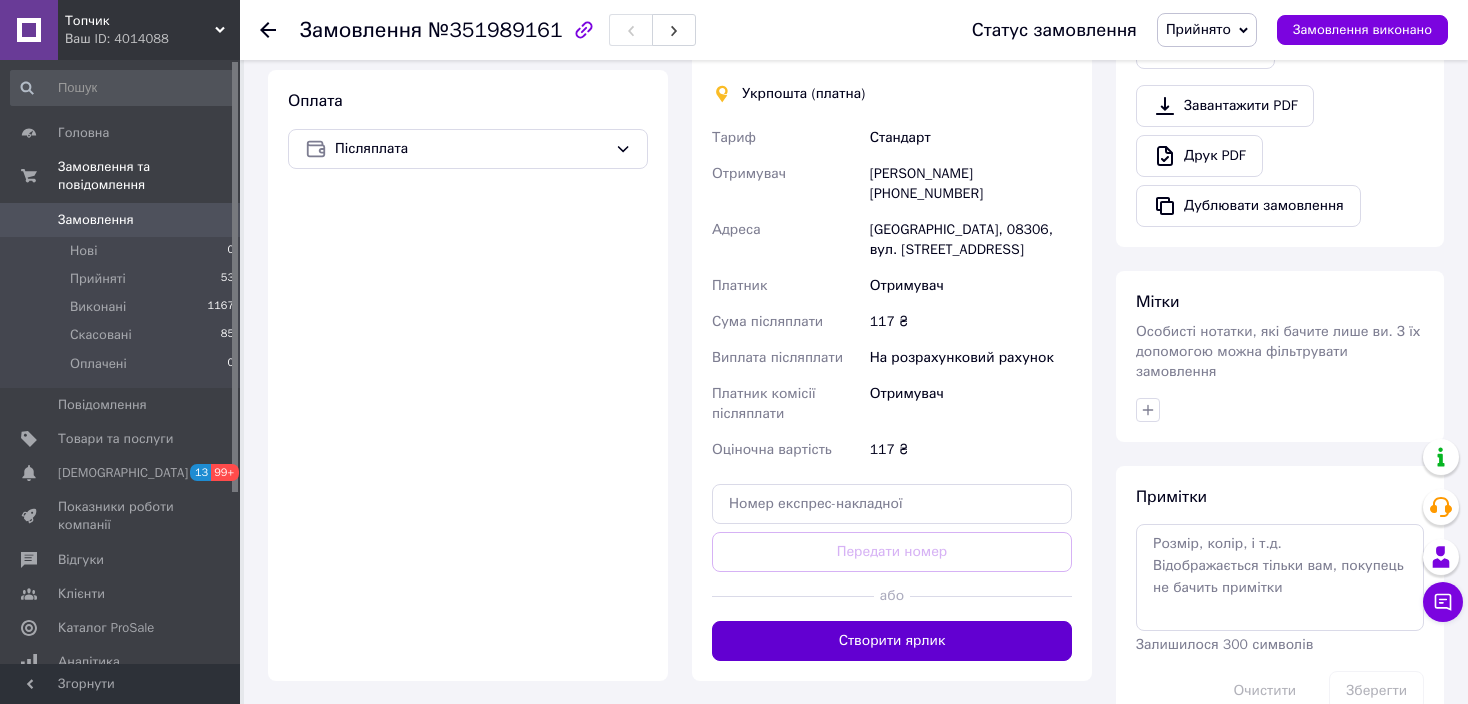 click on "Створити ярлик" at bounding box center [892, 641] 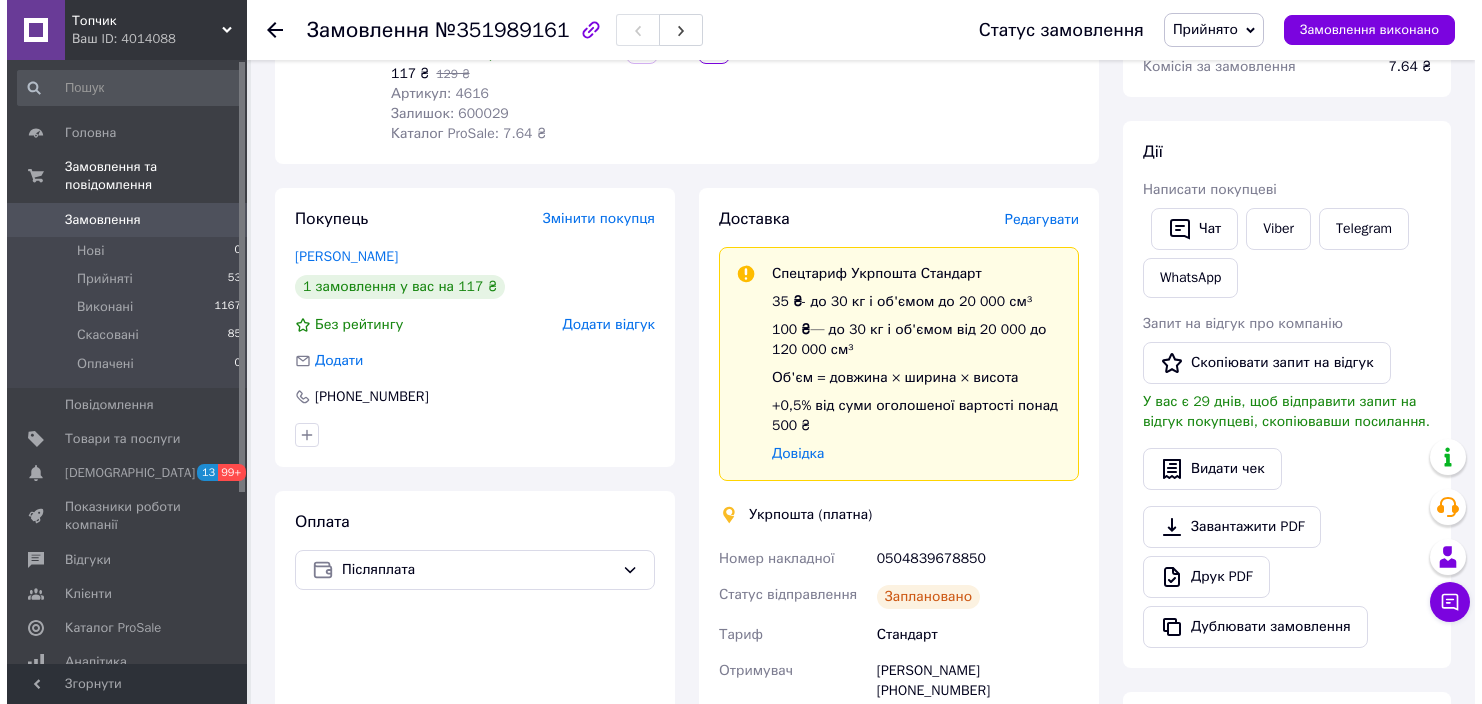 scroll, scrollTop: 272, scrollLeft: 0, axis: vertical 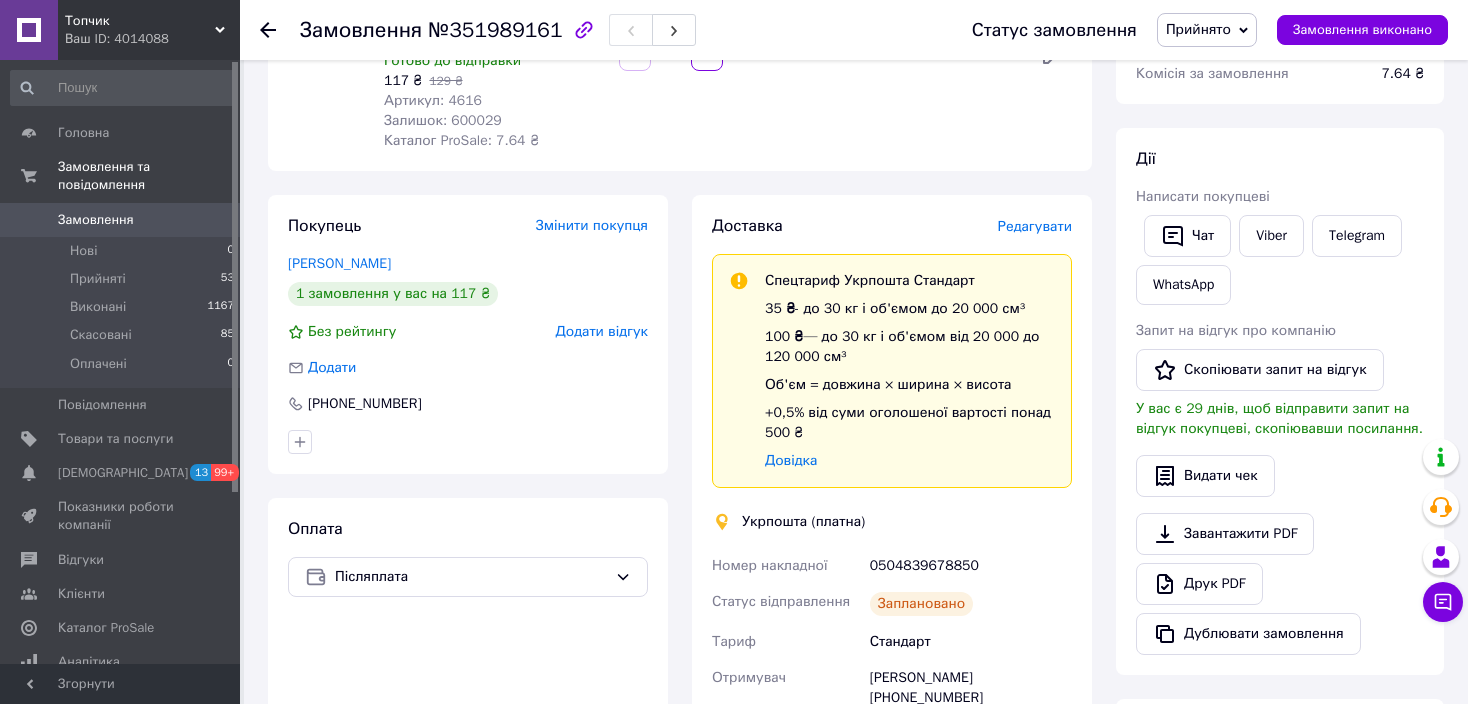 click on "Редагувати" at bounding box center (1035, 226) 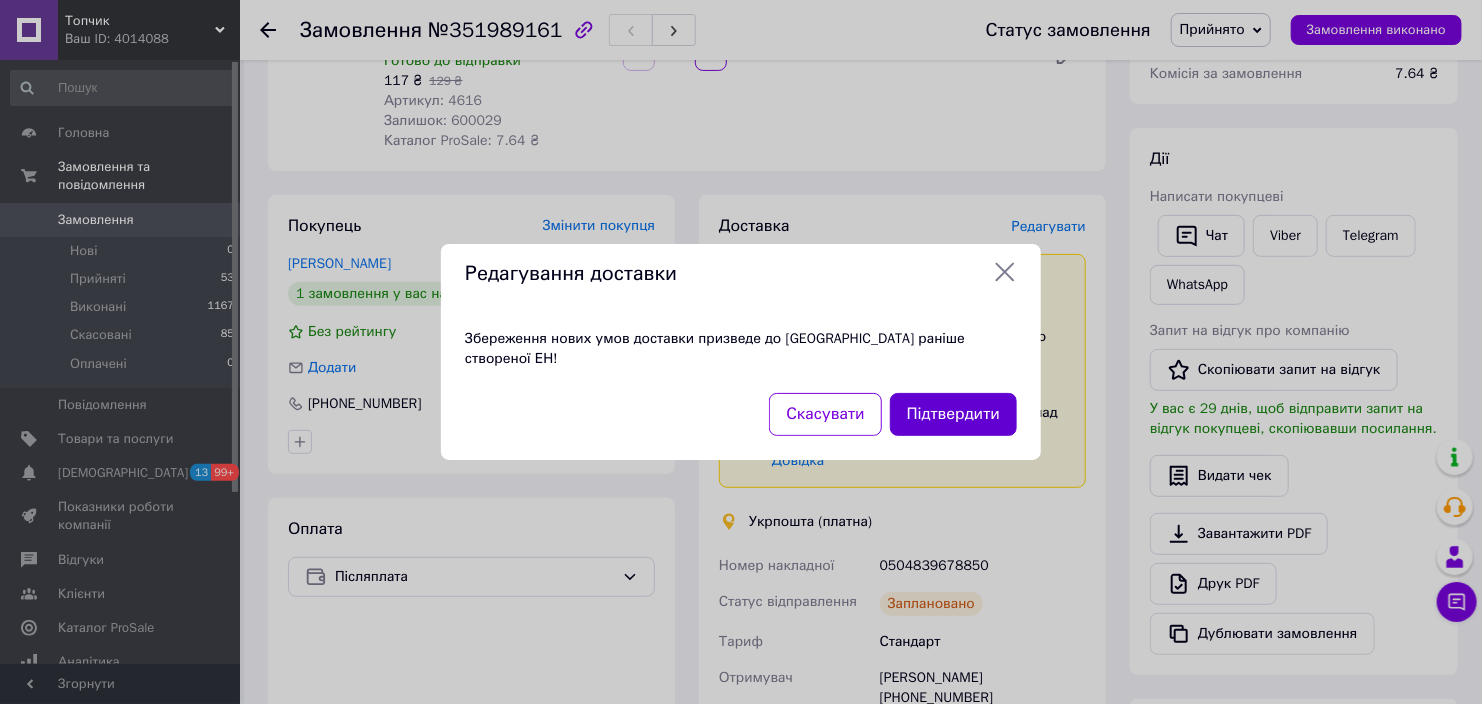 click on "Підтвердити" at bounding box center [953, 414] 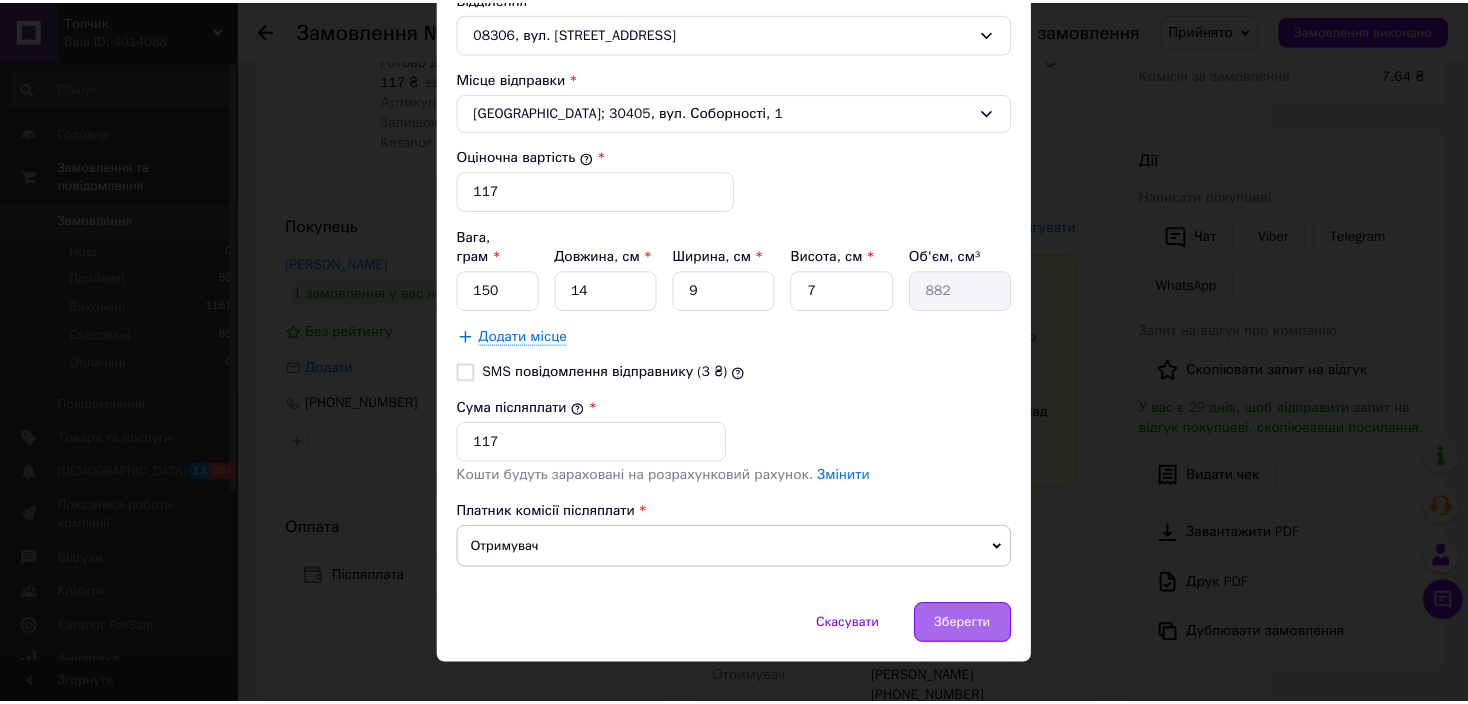 scroll, scrollTop: 727, scrollLeft: 0, axis: vertical 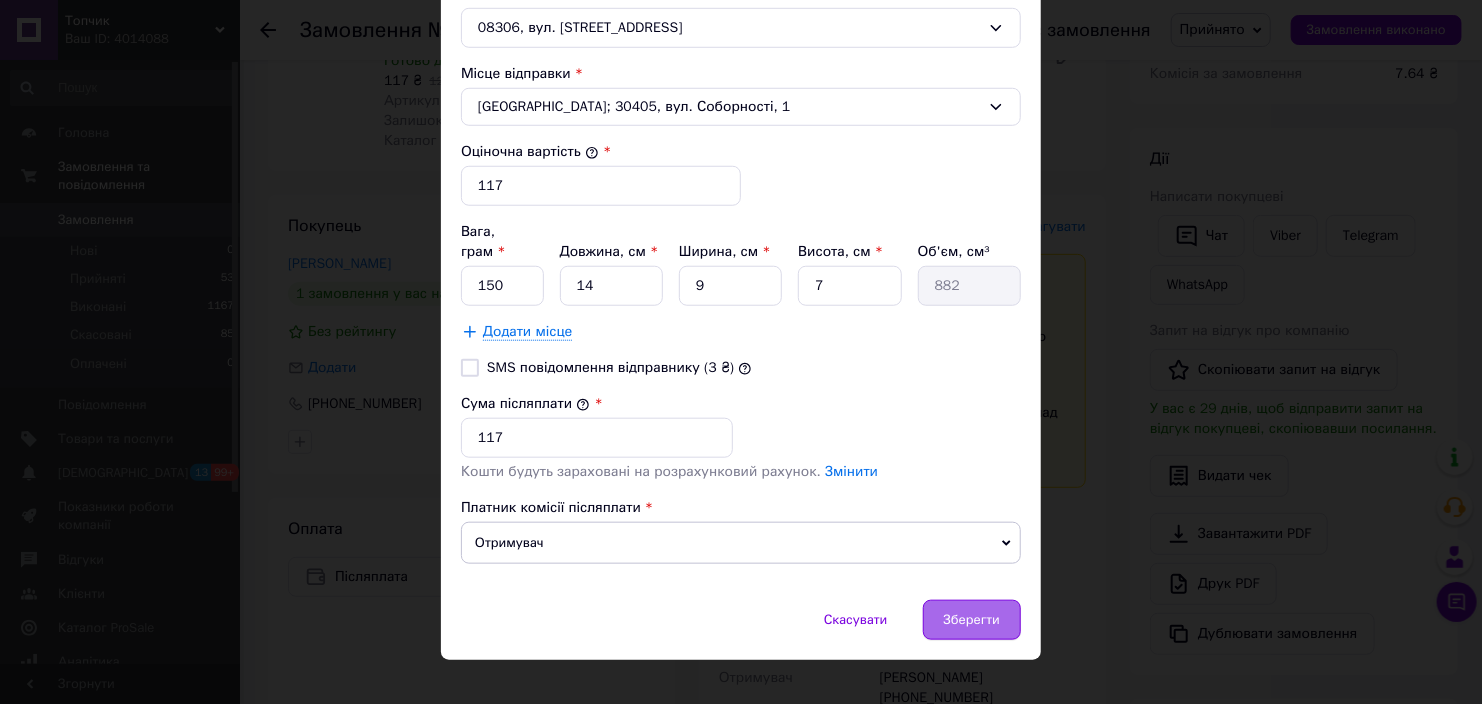 click on "Зберегти" at bounding box center (972, 620) 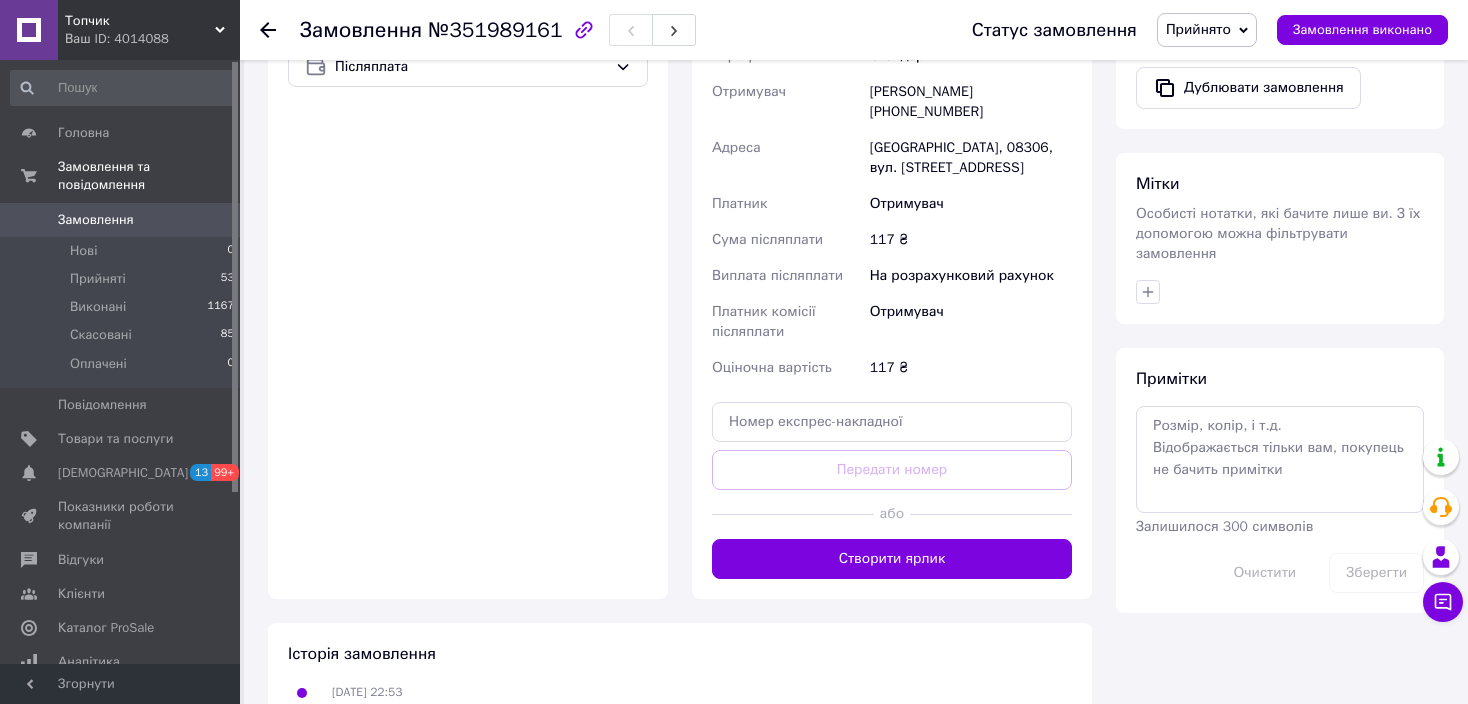 scroll, scrollTop: 800, scrollLeft: 0, axis: vertical 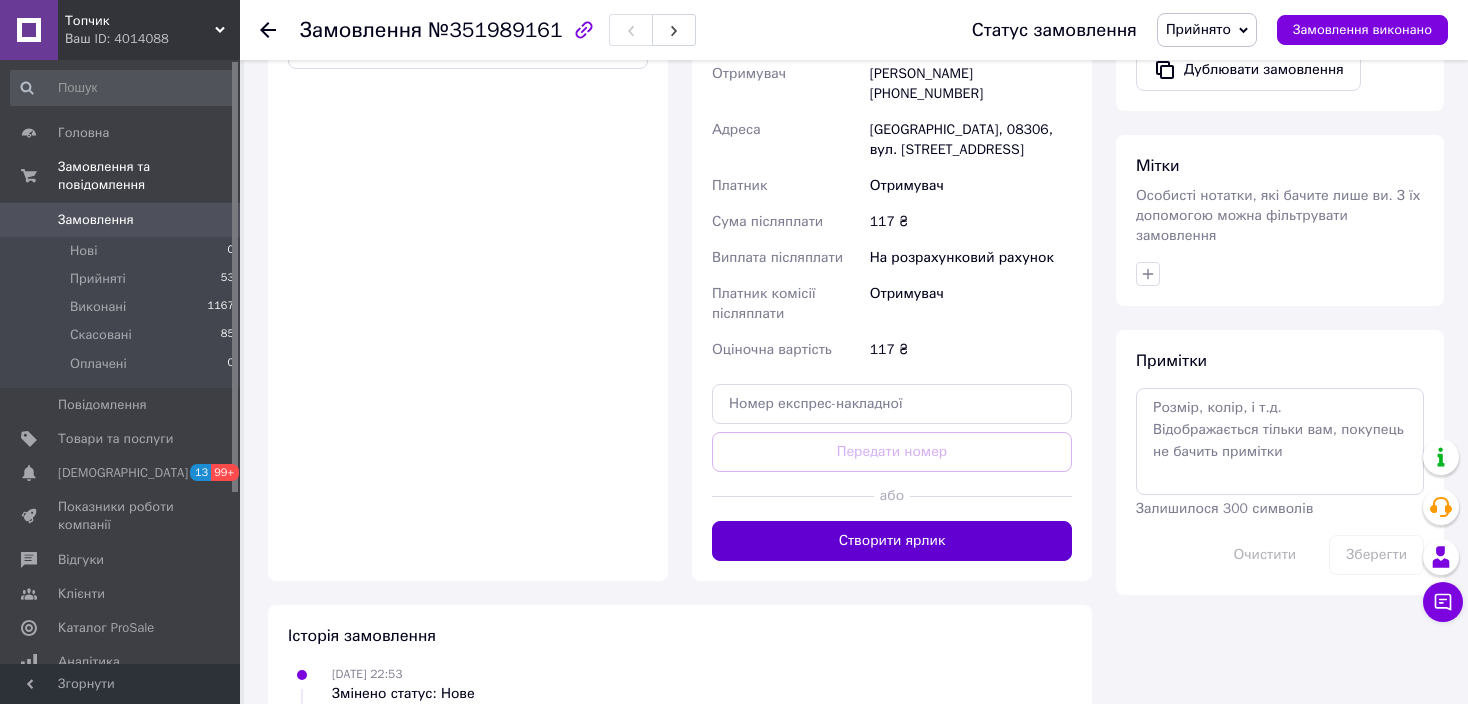 click on "Створити ярлик" at bounding box center (892, 541) 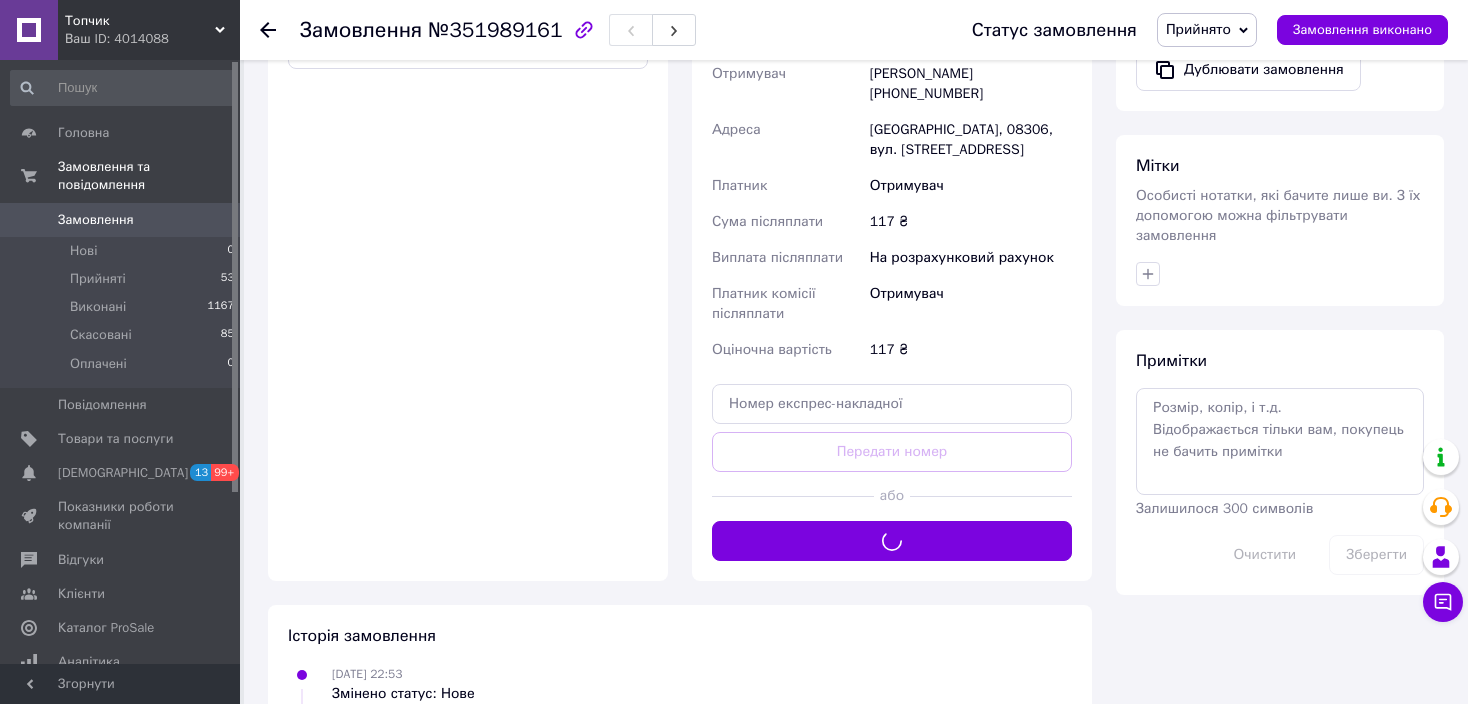 scroll, scrollTop: 400, scrollLeft: 0, axis: vertical 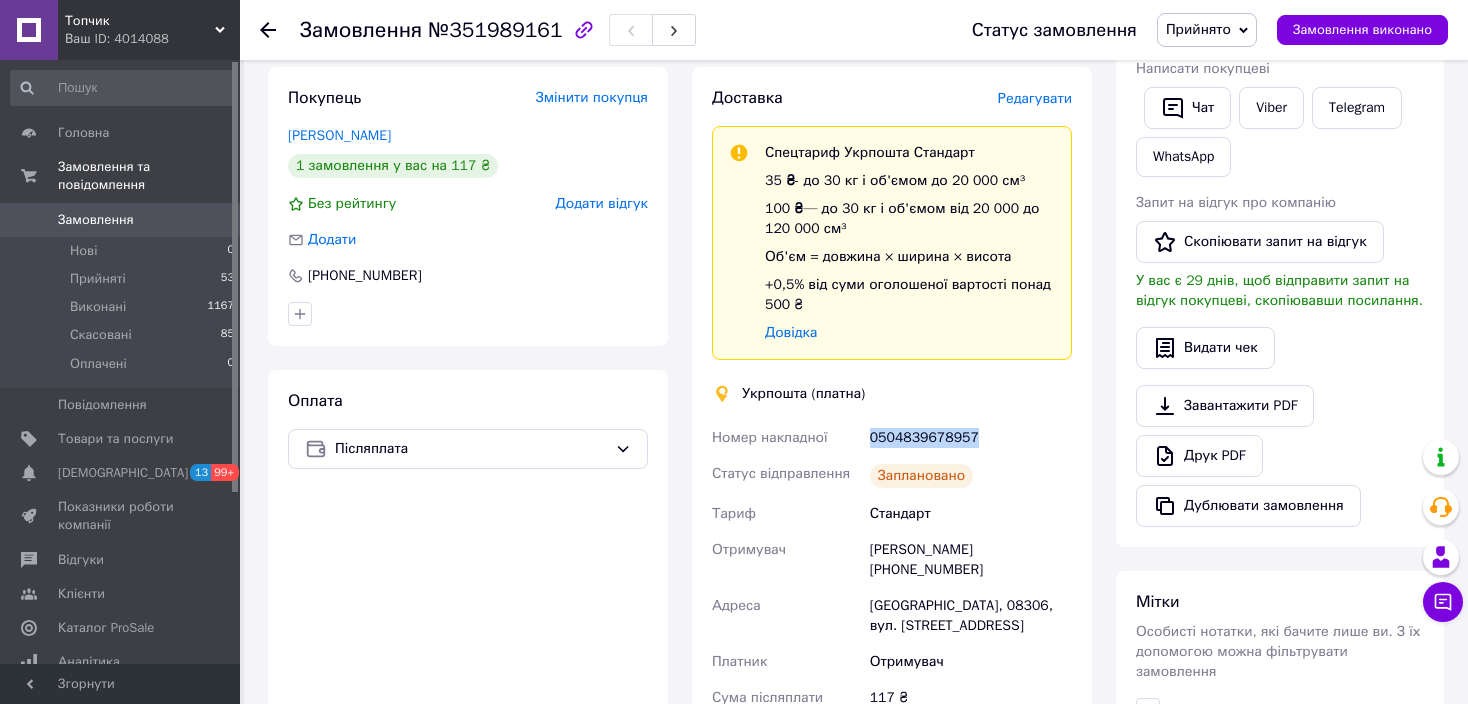 drag, startPoint x: 871, startPoint y: 417, endPoint x: 983, endPoint y: 420, distance: 112.04017 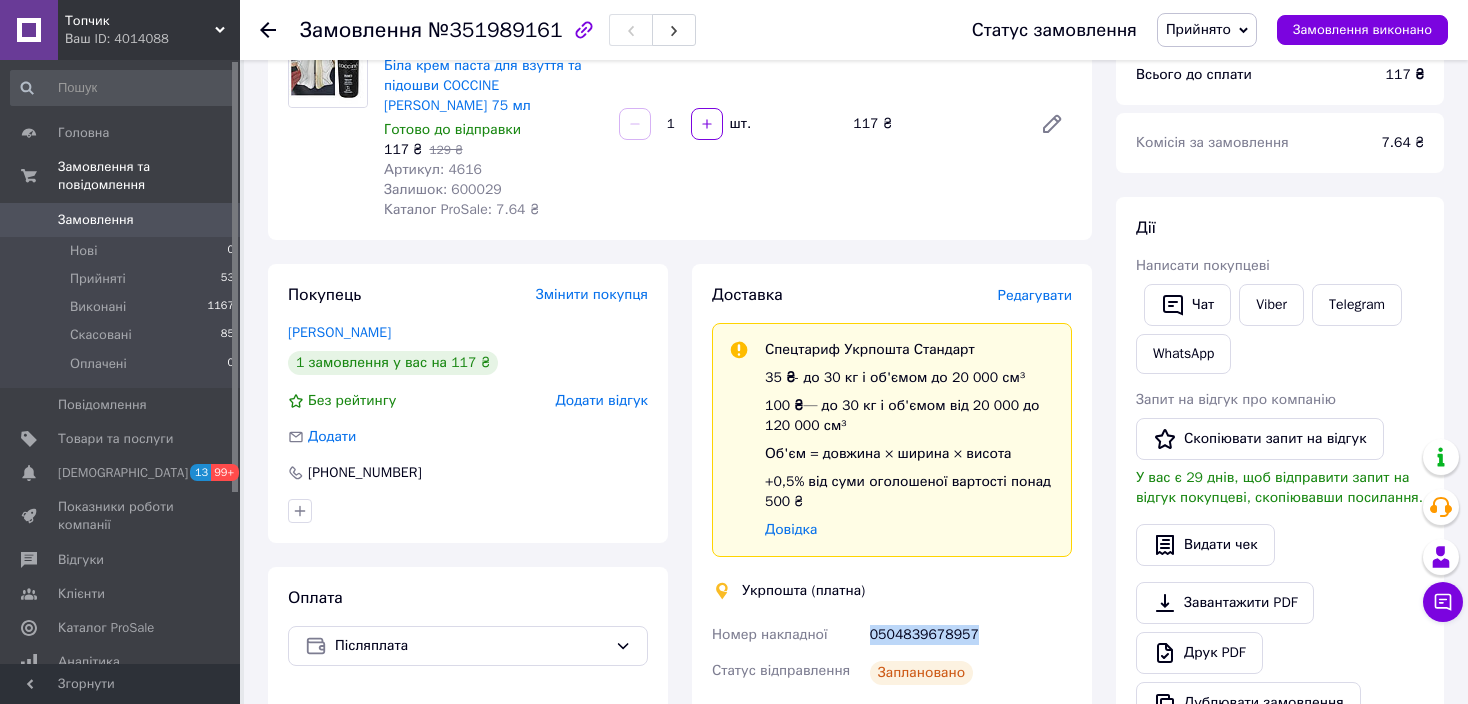 scroll, scrollTop: 0, scrollLeft: 0, axis: both 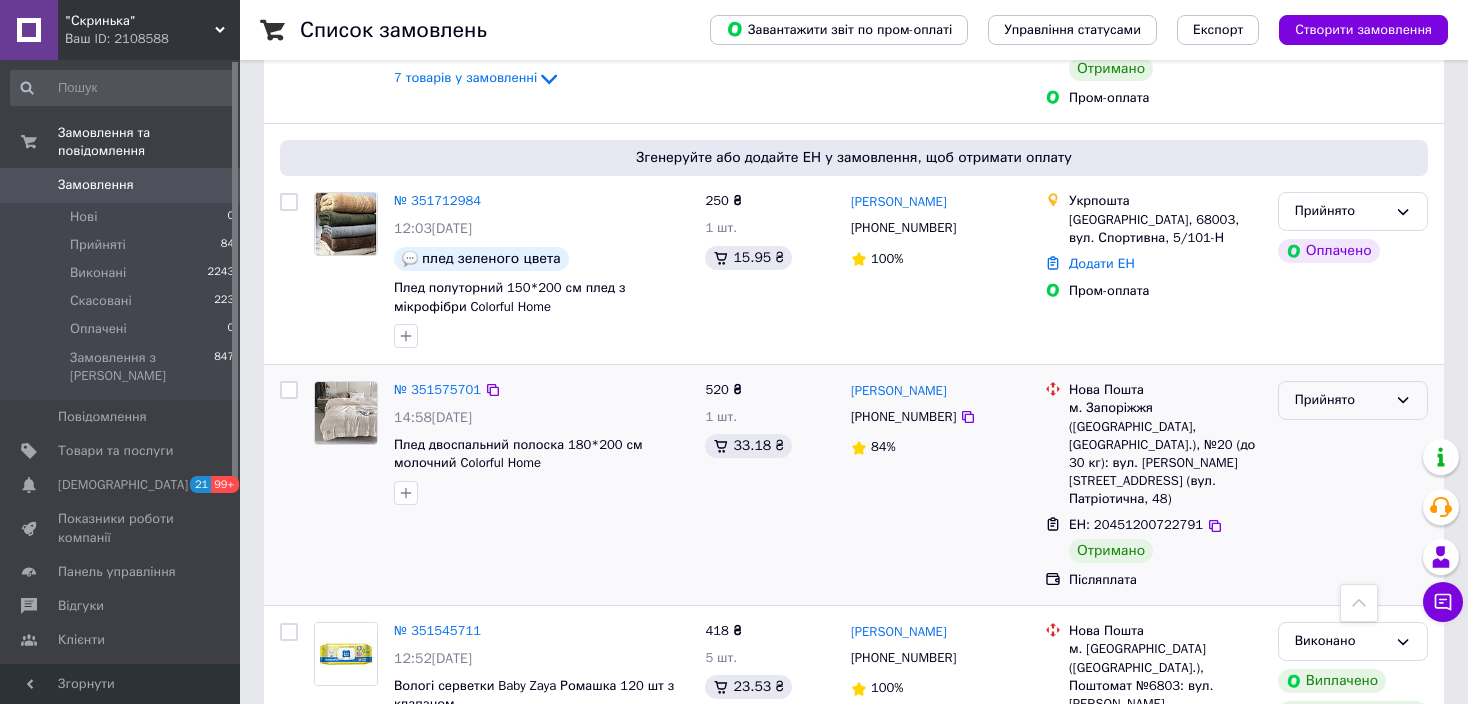 click on "Прийнято" at bounding box center [1341, 400] 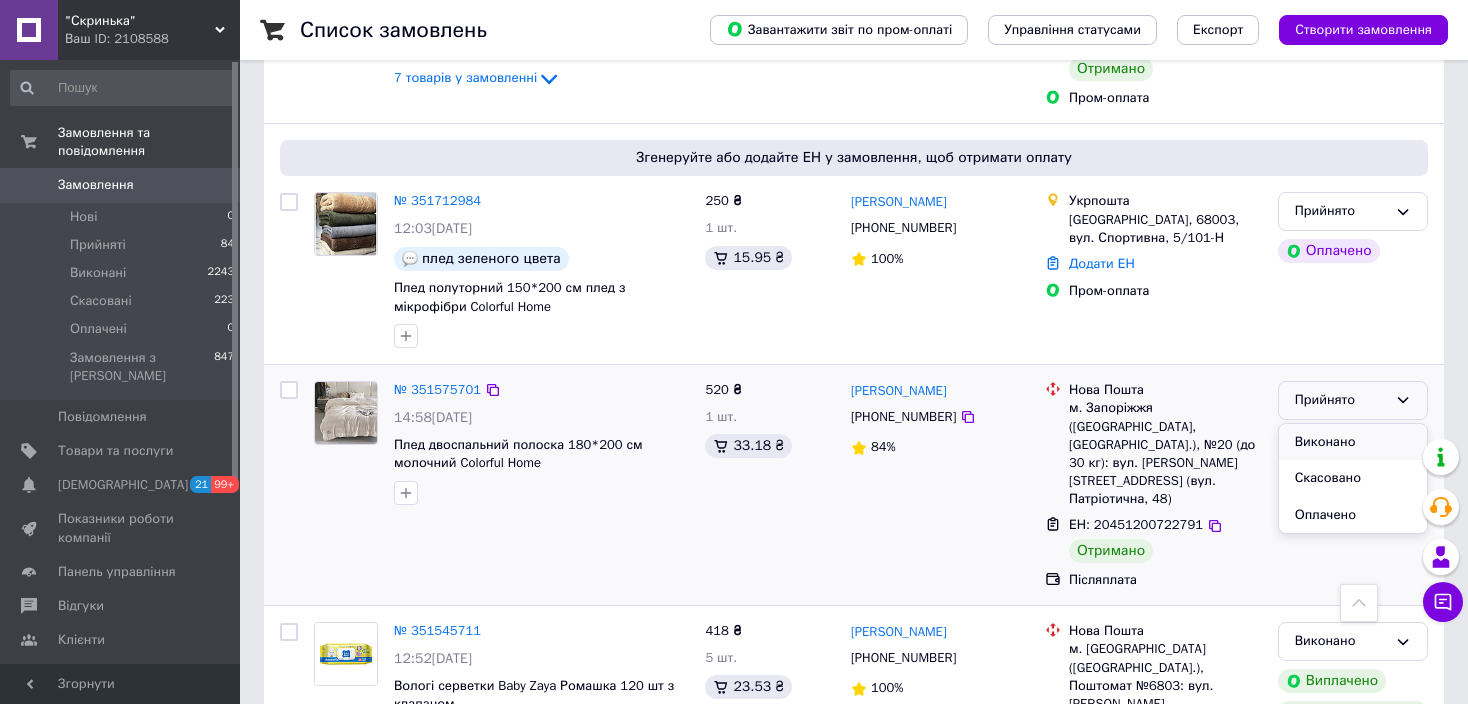 click on "Виконано" at bounding box center [1353, 442] 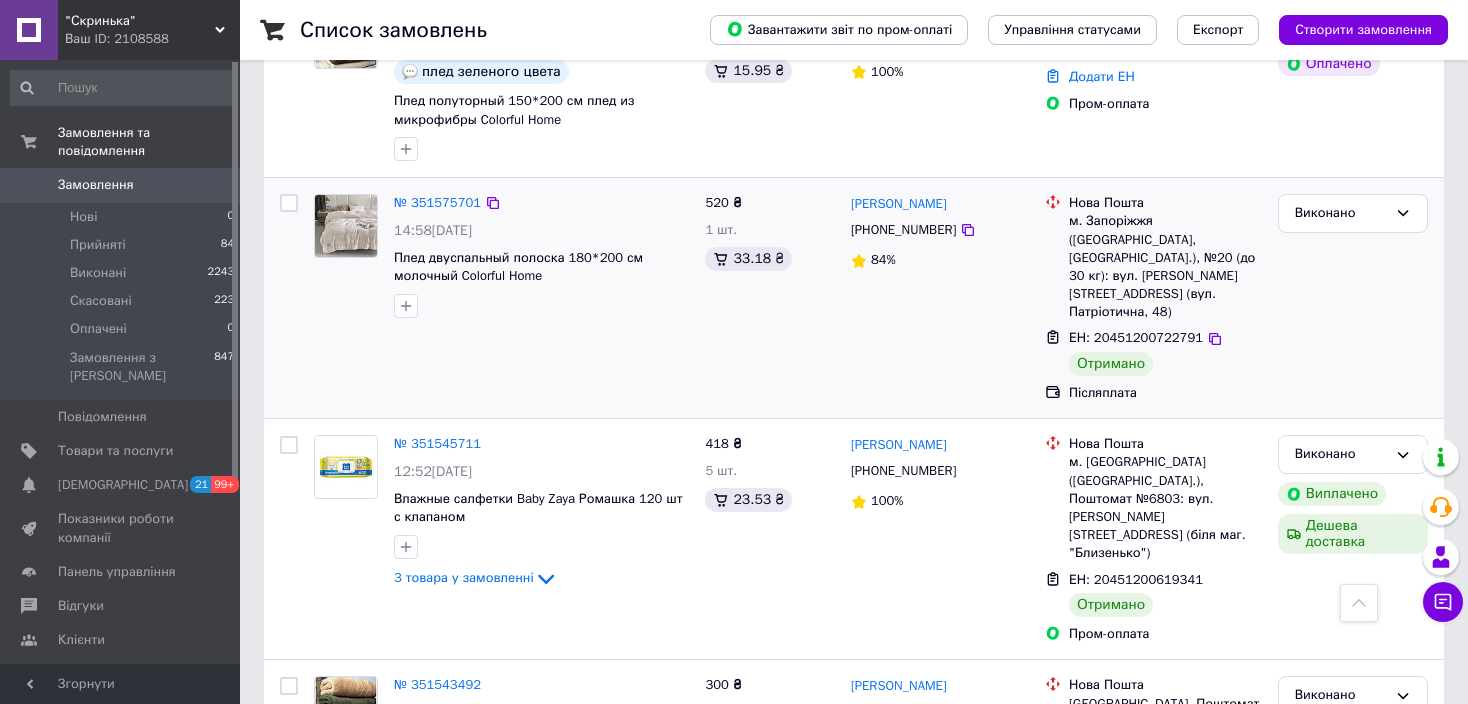 scroll, scrollTop: 2400, scrollLeft: 0, axis: vertical 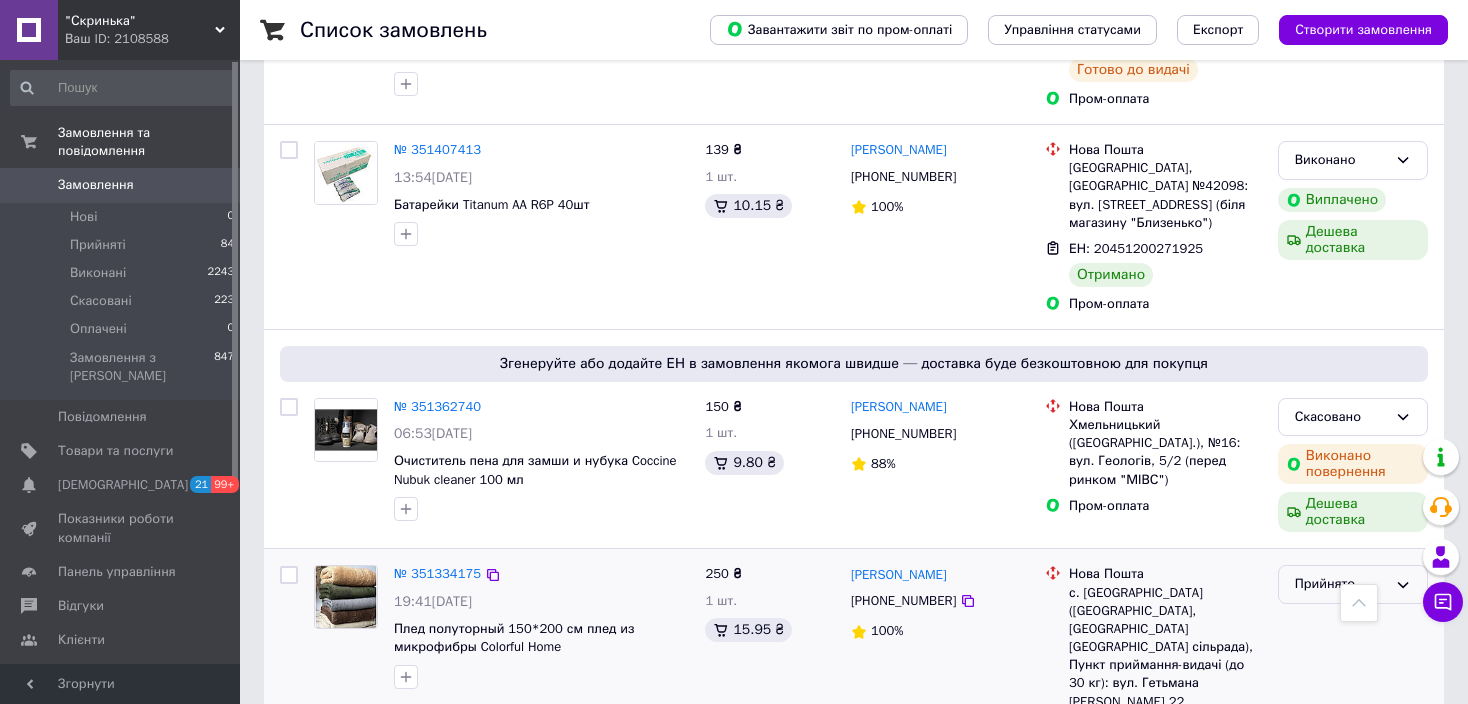 click on "Прийнято" at bounding box center [1353, 584] 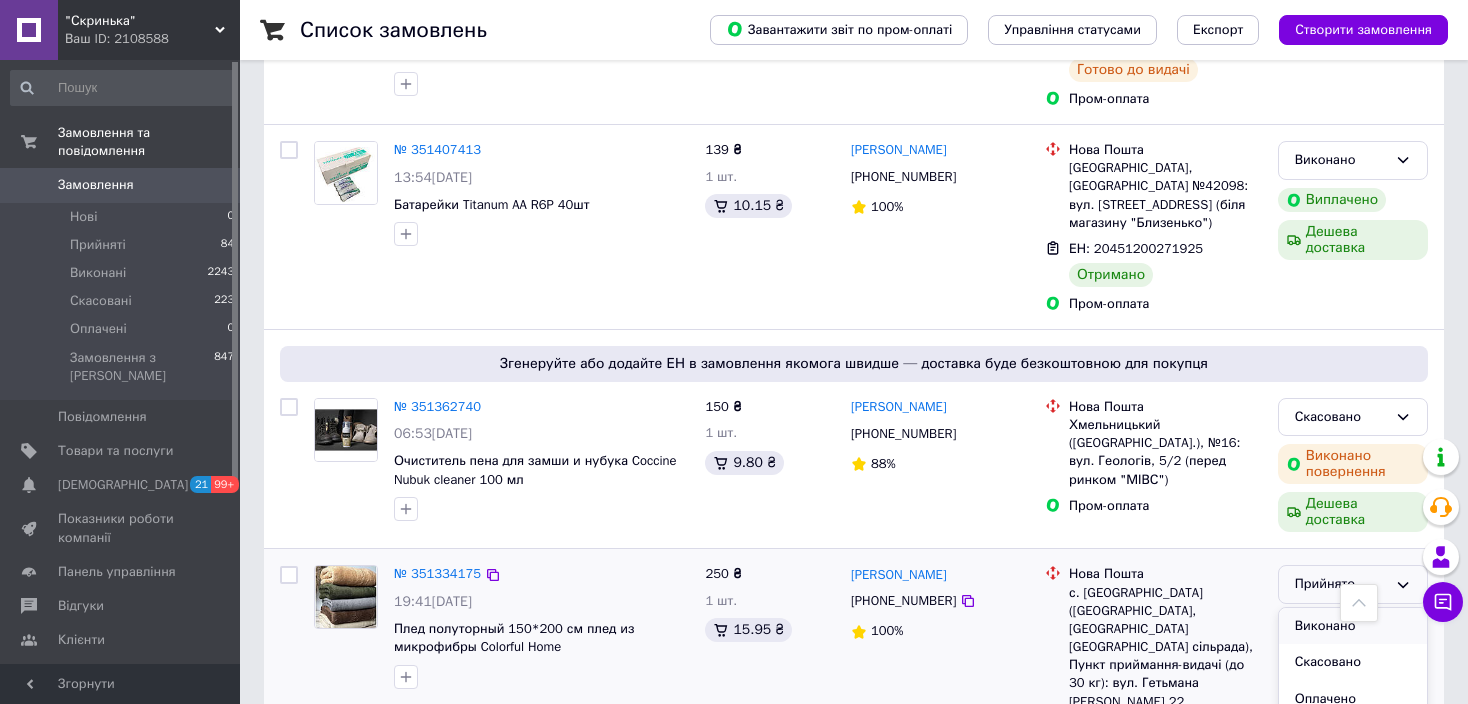 click on "Виконано" at bounding box center [1353, 626] 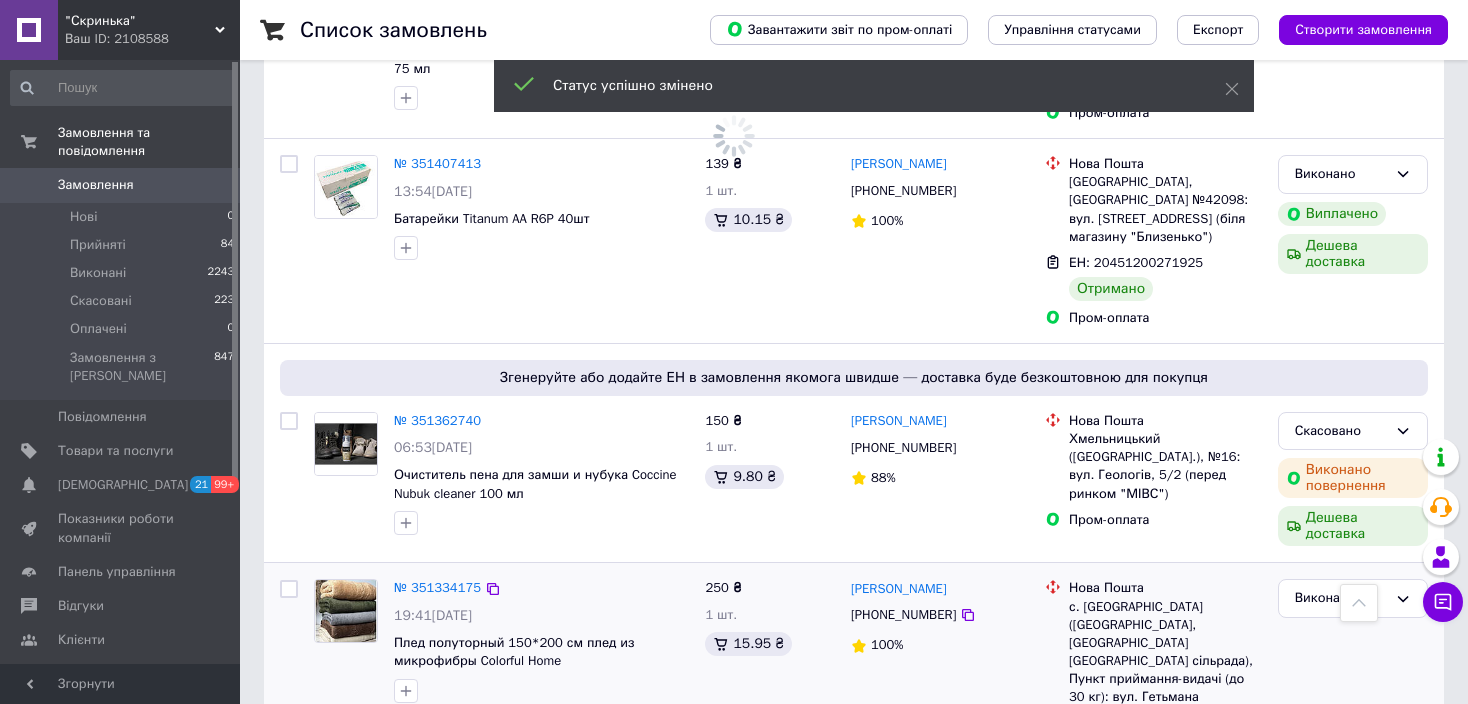 scroll, scrollTop: 3539, scrollLeft: 0, axis: vertical 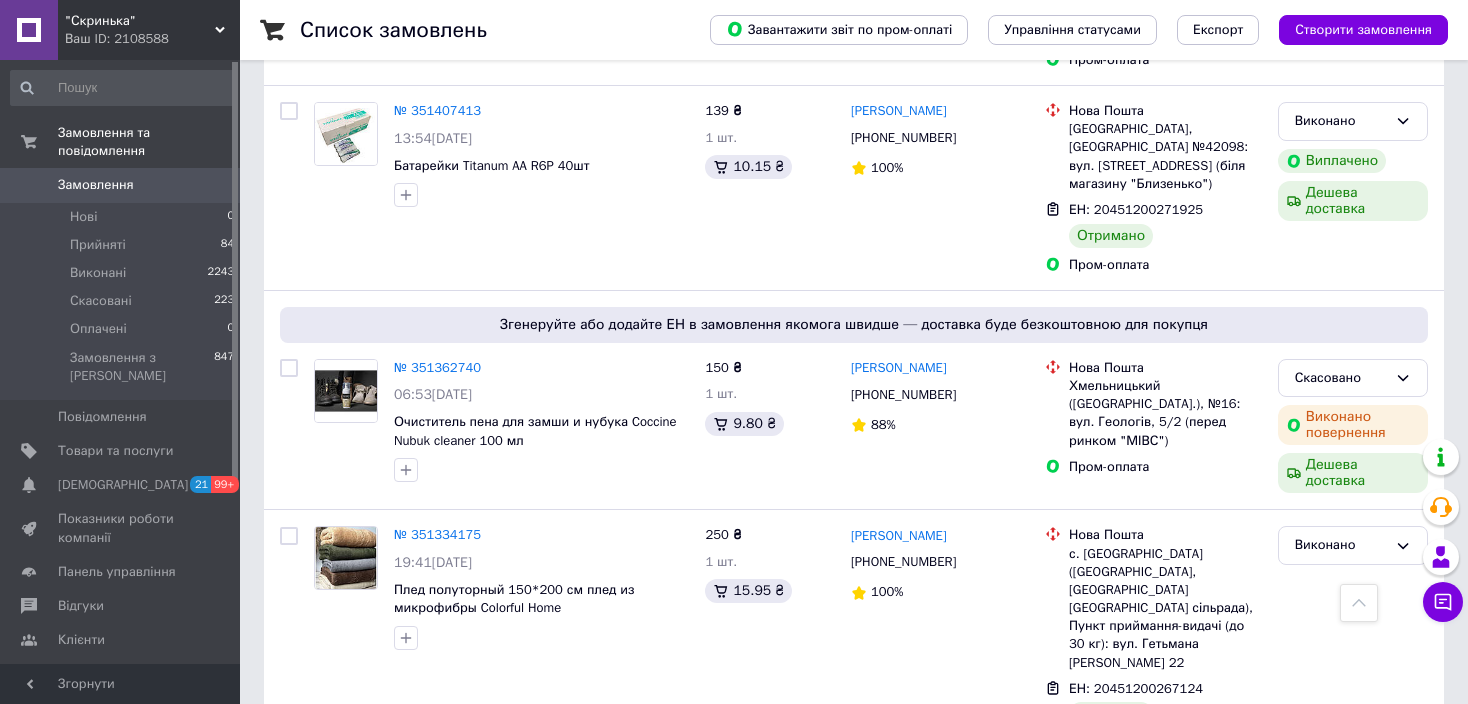 click on "2" at bounding box center [327, 1036] 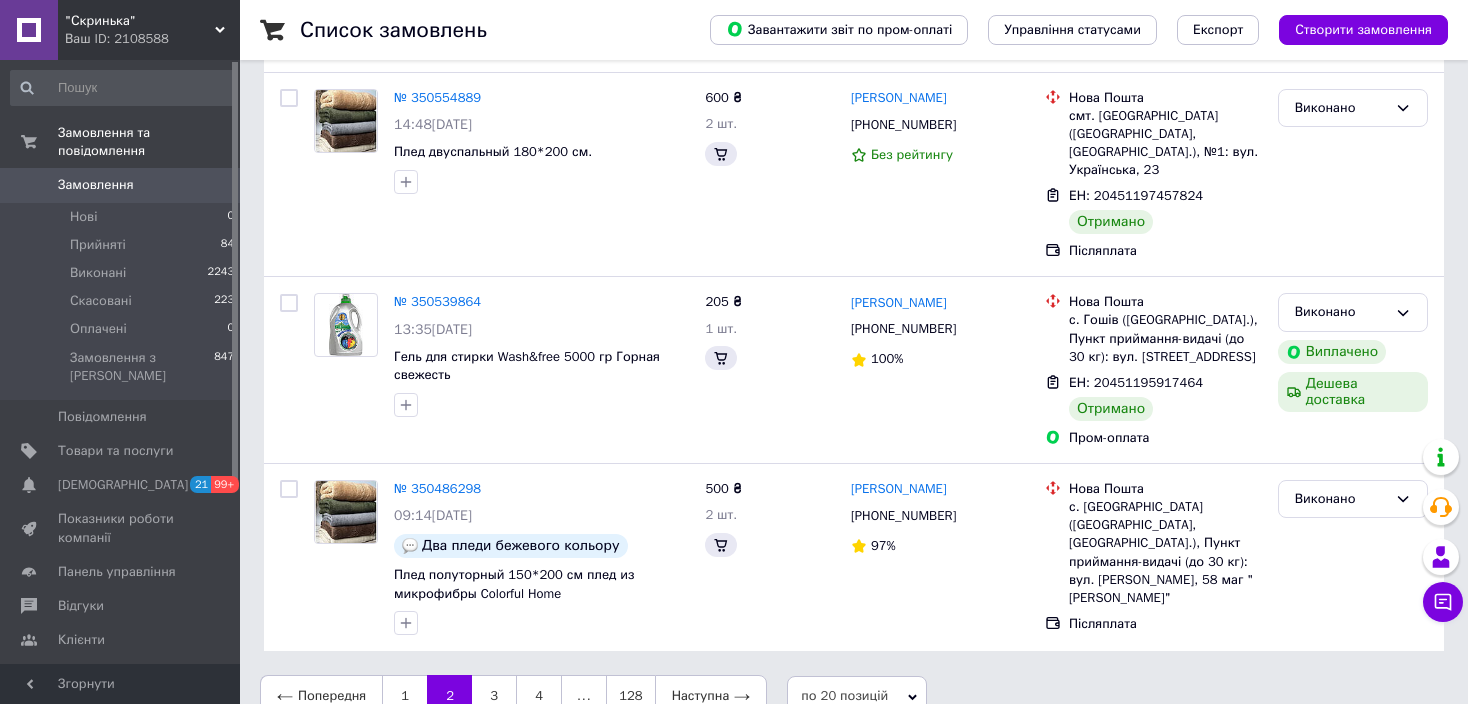 scroll, scrollTop: 0, scrollLeft: 0, axis: both 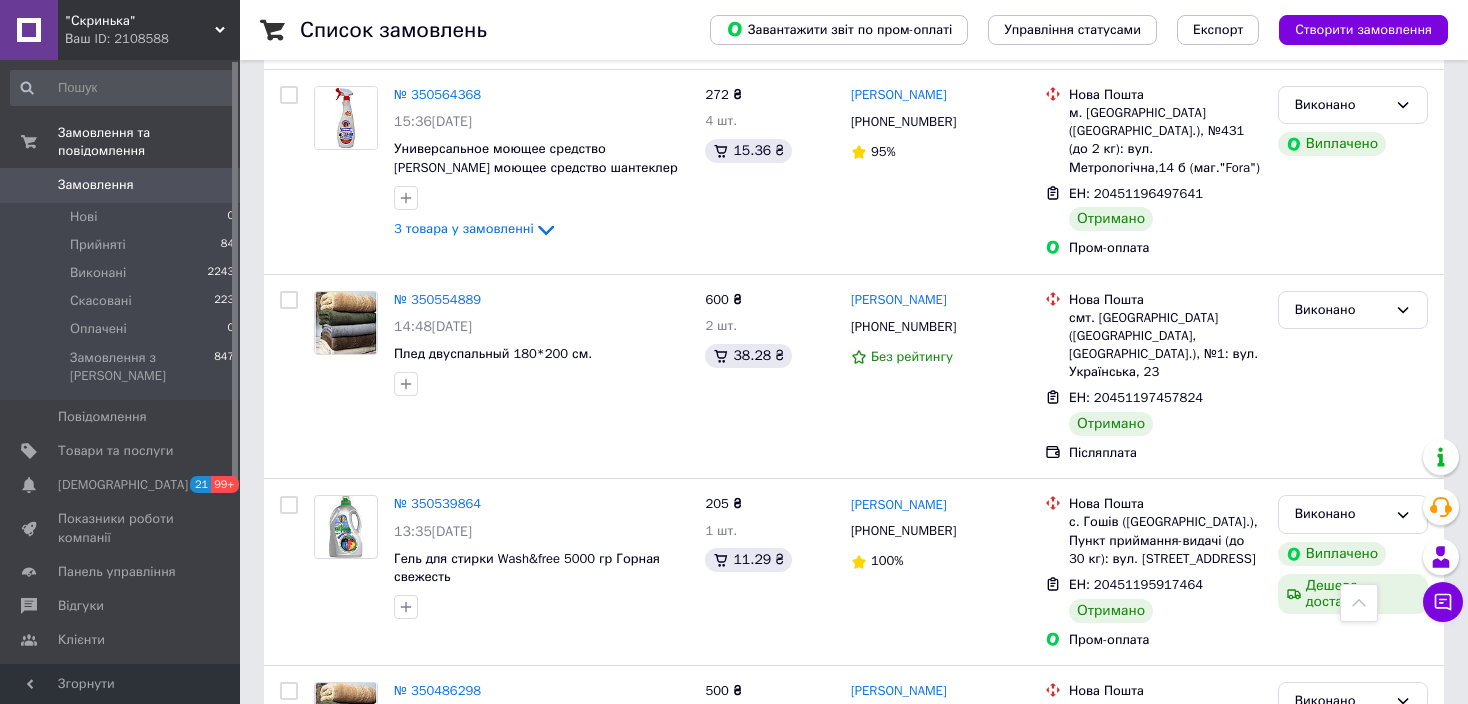 click on "1" at bounding box center [404, 898] 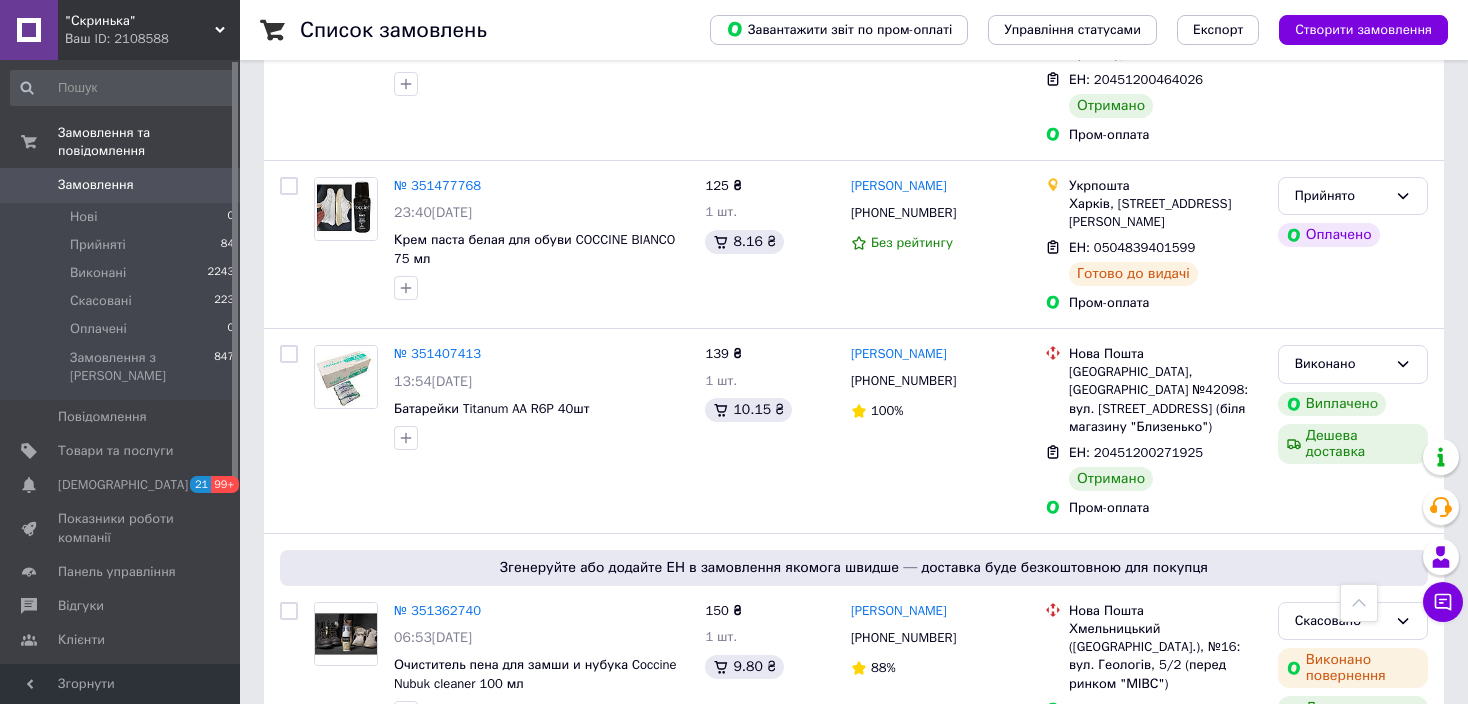 scroll, scrollTop: 3539, scrollLeft: 0, axis: vertical 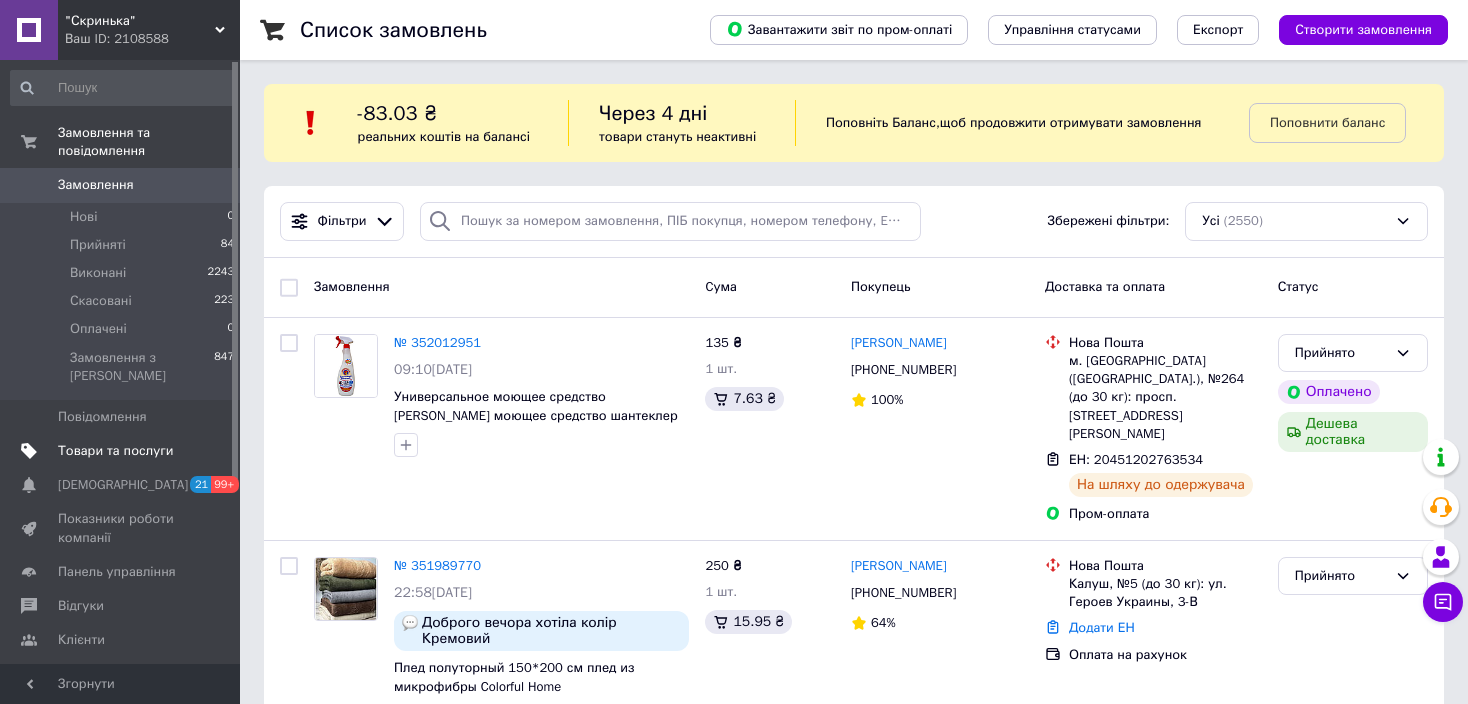 click on "Товари та послуги" at bounding box center (115, 451) 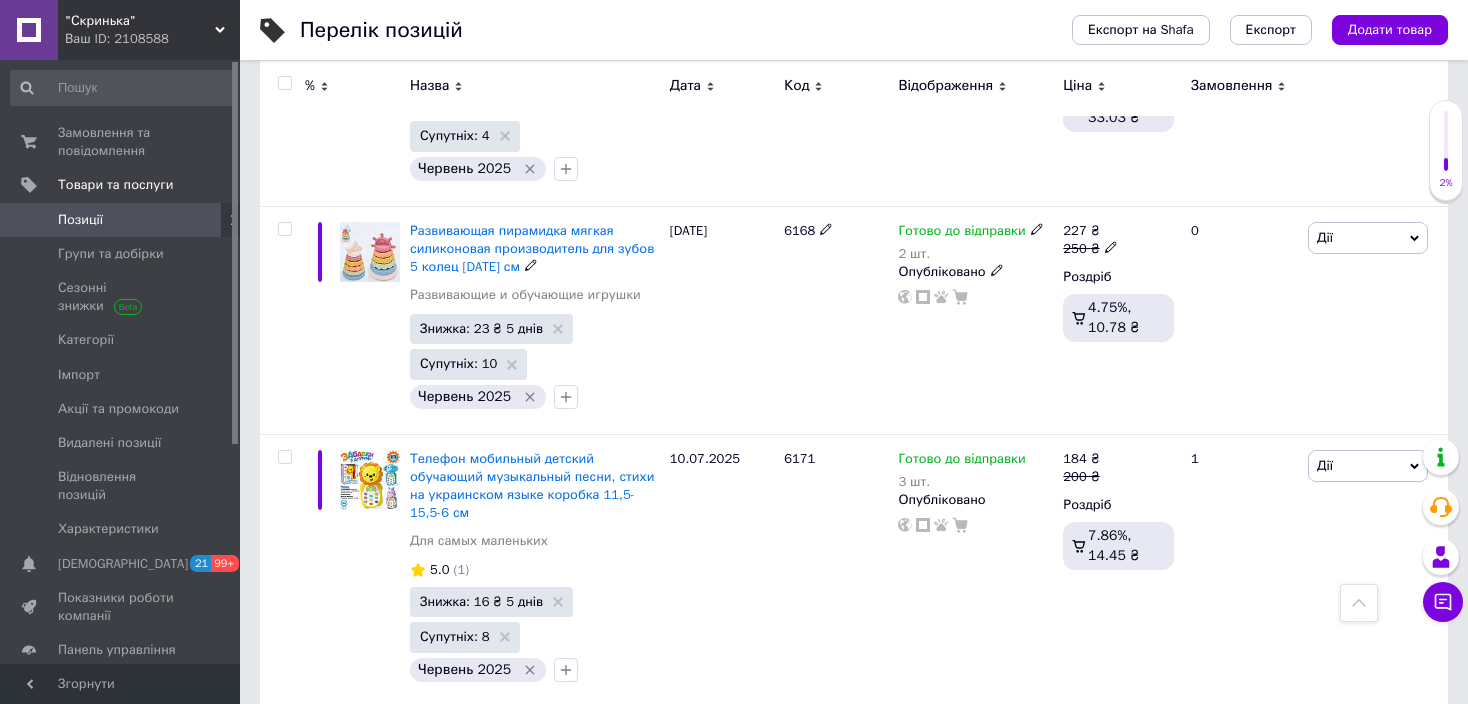 scroll, scrollTop: 2000, scrollLeft: 0, axis: vertical 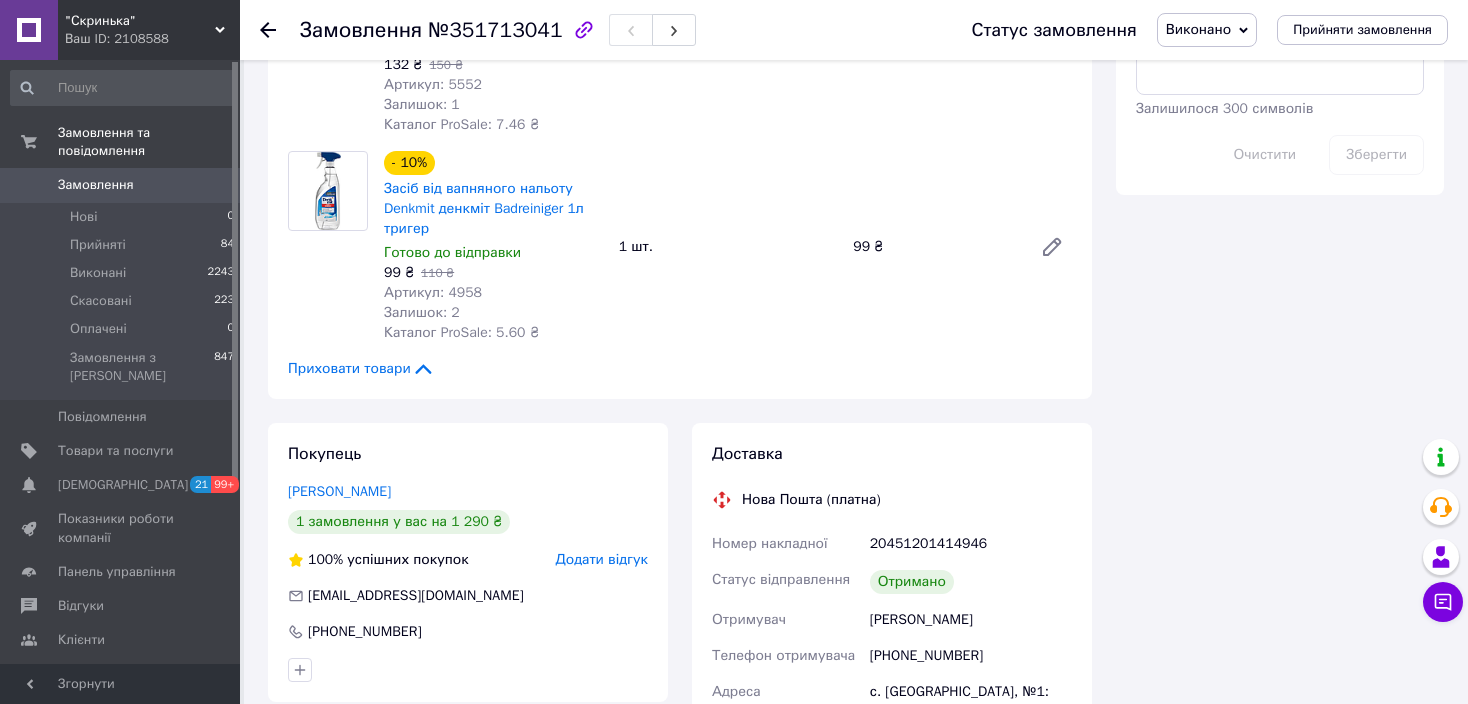 click on "Додати відгук" at bounding box center [602, 559] 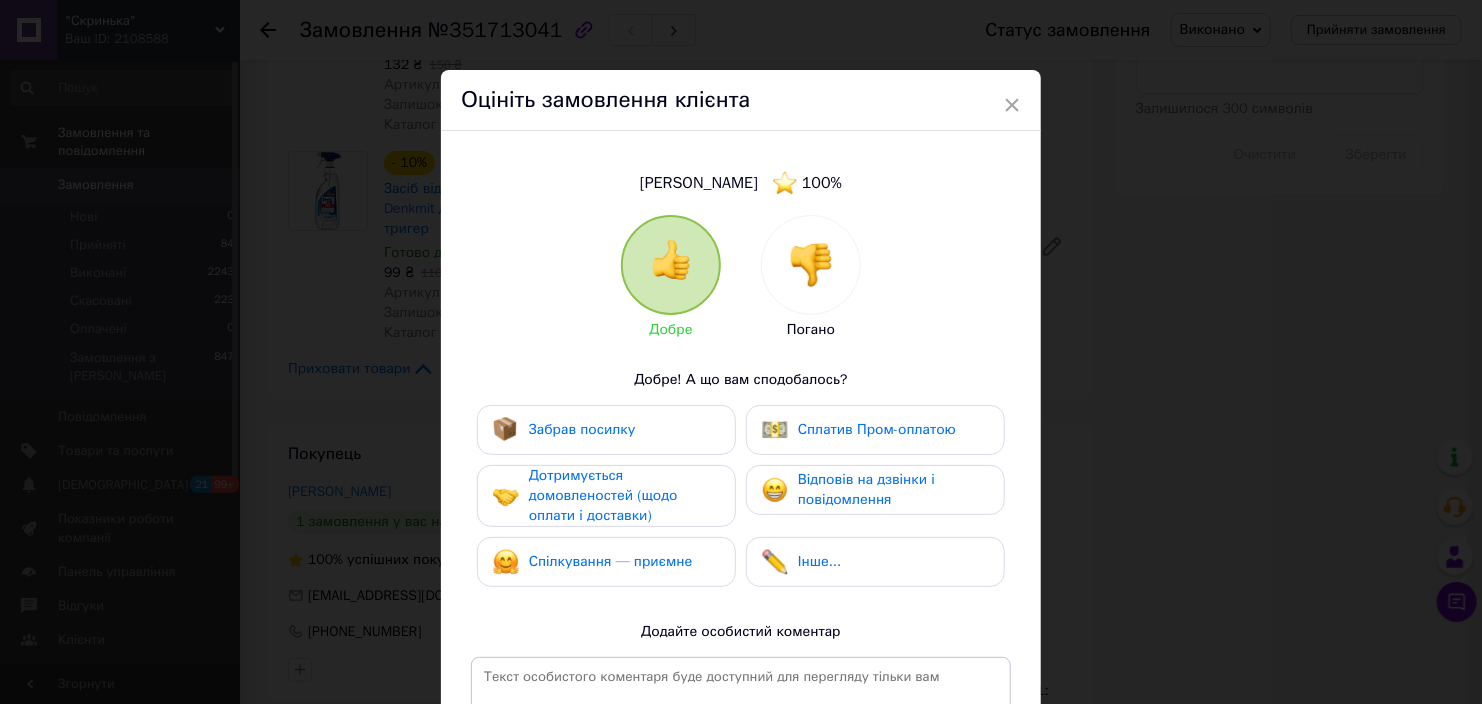 click on "Забрав посилку" at bounding box center [564, 430] 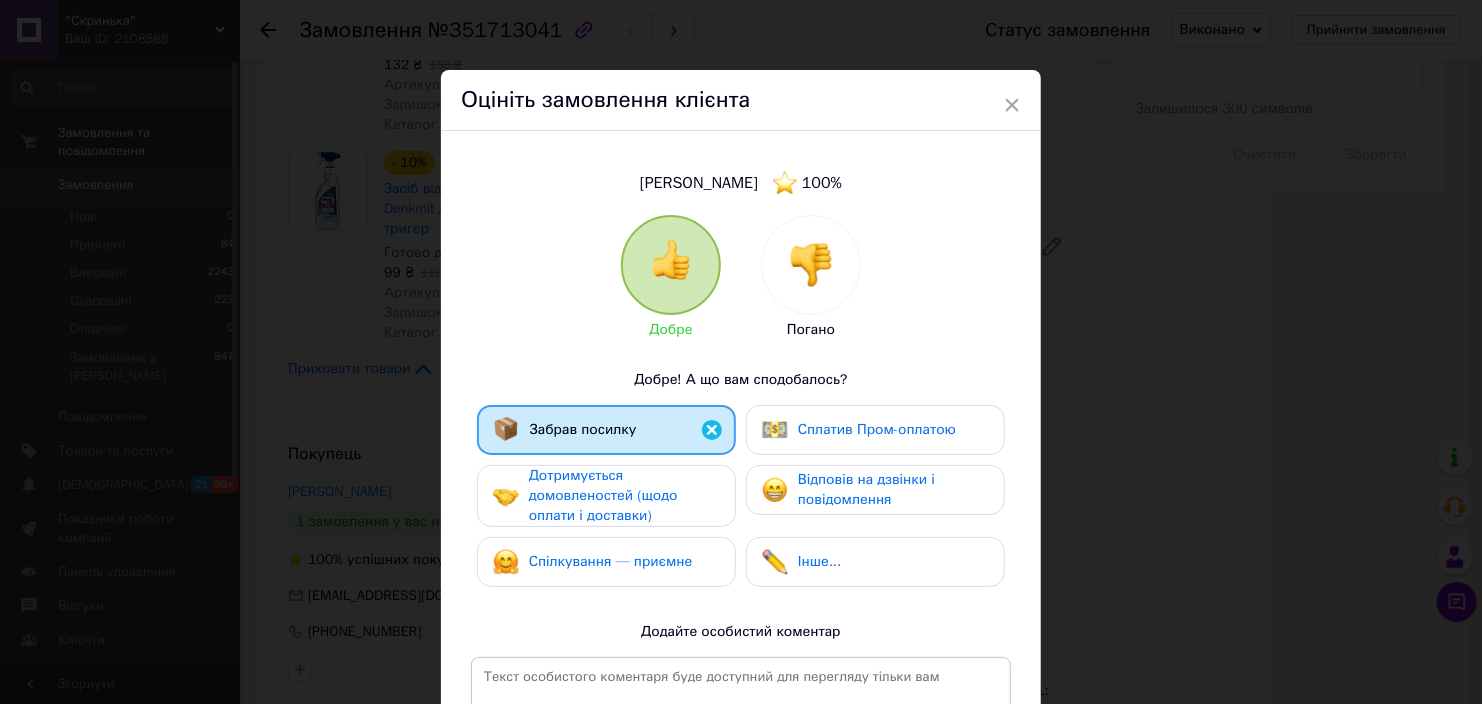 click on "Дотримується домовленостей (щодо оплати і доставки)" at bounding box center [603, 495] 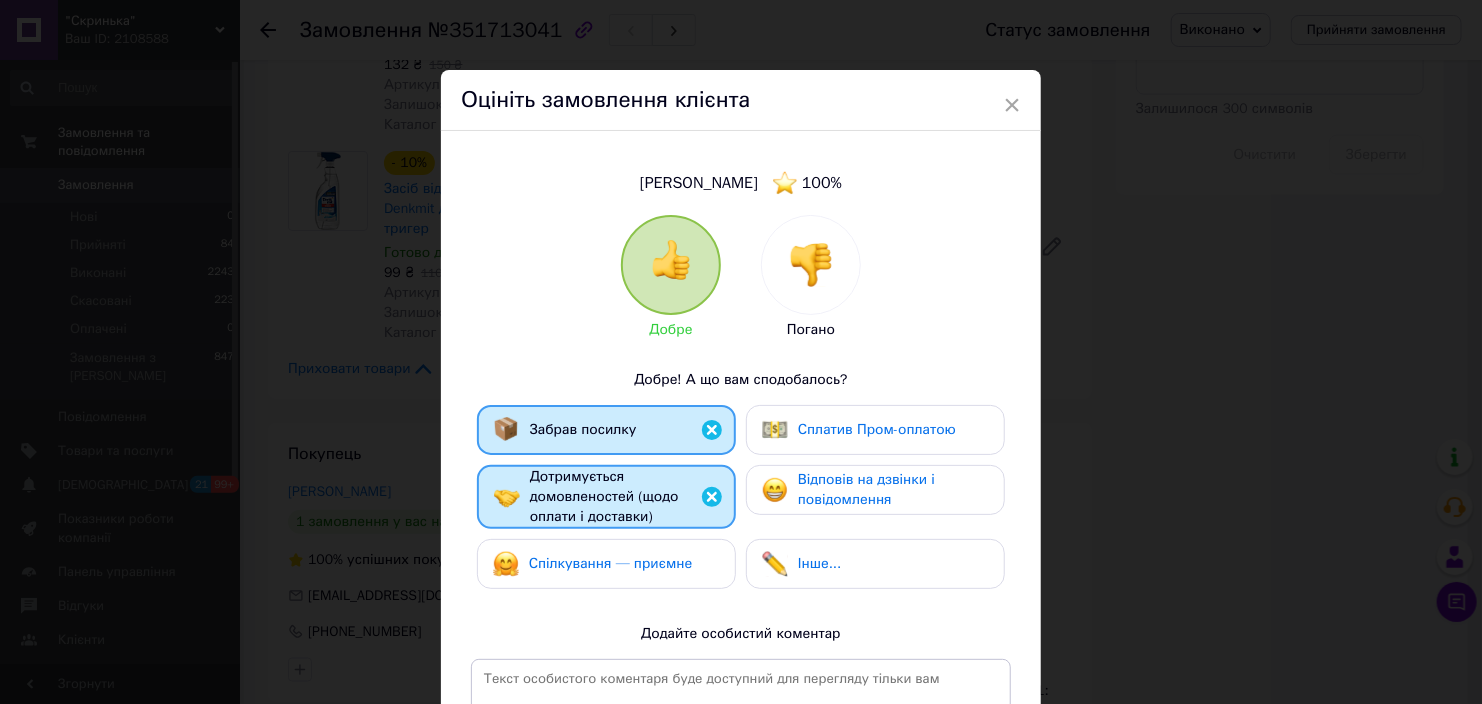 drag, startPoint x: 606, startPoint y: 557, endPoint x: 617, endPoint y: 560, distance: 11.401754 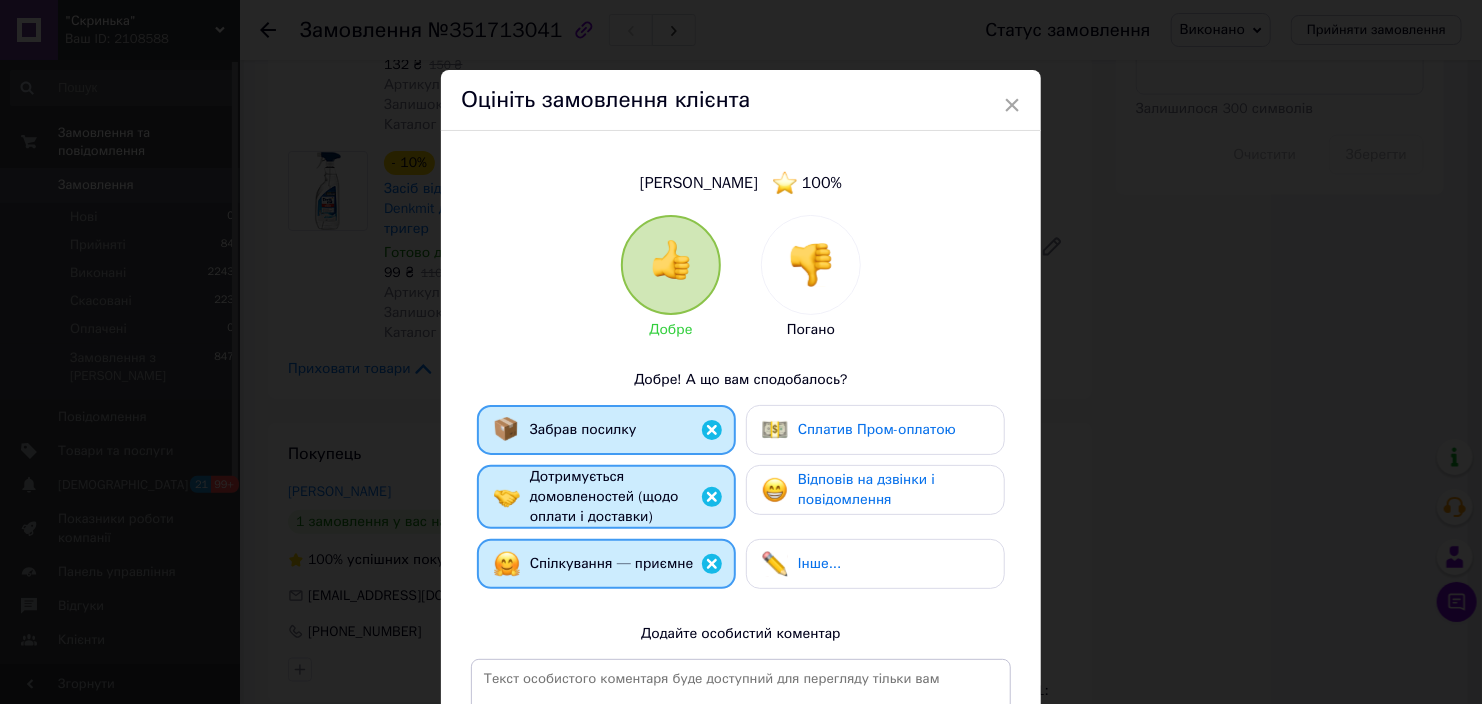 drag, startPoint x: 763, startPoint y: 568, endPoint x: 779, endPoint y: 520, distance: 50.596443 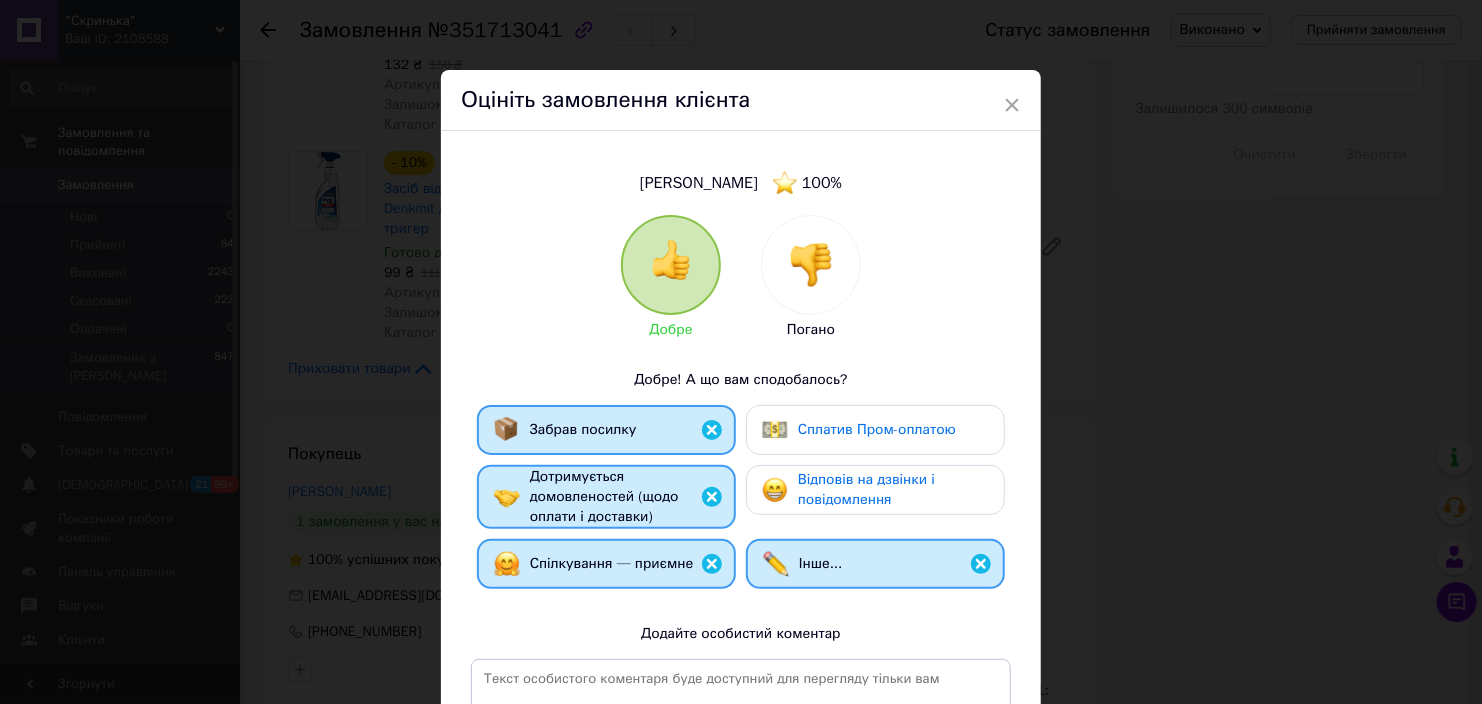 click at bounding box center [775, 490] 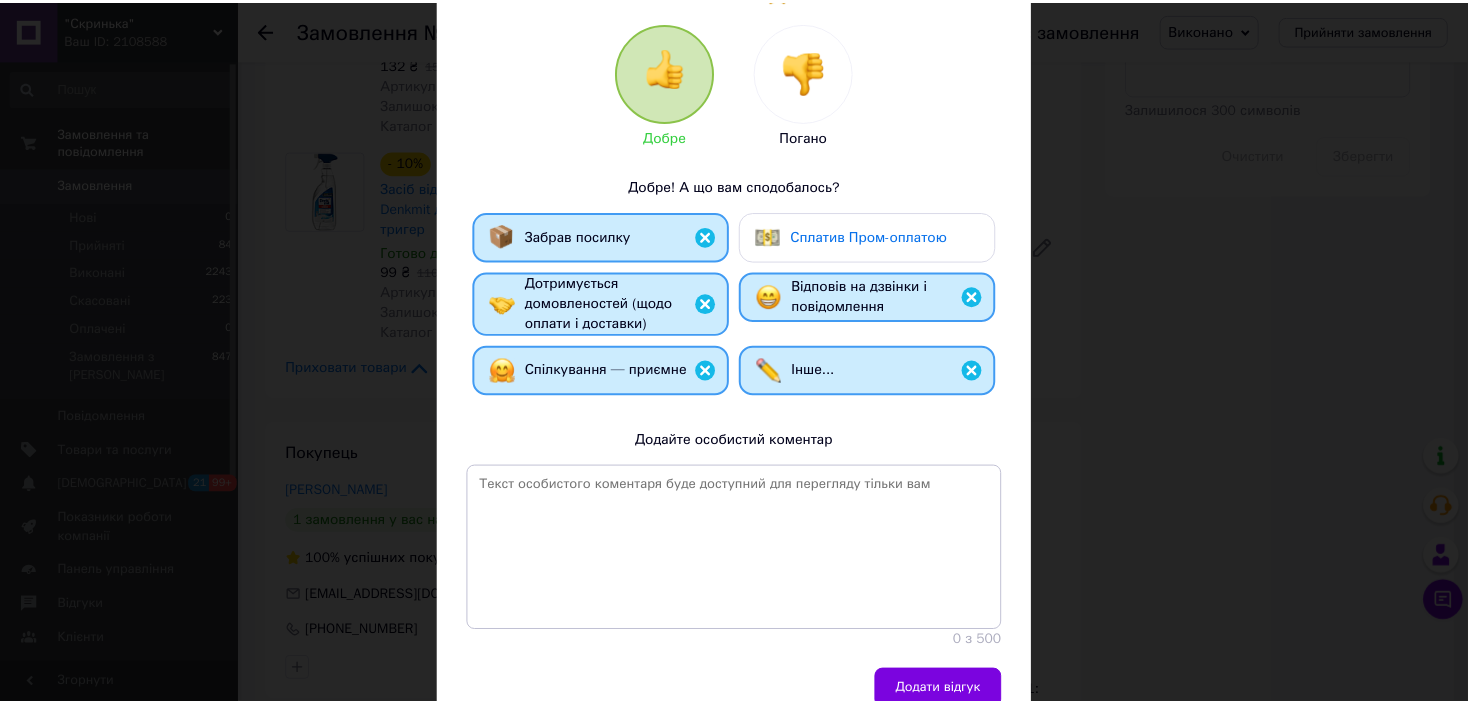 scroll, scrollTop: 200, scrollLeft: 0, axis: vertical 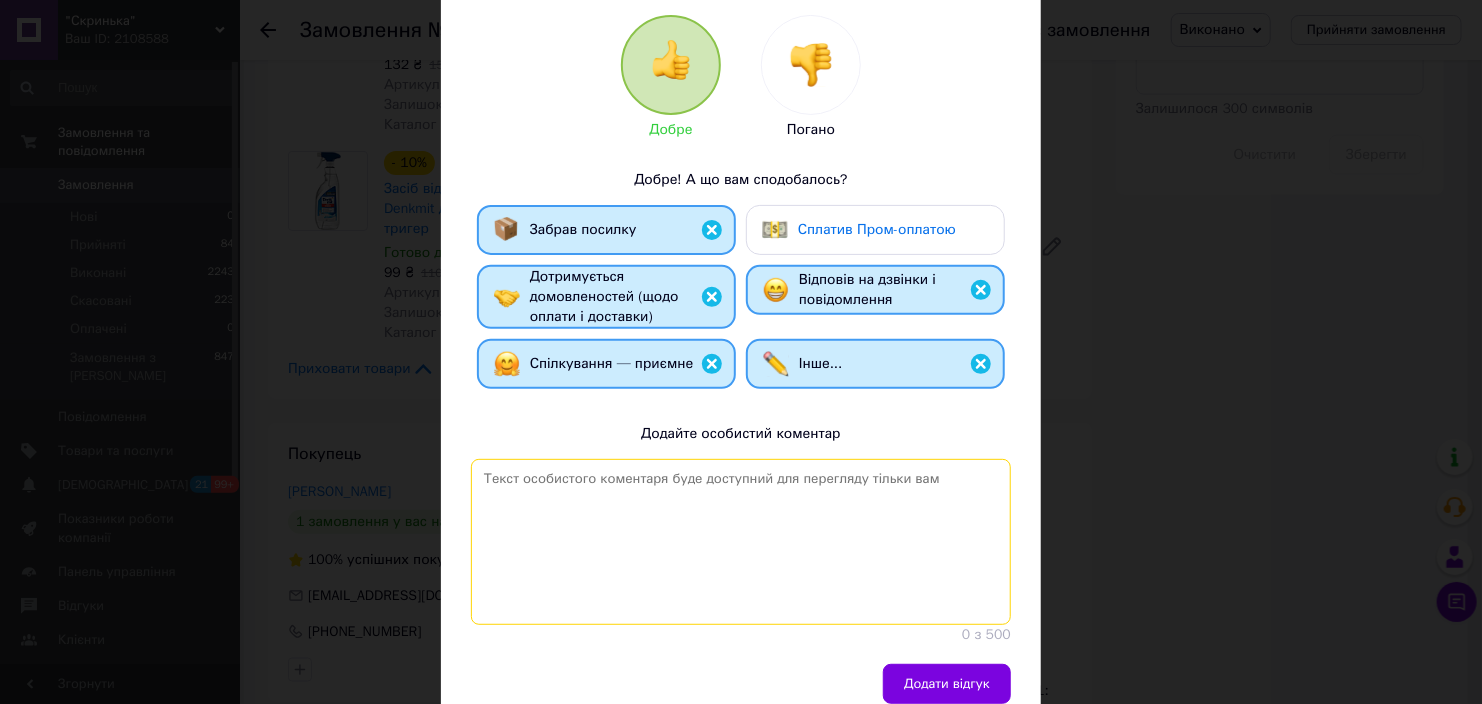 click at bounding box center [741, 542] 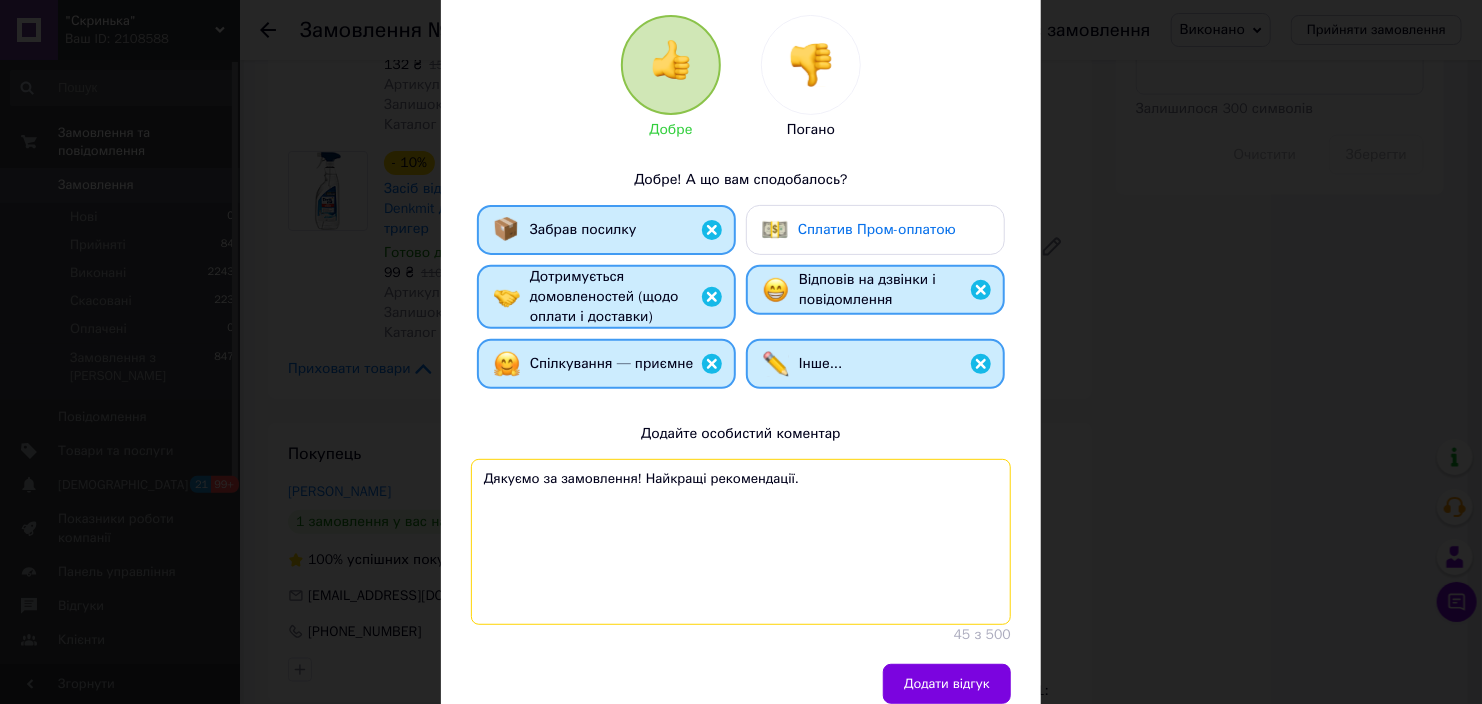 drag, startPoint x: 472, startPoint y: 477, endPoint x: 794, endPoint y: 501, distance: 322.89316 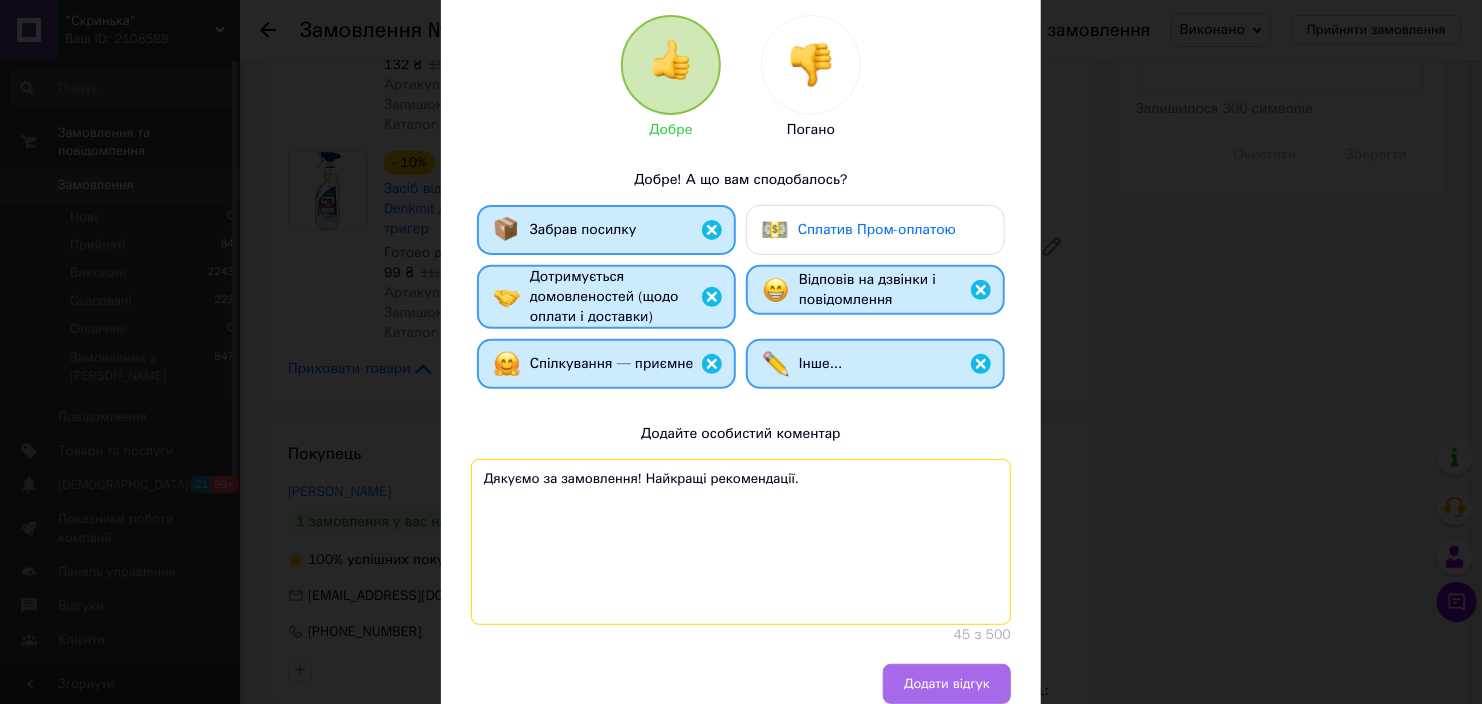 type on "Дякуємо за замовлення! Найкращі рекомендації." 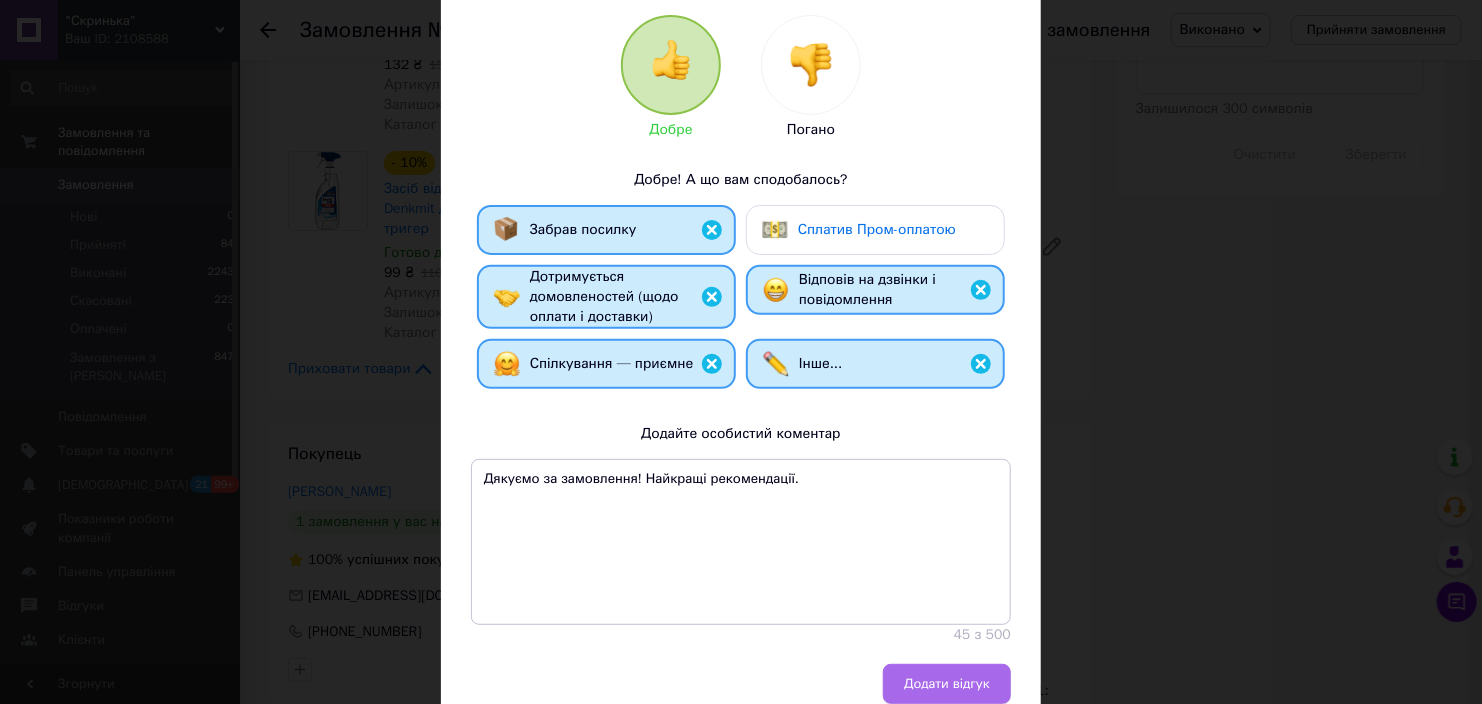 click on "Додати відгук" at bounding box center [947, 684] 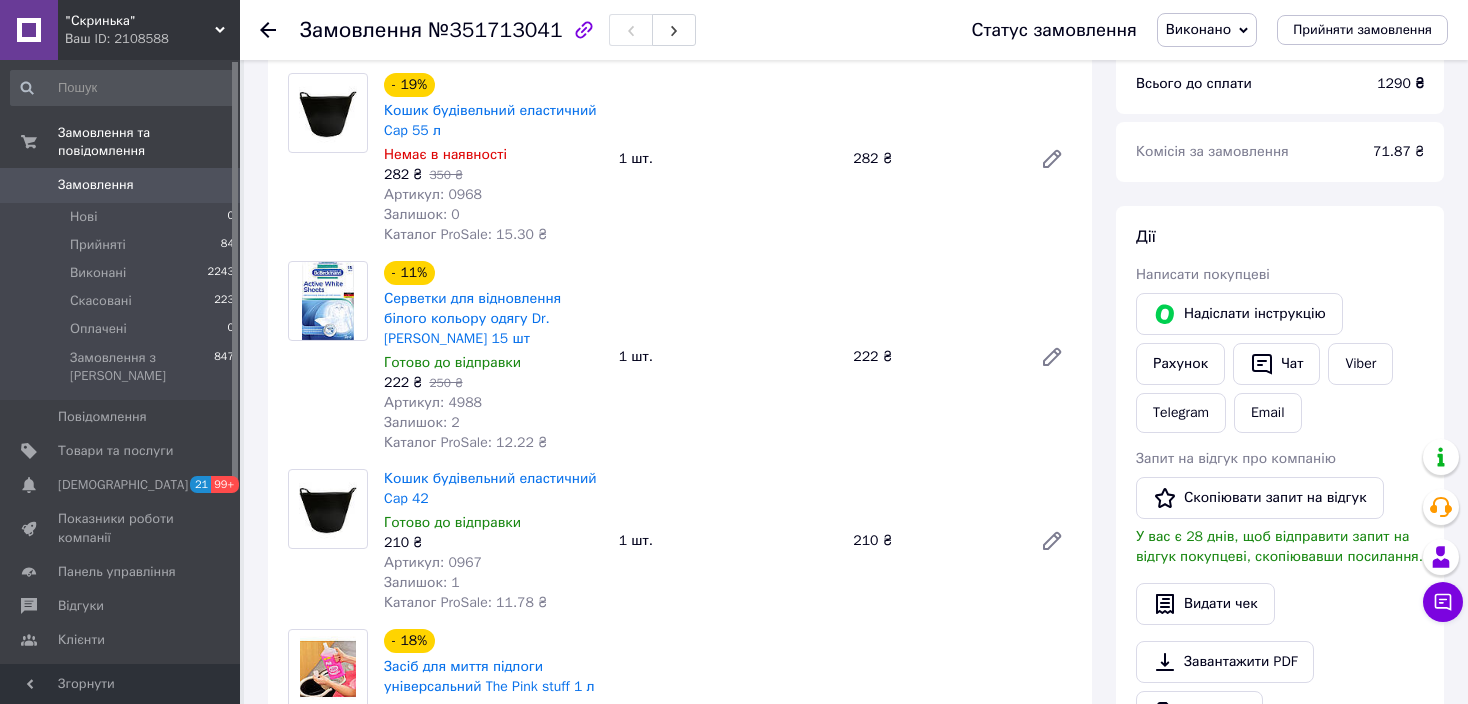 scroll, scrollTop: 0, scrollLeft: 0, axis: both 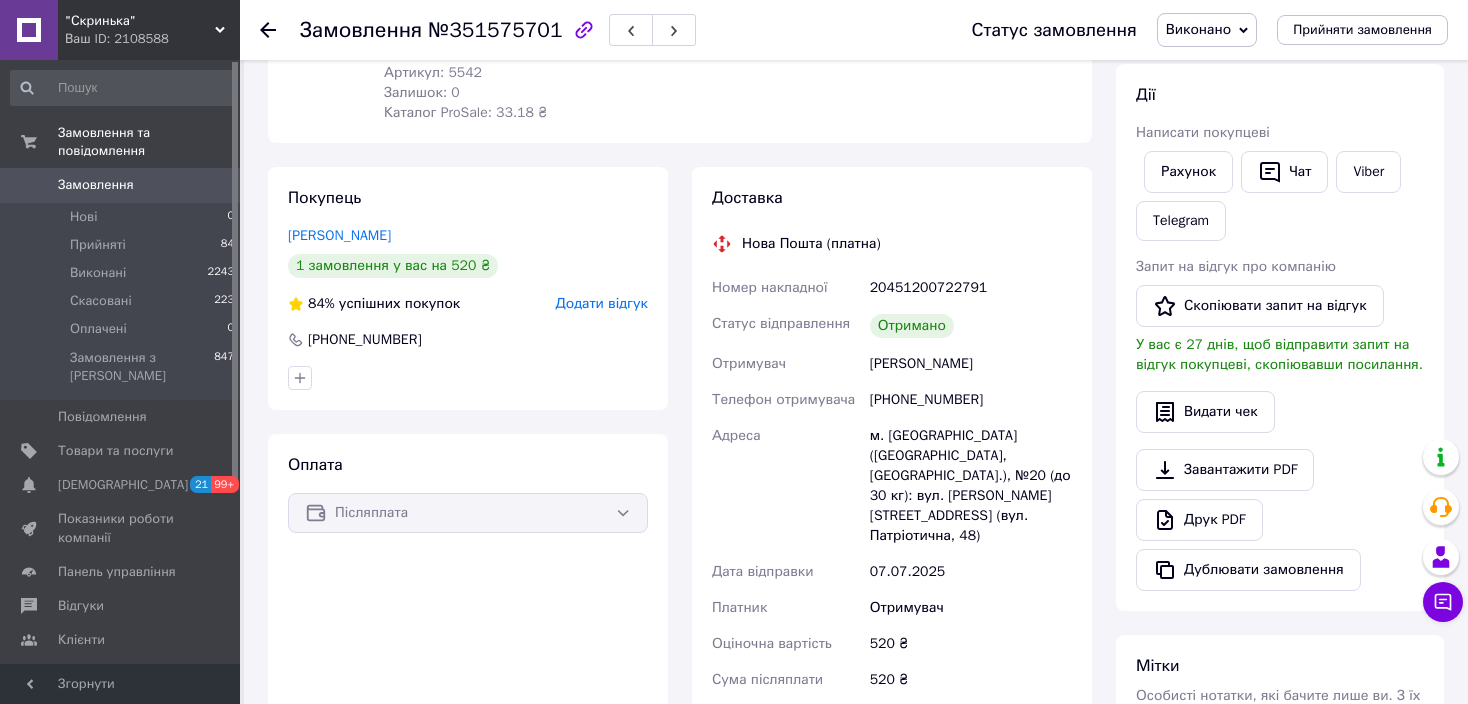 click on "Додати відгук" at bounding box center (602, 303) 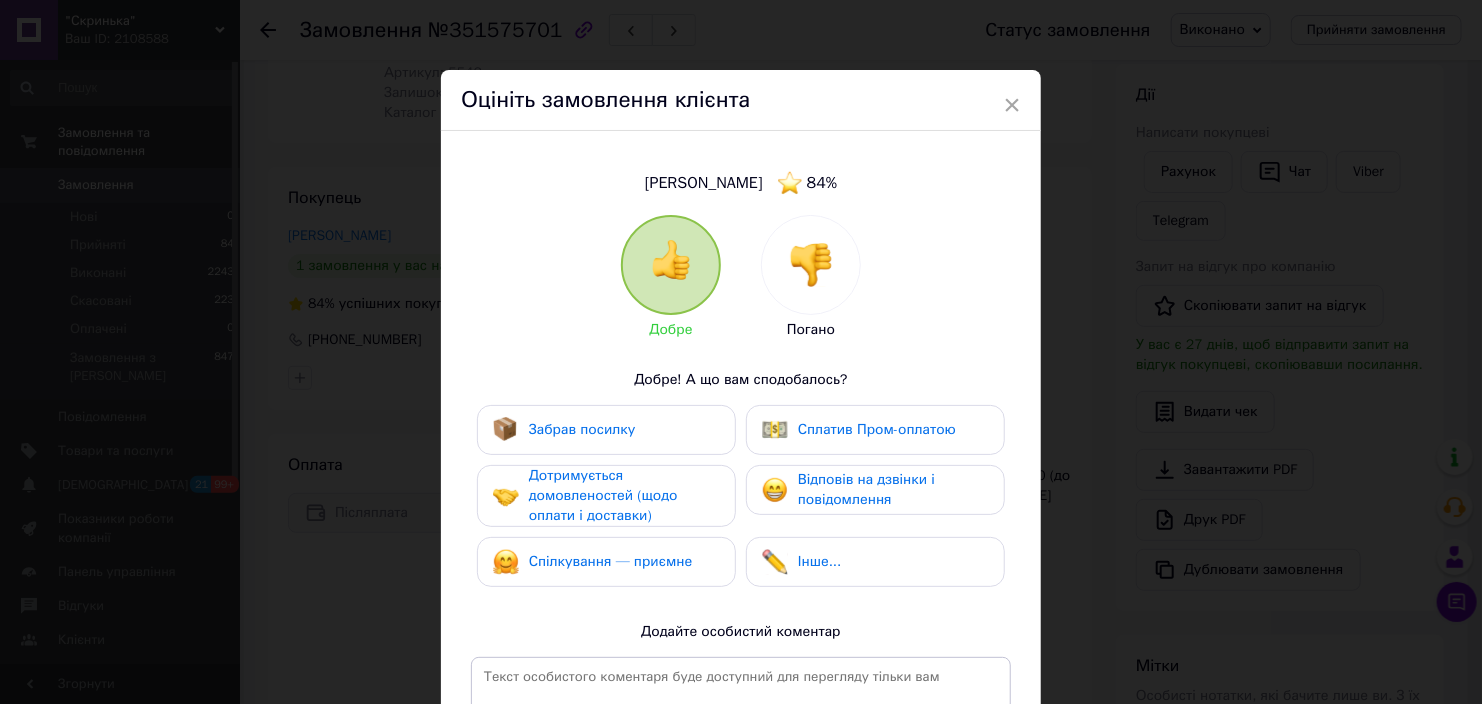 click on "Забрав посилку" at bounding box center (582, 430) 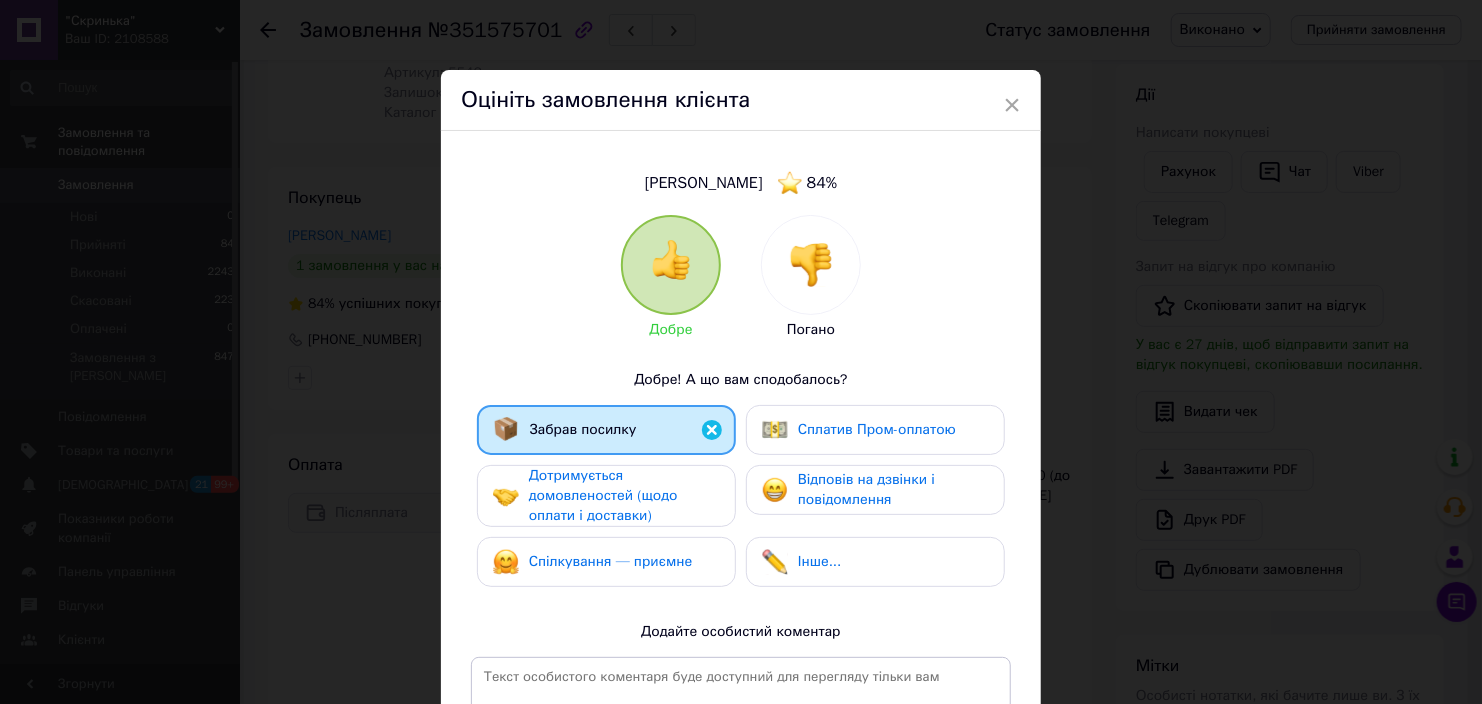drag, startPoint x: 575, startPoint y: 506, endPoint x: 587, endPoint y: 552, distance: 47.539455 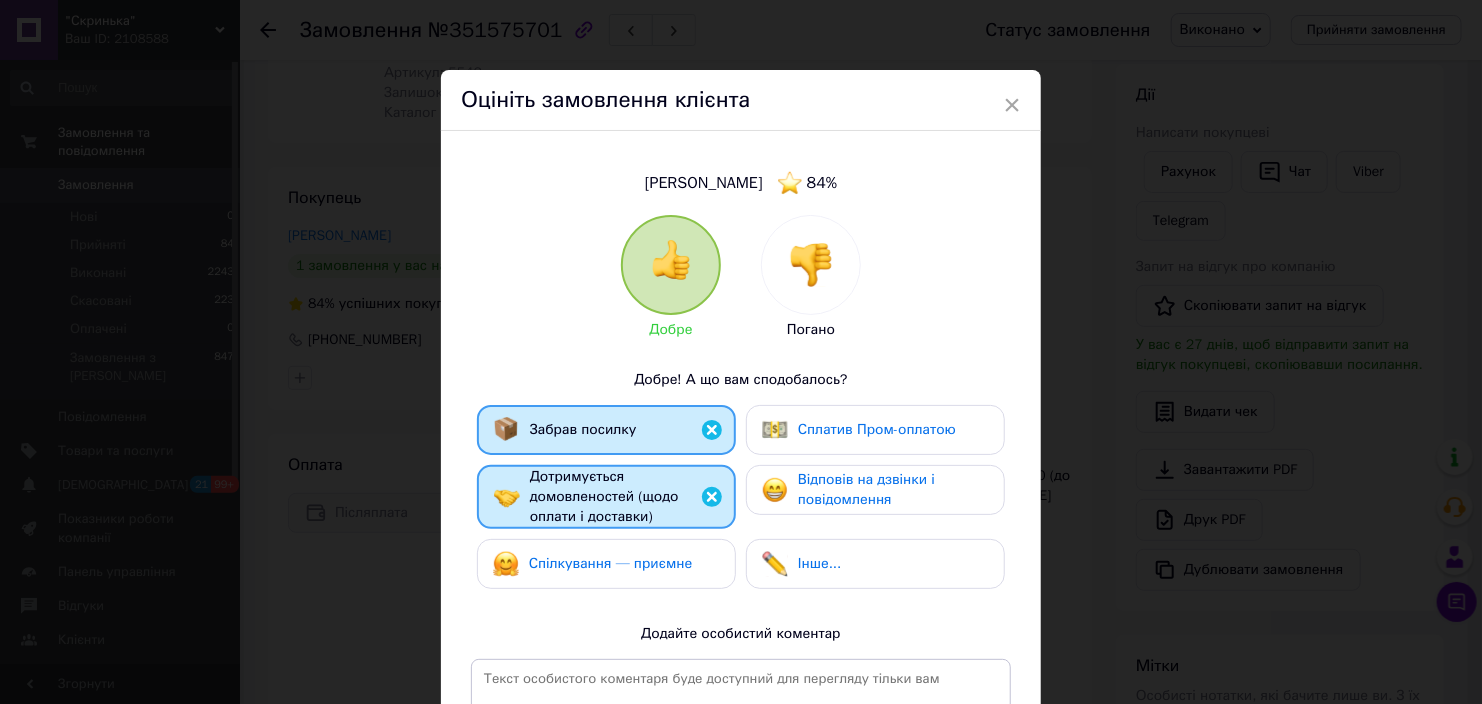 drag, startPoint x: 593, startPoint y: 566, endPoint x: 630, endPoint y: 575, distance: 38.078865 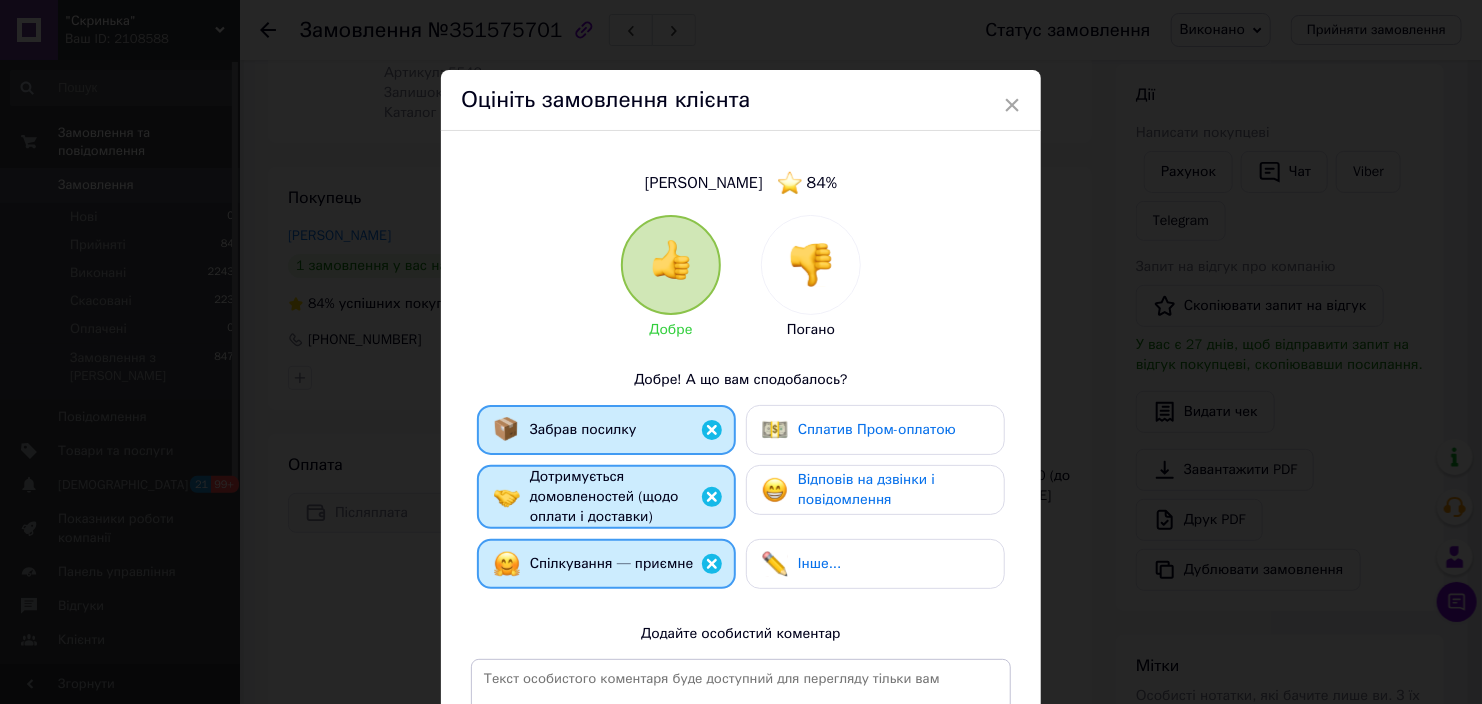 click on "Інше..." at bounding box center (819, 563) 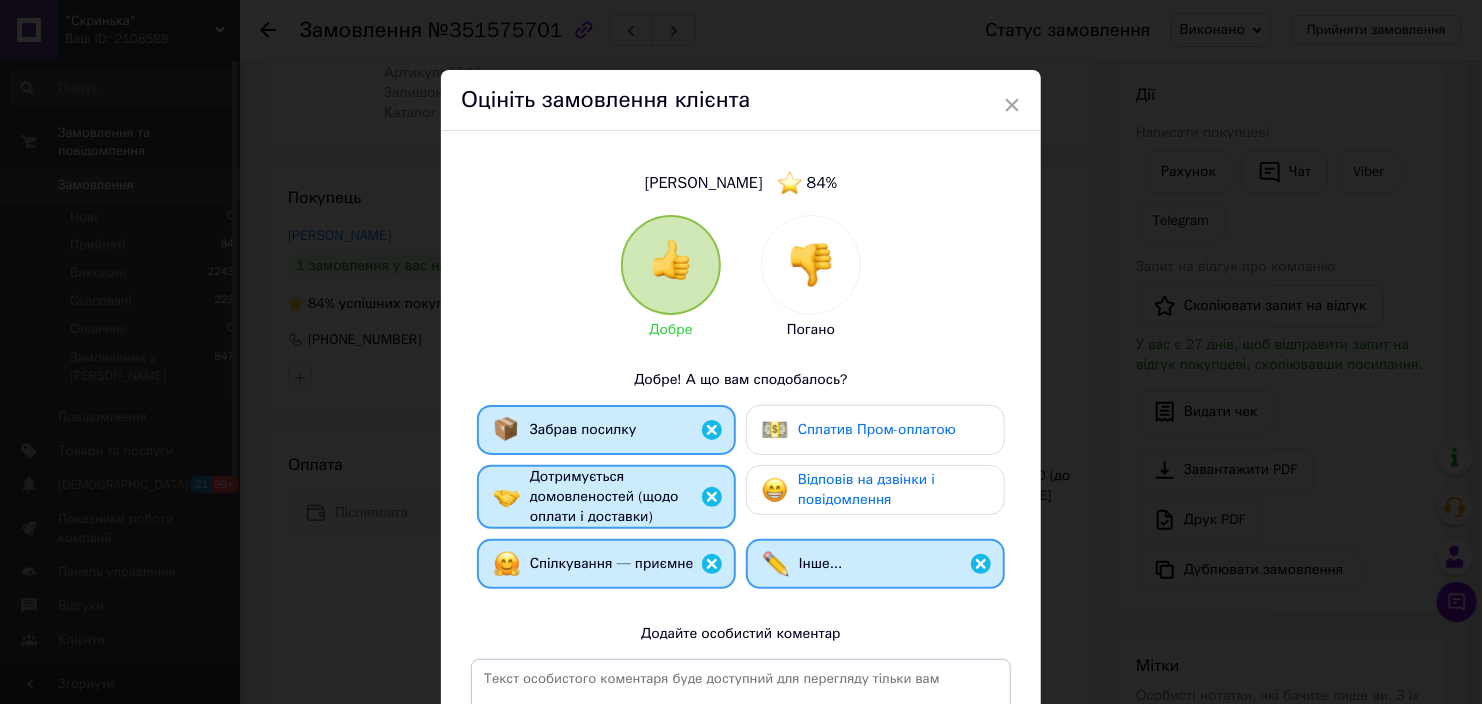 click on "Відповів на дзвінки і повідомлення" at bounding box center (866, 489) 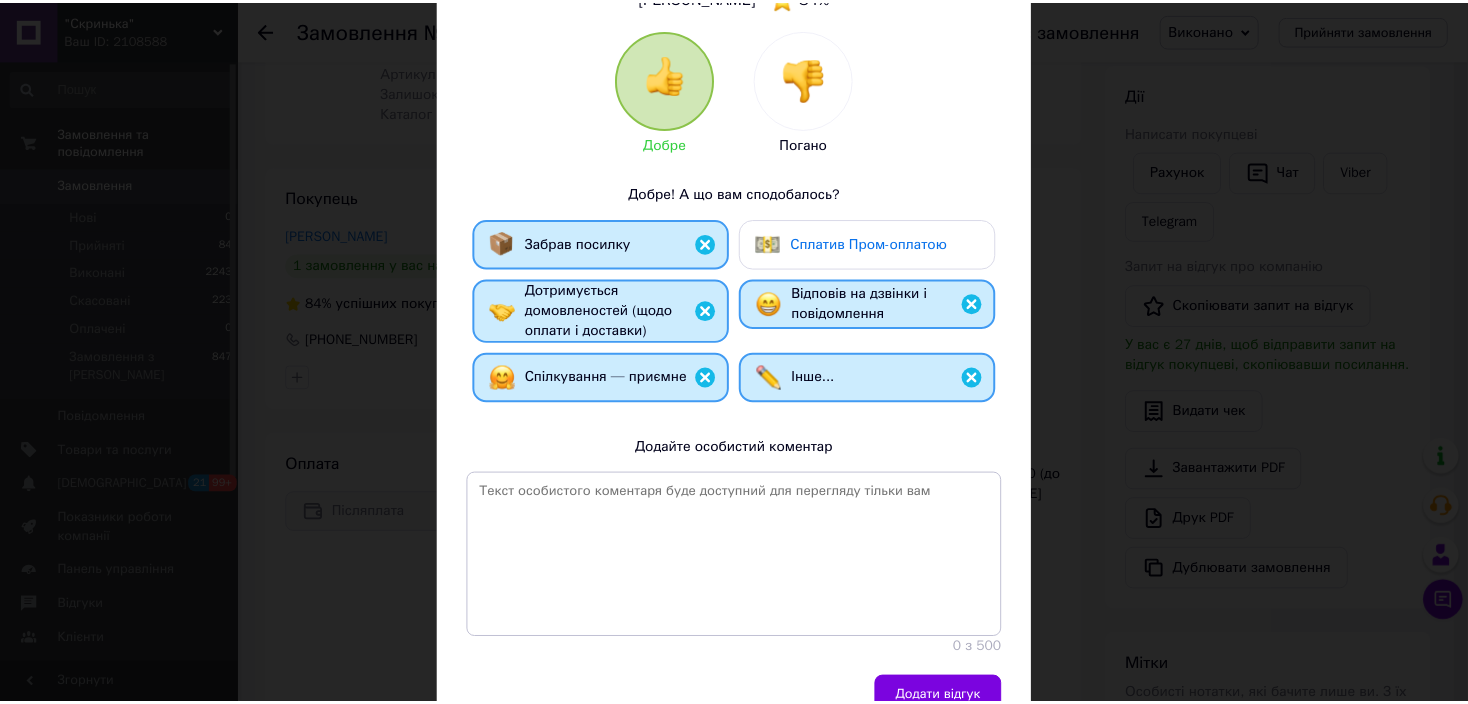 scroll, scrollTop: 200, scrollLeft: 0, axis: vertical 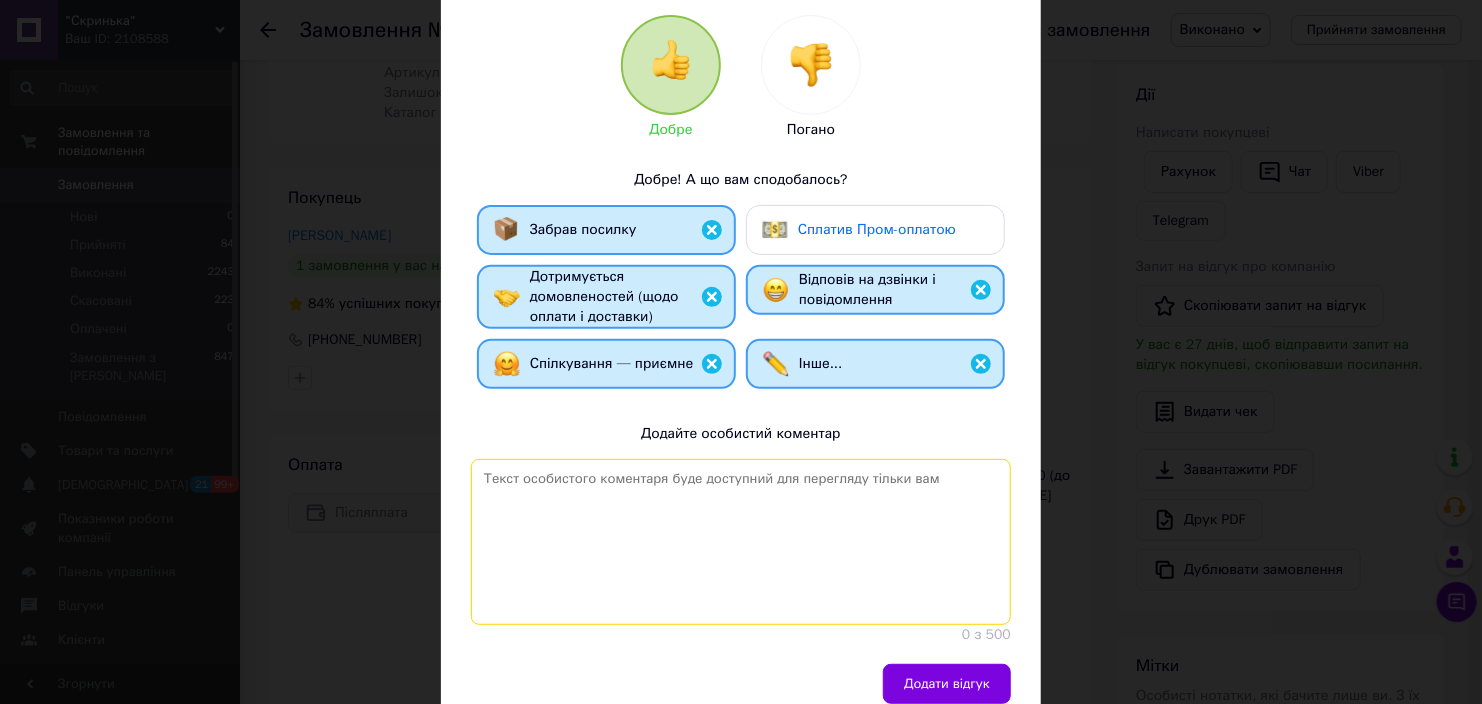click at bounding box center (741, 542) 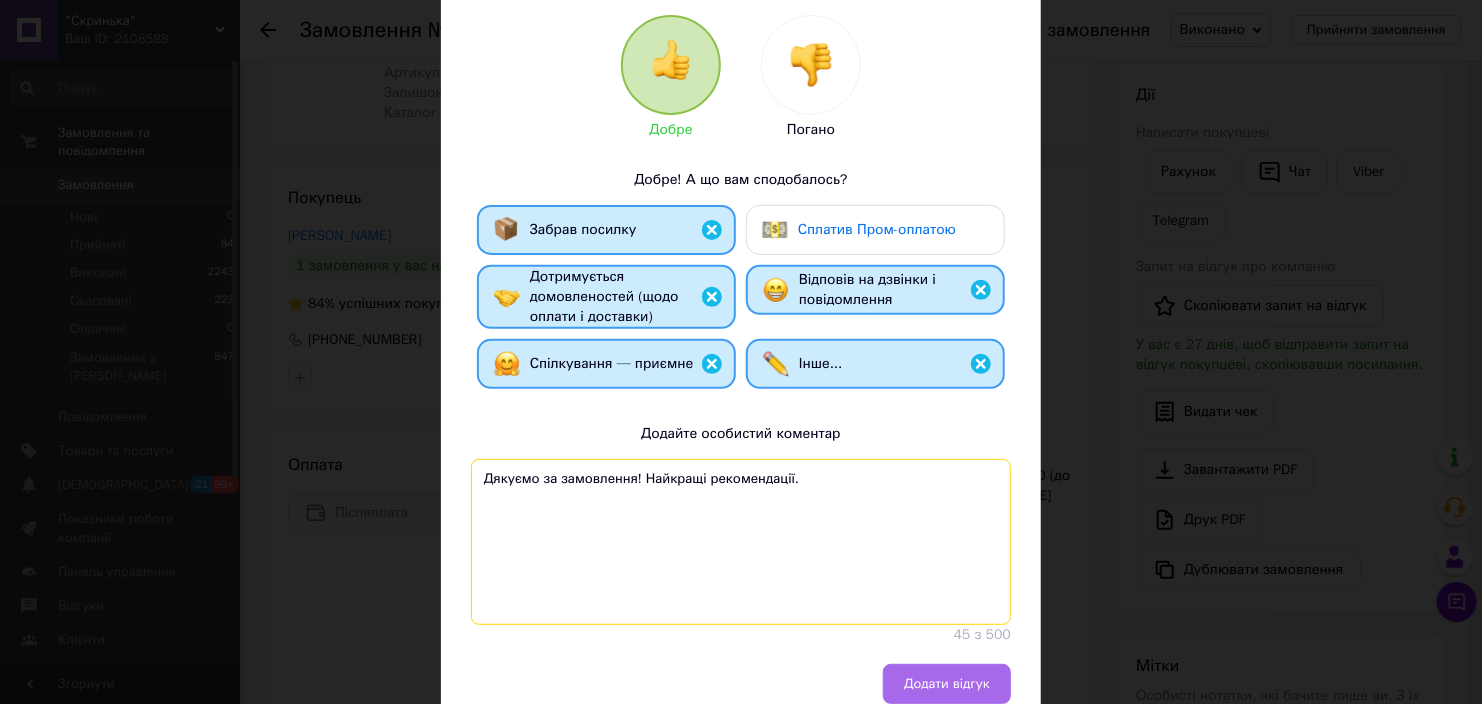 type on "Дякуємо за замовлення! Найкращі рекомендації." 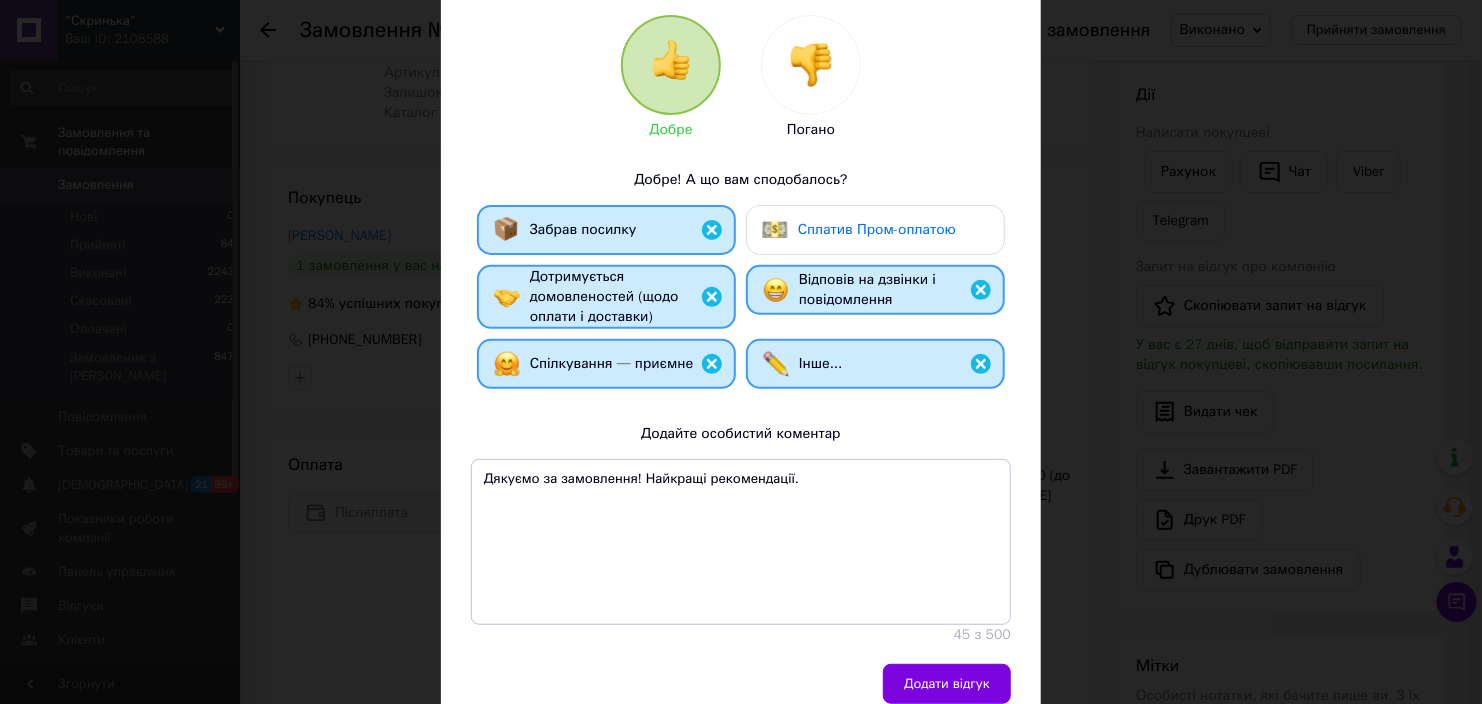 click on "Додати відгук" at bounding box center [947, 684] 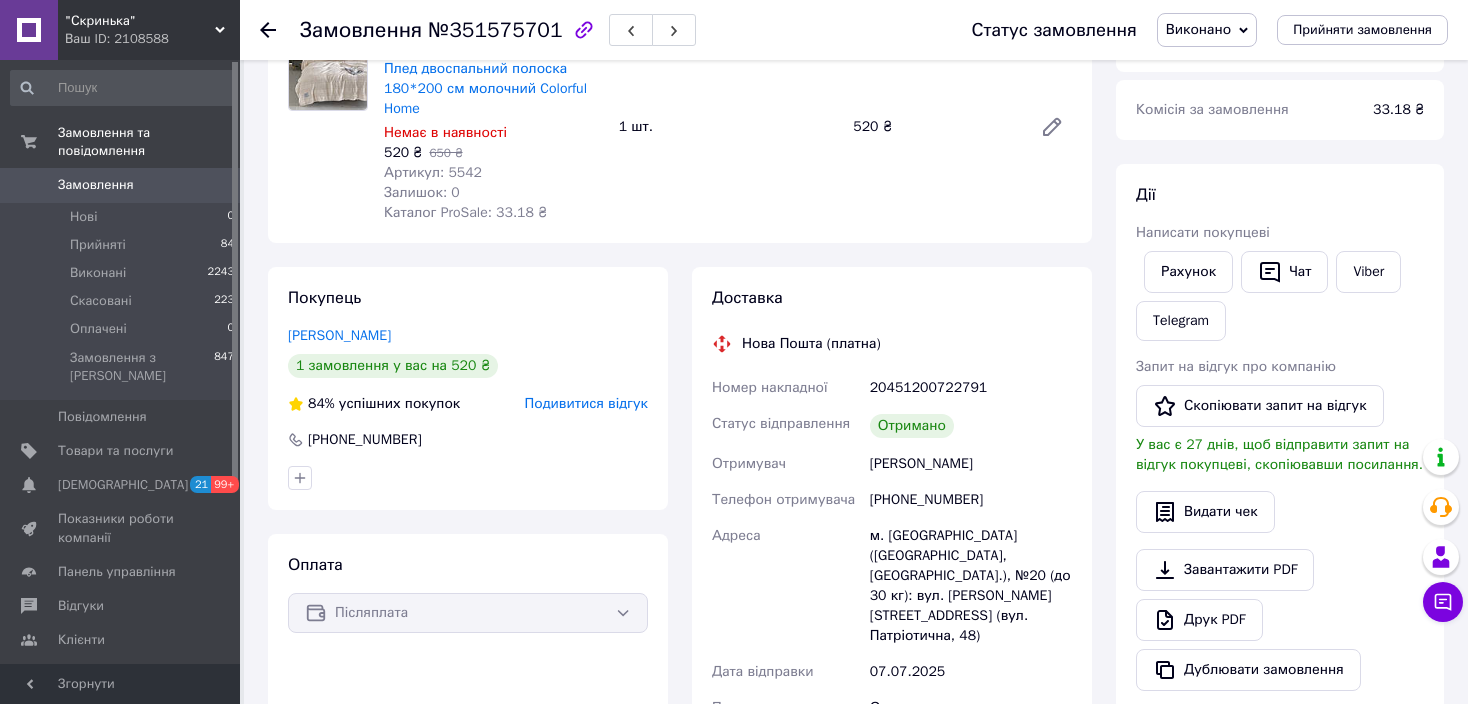 scroll, scrollTop: 0, scrollLeft: 0, axis: both 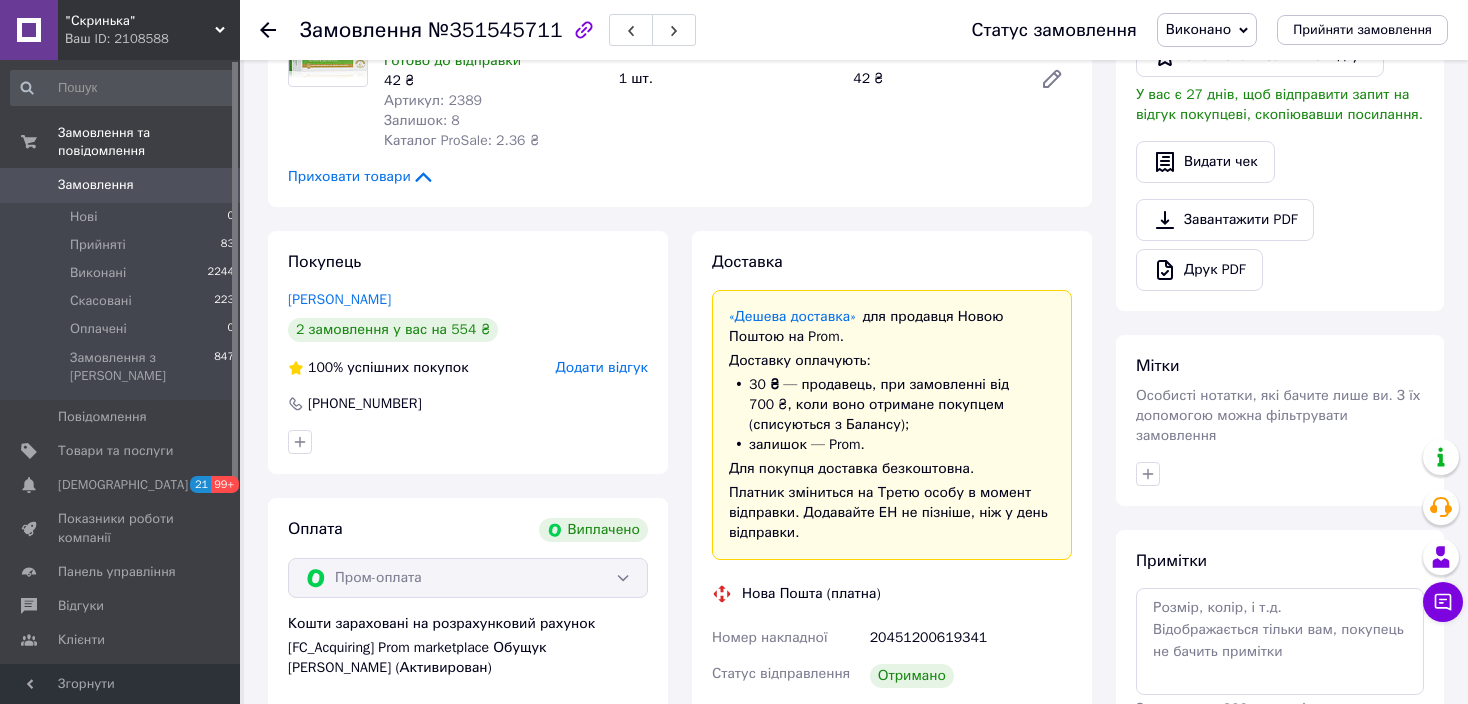click on "Додати відгук" at bounding box center [602, 367] 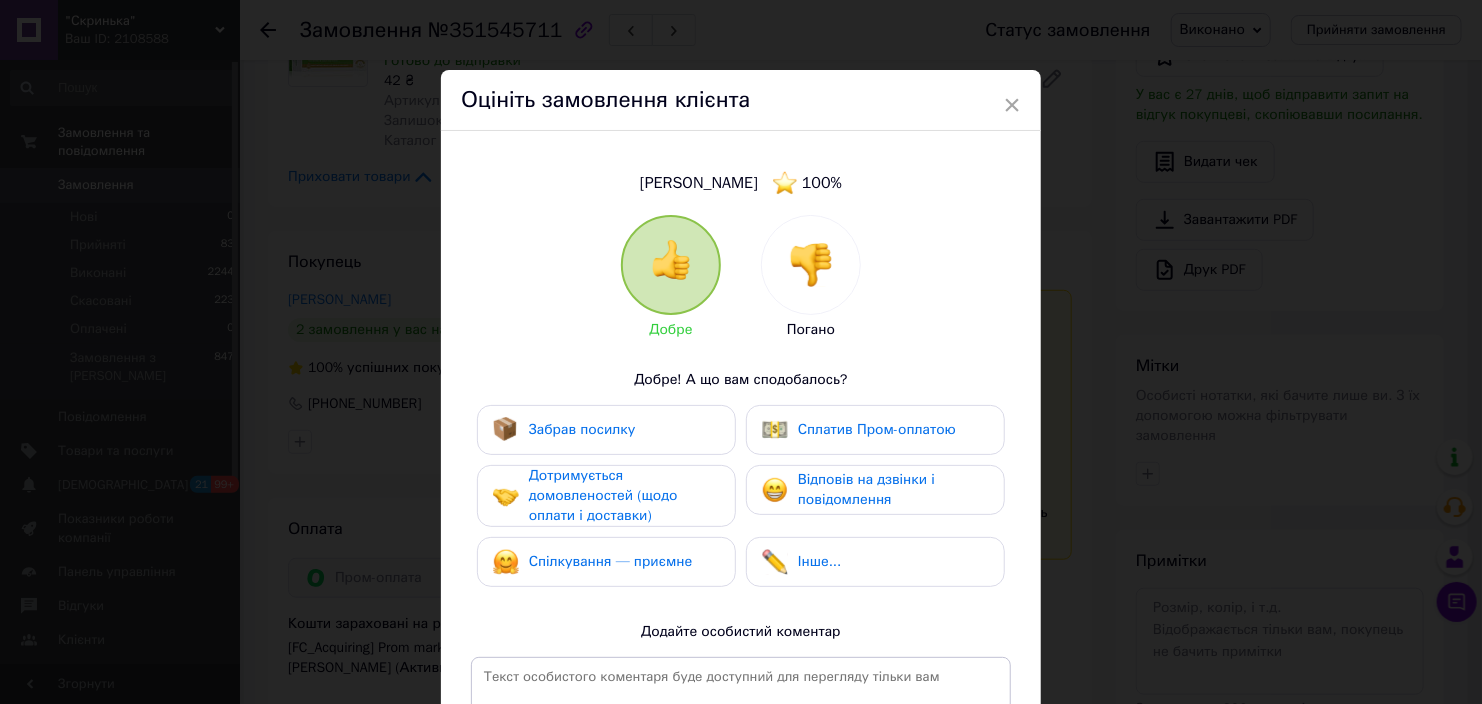 click on "Забрав посилку" at bounding box center (582, 429) 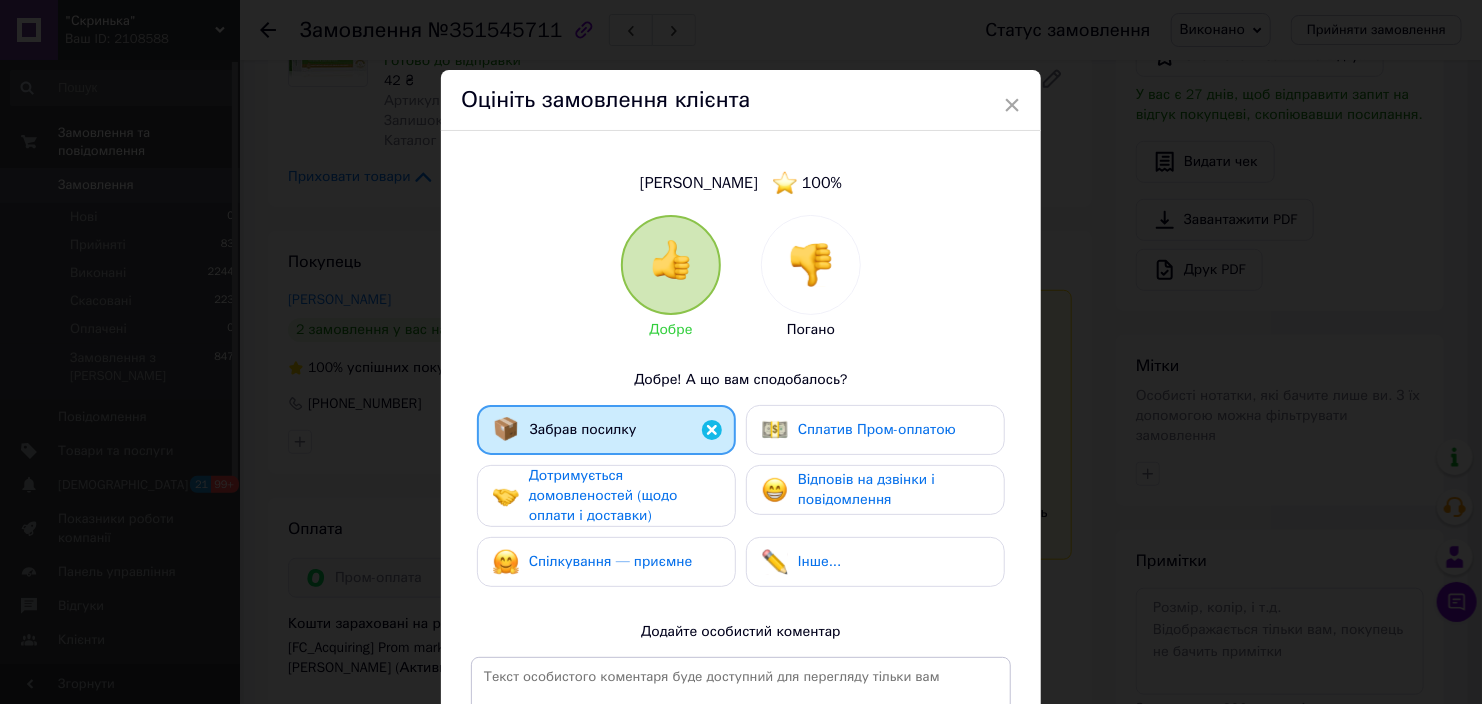 click on "Дотримується домовленостей (щодо оплати і доставки)" at bounding box center [603, 495] 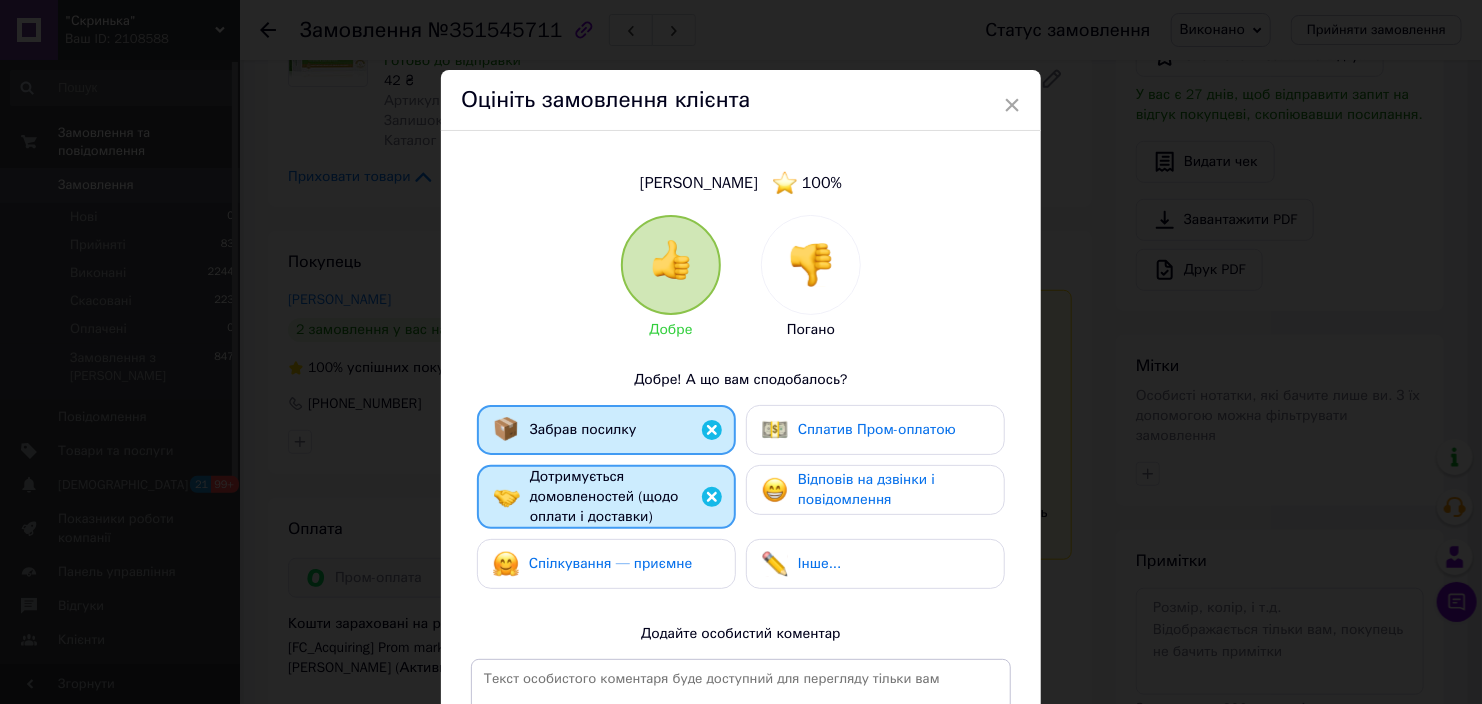 drag, startPoint x: 608, startPoint y: 565, endPoint x: 649, endPoint y: 574, distance: 41.976185 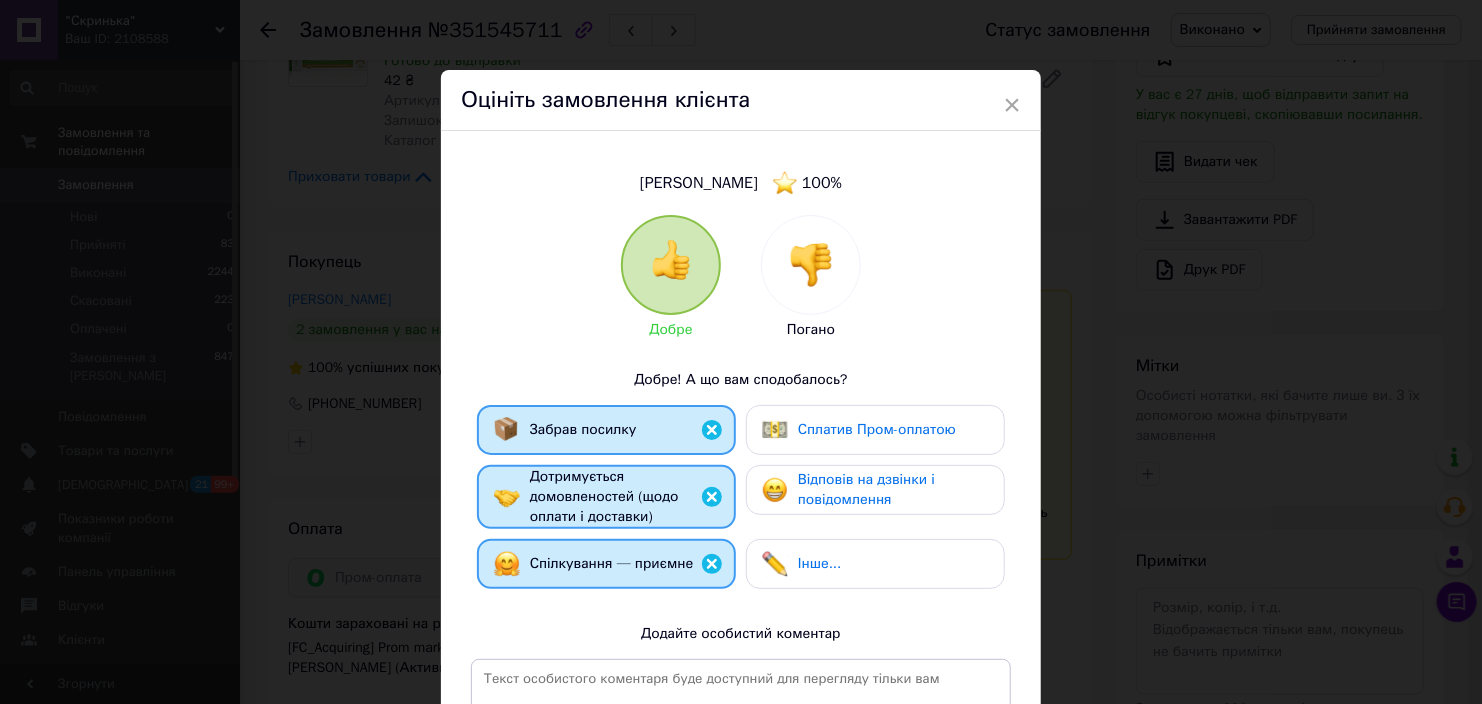 click on "Інше..." at bounding box center [819, 563] 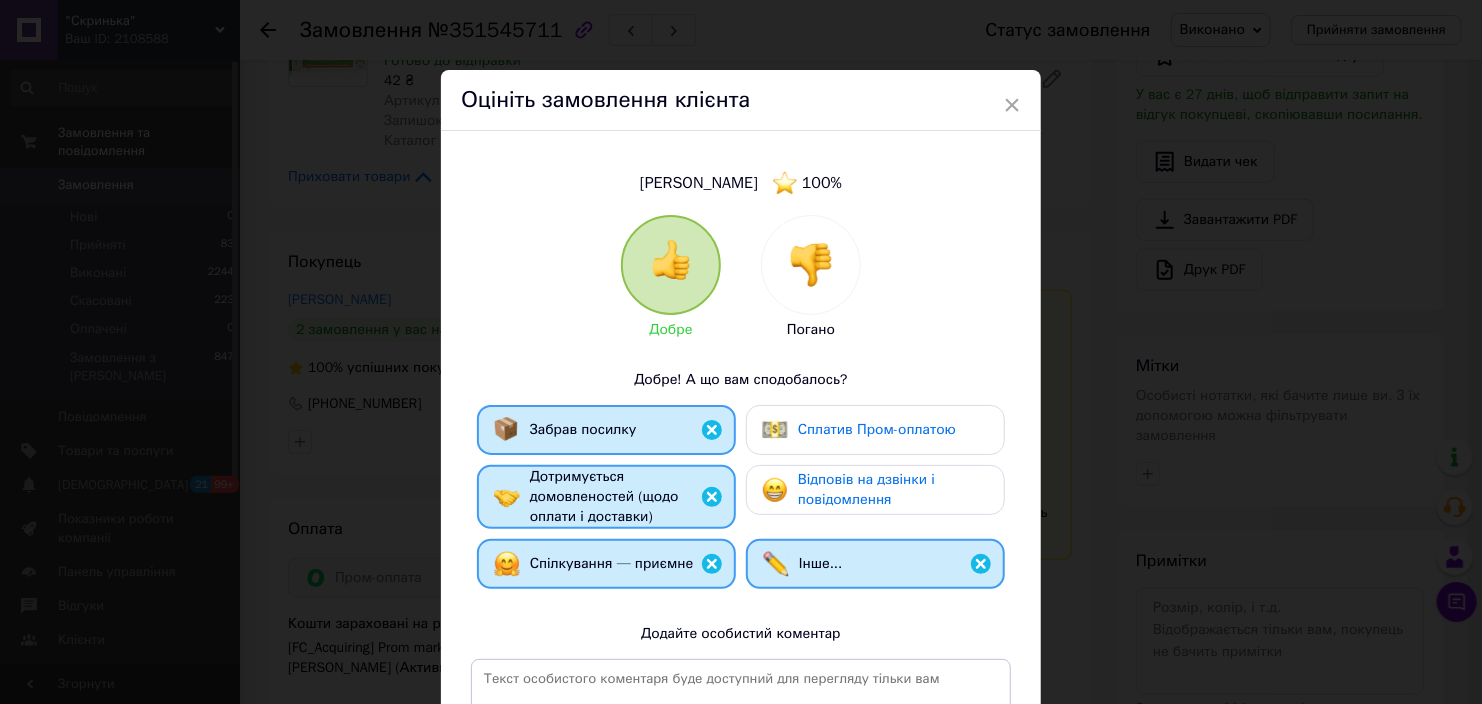 click on "Відповів на дзвінки і повідомлення" at bounding box center [866, 489] 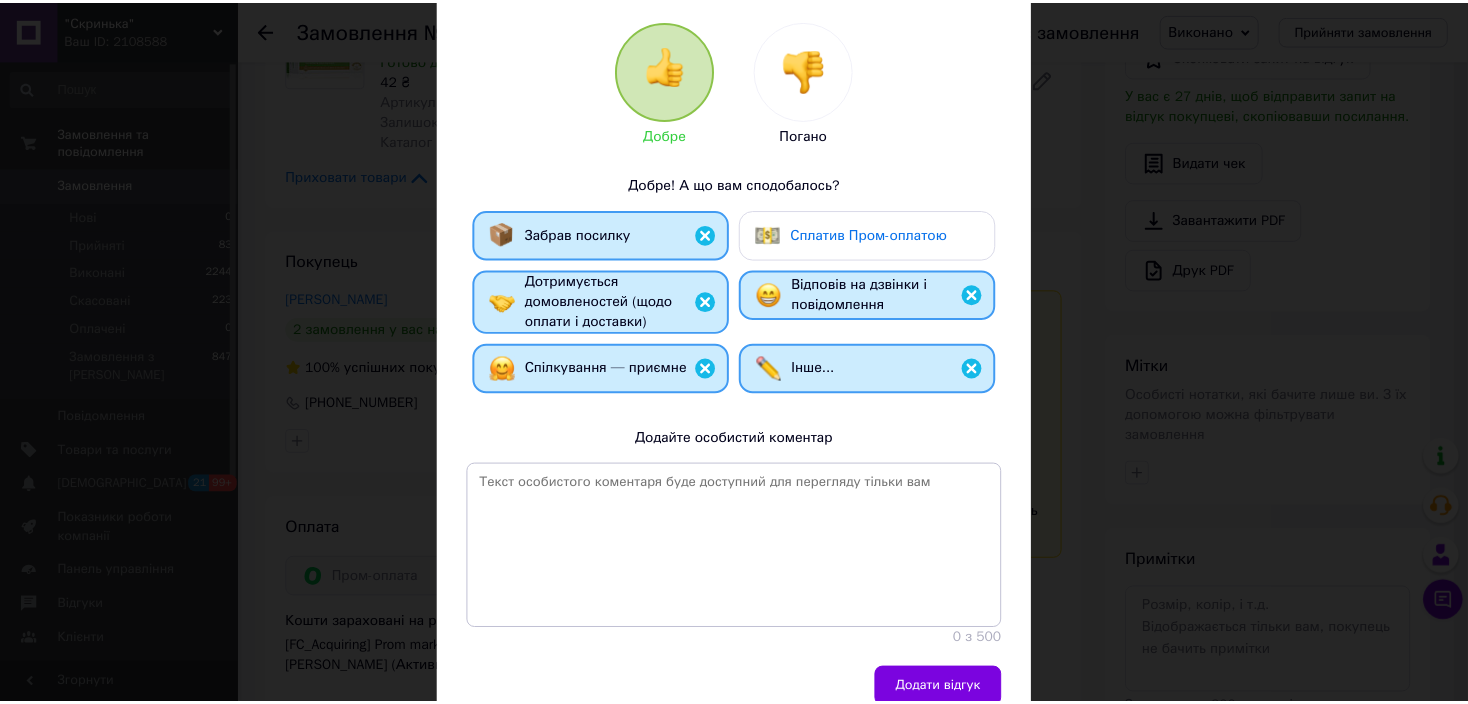 scroll, scrollTop: 200, scrollLeft: 0, axis: vertical 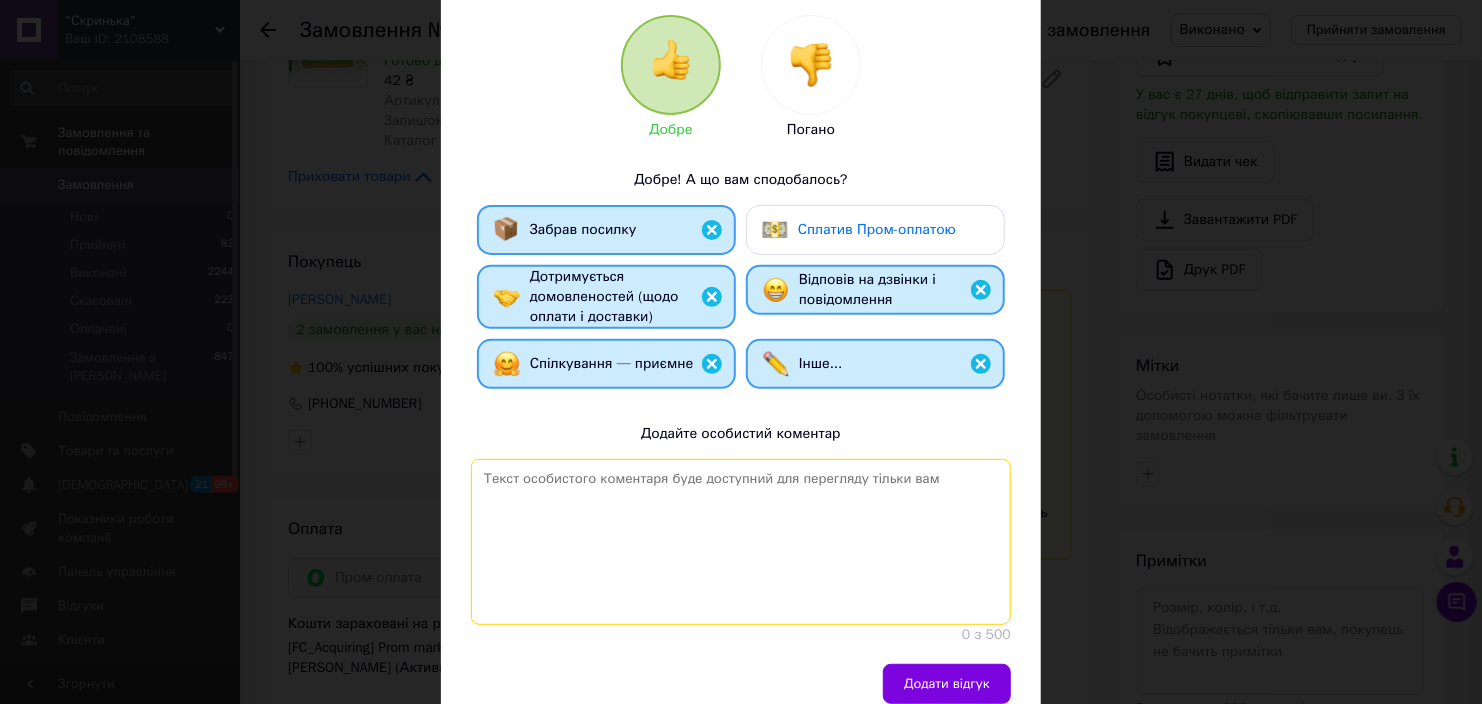 click at bounding box center [741, 542] 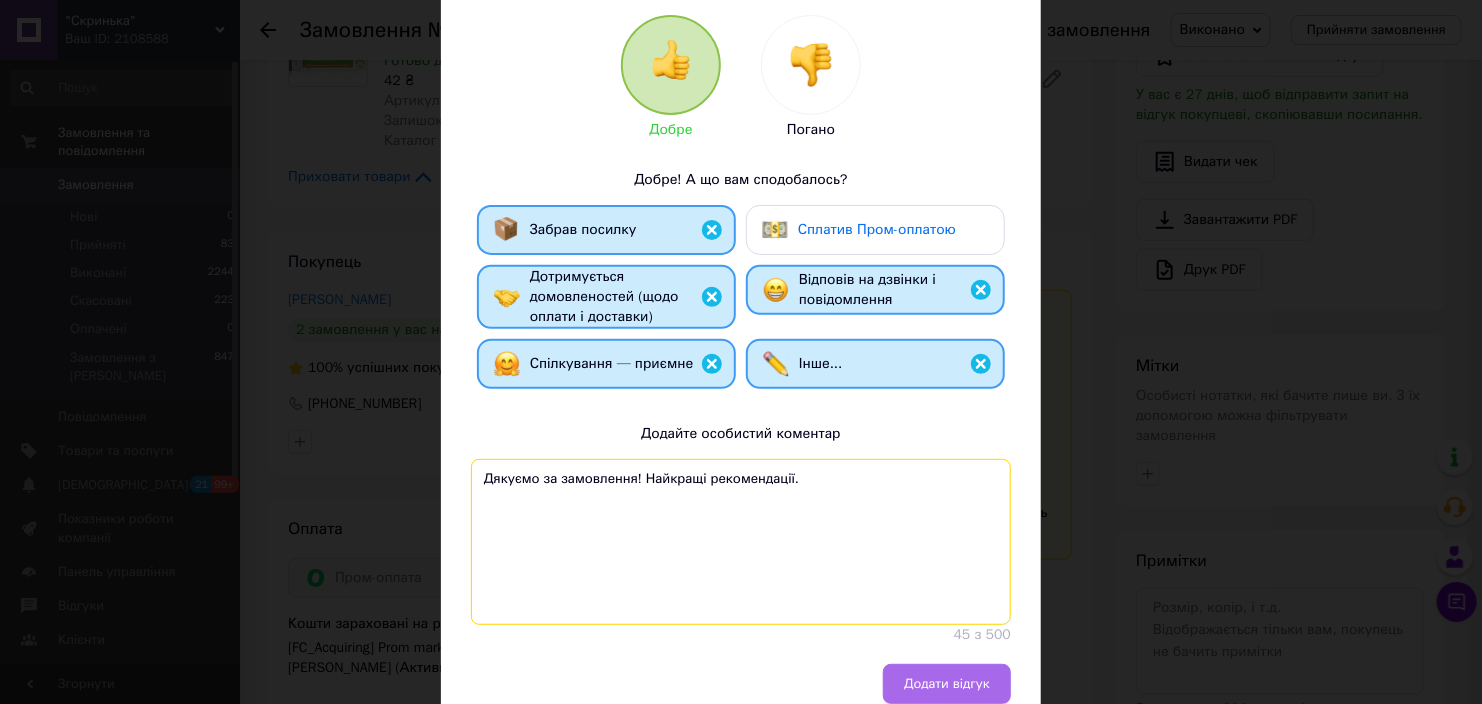 type on "Дякуємо за замовлення! Найкращі рекомендації." 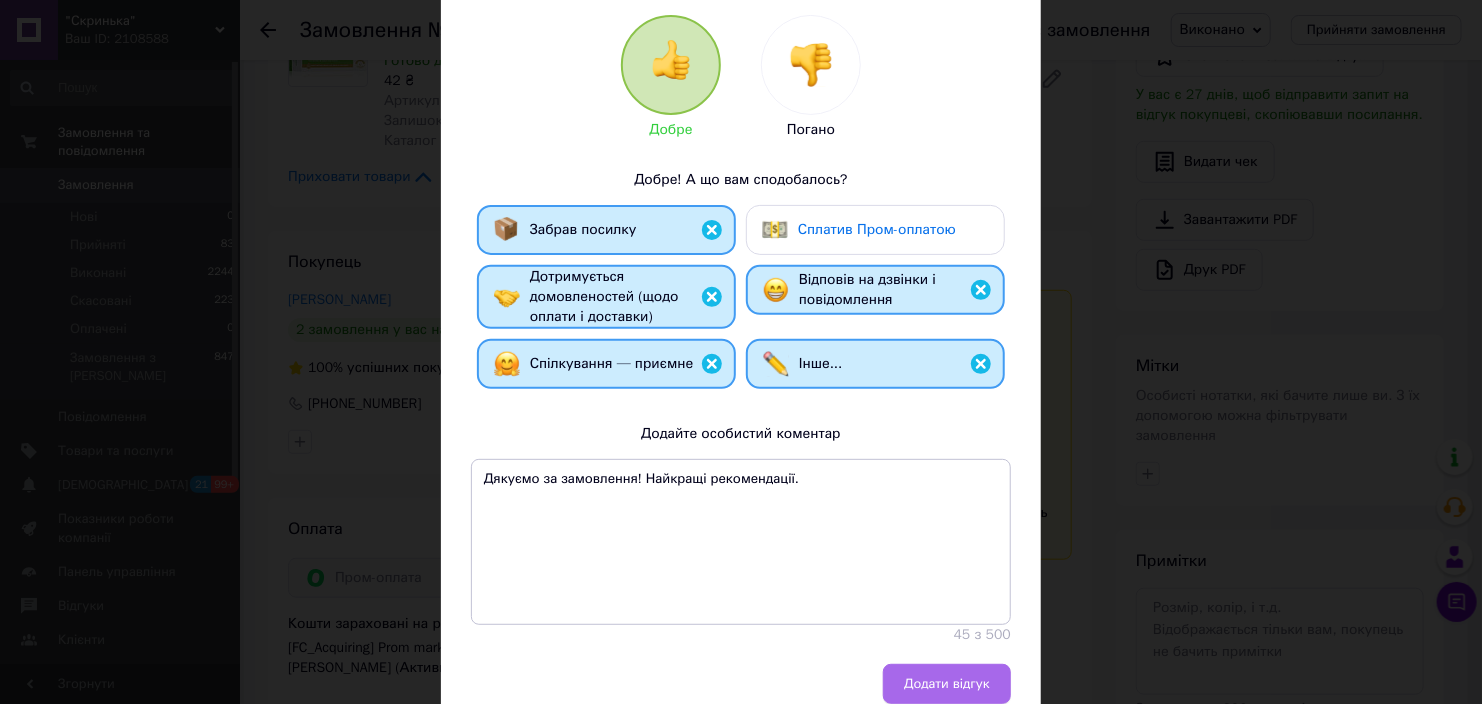 click on "Додати відгук" at bounding box center [947, 684] 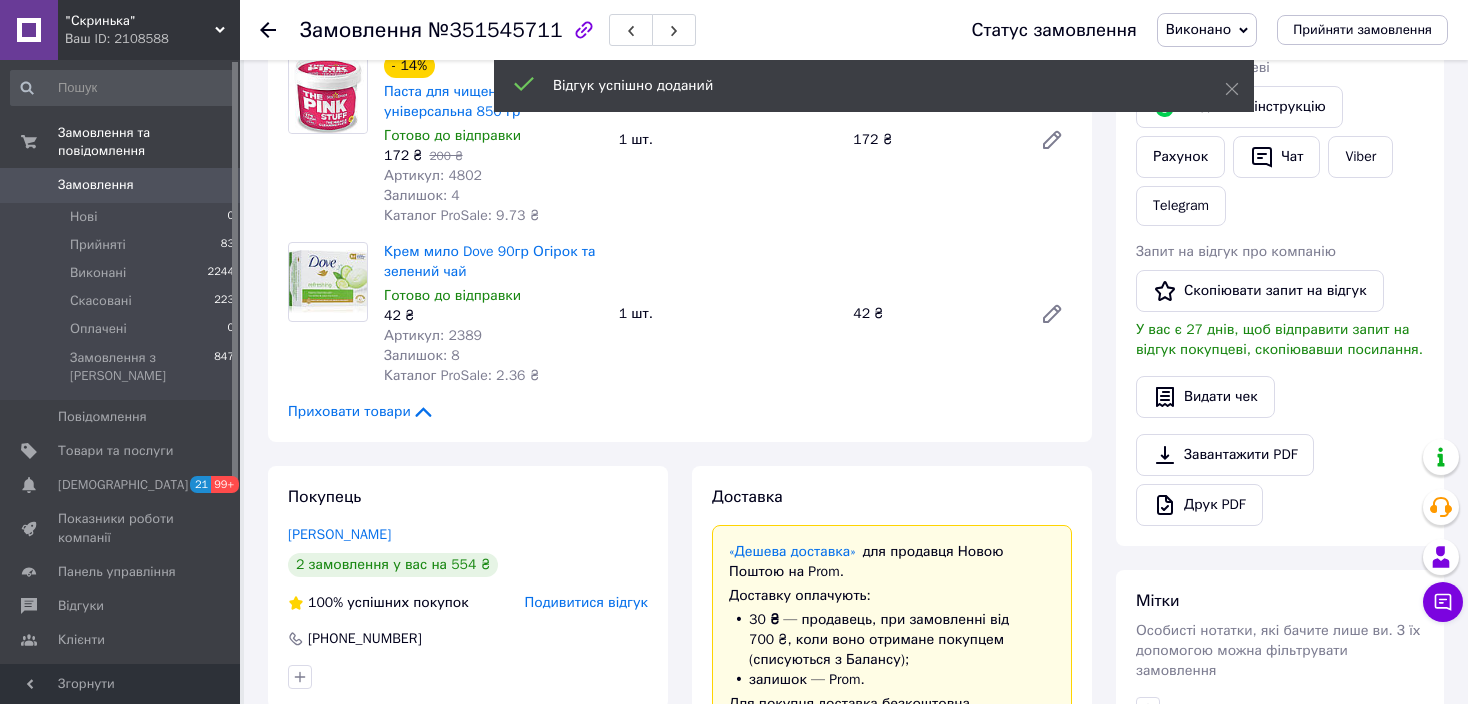 scroll, scrollTop: 0, scrollLeft: 0, axis: both 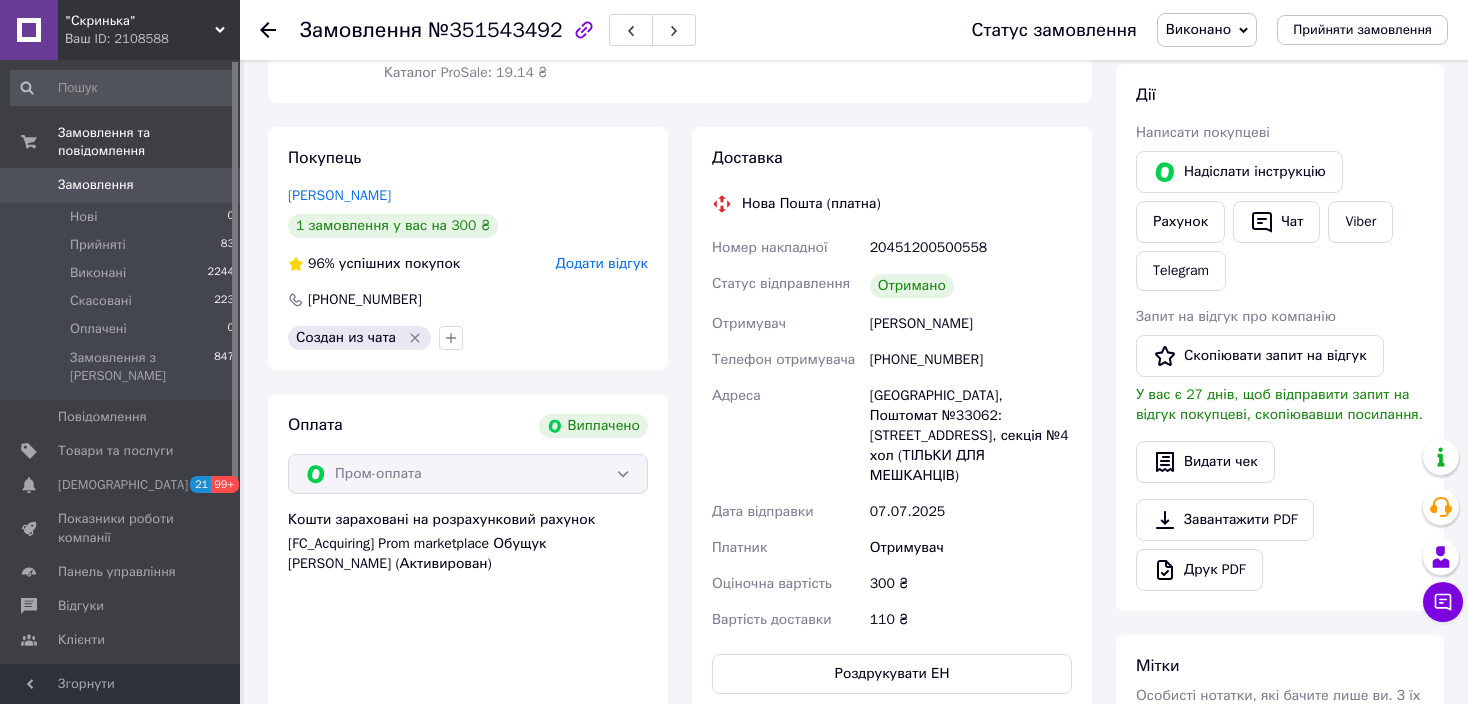 click on "Додати відгук" at bounding box center [602, 263] 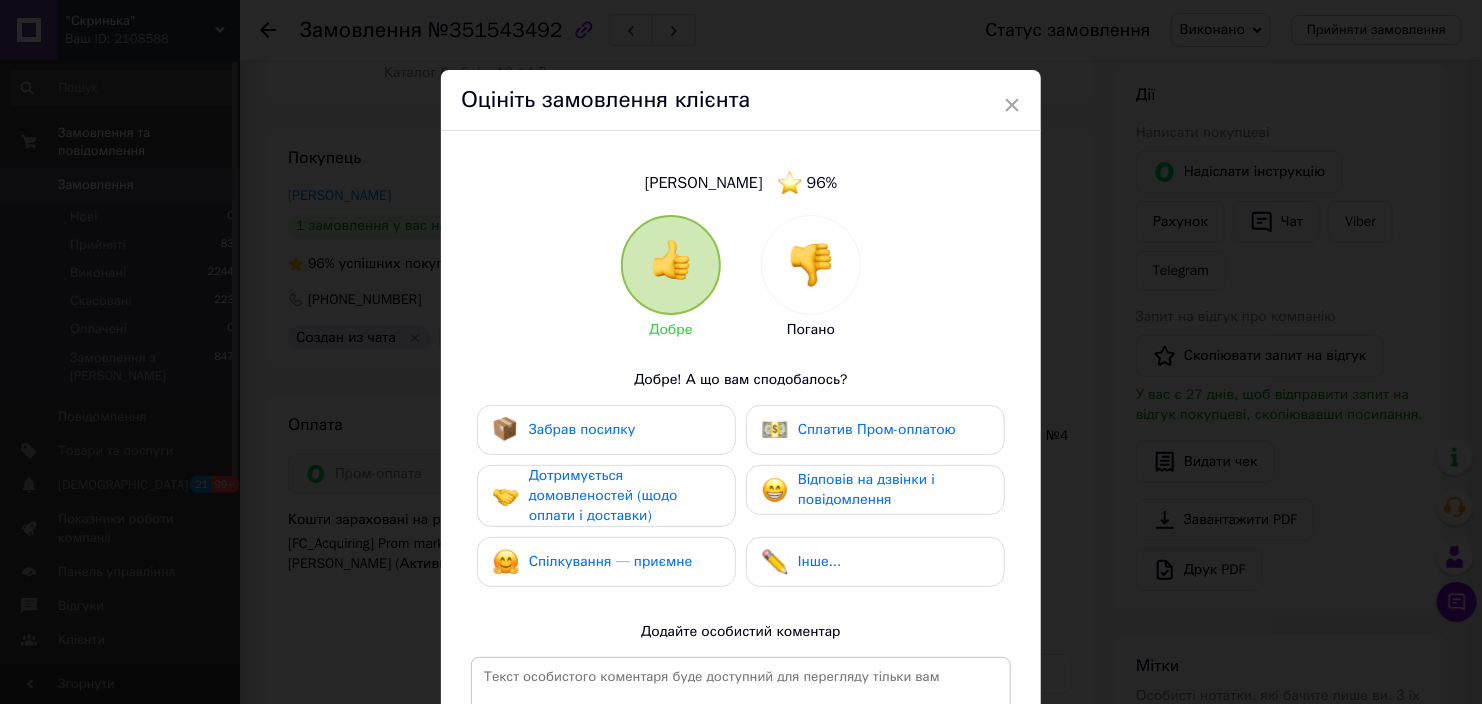 click on "Забрав посилку" at bounding box center [582, 429] 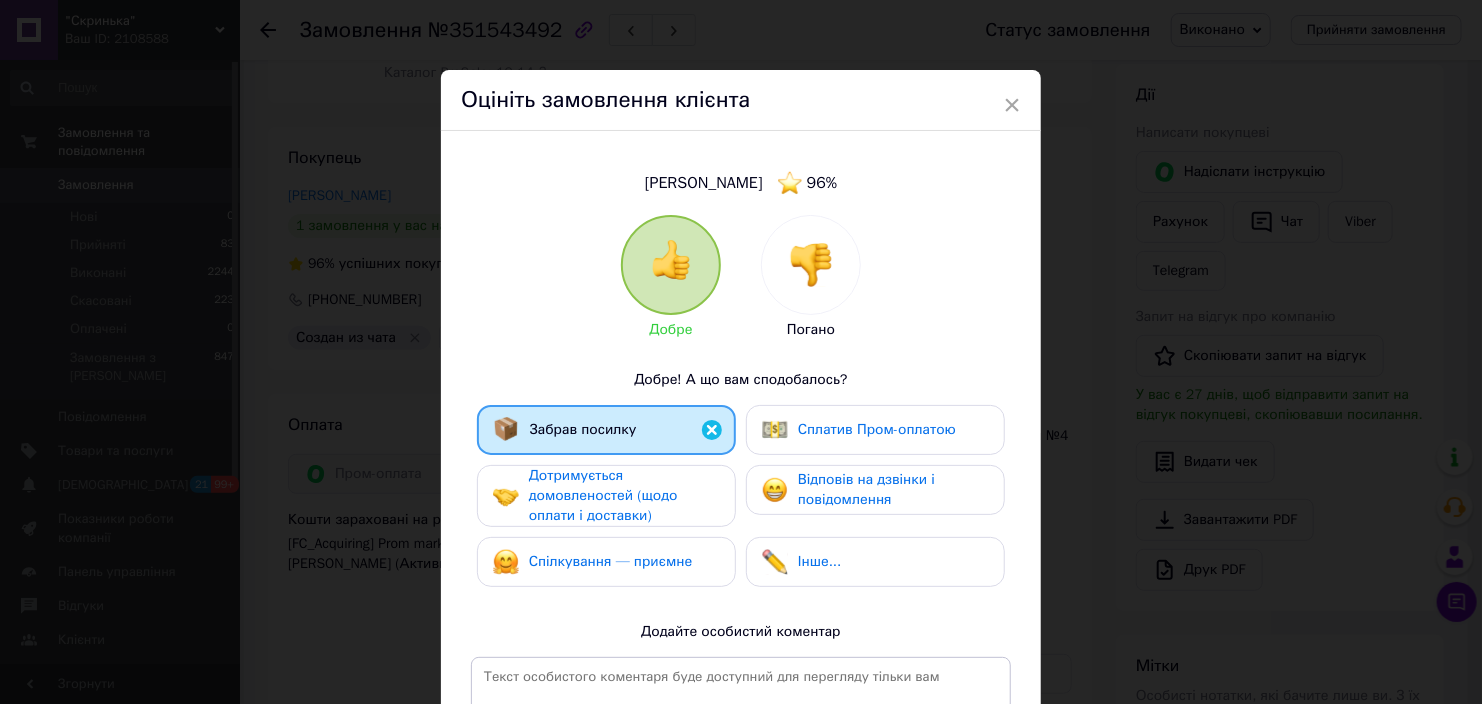 click on "Дотримується домовленостей (щодо оплати і доставки)" at bounding box center [603, 495] 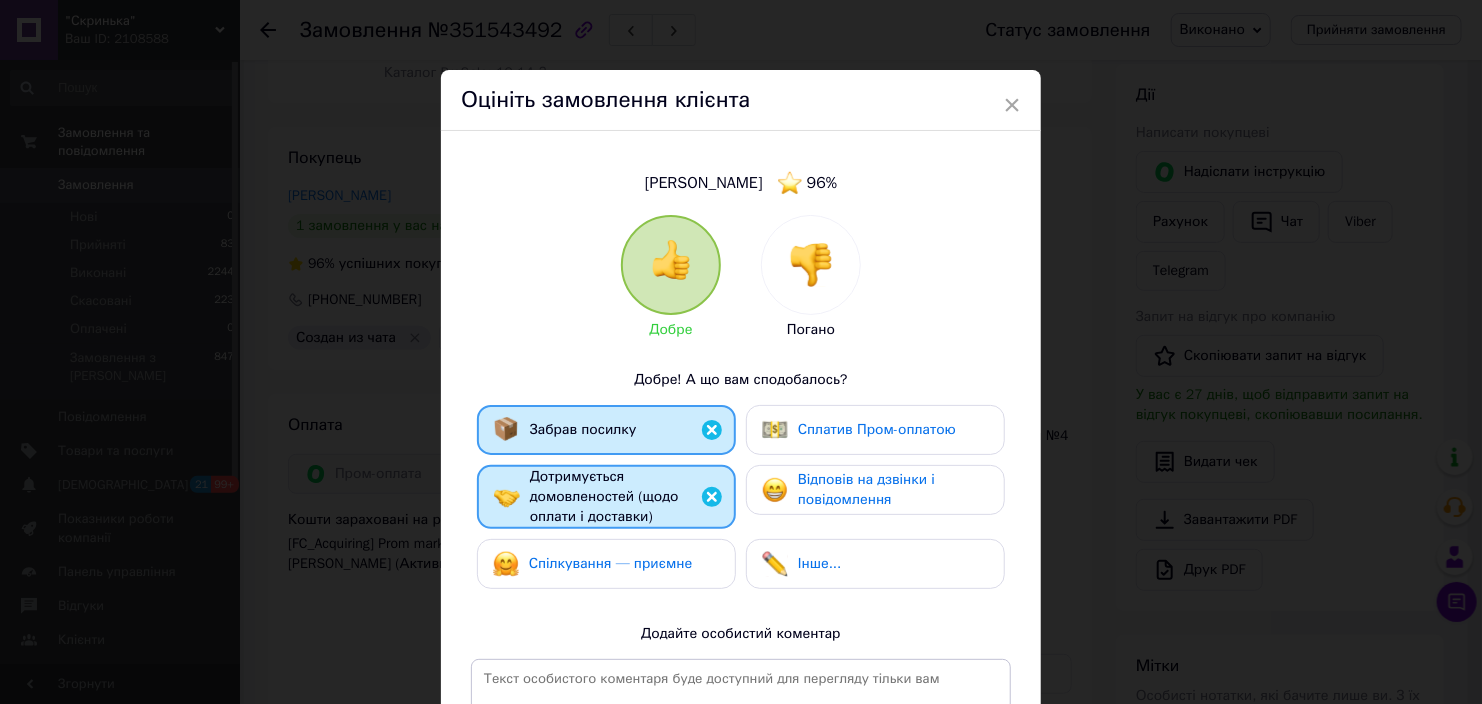 drag, startPoint x: 627, startPoint y: 564, endPoint x: 796, endPoint y: 571, distance: 169.14491 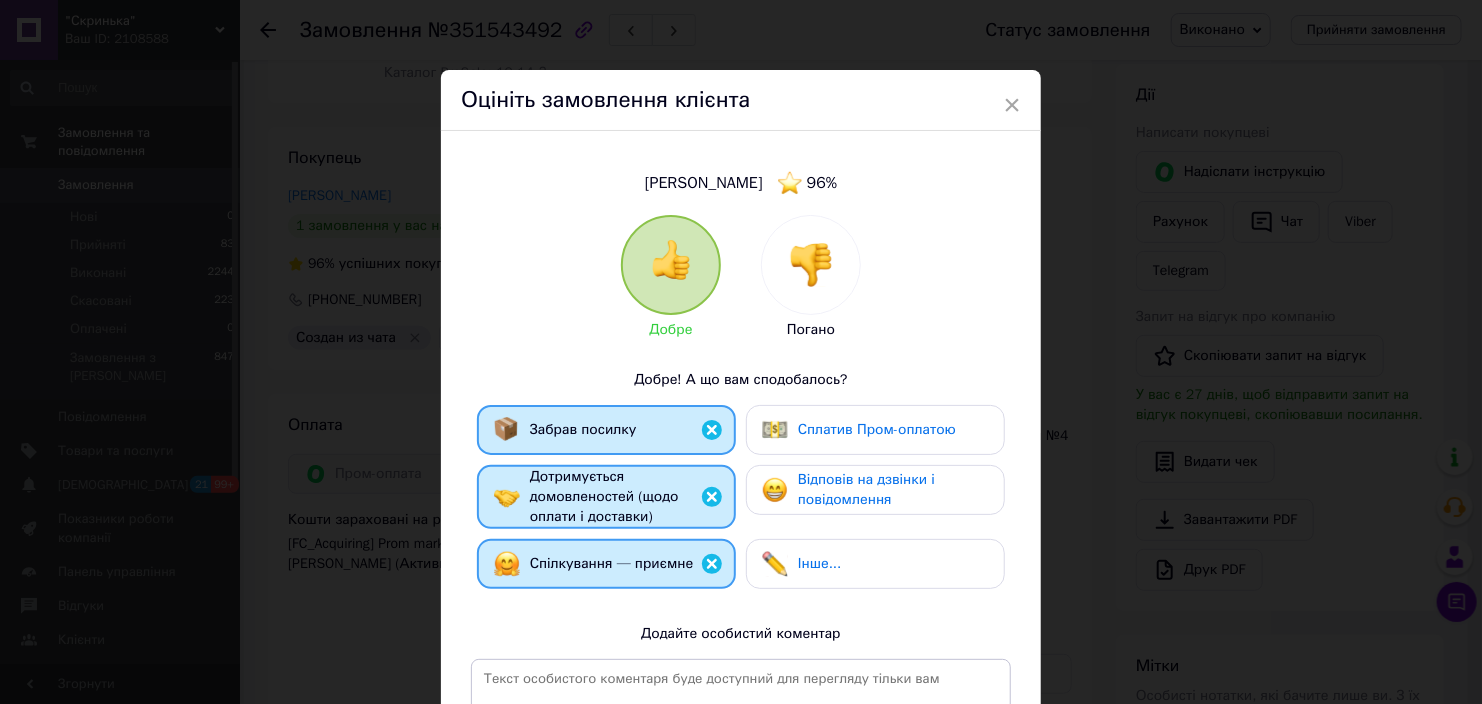 click on "Інше..." at bounding box center [819, 563] 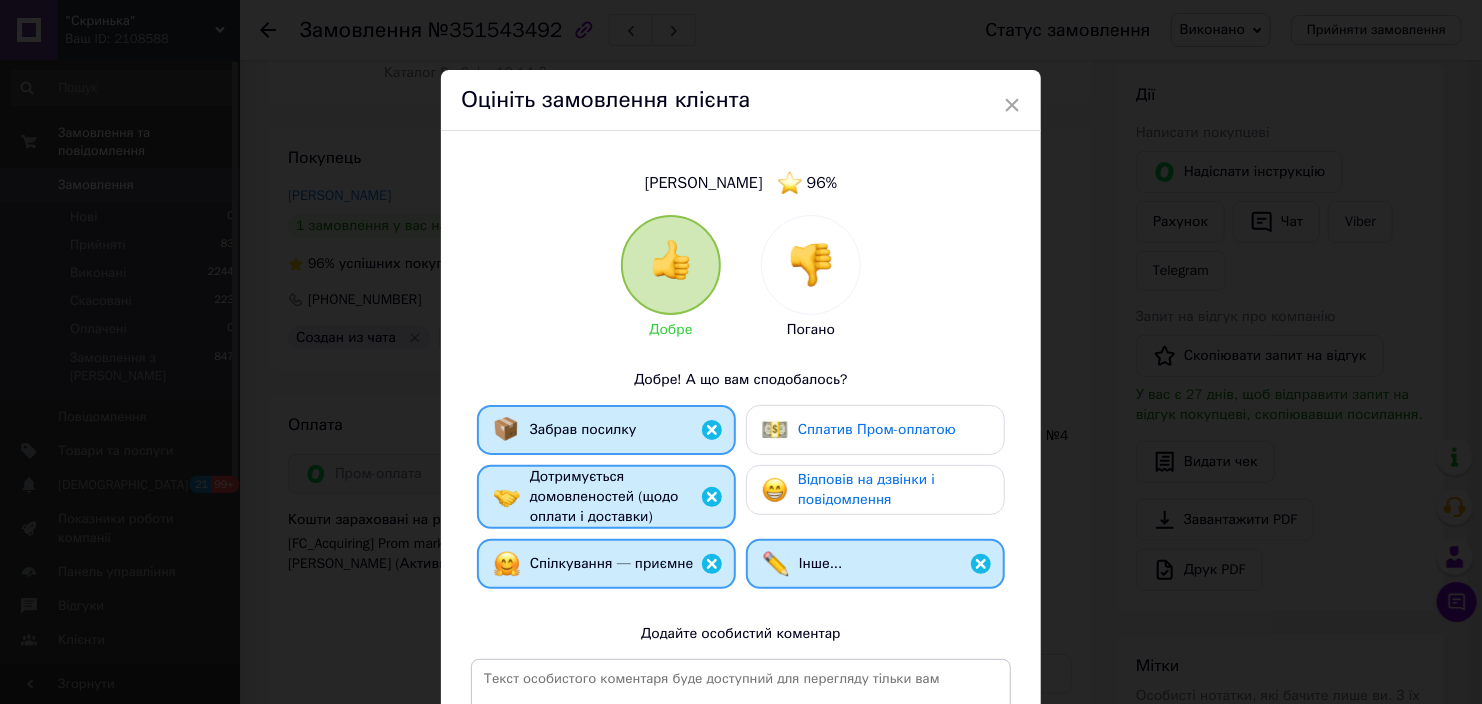 click on "Відповів на дзвінки і повідомлення" at bounding box center [866, 489] 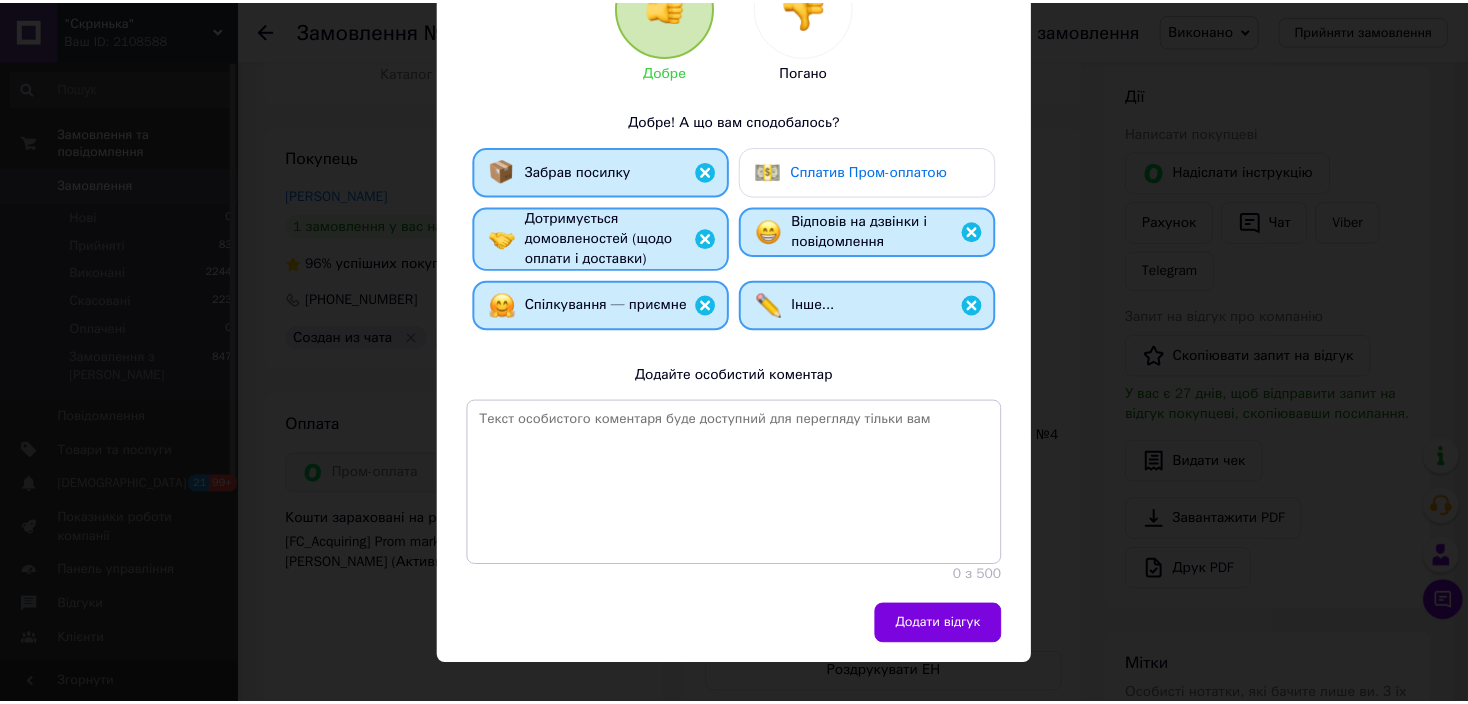 scroll, scrollTop: 288, scrollLeft: 0, axis: vertical 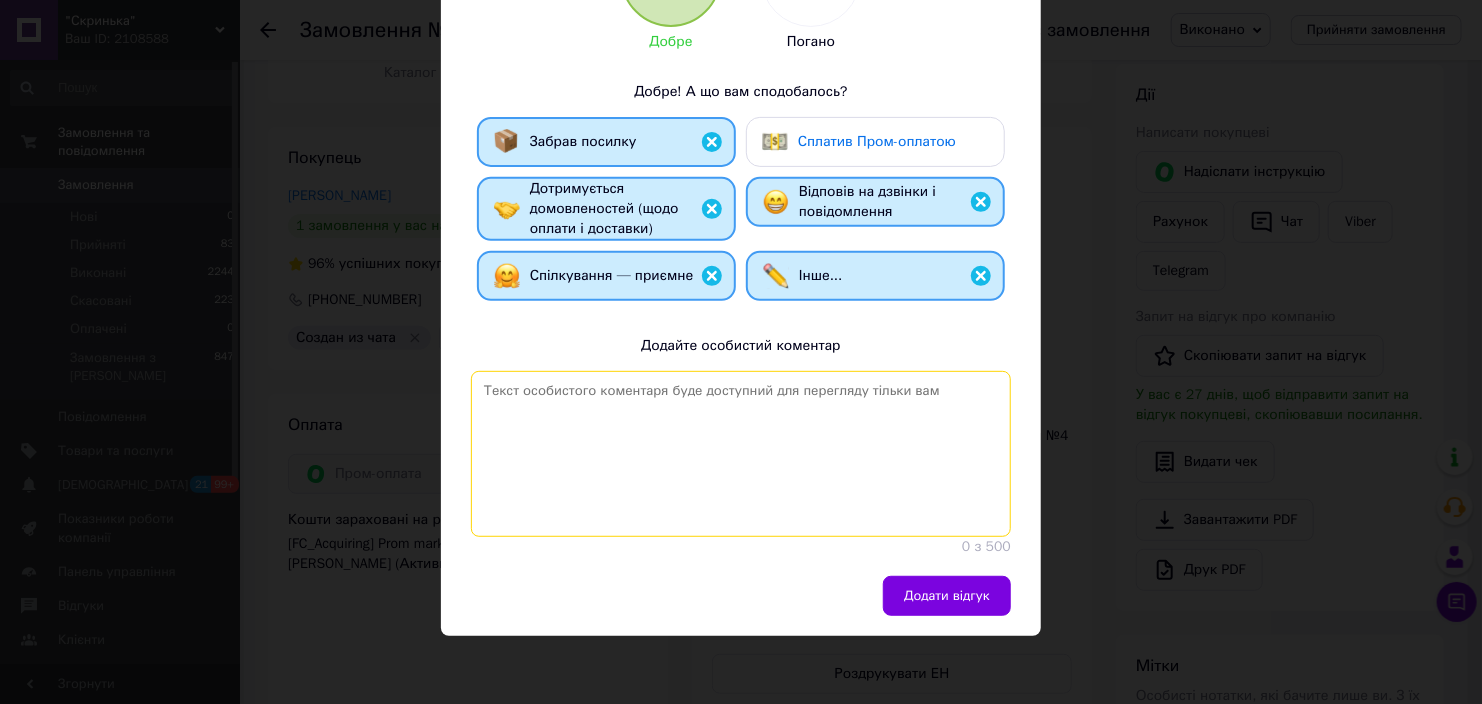 click at bounding box center [741, 454] 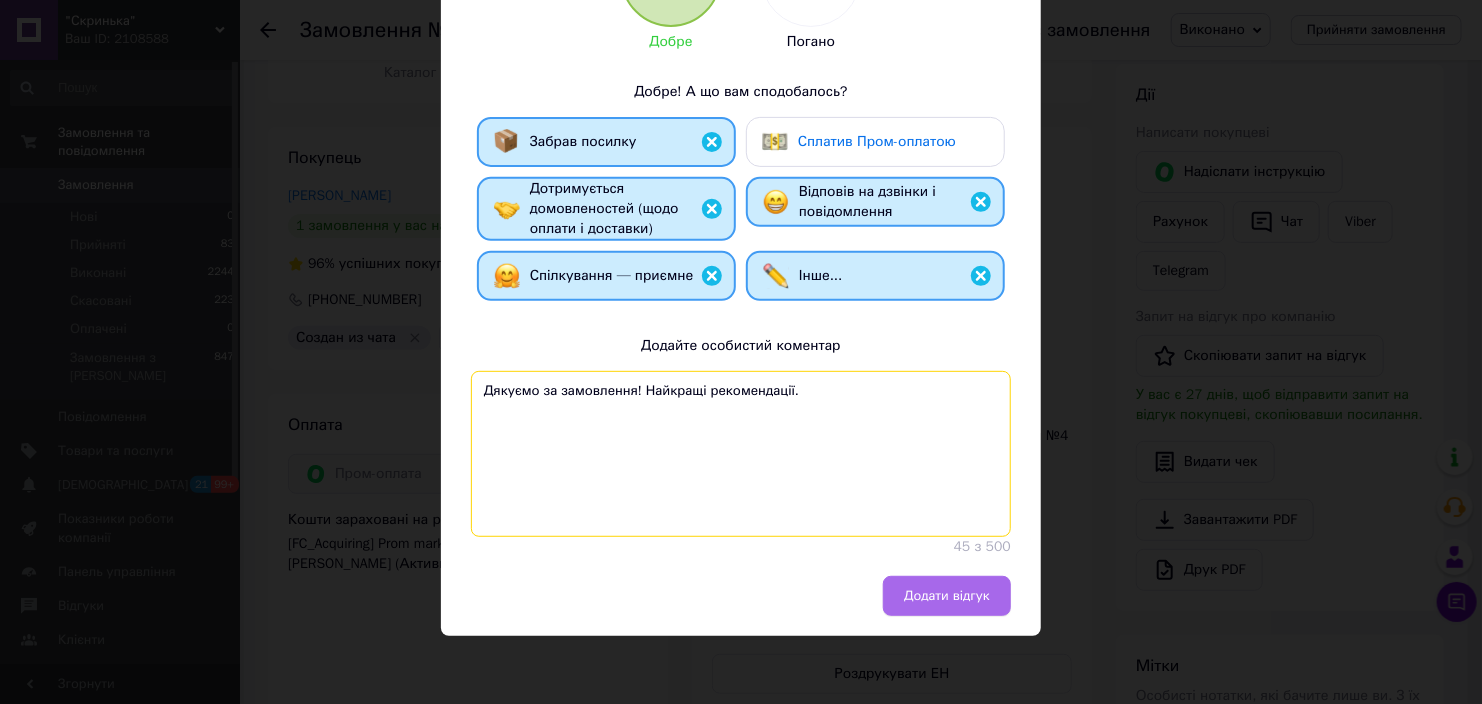 type on "Дякуємо за замовлення! Найкращі рекомендації." 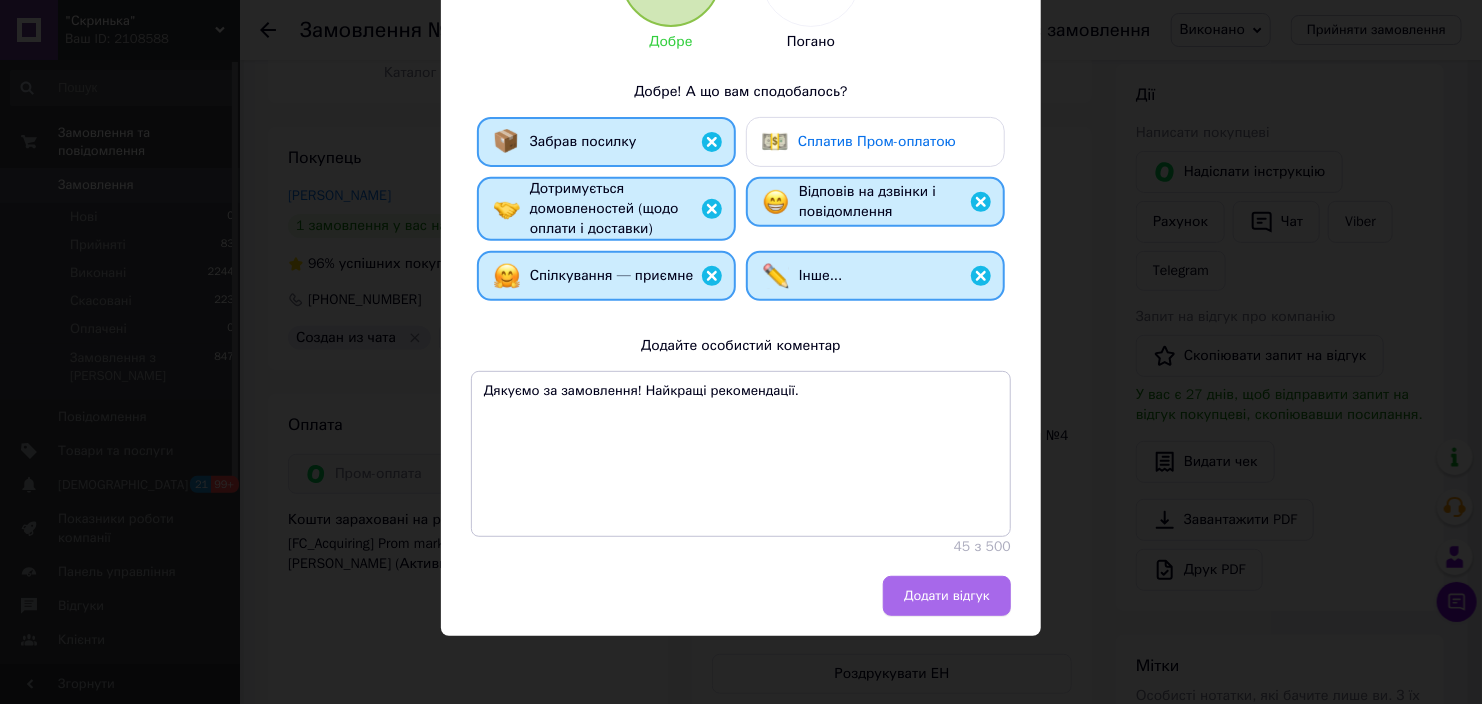 click on "Додати відгук" at bounding box center [947, 596] 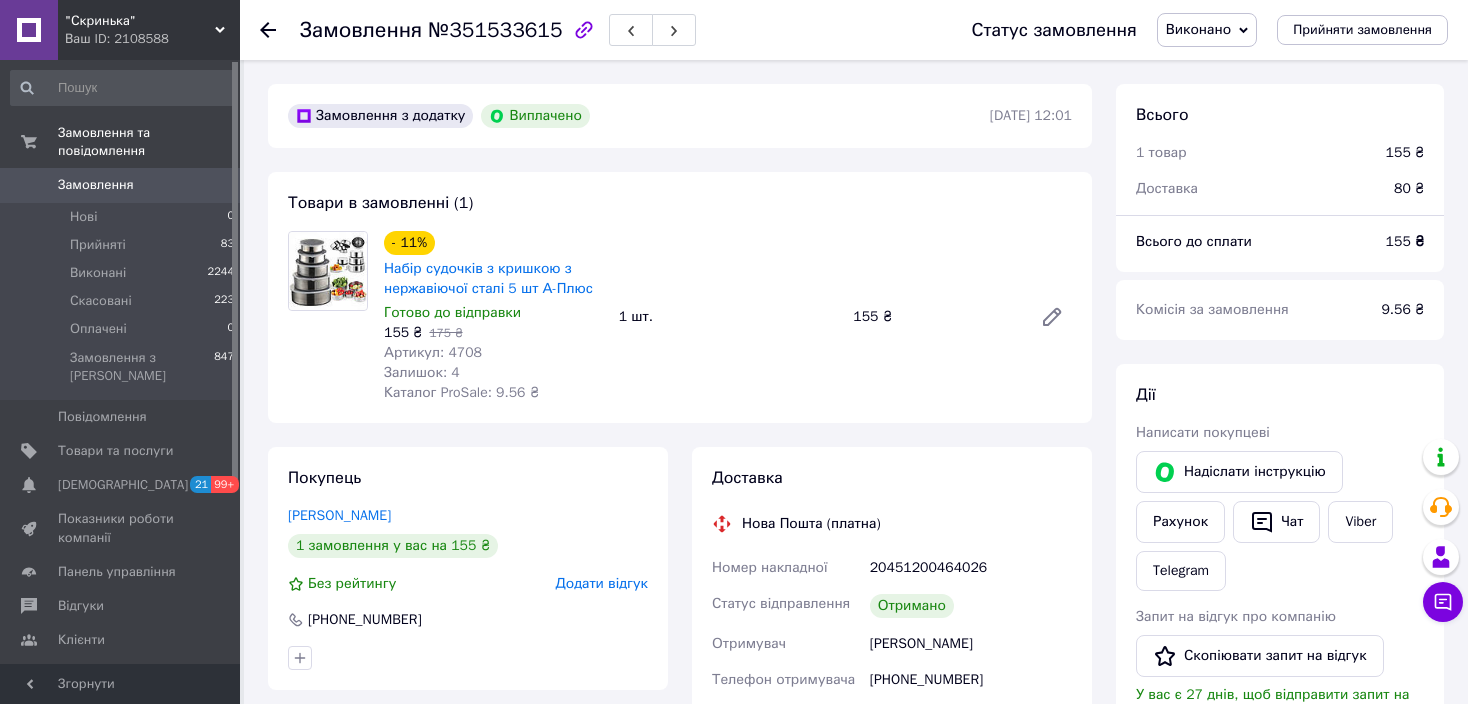 scroll, scrollTop: 0, scrollLeft: 0, axis: both 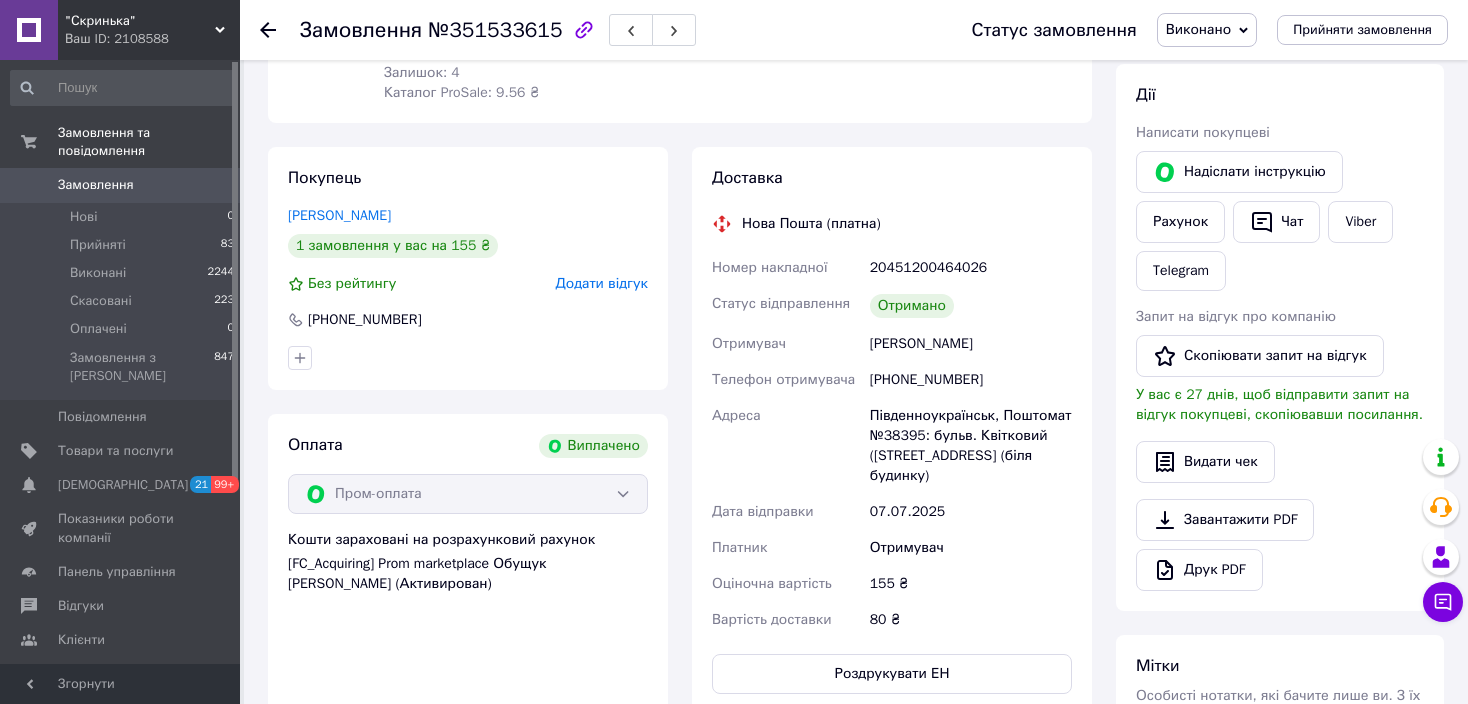 click on "Додати відгук" at bounding box center (602, 283) 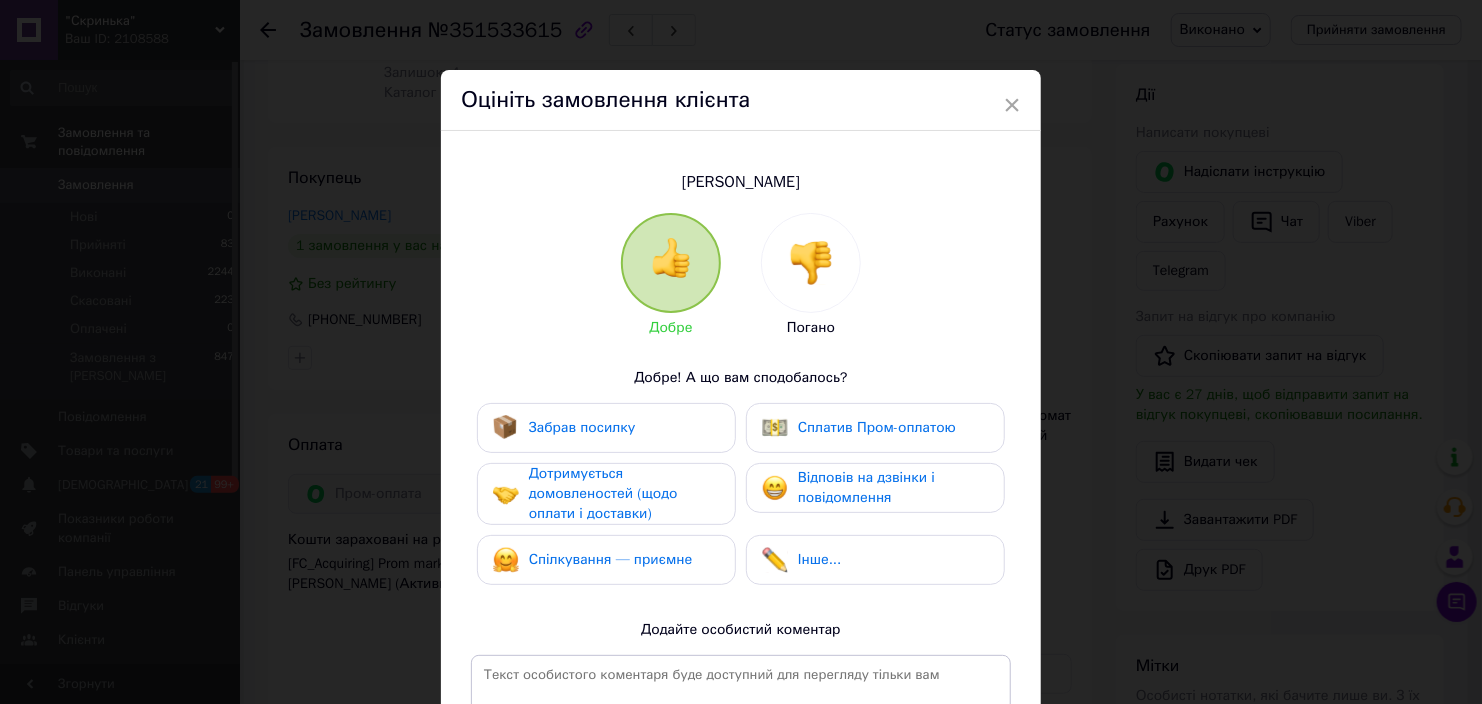 click on "Забрав посилку" at bounding box center [582, 427] 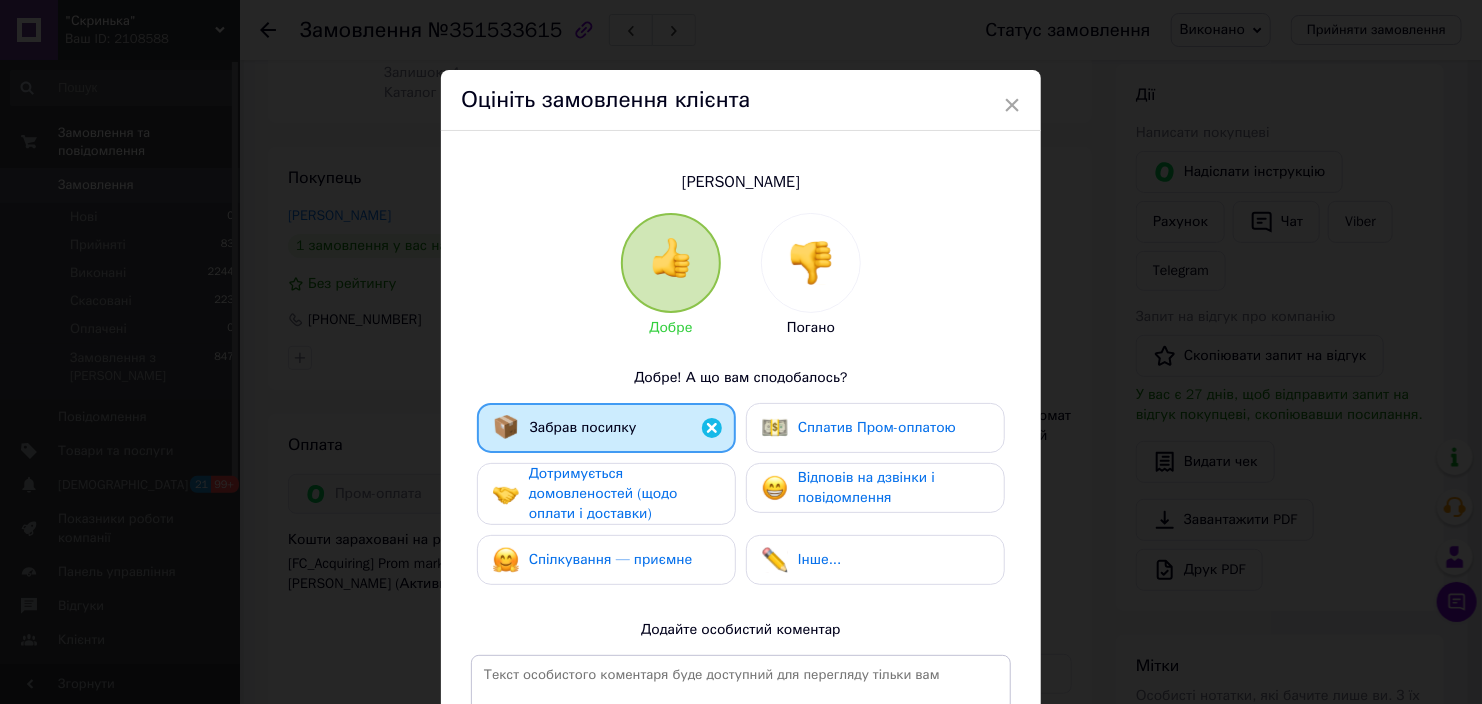 click on "Дотримується домовленостей (щодо оплати і доставки)" at bounding box center (603, 493) 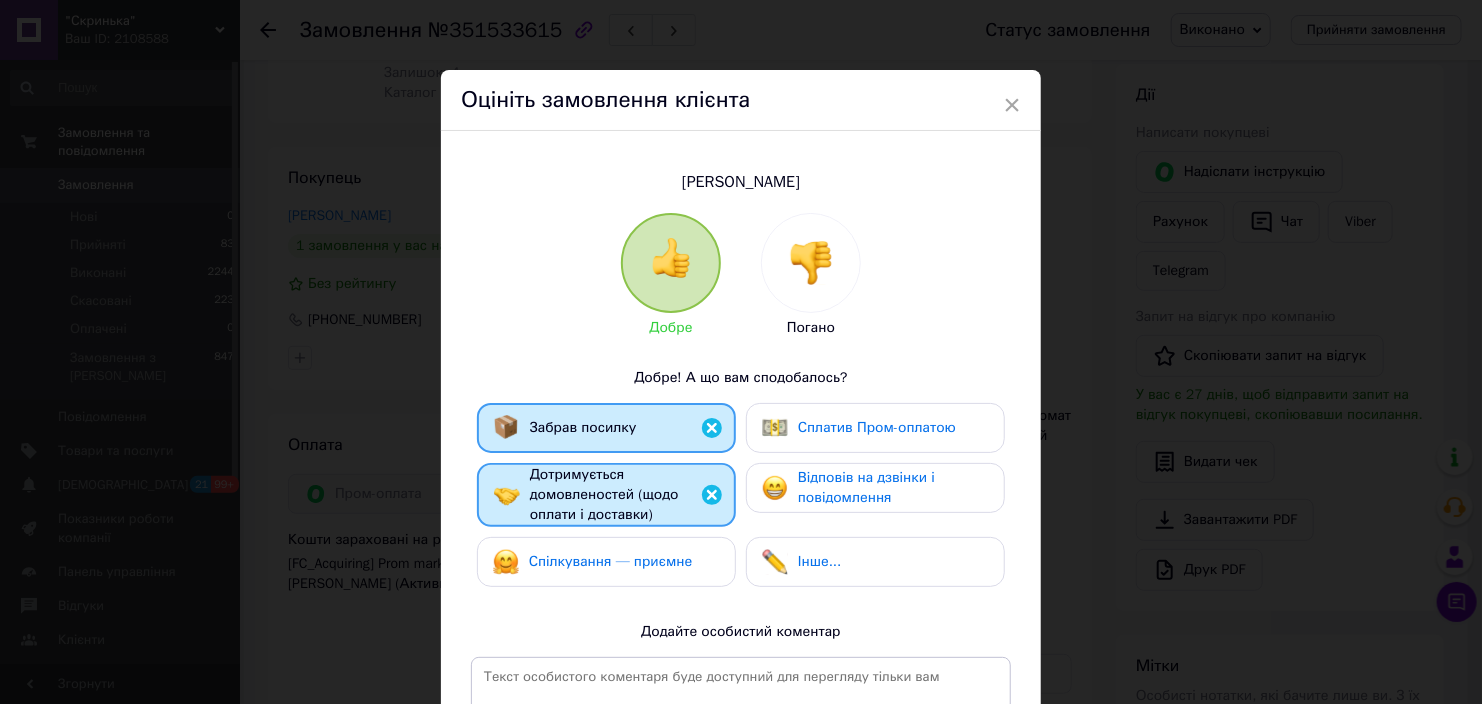 click on "Спілкування — приємне" at bounding box center (611, 561) 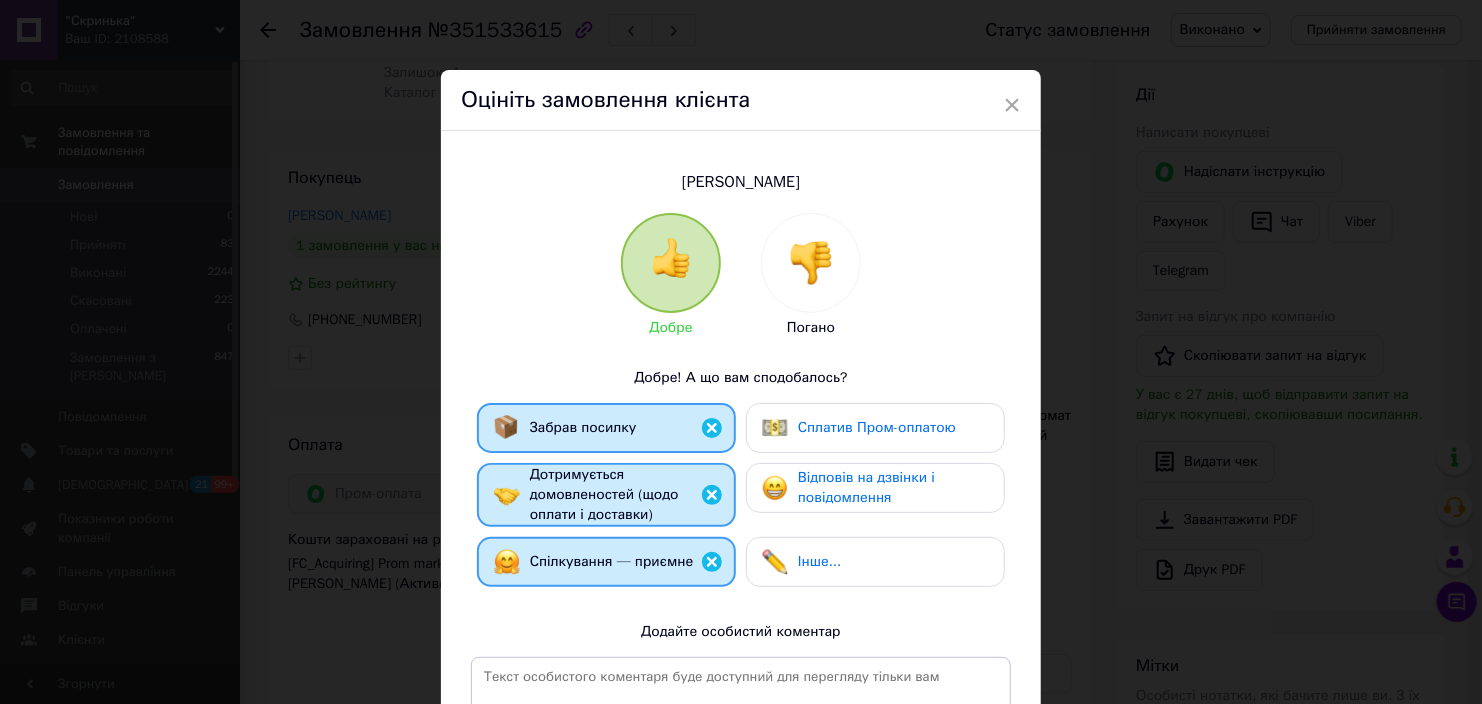 click on "Інше..." at bounding box center (819, 561) 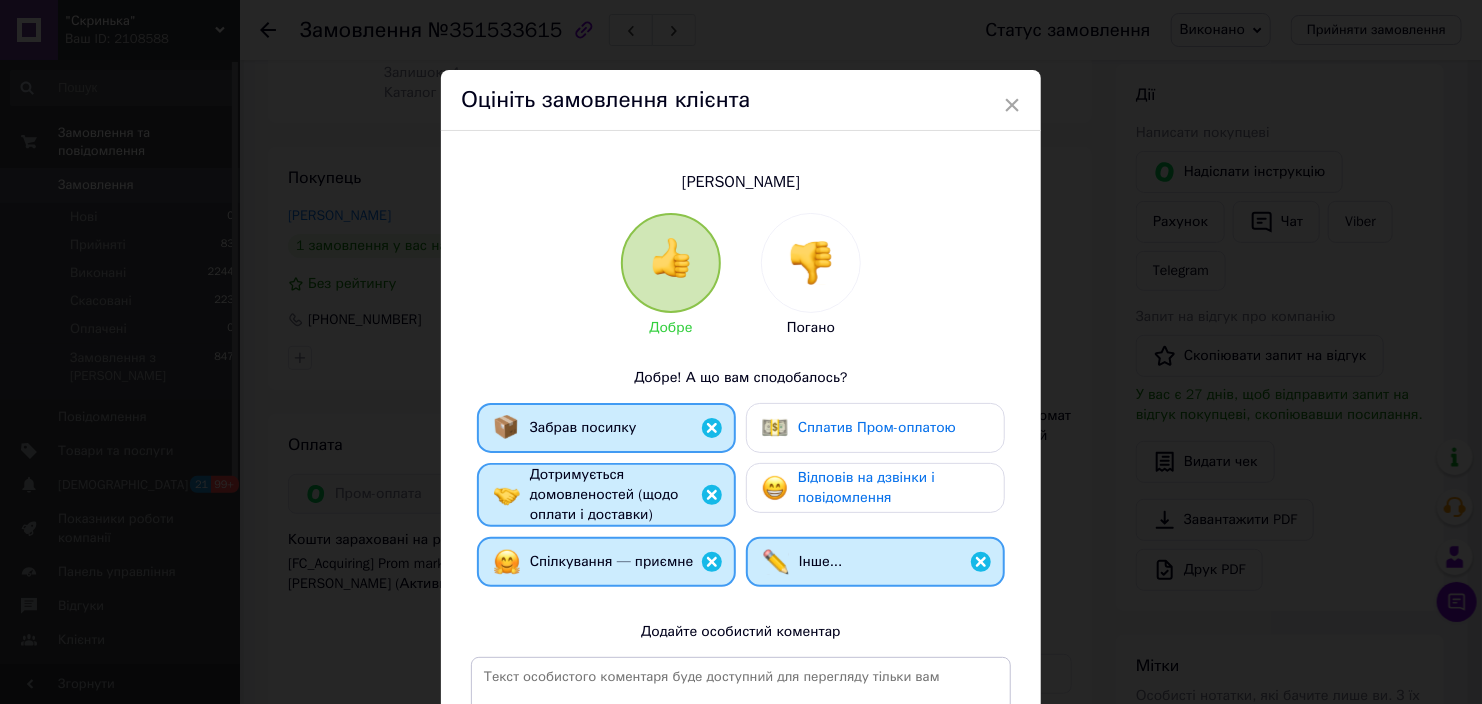 click on "Відповів на дзвінки і повідомлення" at bounding box center [866, 487] 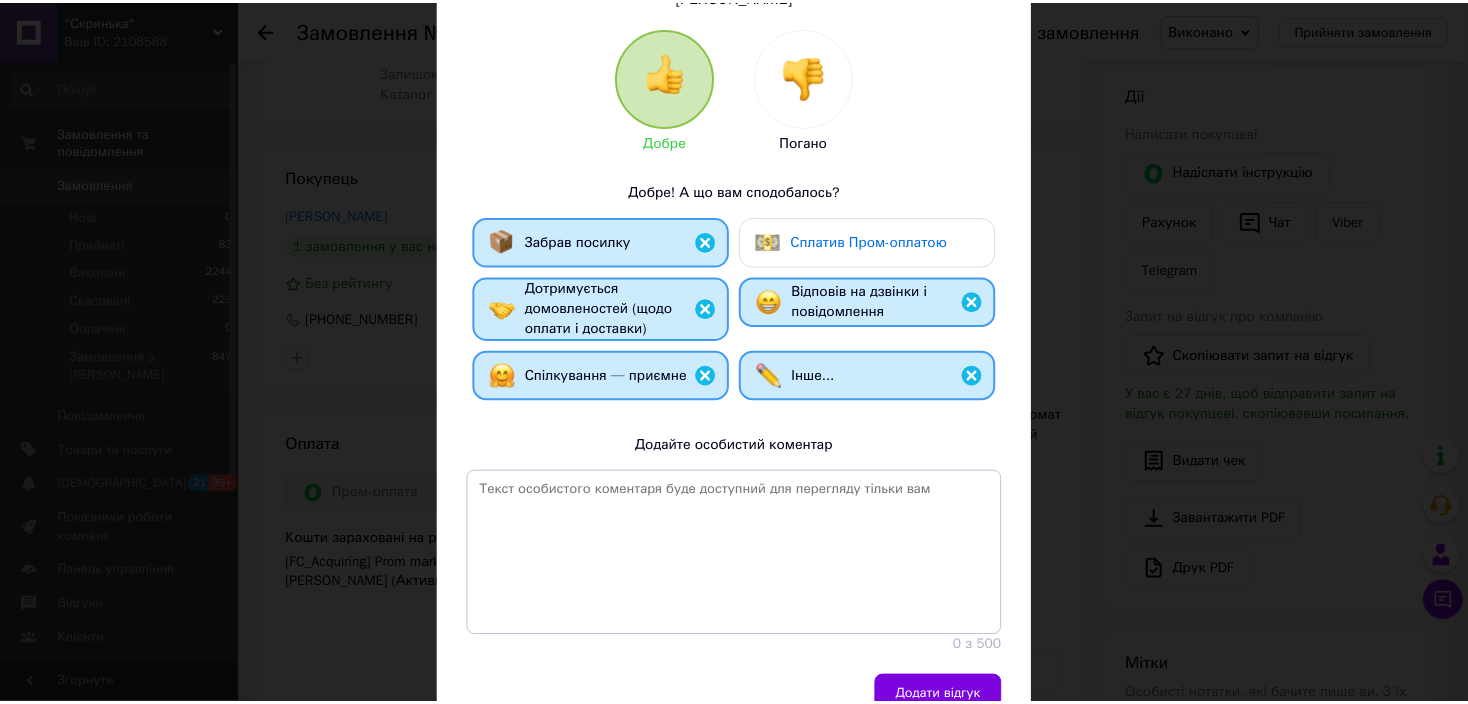scroll, scrollTop: 200, scrollLeft: 0, axis: vertical 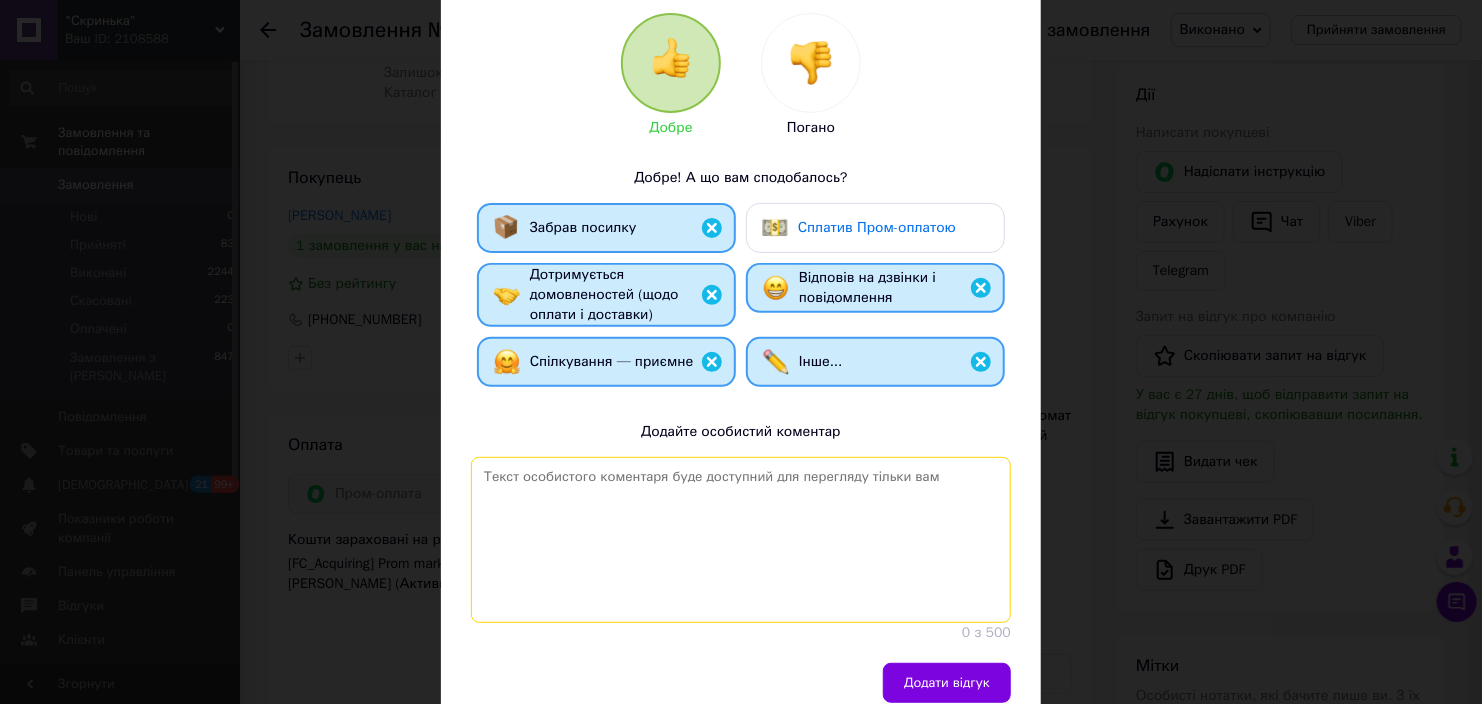 click at bounding box center (741, 540) 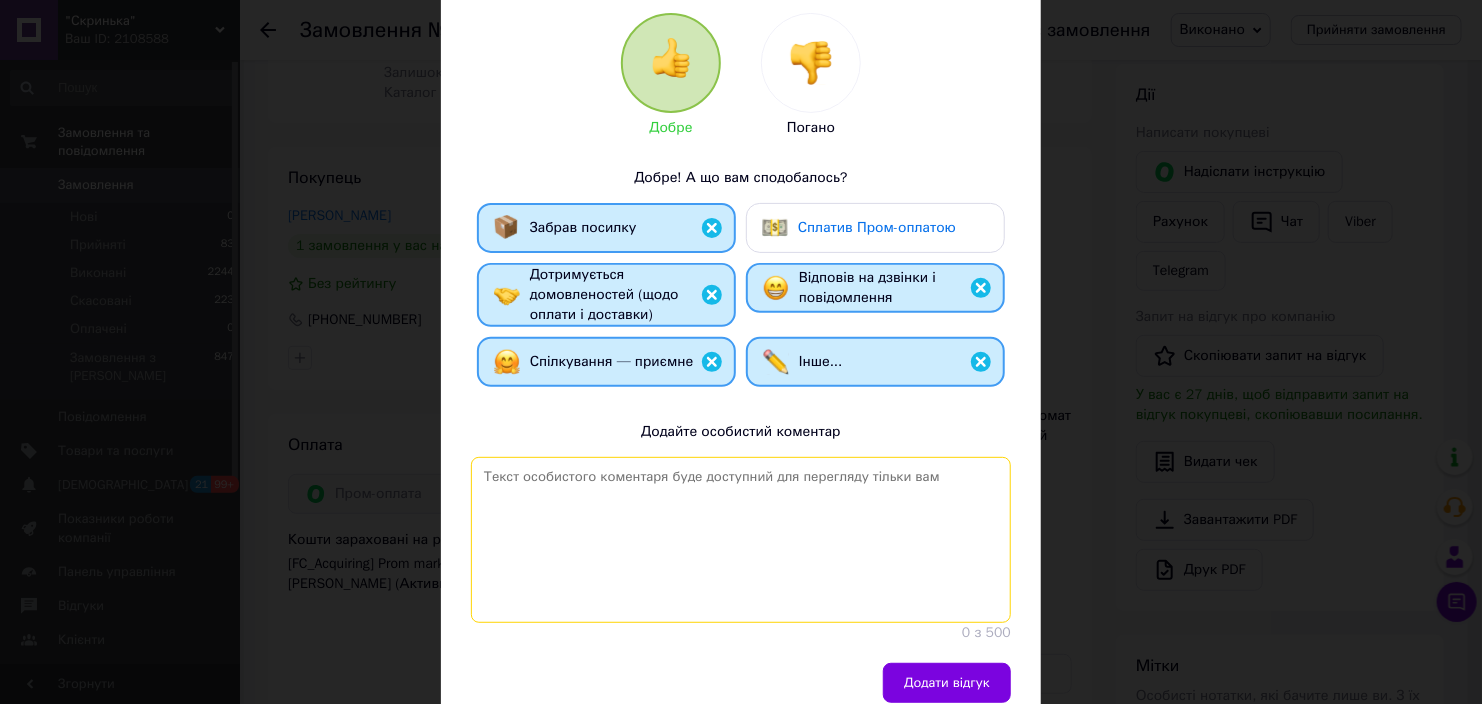 paste on "Дякуємо за замовлення! Найкращі рекомендації." 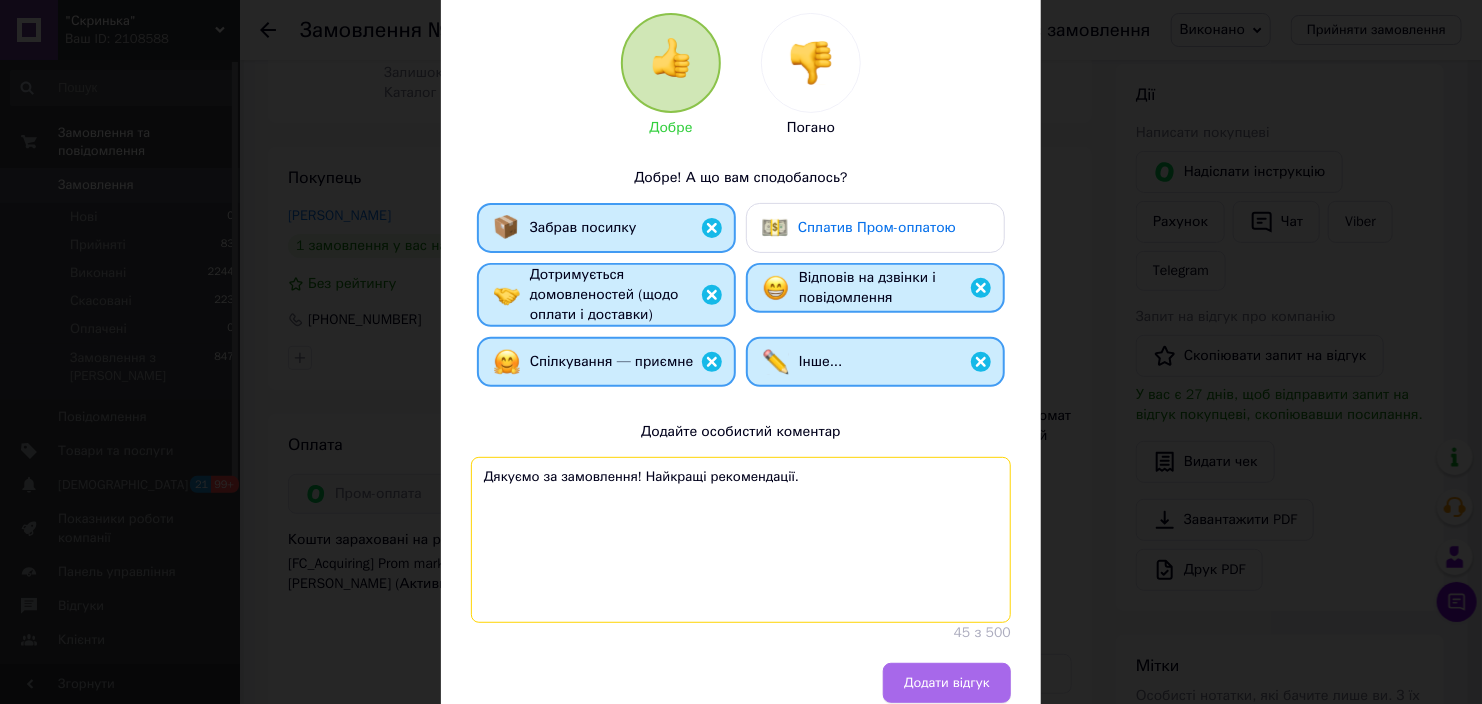 type on "Дякуємо за замовлення! Найкращі рекомендації." 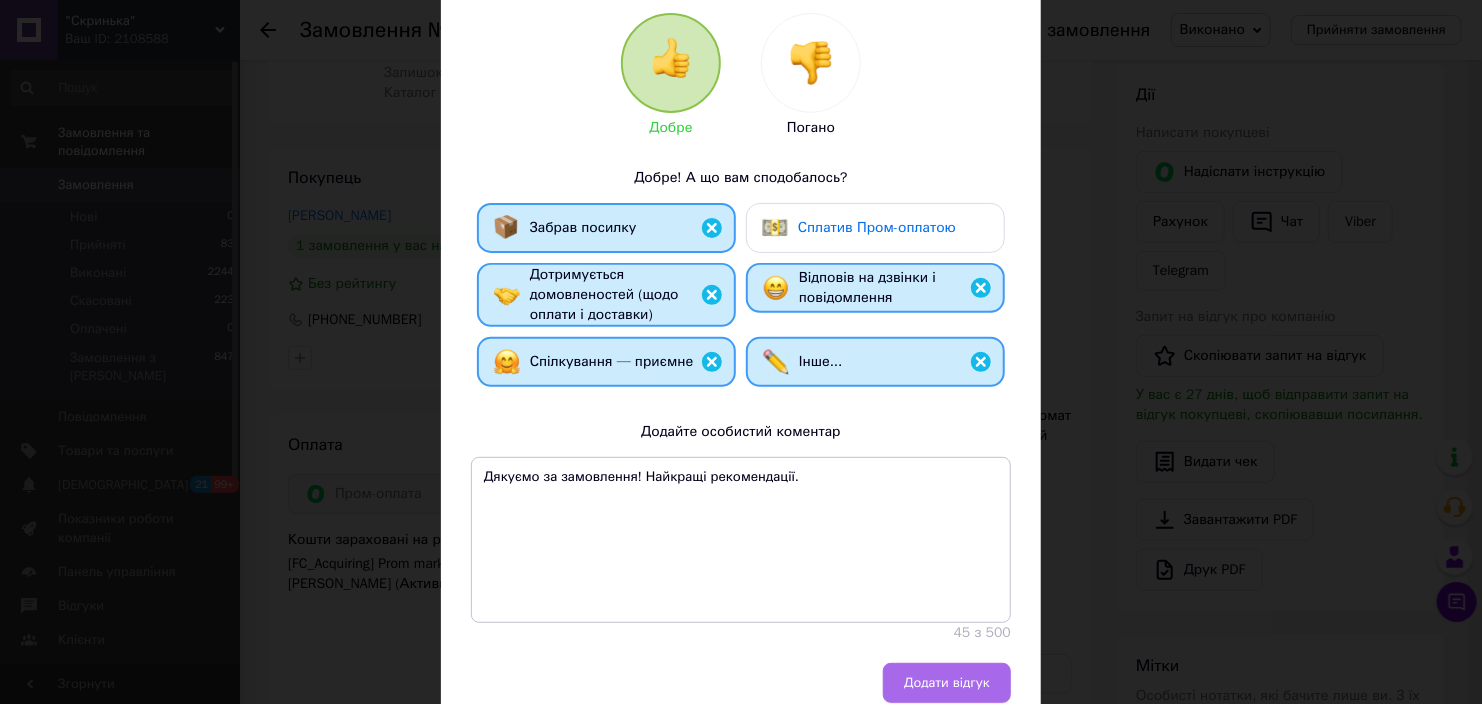 click on "Додати відгук" at bounding box center [947, 683] 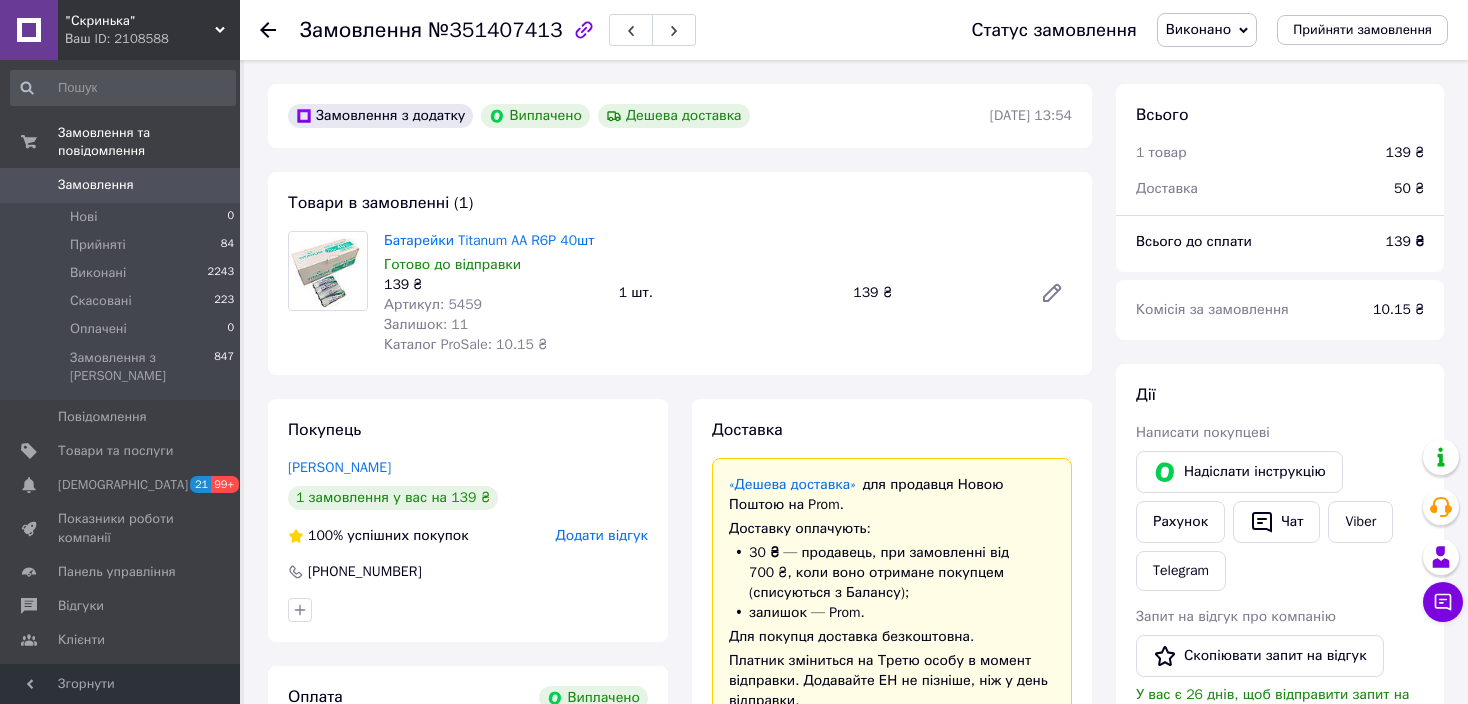 scroll, scrollTop: 0, scrollLeft: 0, axis: both 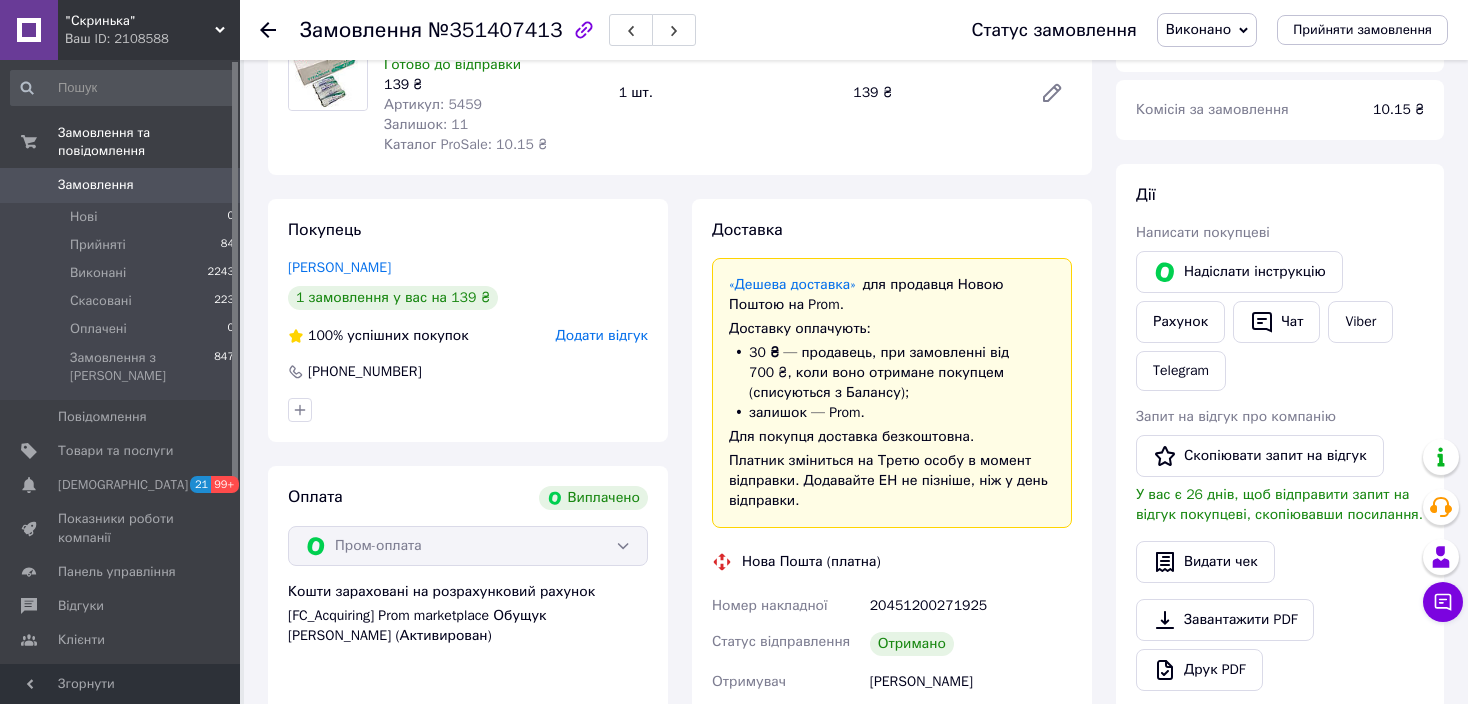 click on "Додати відгук" at bounding box center [602, 335] 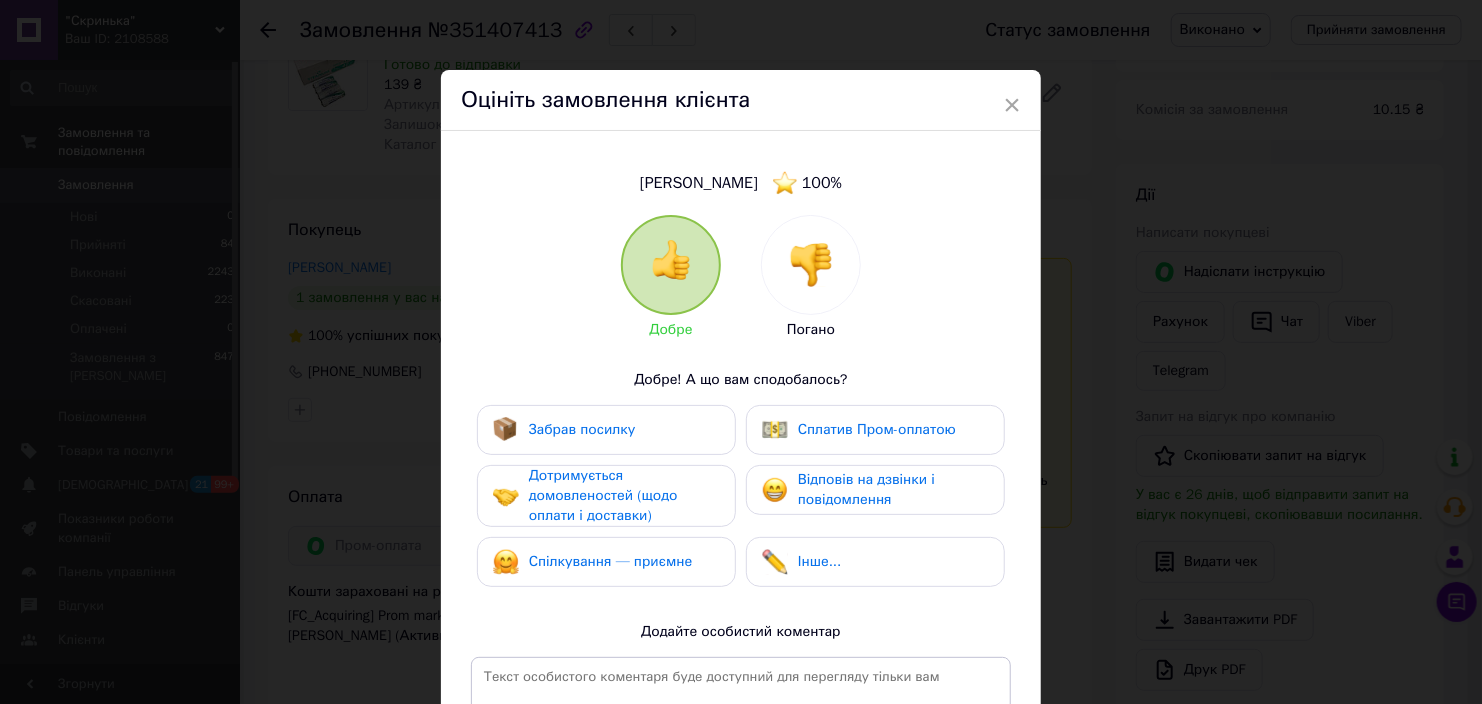 click on "Забрав посилку Сплатив Пром-оплатою Дотримується домовленостей (щодо оплати і доставки) Відповів на дзвінки і повідомлення Спілкування — приємне Інше..." at bounding box center [741, 501] 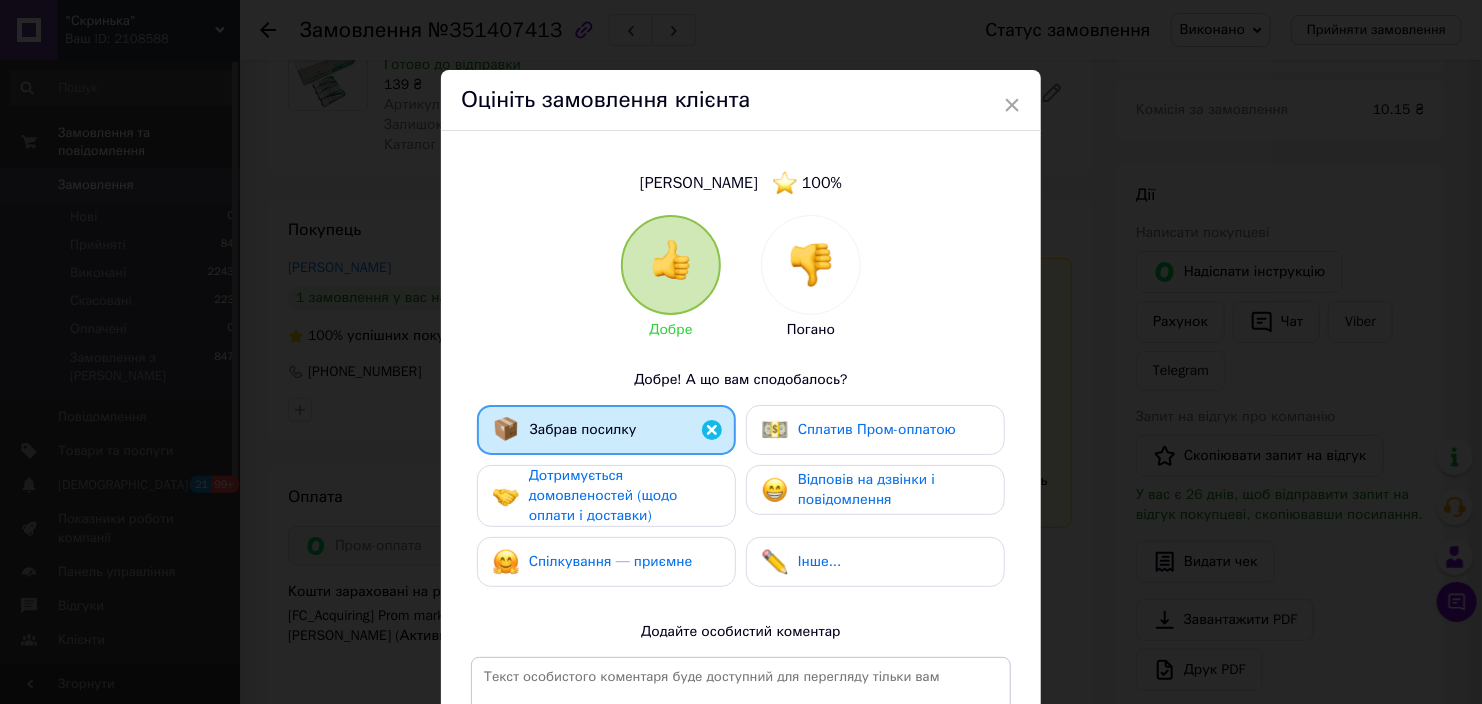 click on "Дотримується домовленостей (щодо оплати і доставки)" at bounding box center [603, 495] 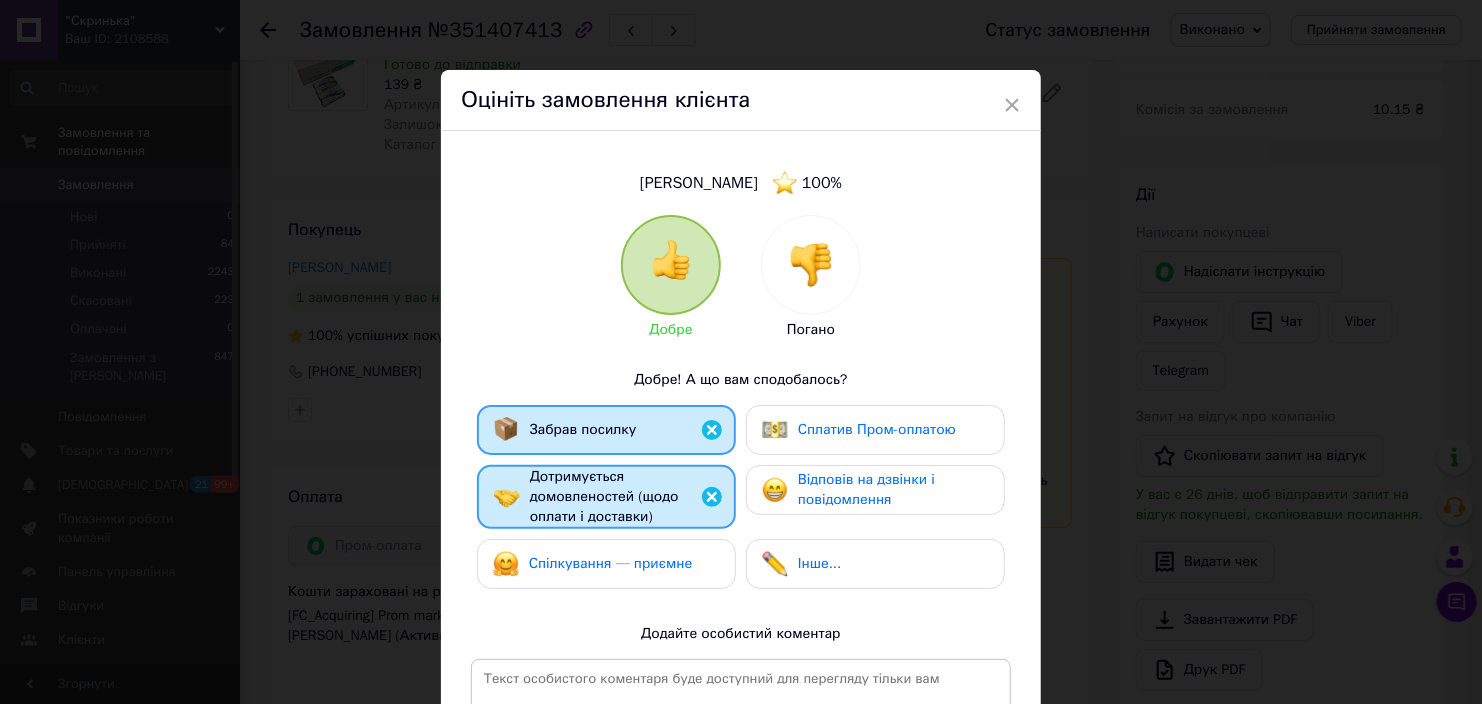 drag, startPoint x: 602, startPoint y: 553, endPoint x: 755, endPoint y: 561, distance: 153.20901 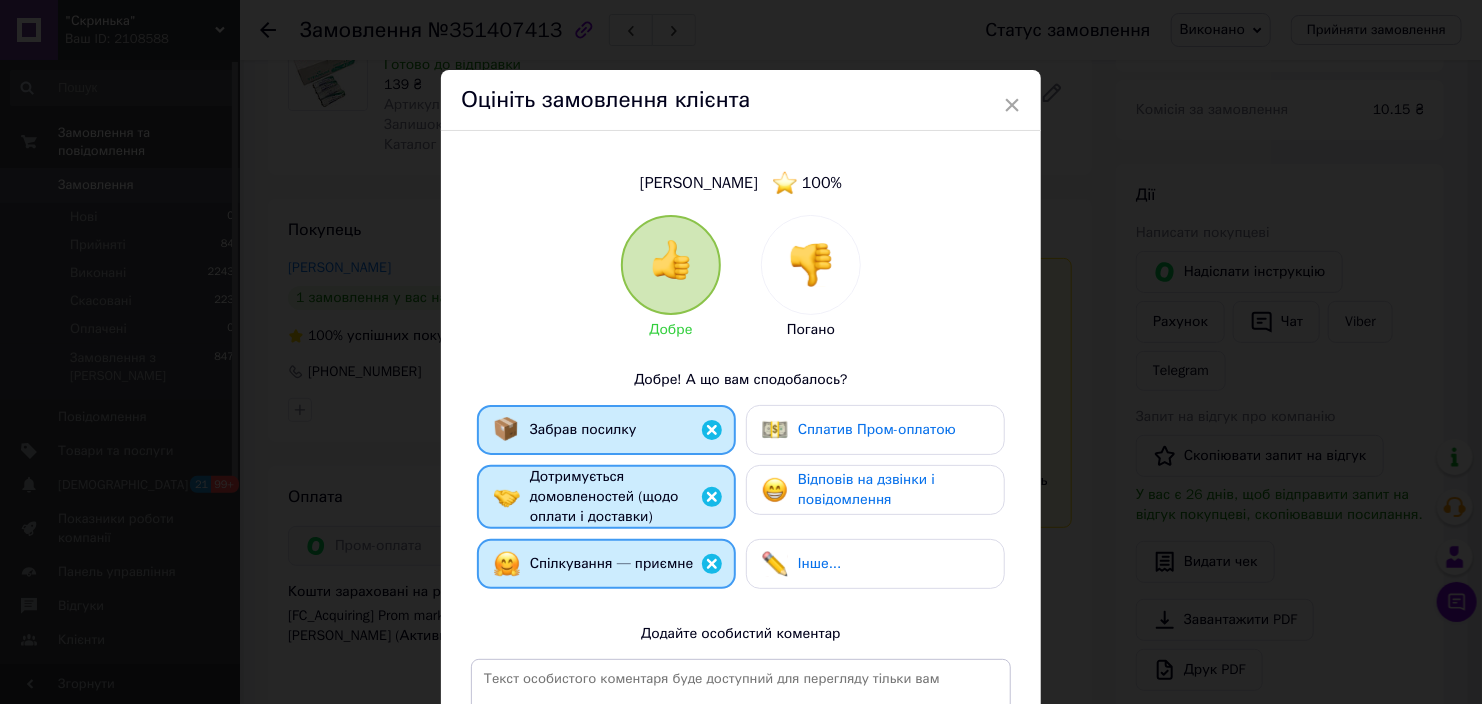 click at bounding box center (775, 564) 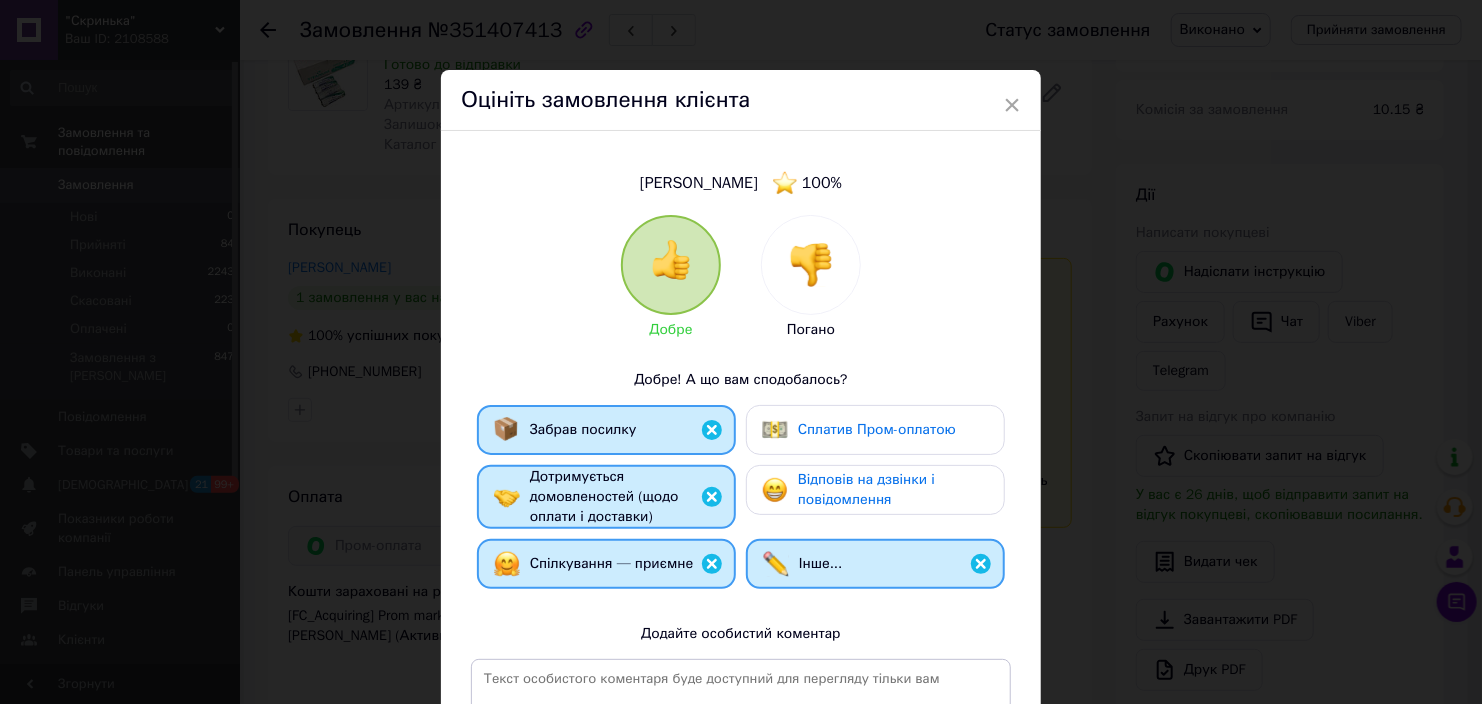 click on "Відповів на дзвінки і повідомлення" at bounding box center [875, 490] 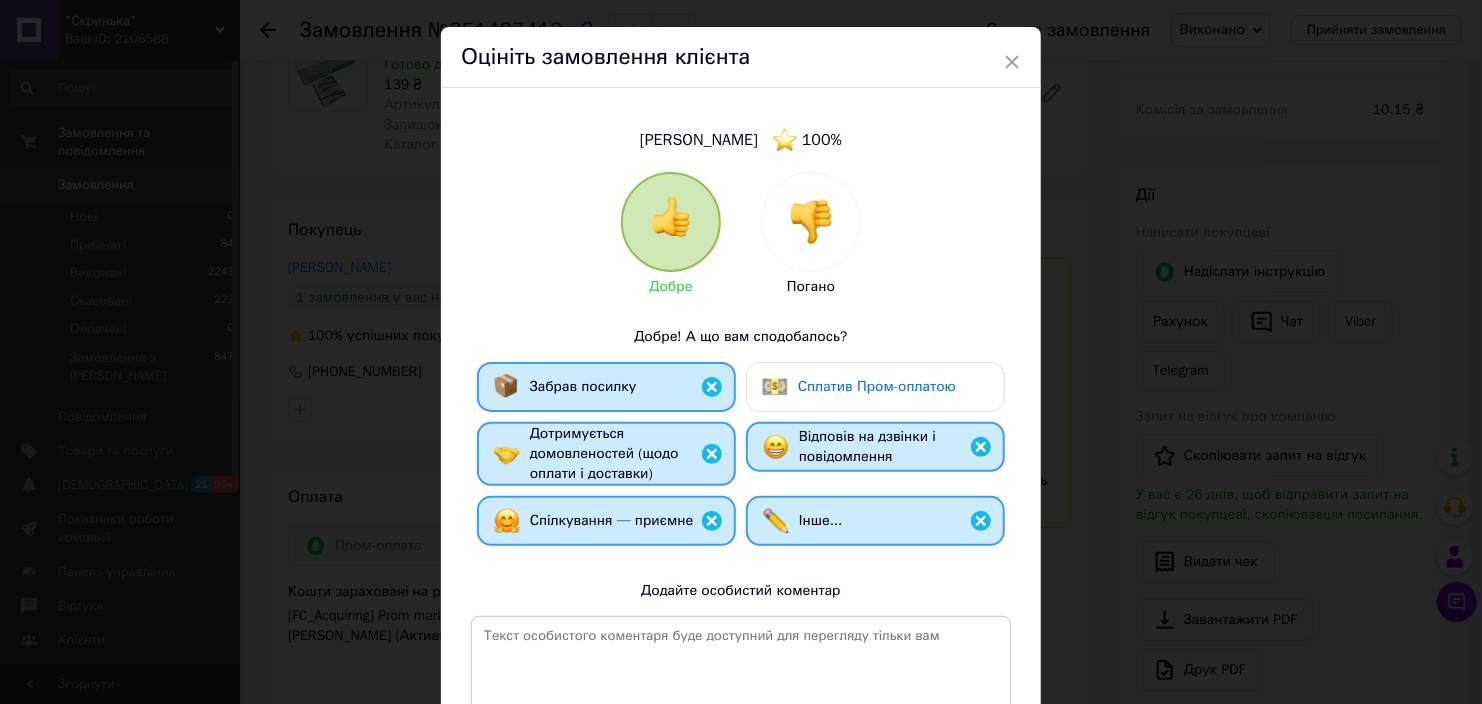 scroll, scrollTop: 100, scrollLeft: 0, axis: vertical 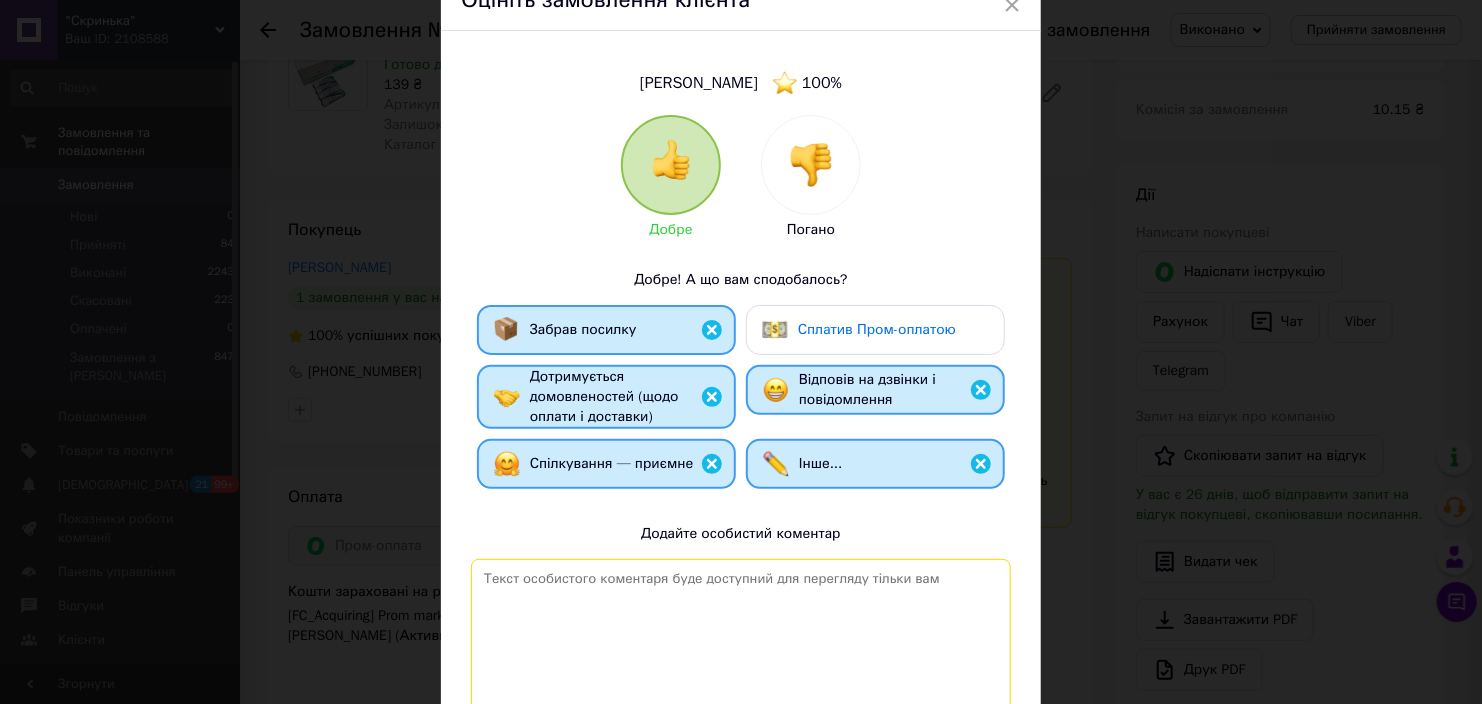 click at bounding box center (741, 642) 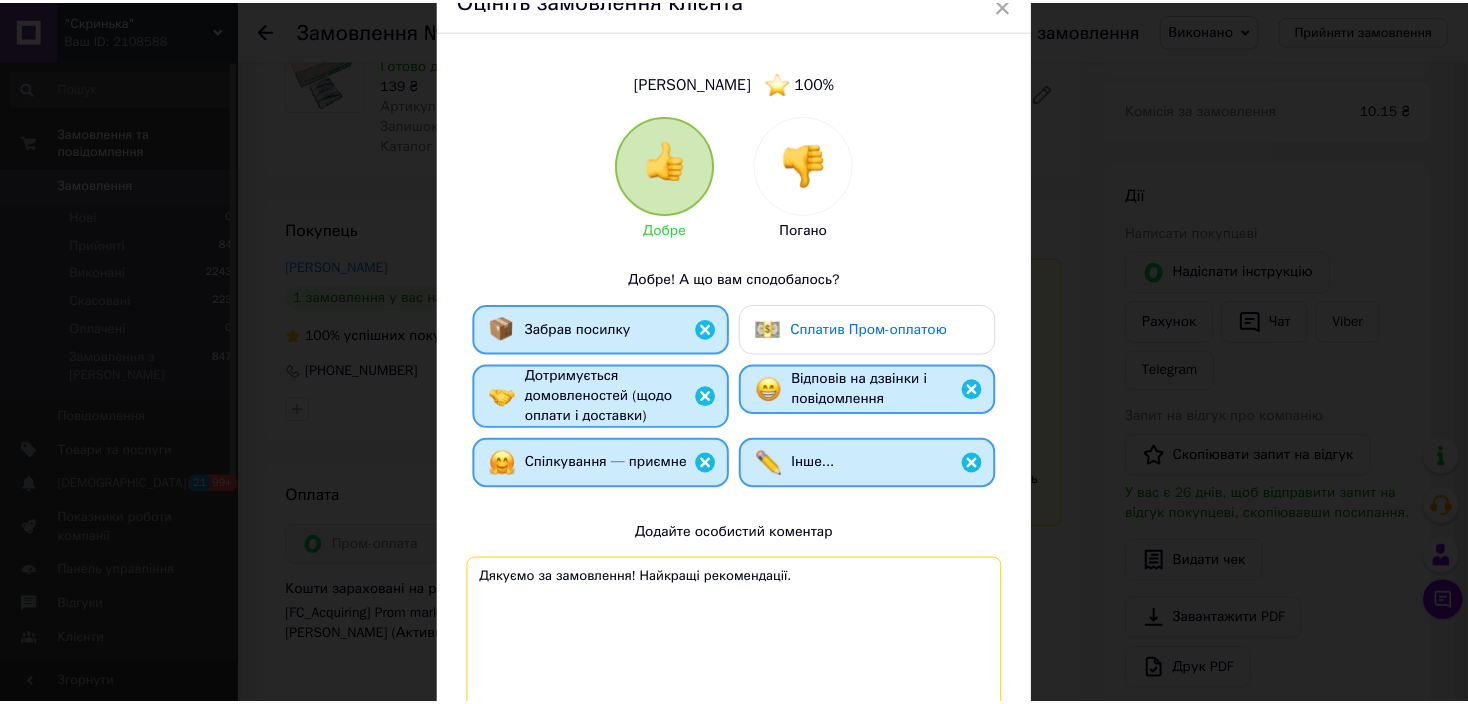 scroll, scrollTop: 288, scrollLeft: 0, axis: vertical 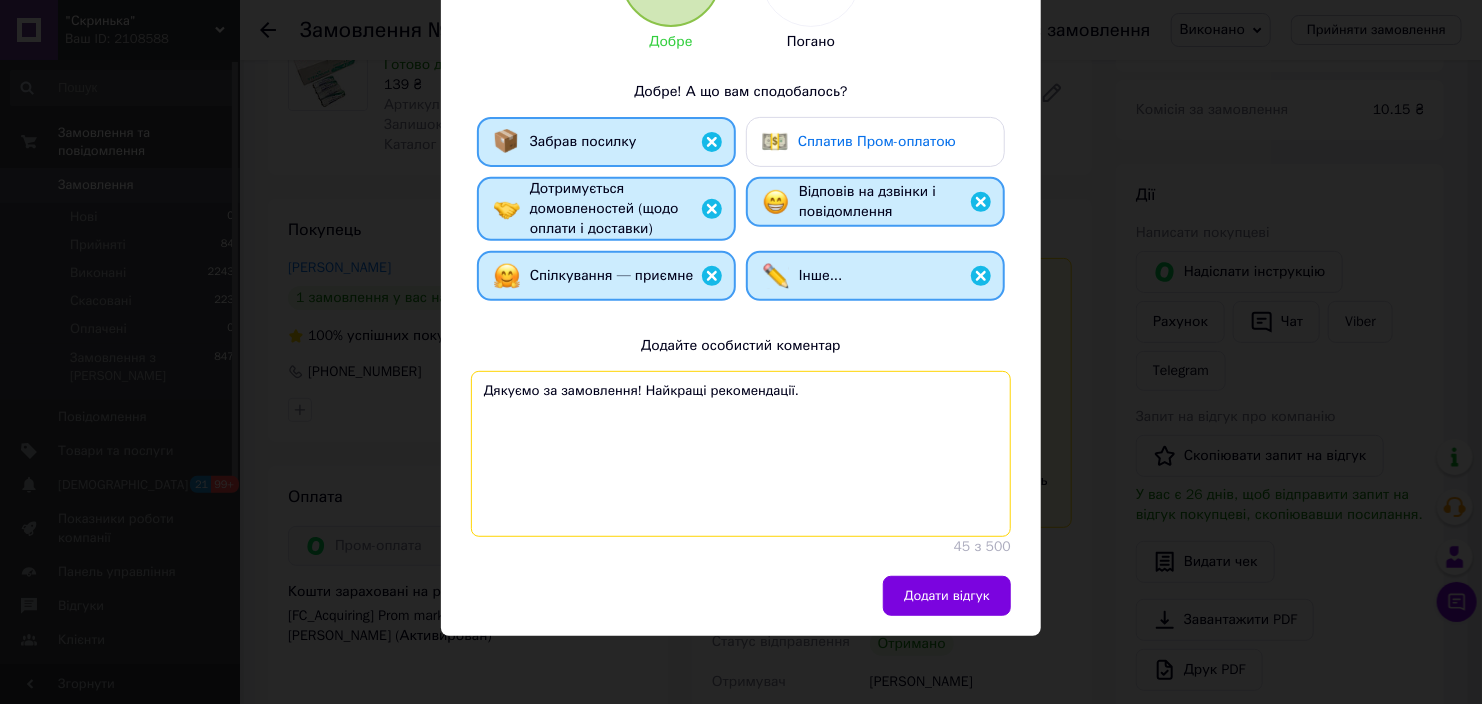 drag, startPoint x: 772, startPoint y: 568, endPoint x: 914, endPoint y: 696, distance: 191.17531 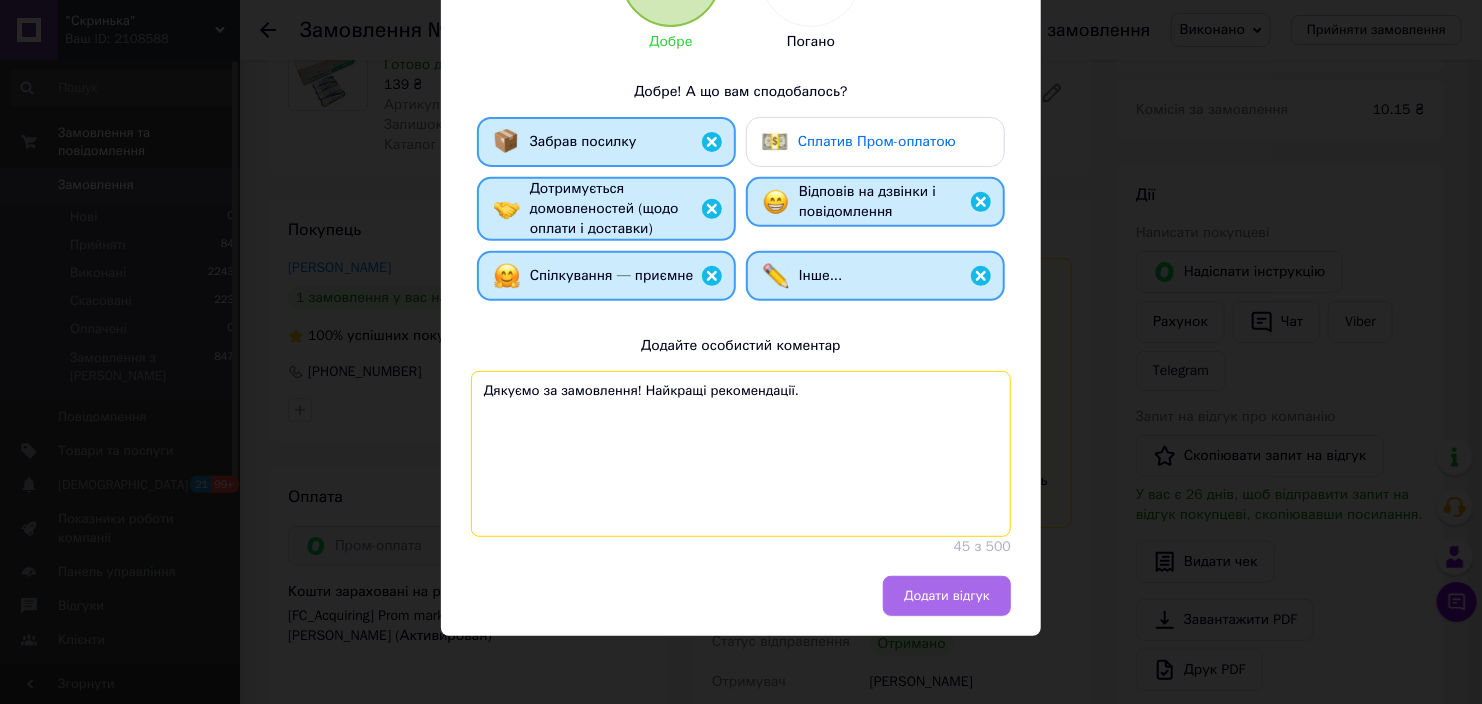 type on "Дякуємо за замовлення! Найкращі рекомендації." 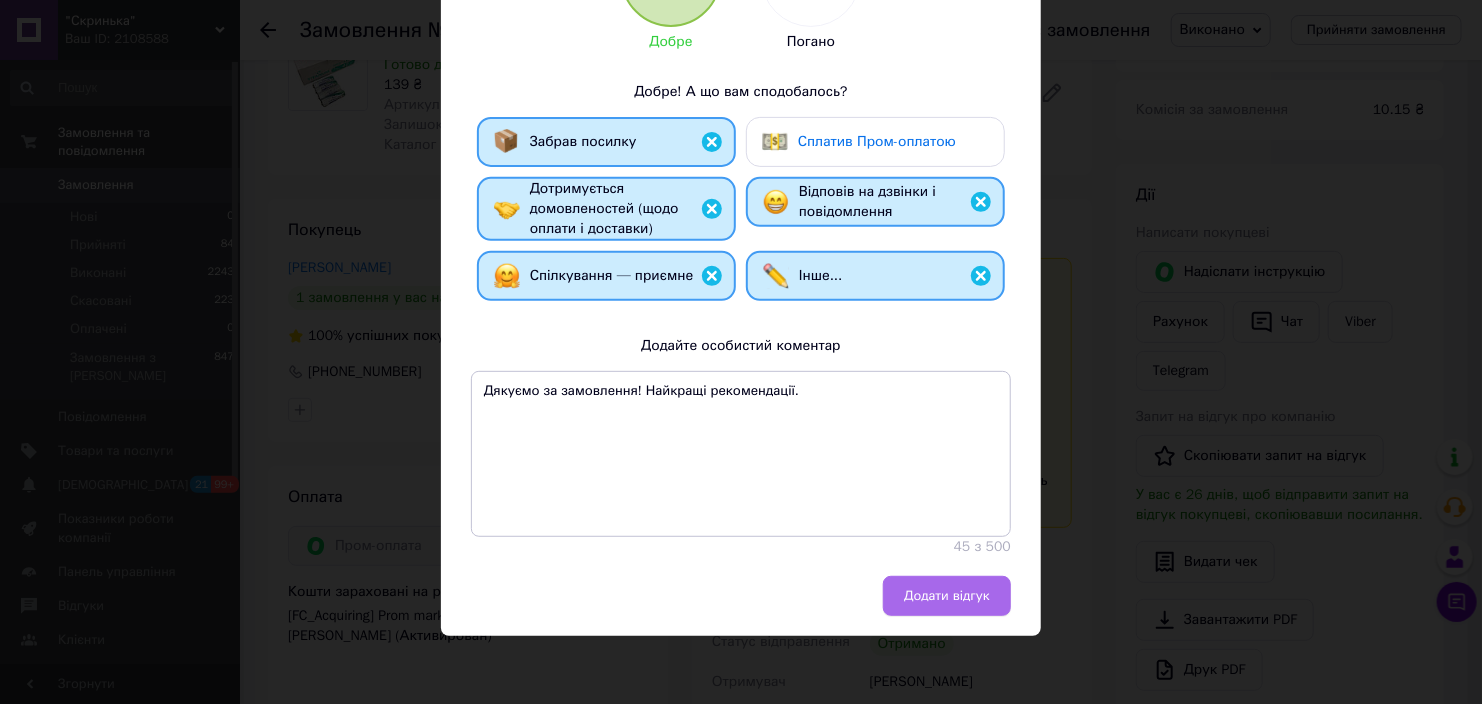 click on "Додати відгук" at bounding box center [947, 596] 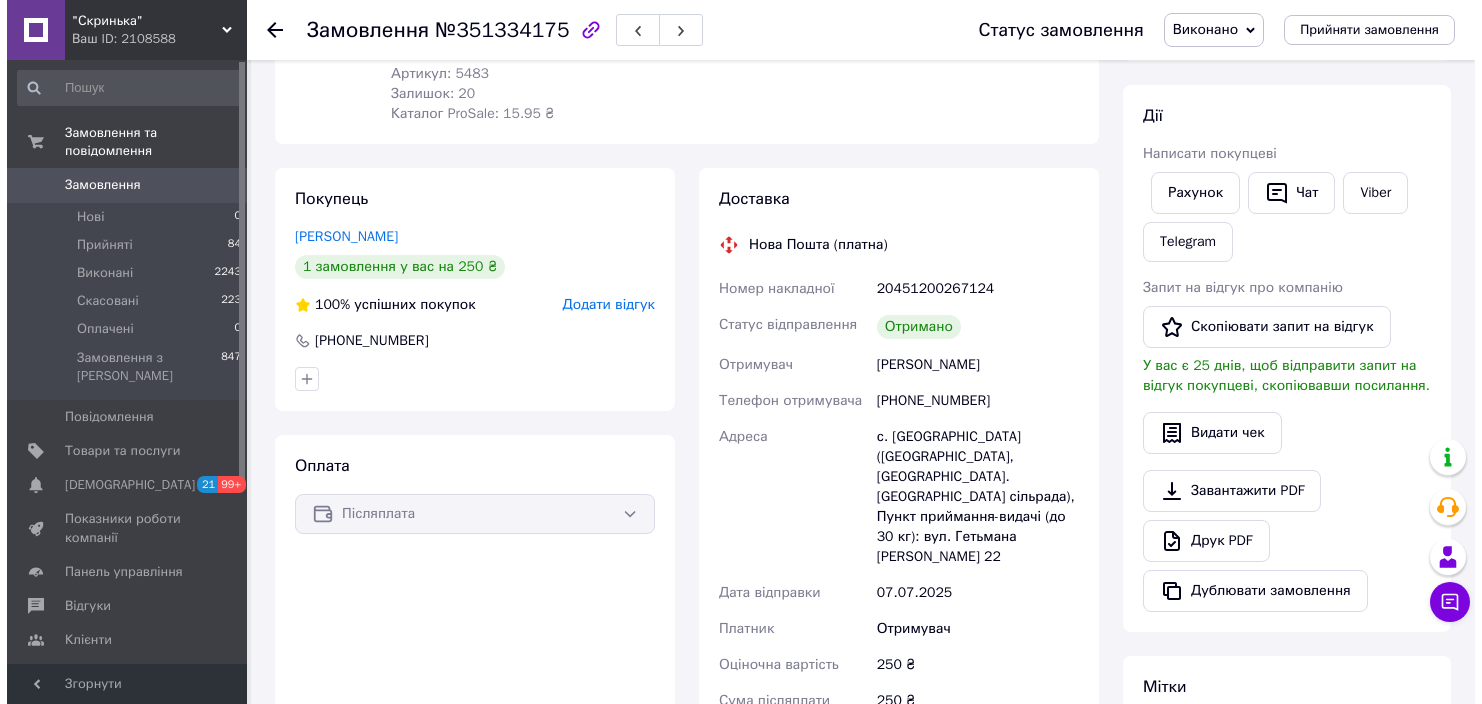 scroll, scrollTop: 200, scrollLeft: 0, axis: vertical 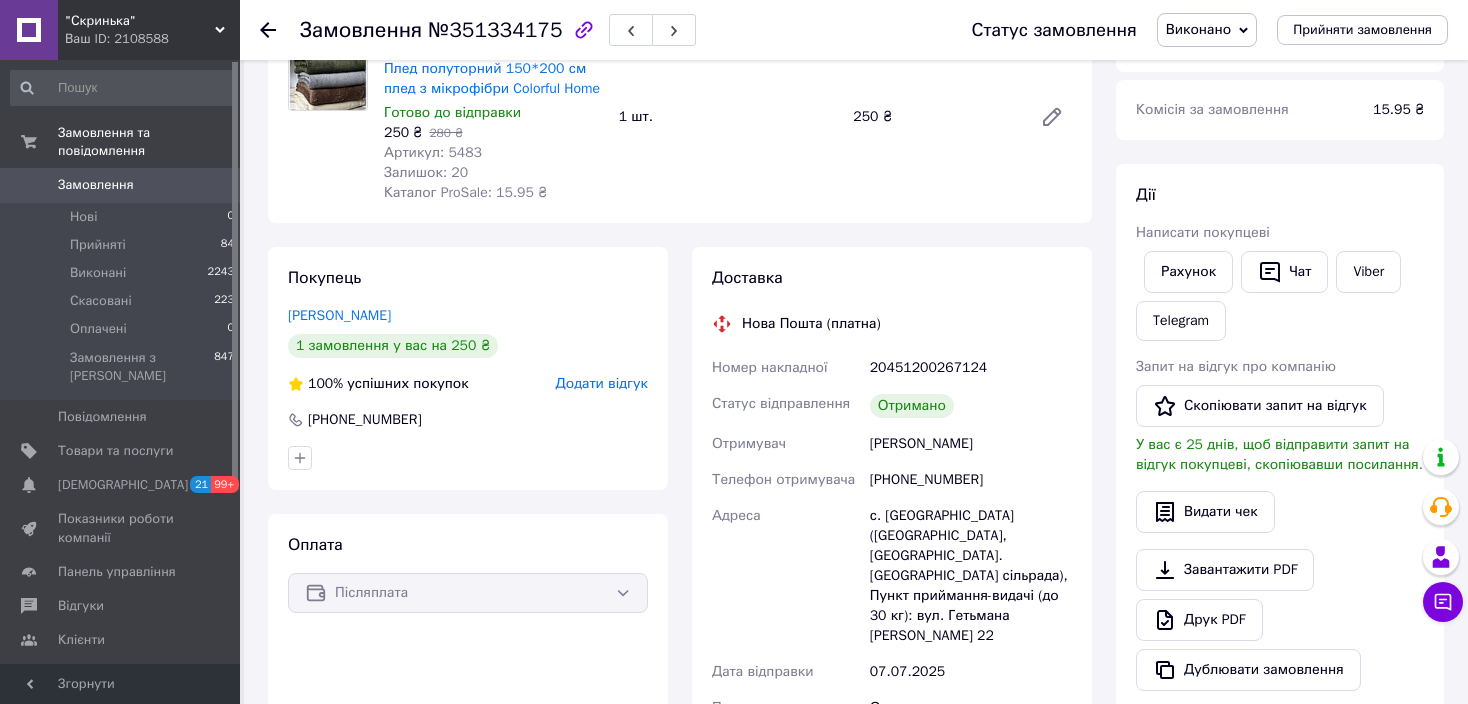 click on "Додати відгук" at bounding box center [602, 383] 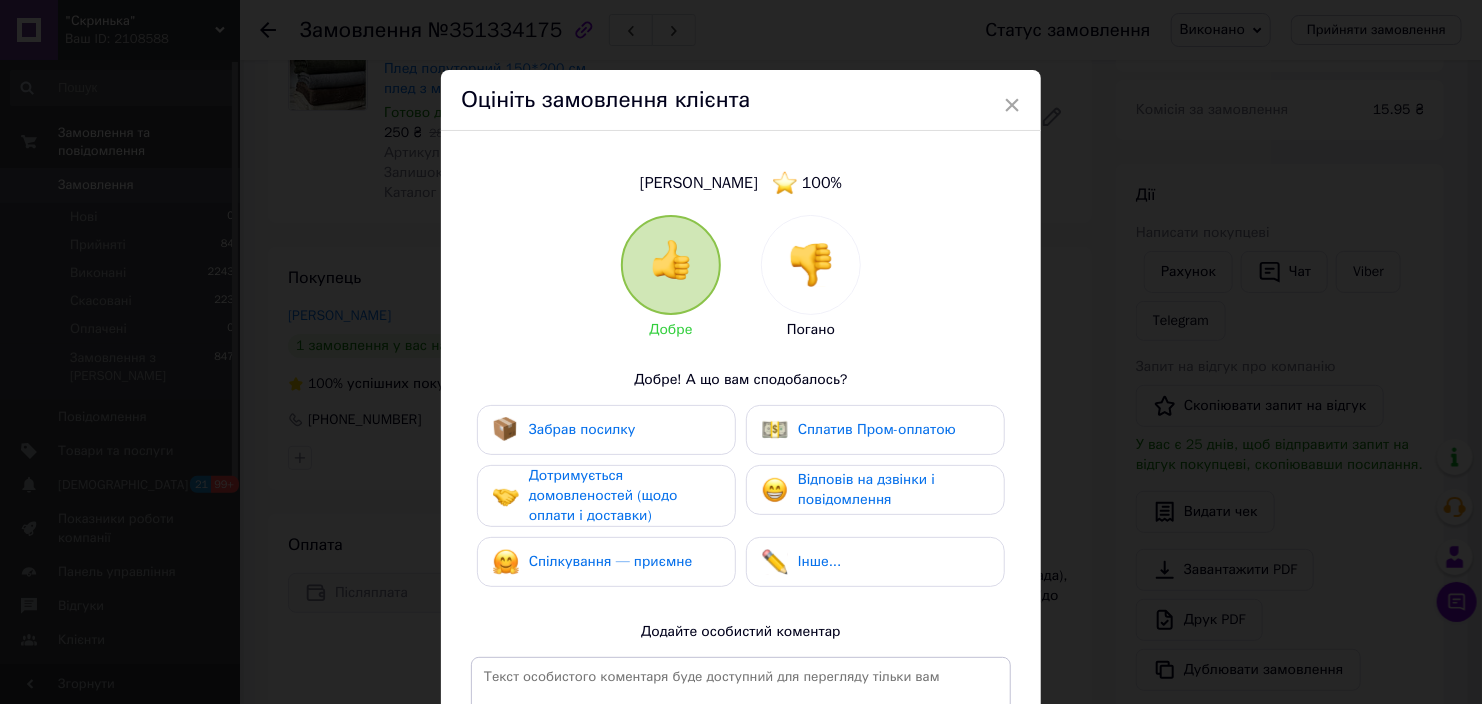 click on "Забрав посилку" at bounding box center (606, 430) 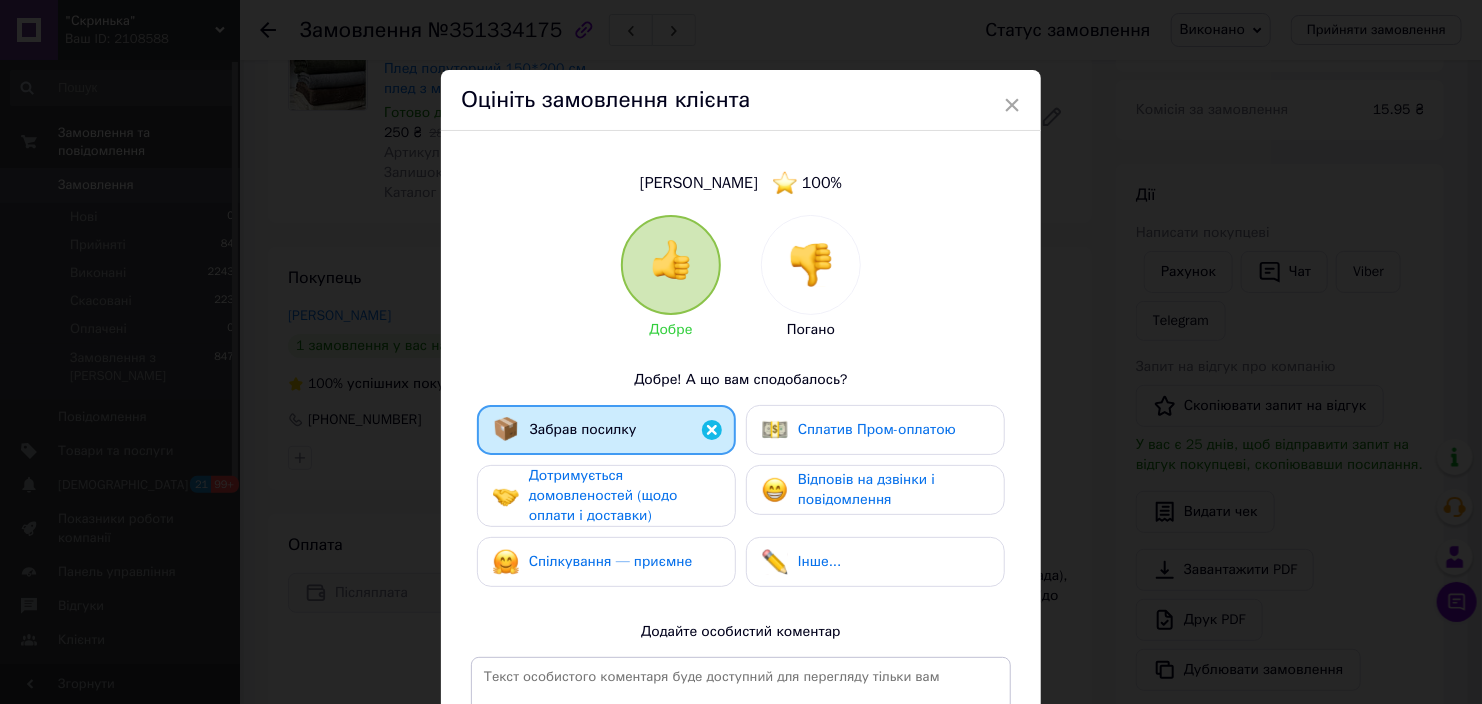 click on "Дотримується домовленостей (щодо оплати і доставки)" at bounding box center (624, 496) 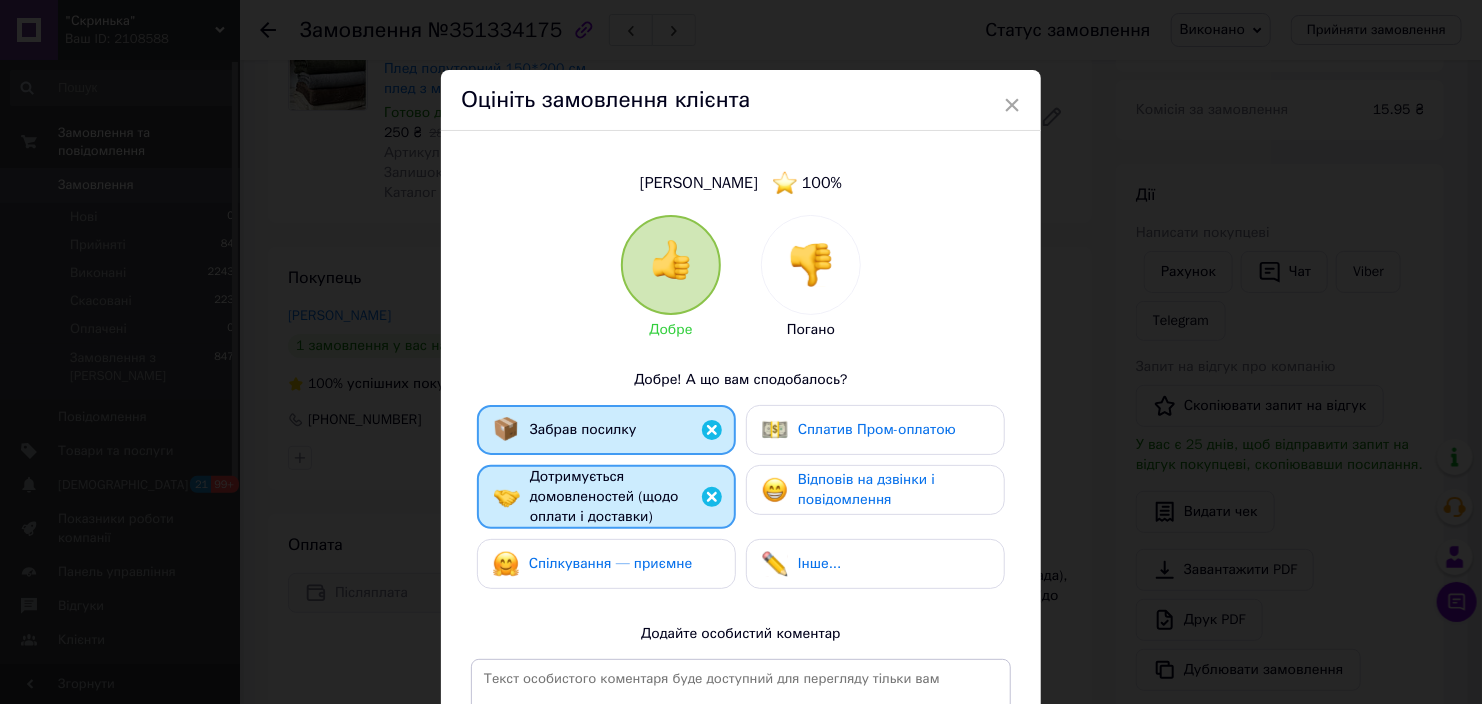 click on "Спілкування — приємне" at bounding box center [611, 563] 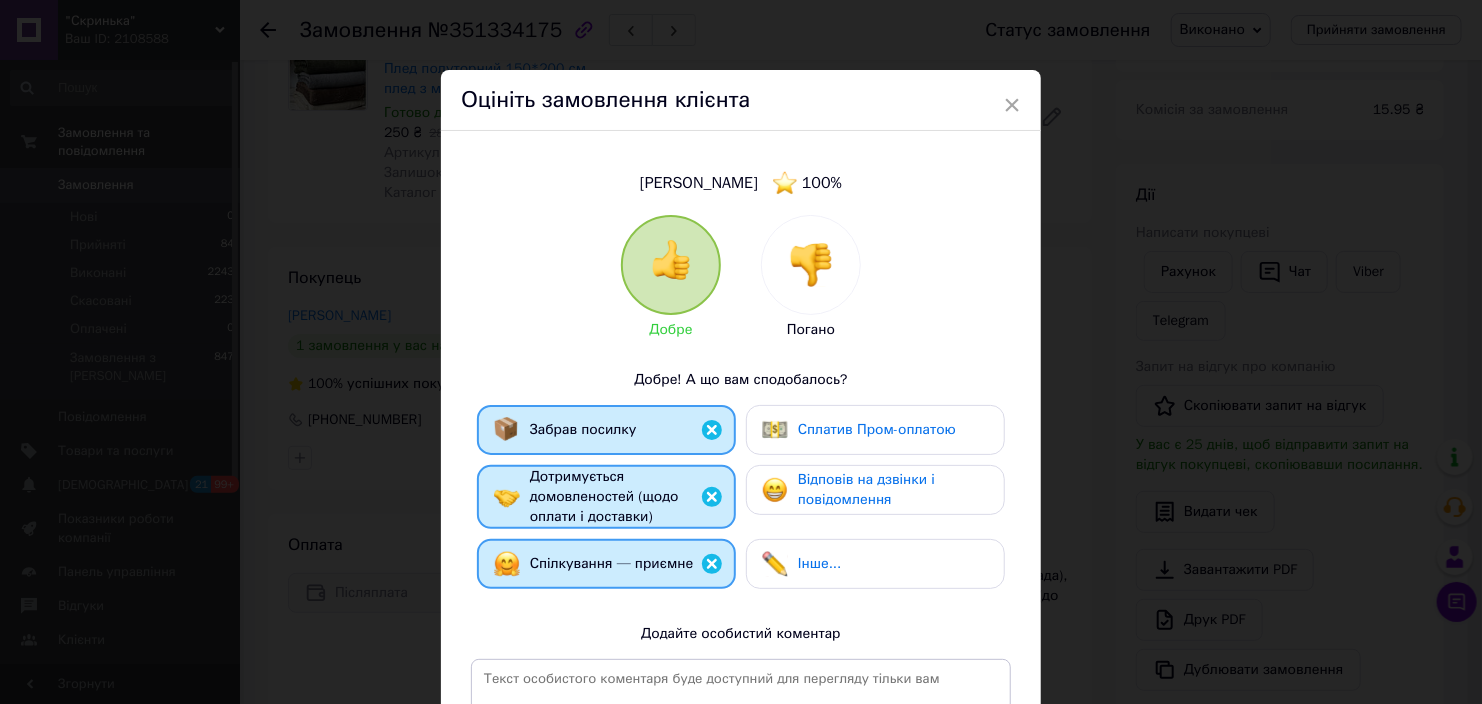 click on "Інше..." at bounding box center (801, 564) 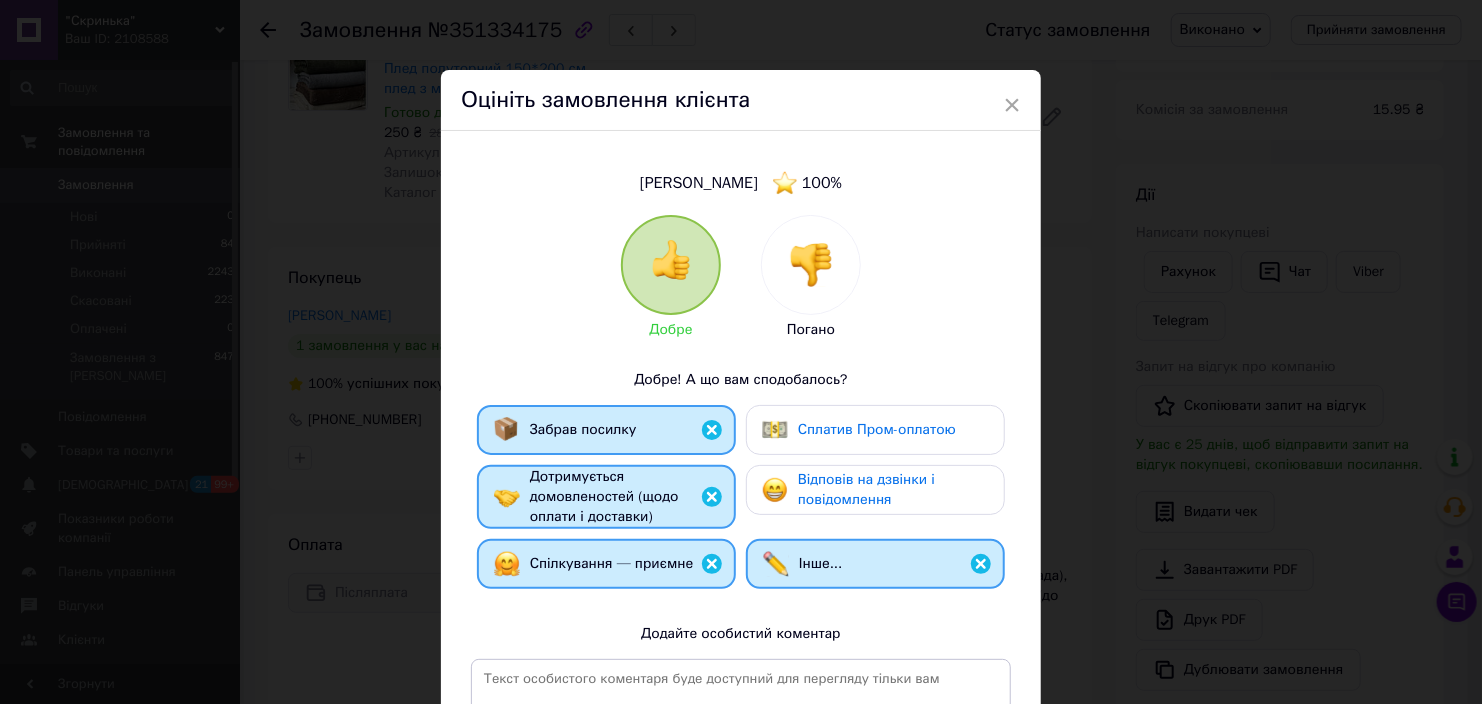 click on "Відповів на дзвінки і повідомлення" at bounding box center (875, 490) 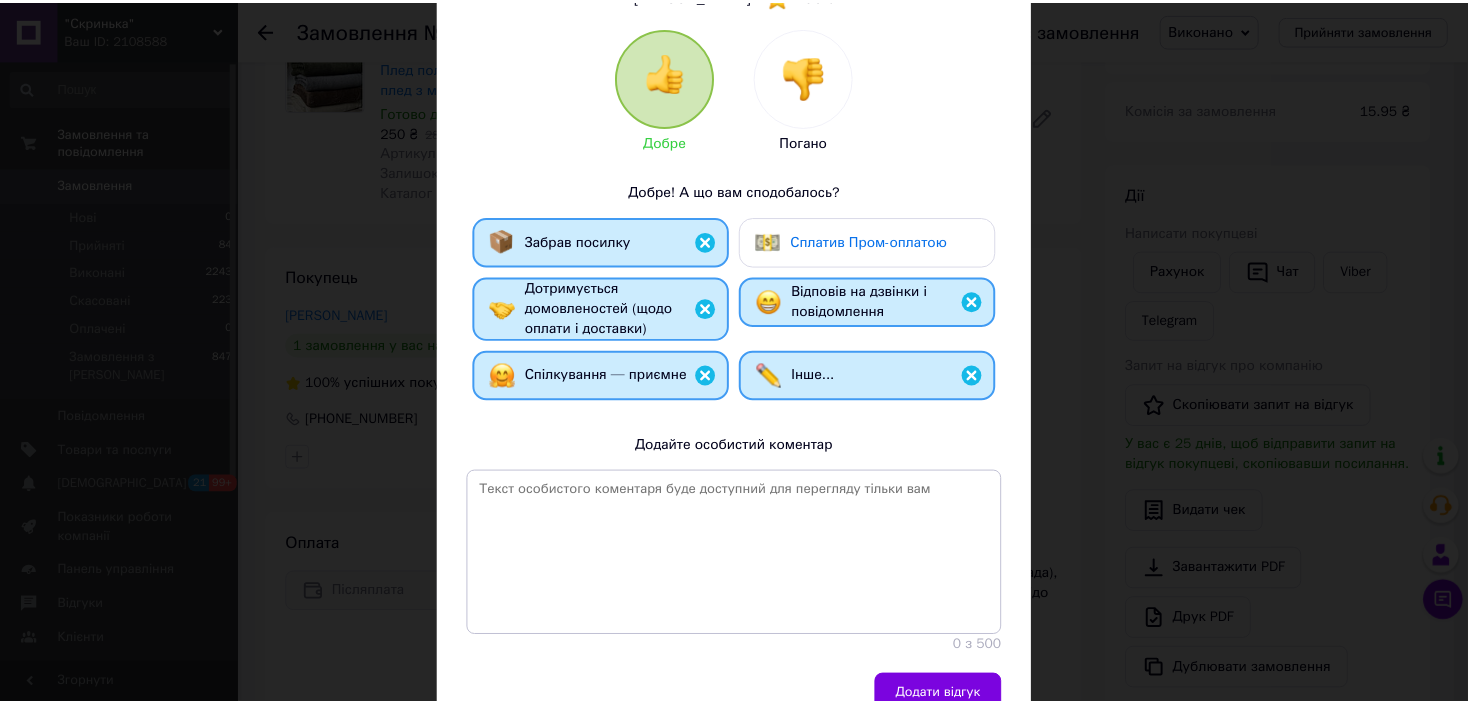 scroll, scrollTop: 200, scrollLeft: 0, axis: vertical 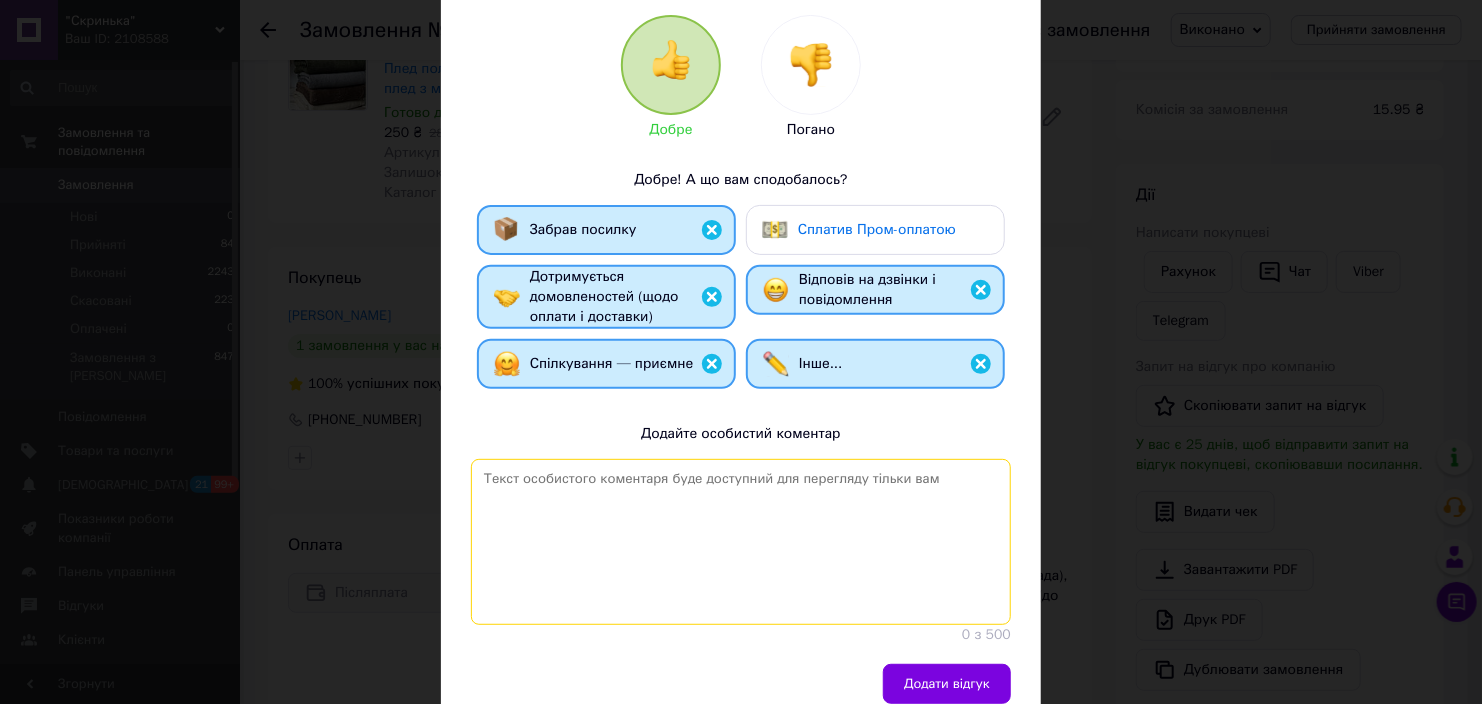 click at bounding box center [741, 542] 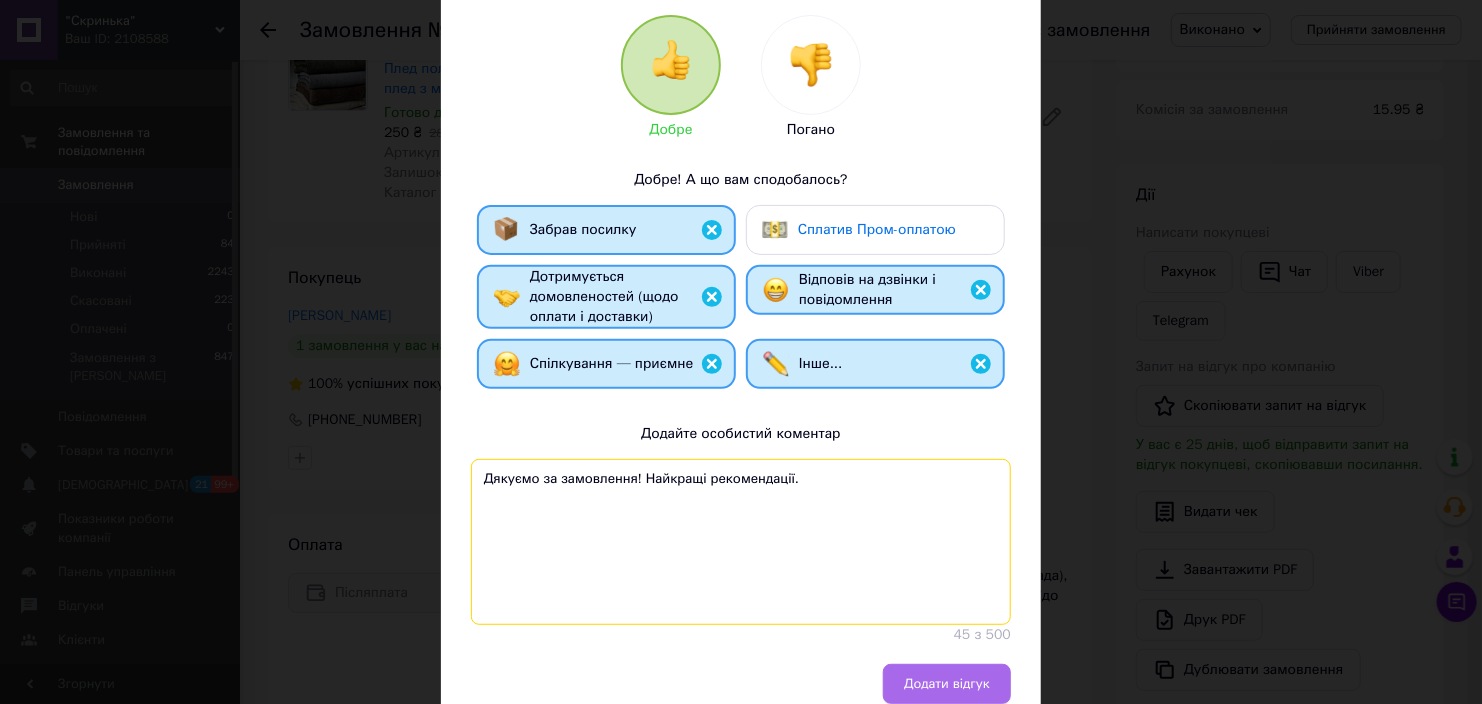 type on "Дякуємо за замовлення! Найкращі рекомендації." 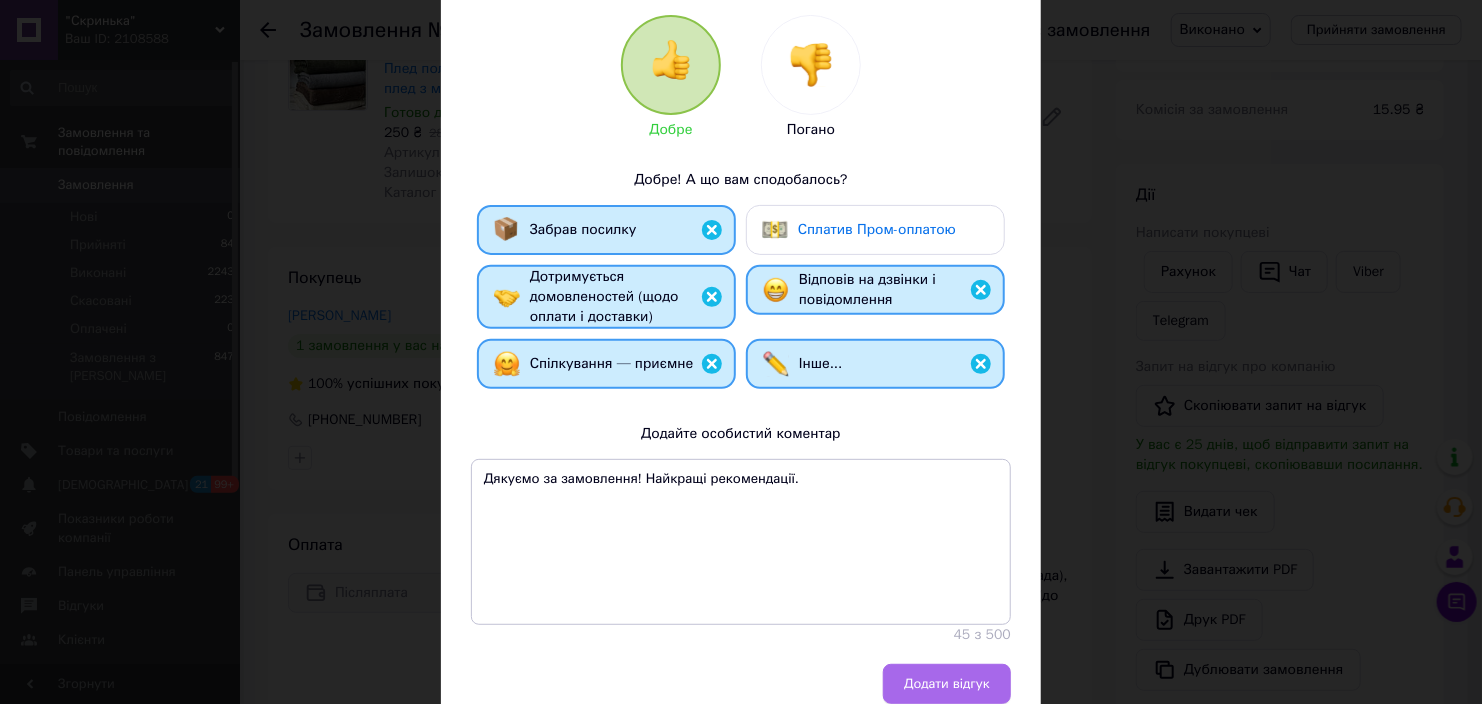 click on "Додати відгук" at bounding box center (947, 684) 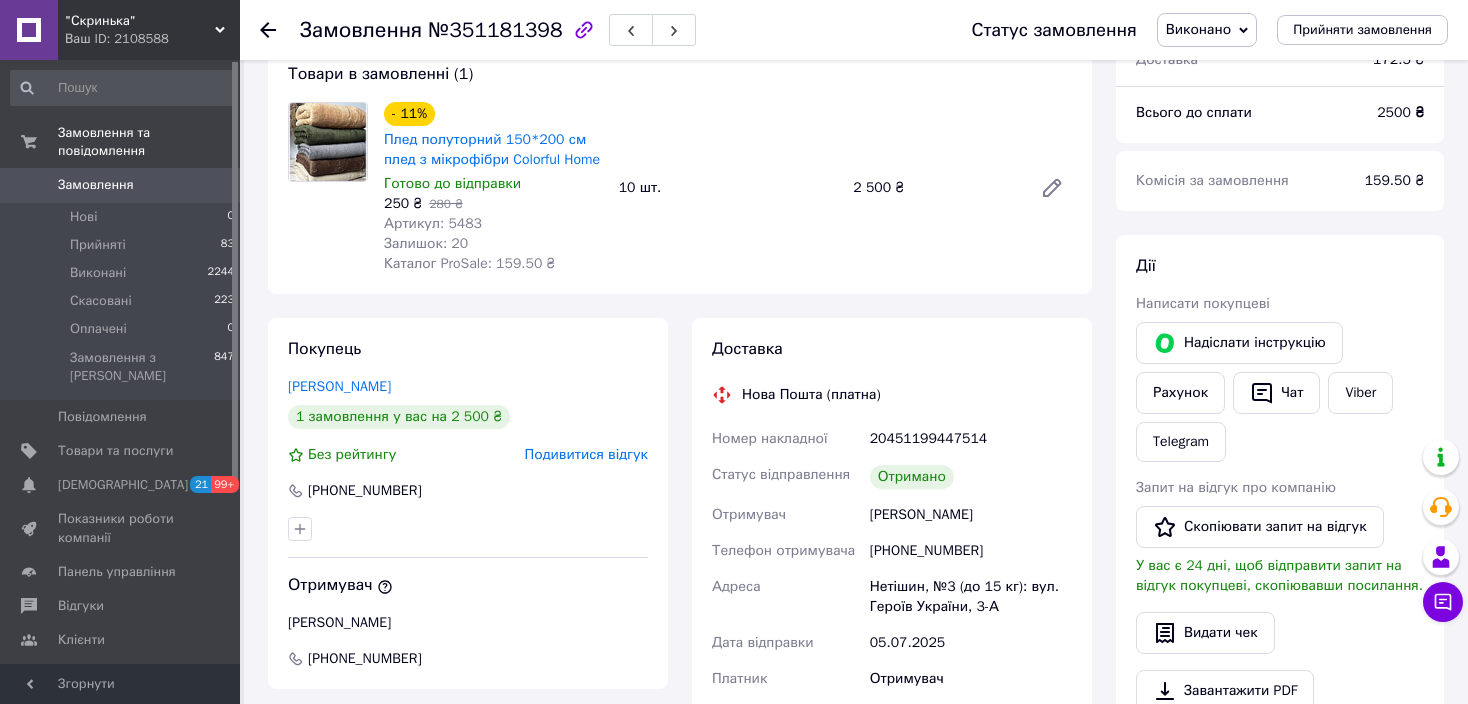 scroll, scrollTop: 100, scrollLeft: 0, axis: vertical 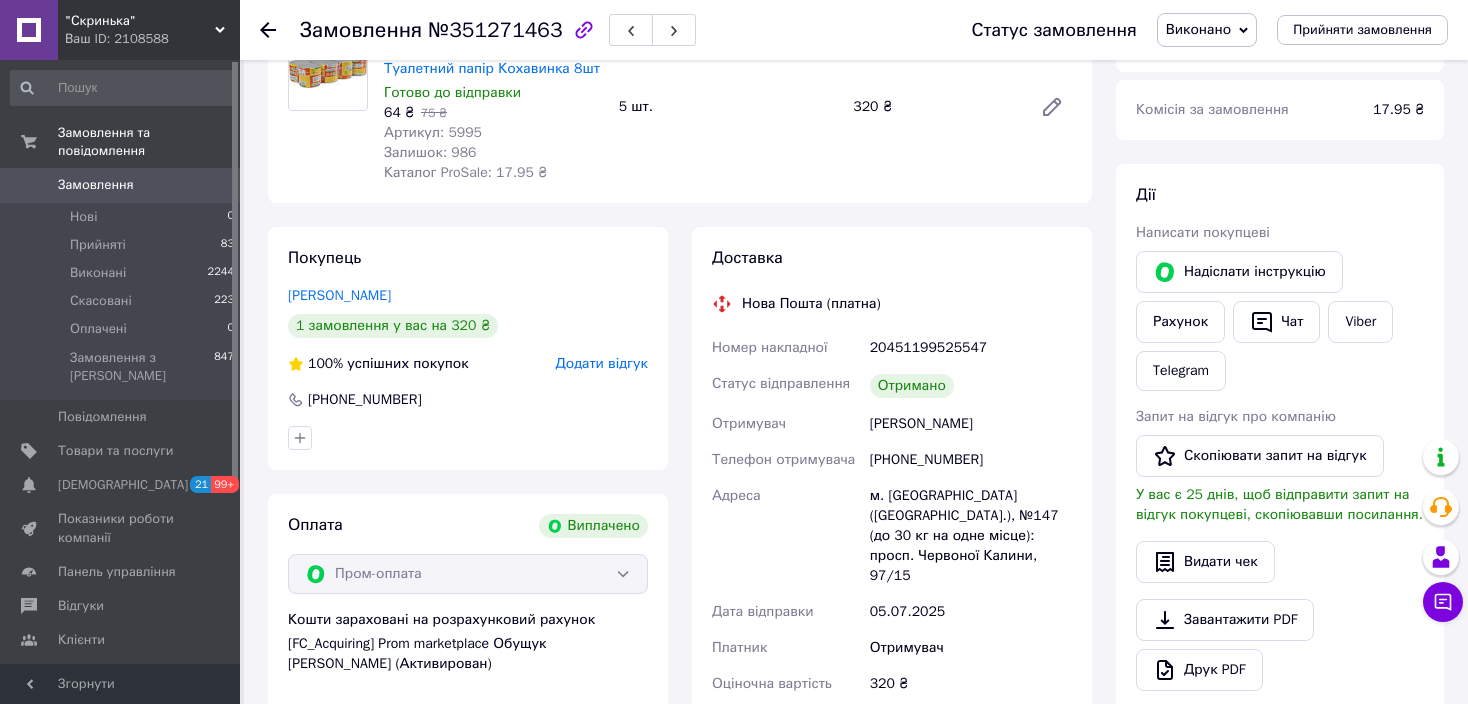 click on "Додати відгук" at bounding box center [602, 363] 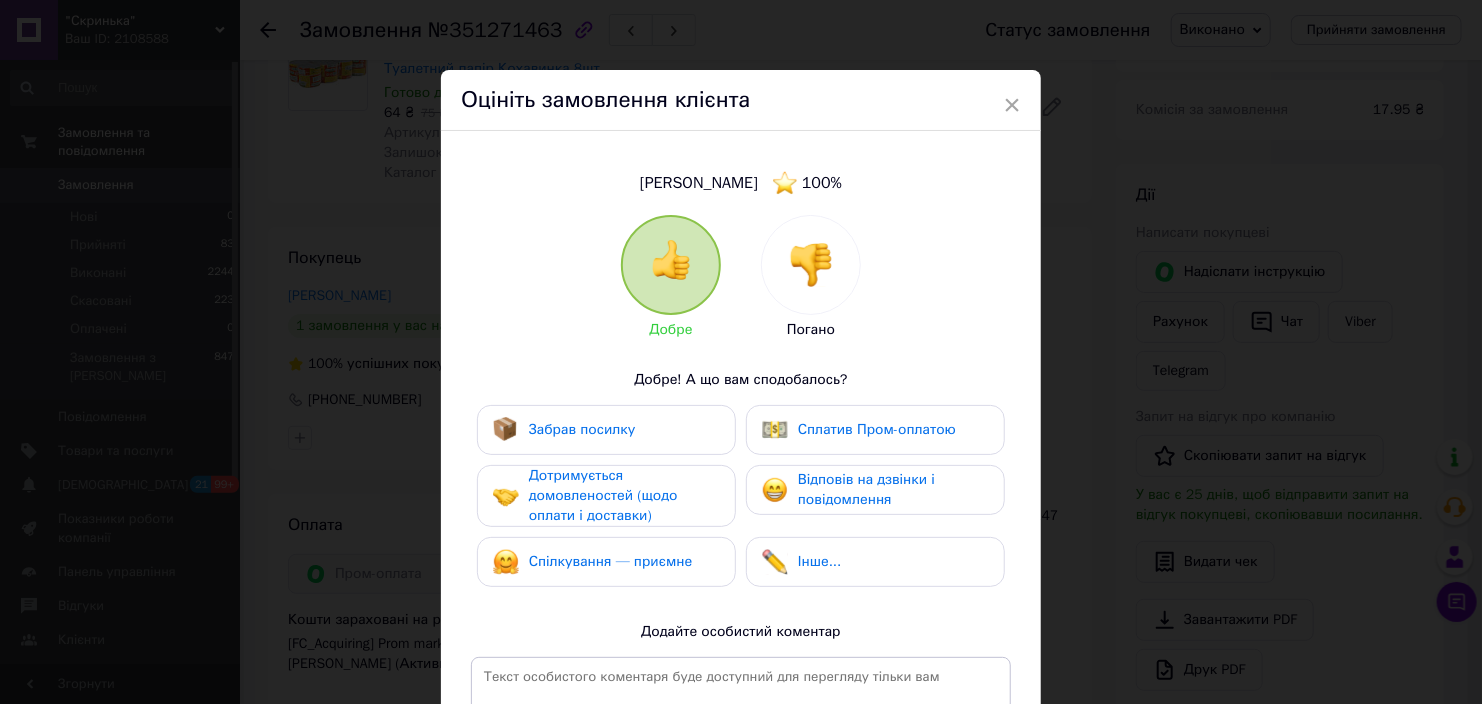 click on "Забрав посилку" at bounding box center (582, 429) 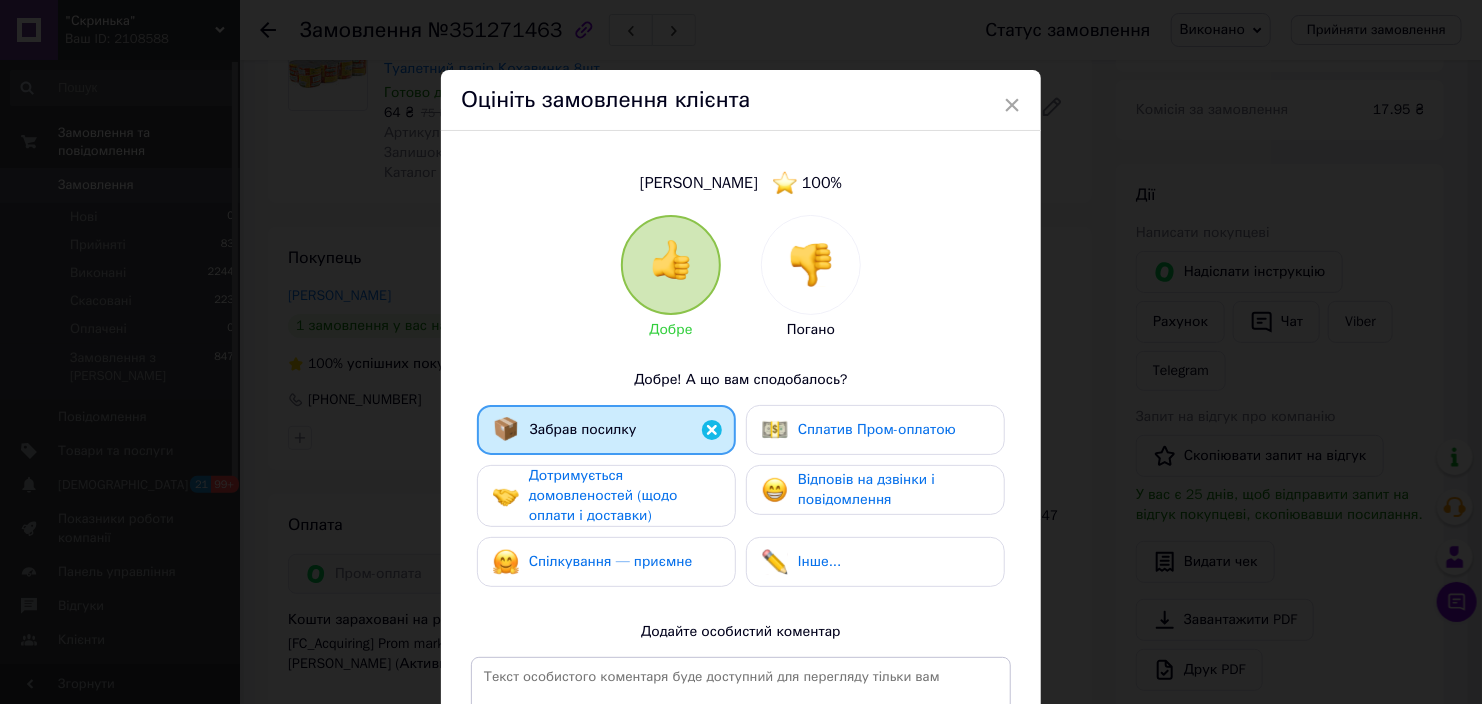 click on "Дотримується домовленостей (щодо оплати і доставки)" at bounding box center [603, 495] 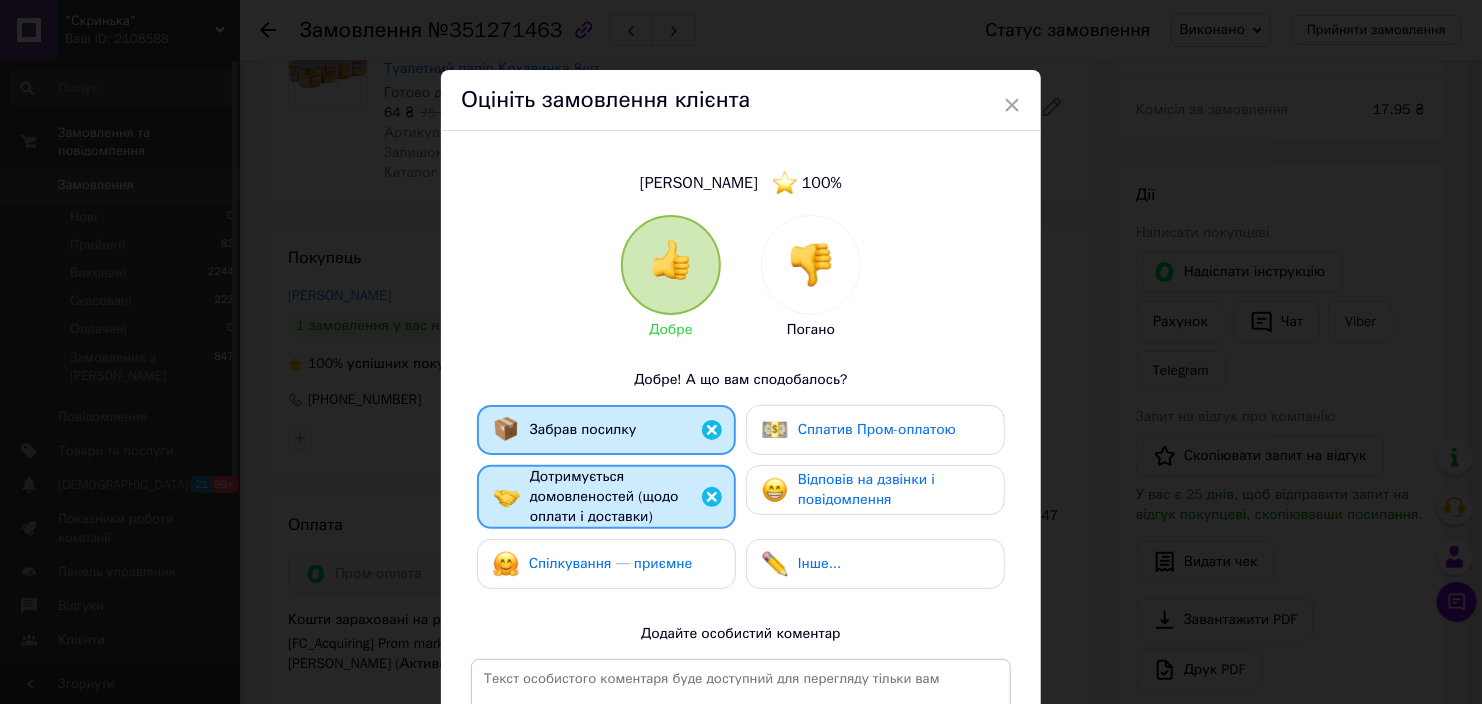 drag, startPoint x: 589, startPoint y: 550, endPoint x: 734, endPoint y: 575, distance: 147.13939 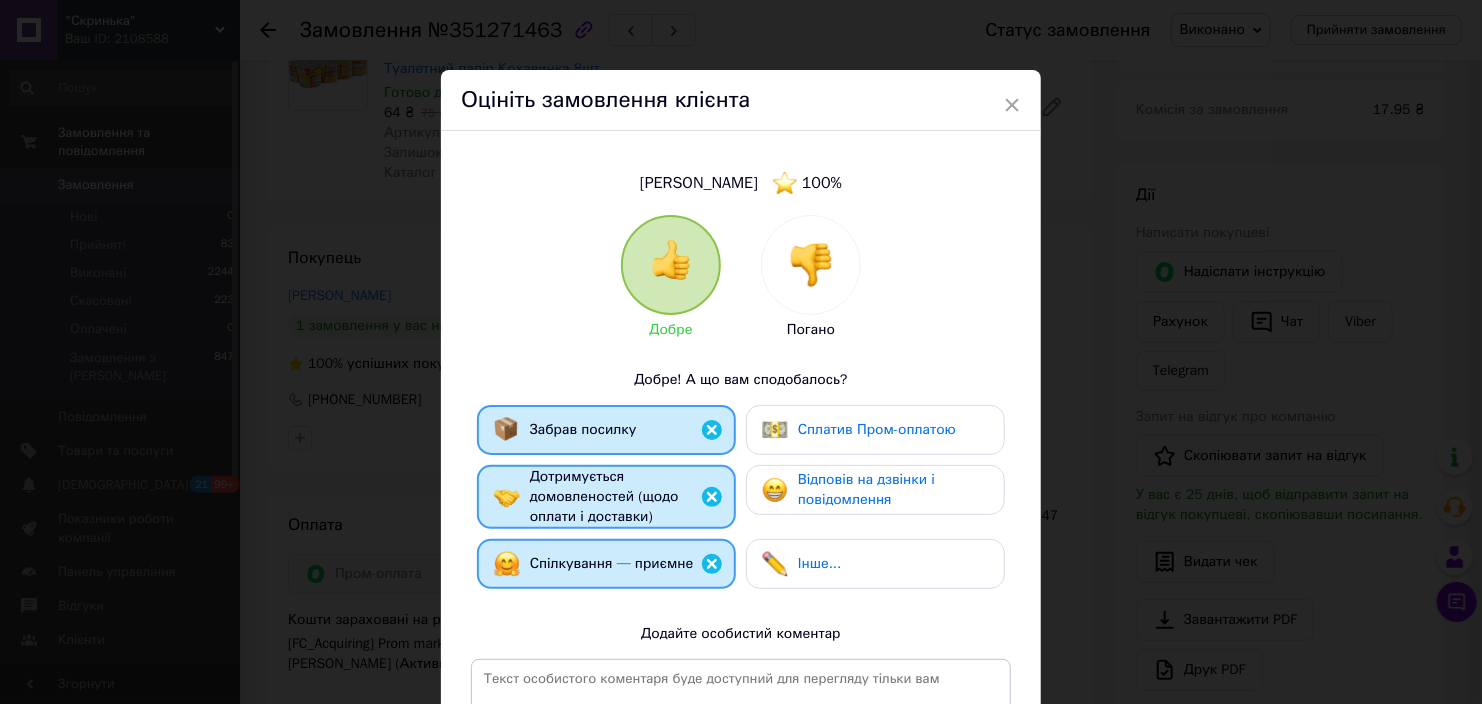 click at bounding box center (775, 564) 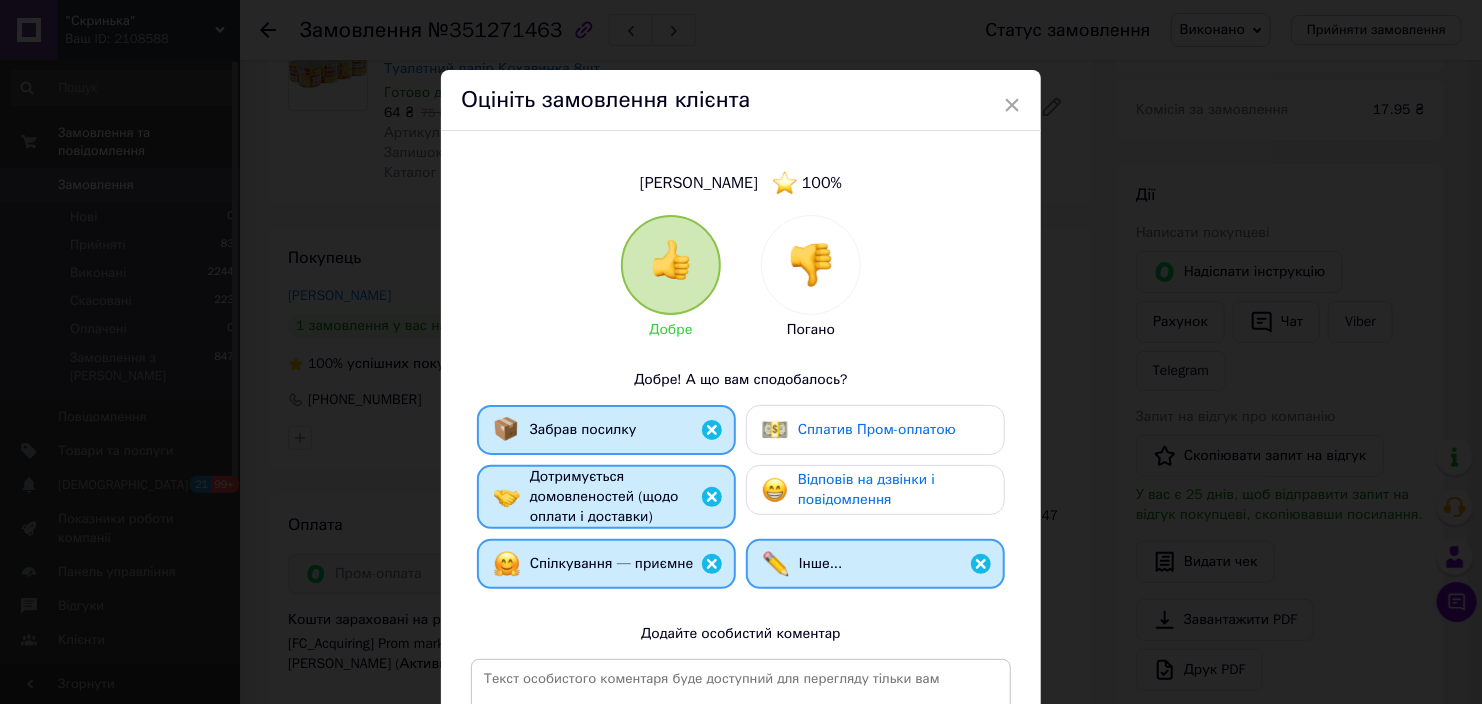click at bounding box center [775, 490] 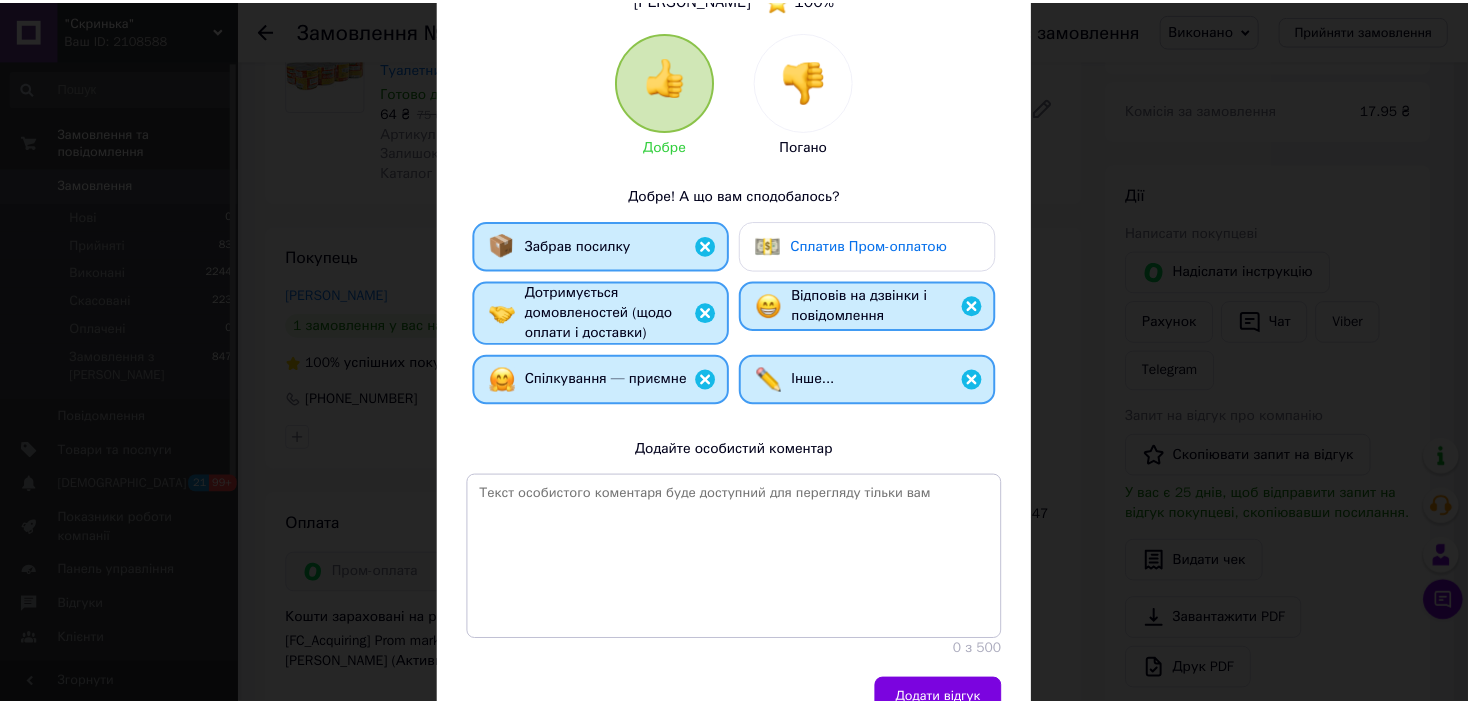 scroll, scrollTop: 200, scrollLeft: 0, axis: vertical 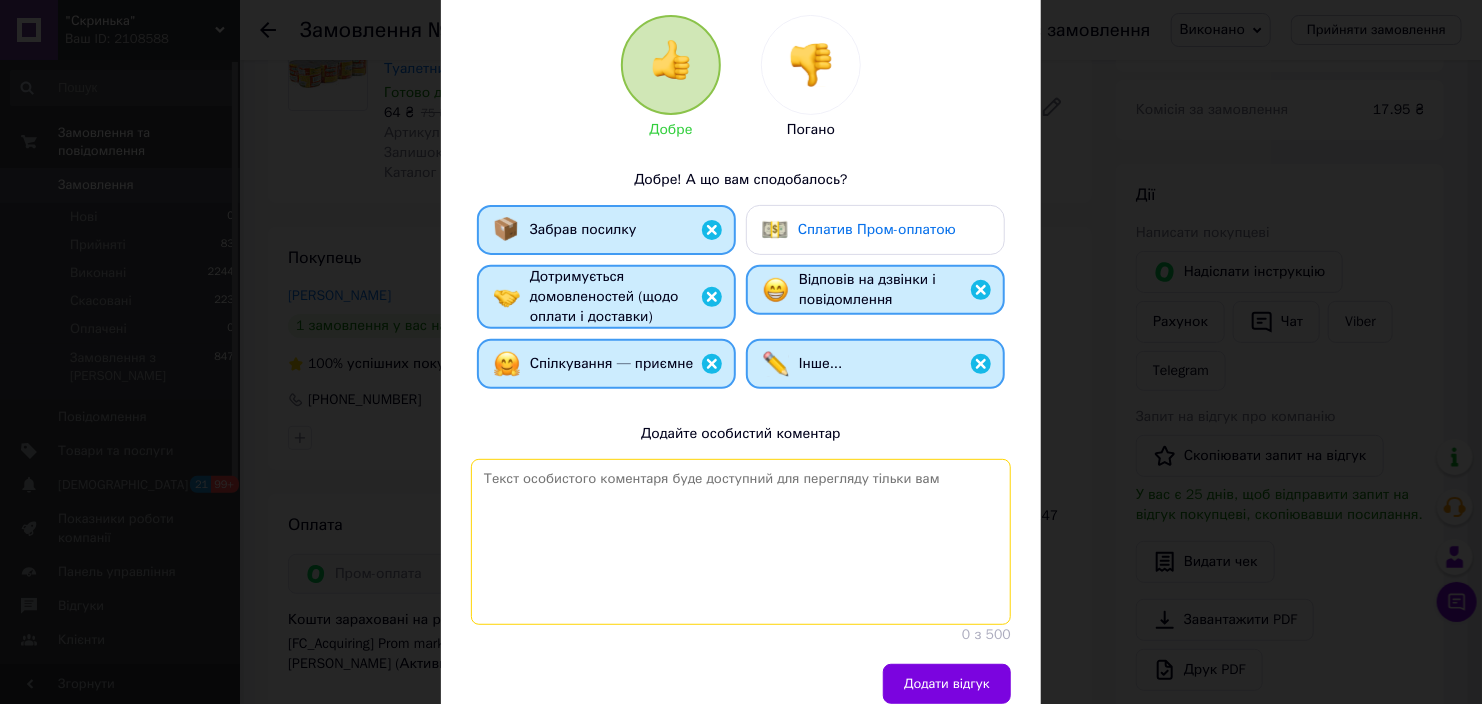click at bounding box center [741, 542] 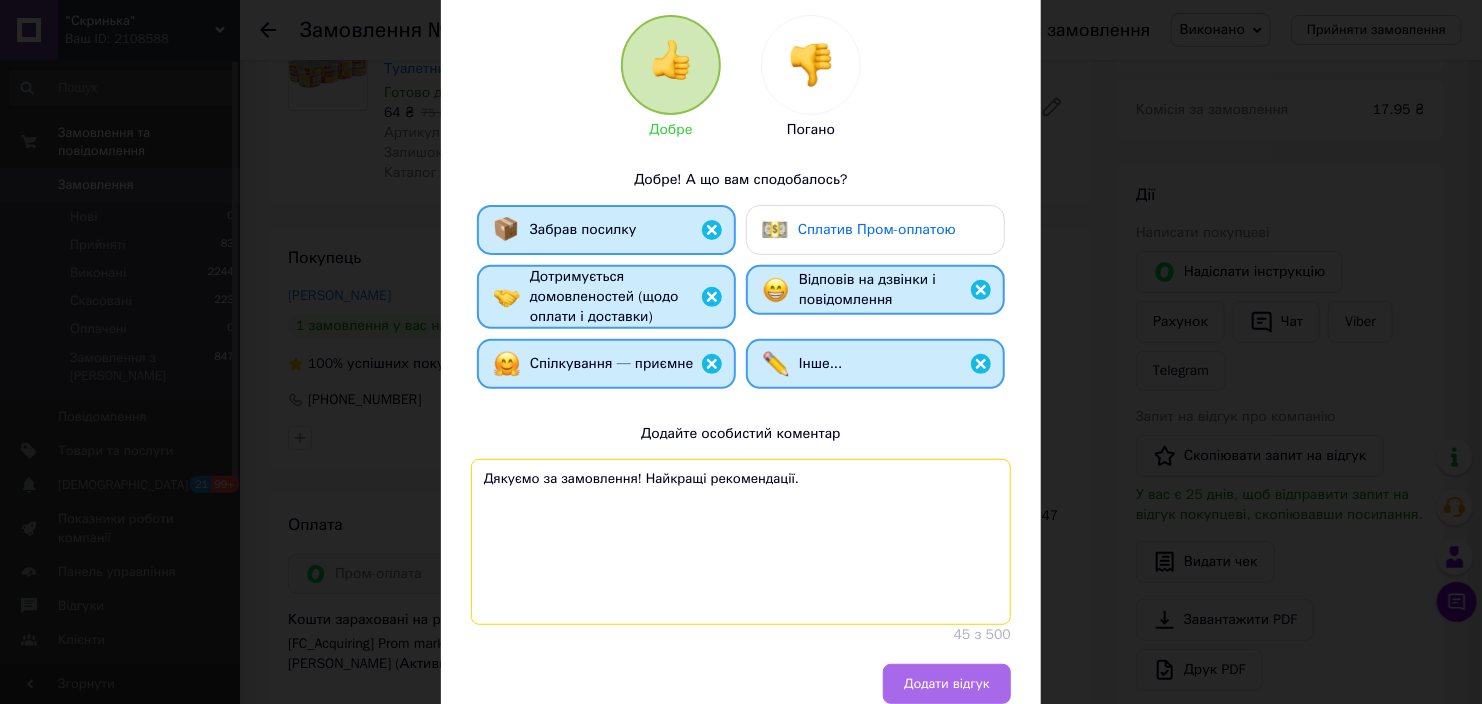 type on "Дякуємо за замовлення! Найкращі рекомендації." 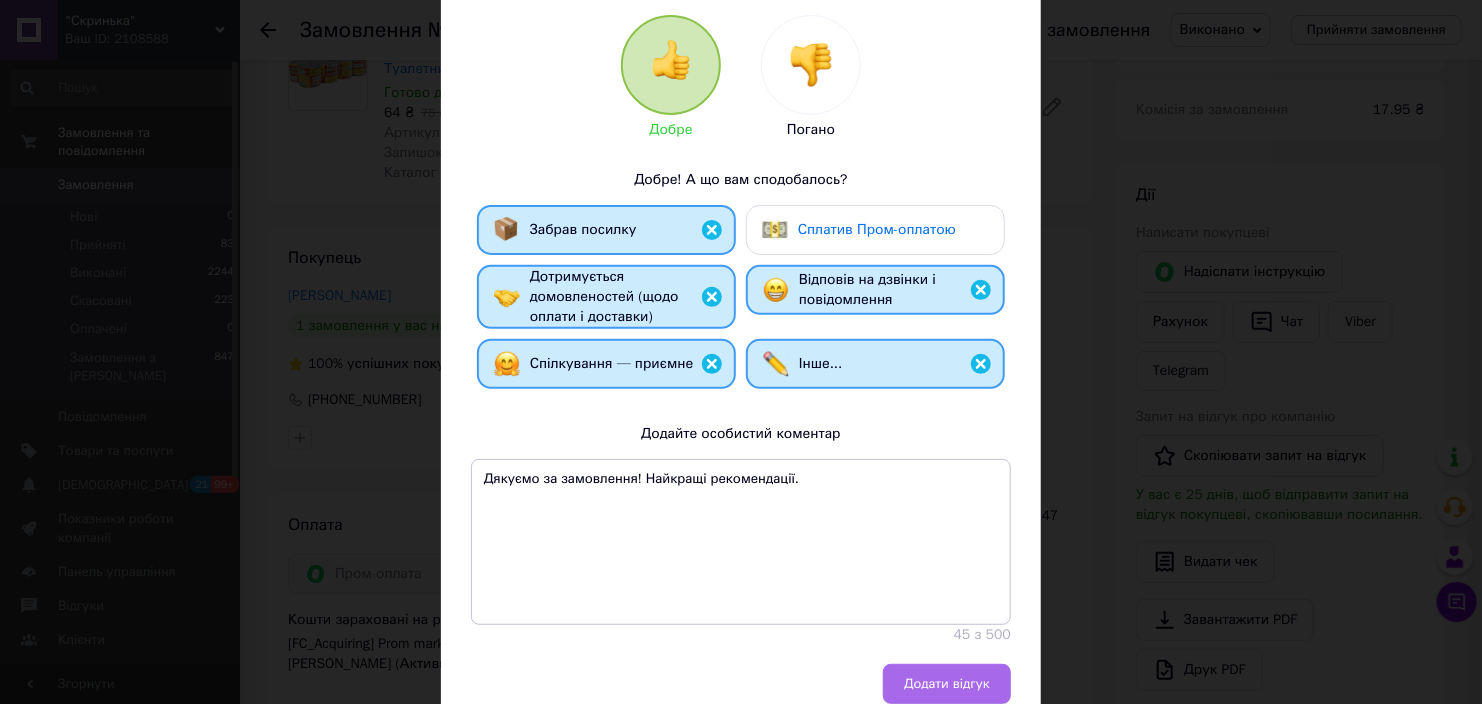 click on "Додати відгук" at bounding box center (947, 684) 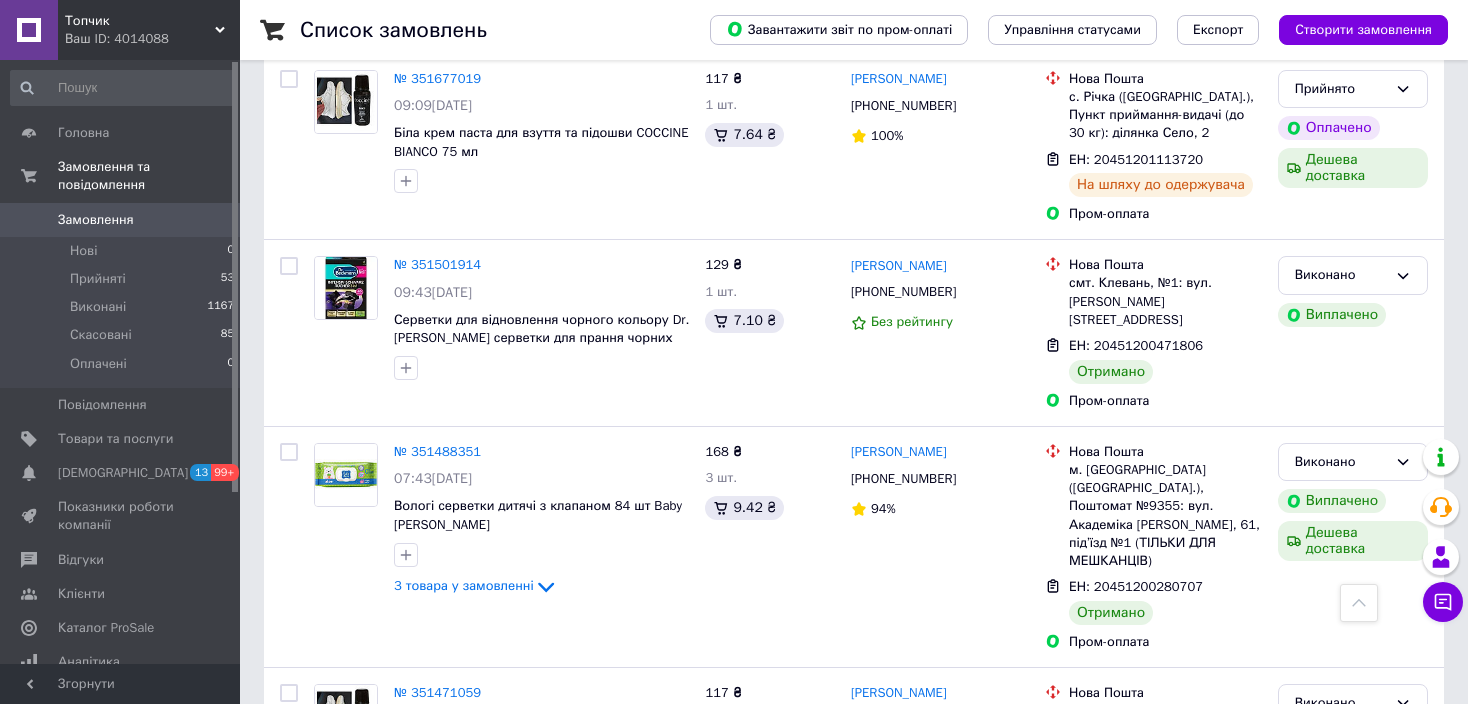 scroll, scrollTop: 1700, scrollLeft: 0, axis: vertical 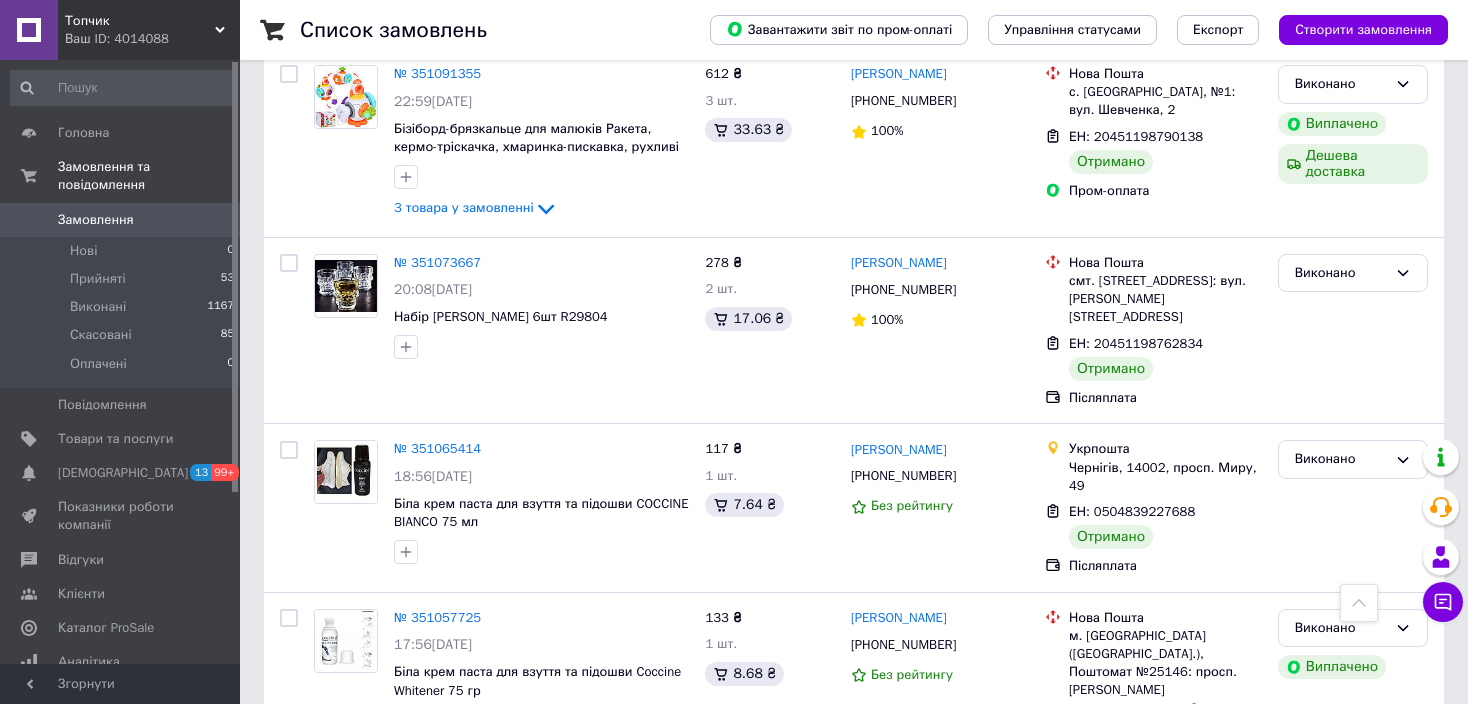 click on "2" at bounding box center (327, 878) 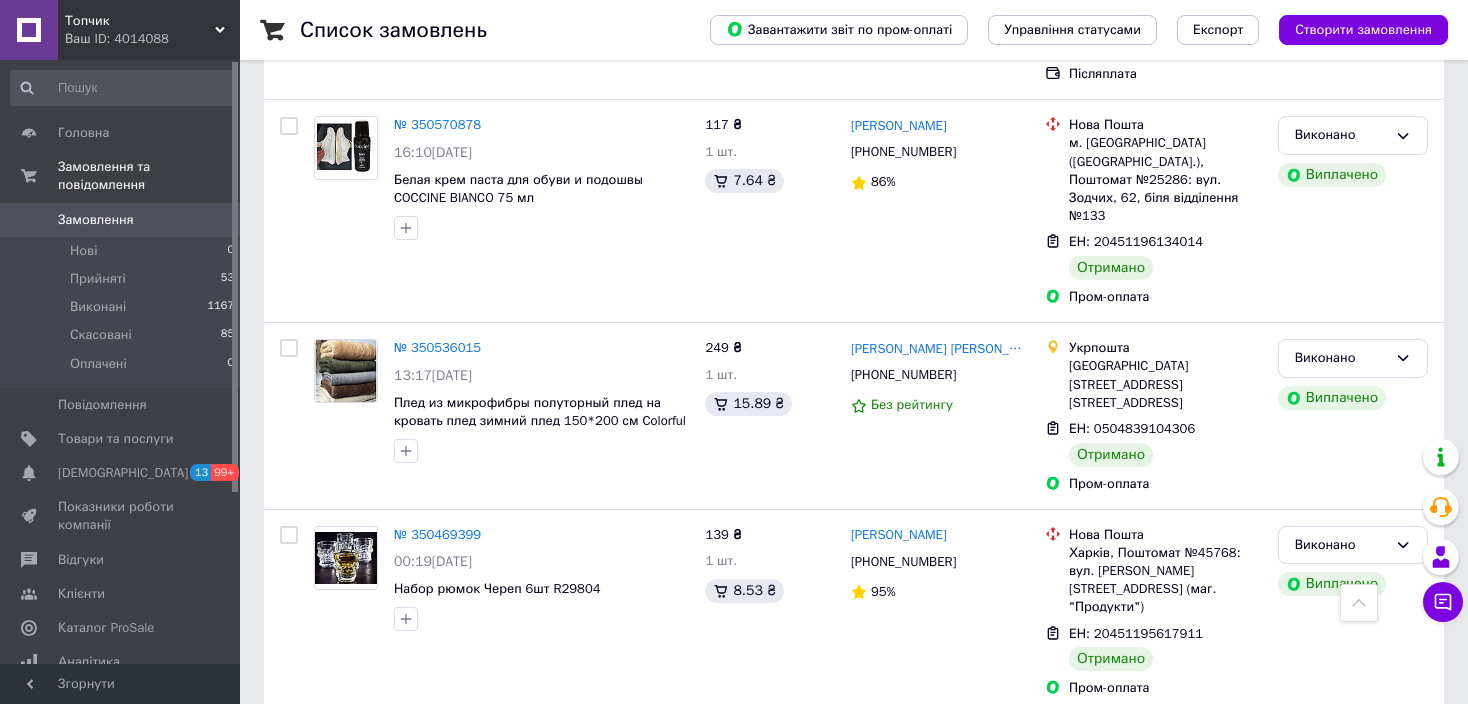 scroll, scrollTop: 3330, scrollLeft: 0, axis: vertical 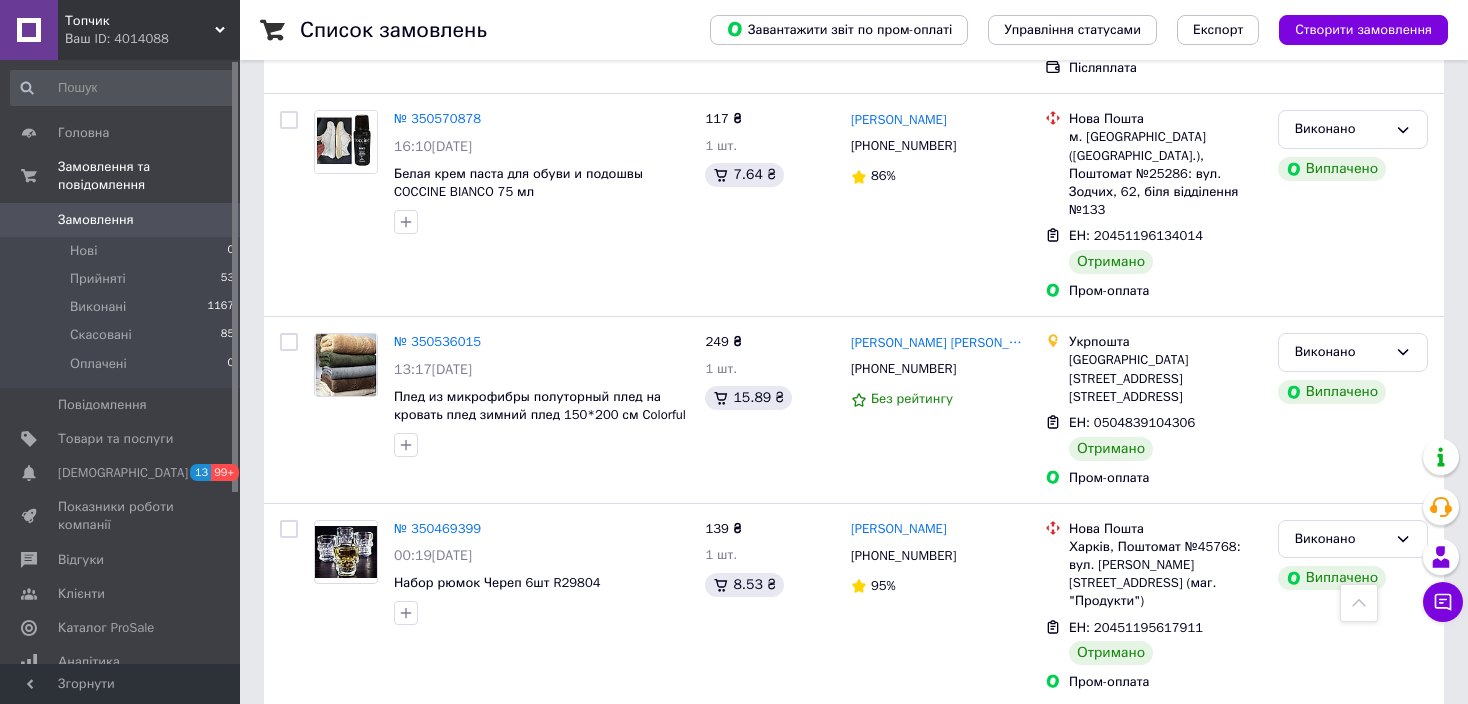 click on "3" at bounding box center (494, 973) 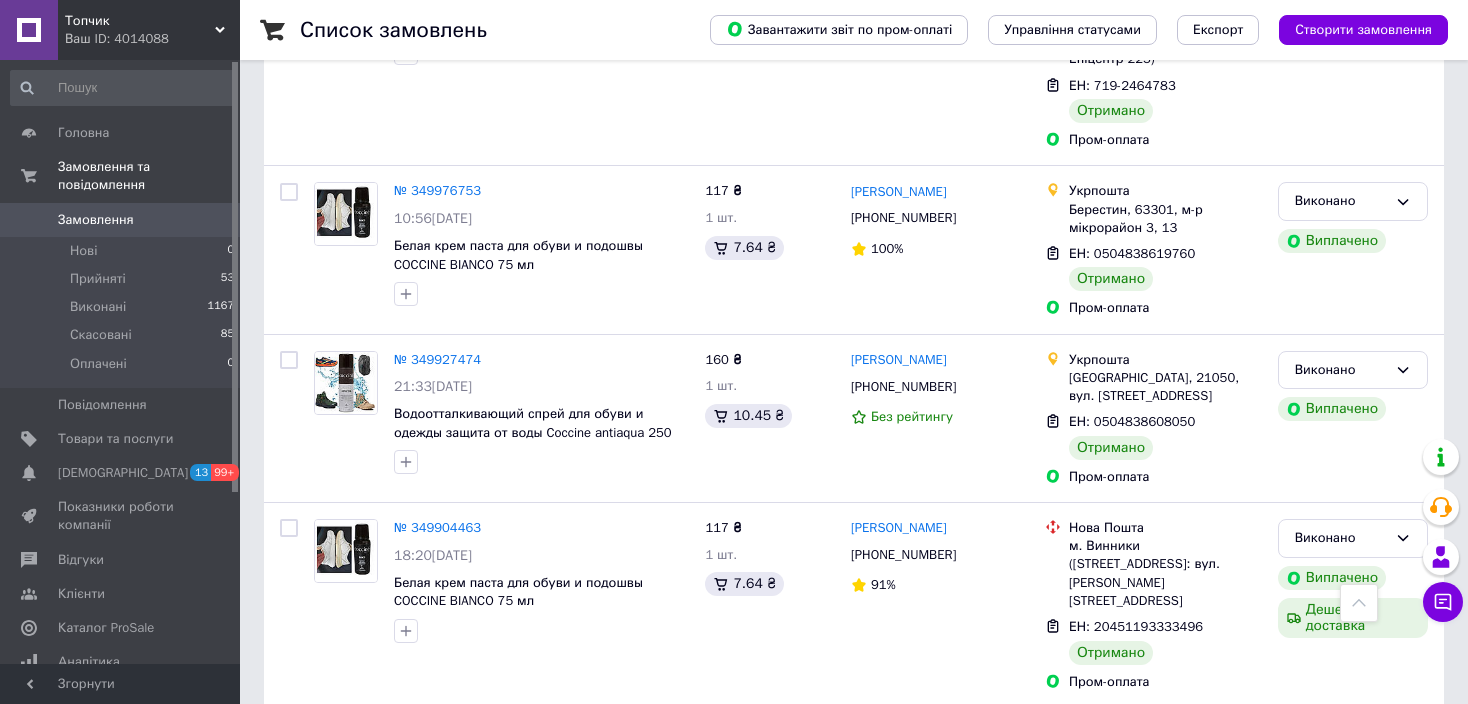 scroll, scrollTop: 3286, scrollLeft: 0, axis: vertical 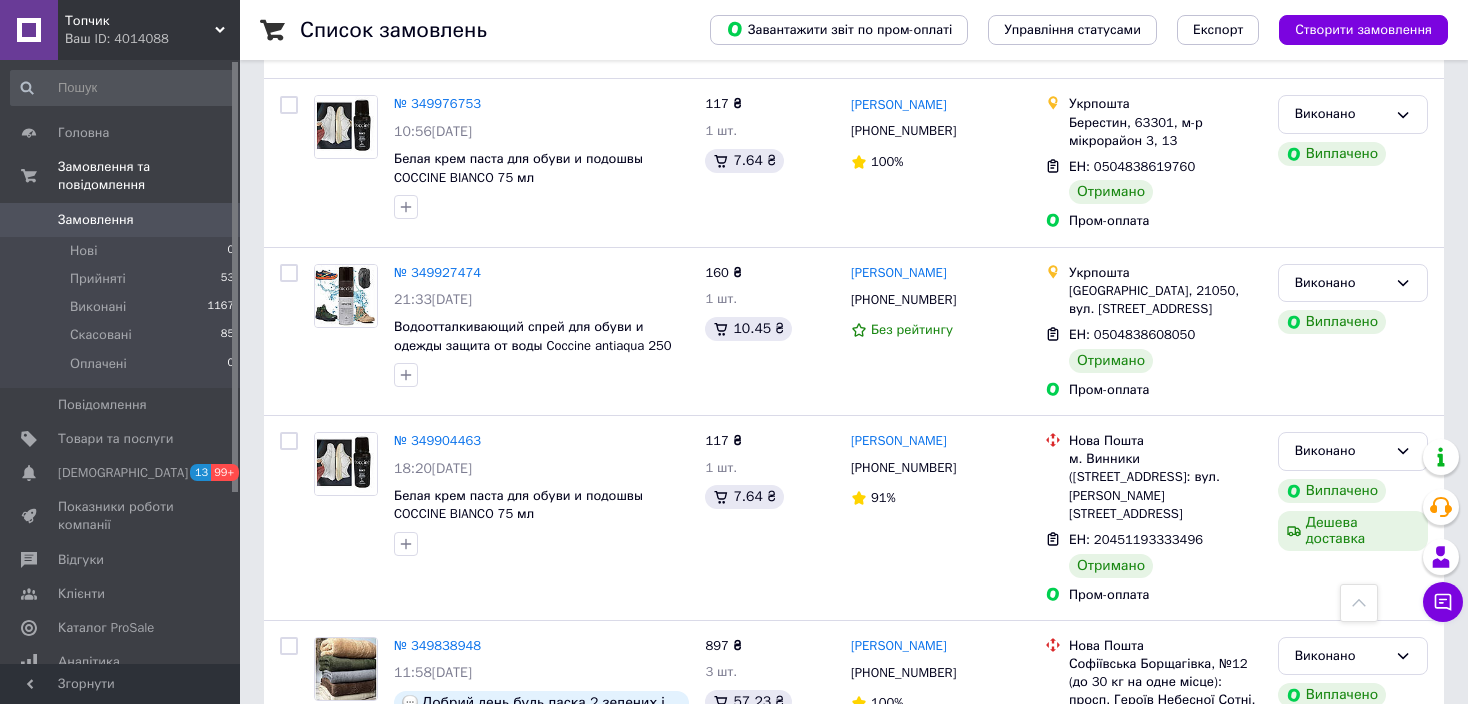 click on "1" at bounding box center [404, 869] 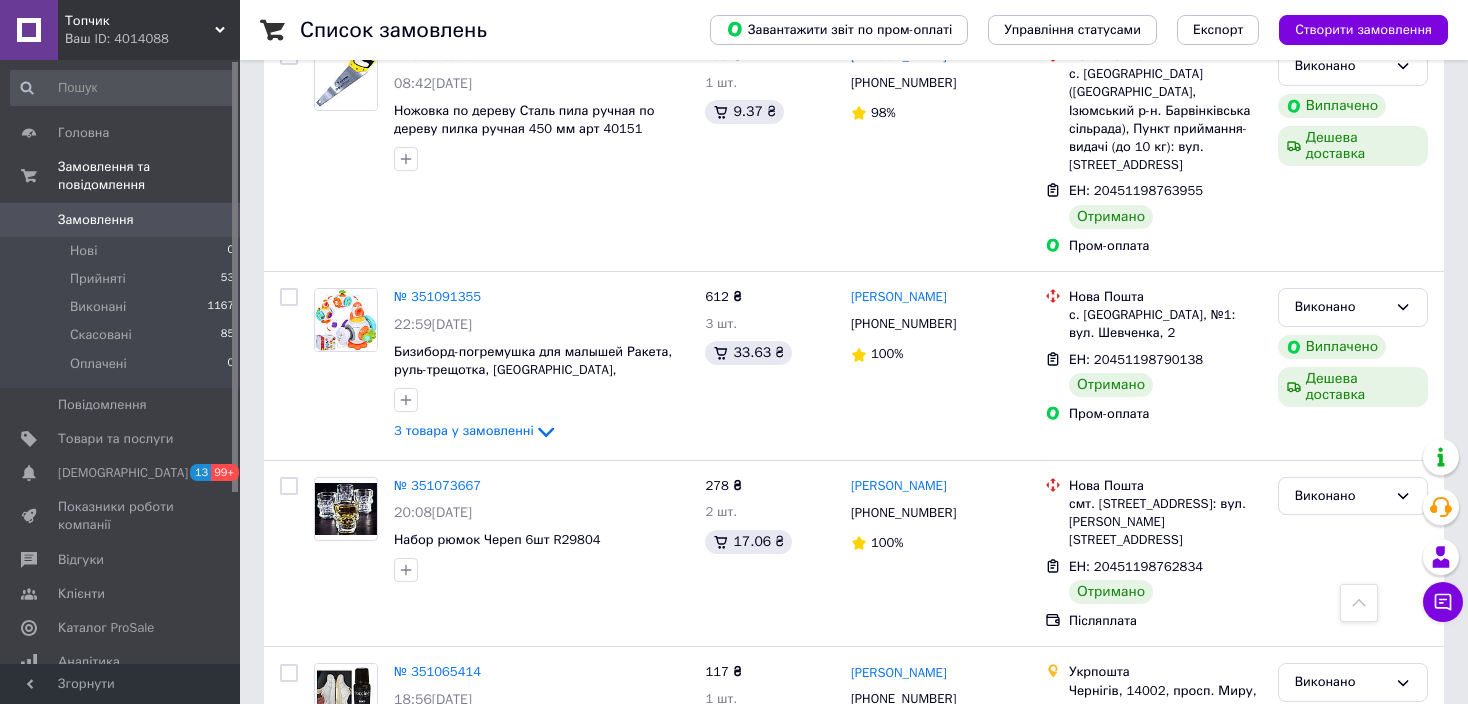 scroll, scrollTop: 0, scrollLeft: 0, axis: both 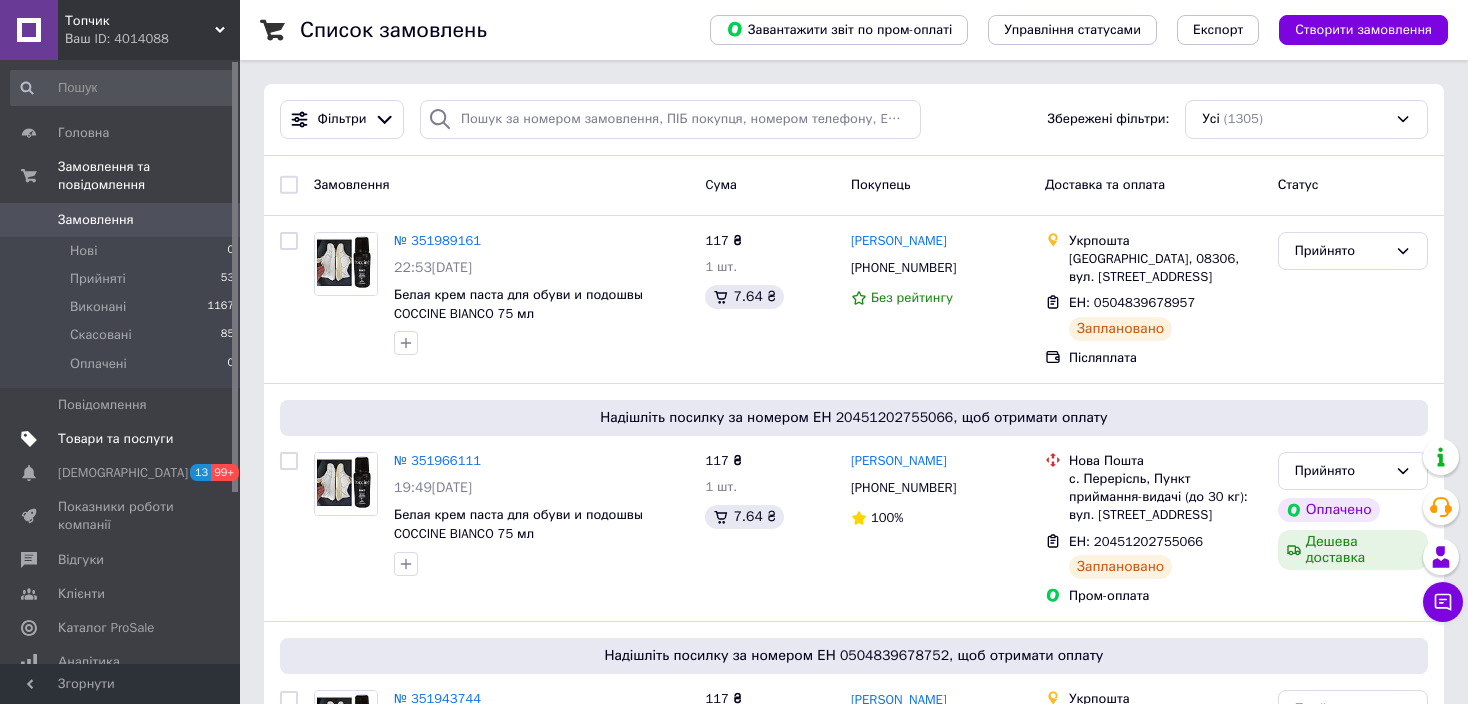 click on "Товари та послуги" at bounding box center [115, 439] 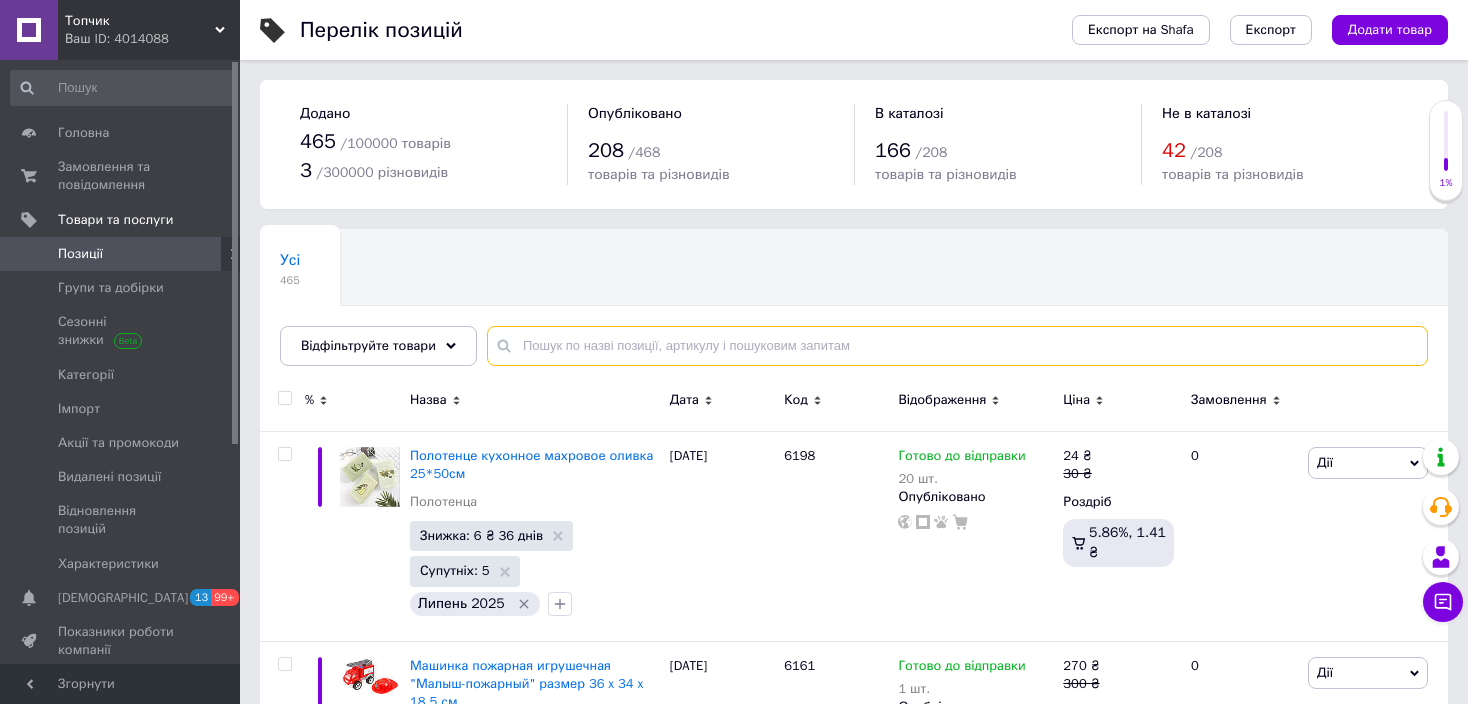 click at bounding box center [957, 346] 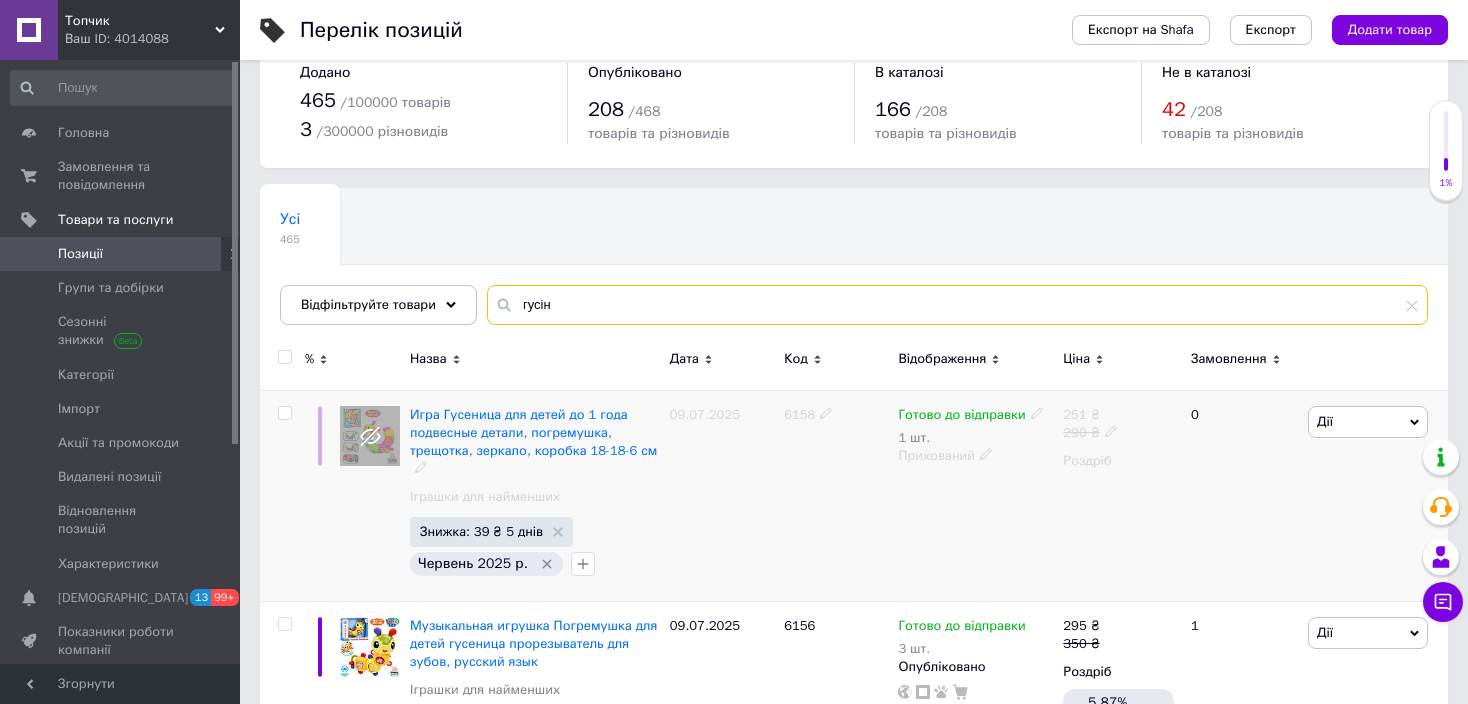 scroll, scrollTop: 300, scrollLeft: 0, axis: vertical 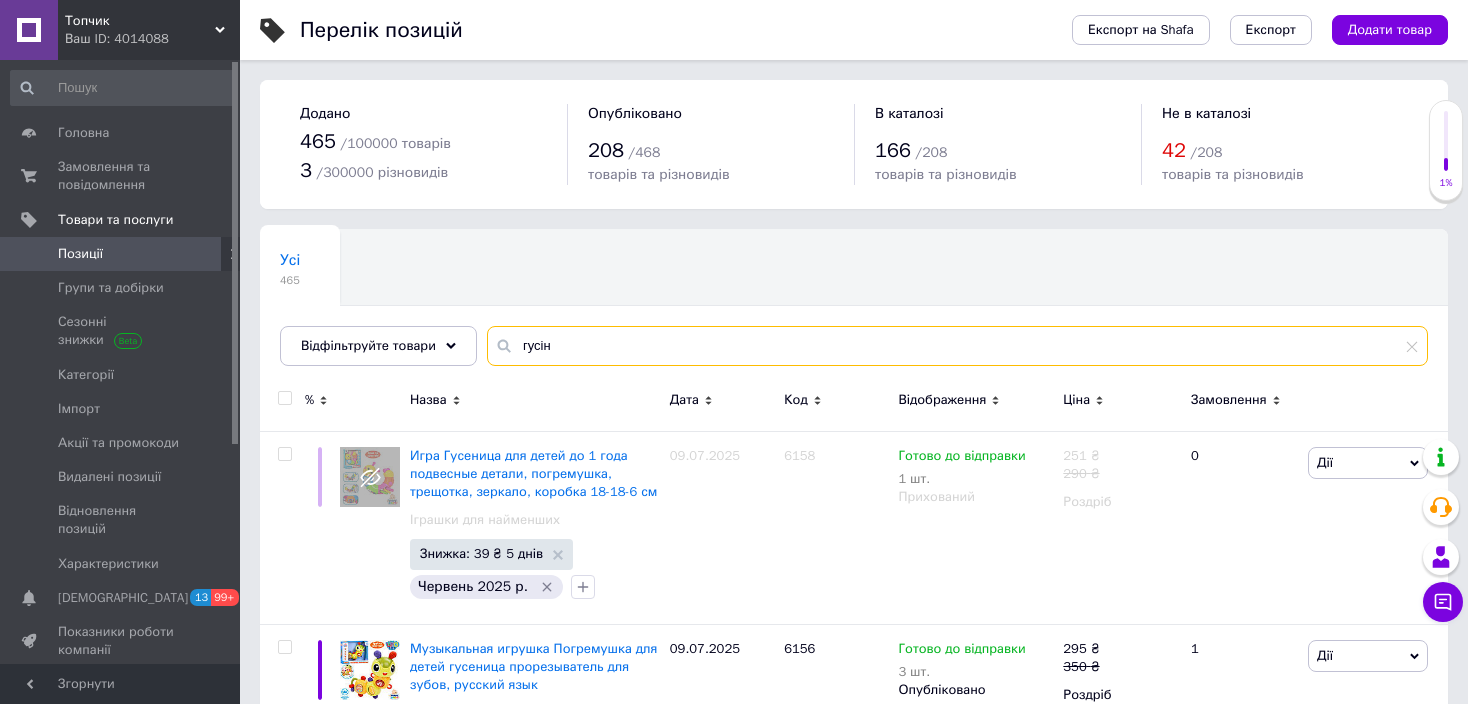 drag, startPoint x: 513, startPoint y: 347, endPoint x: 600, endPoint y: 357, distance: 87.57283 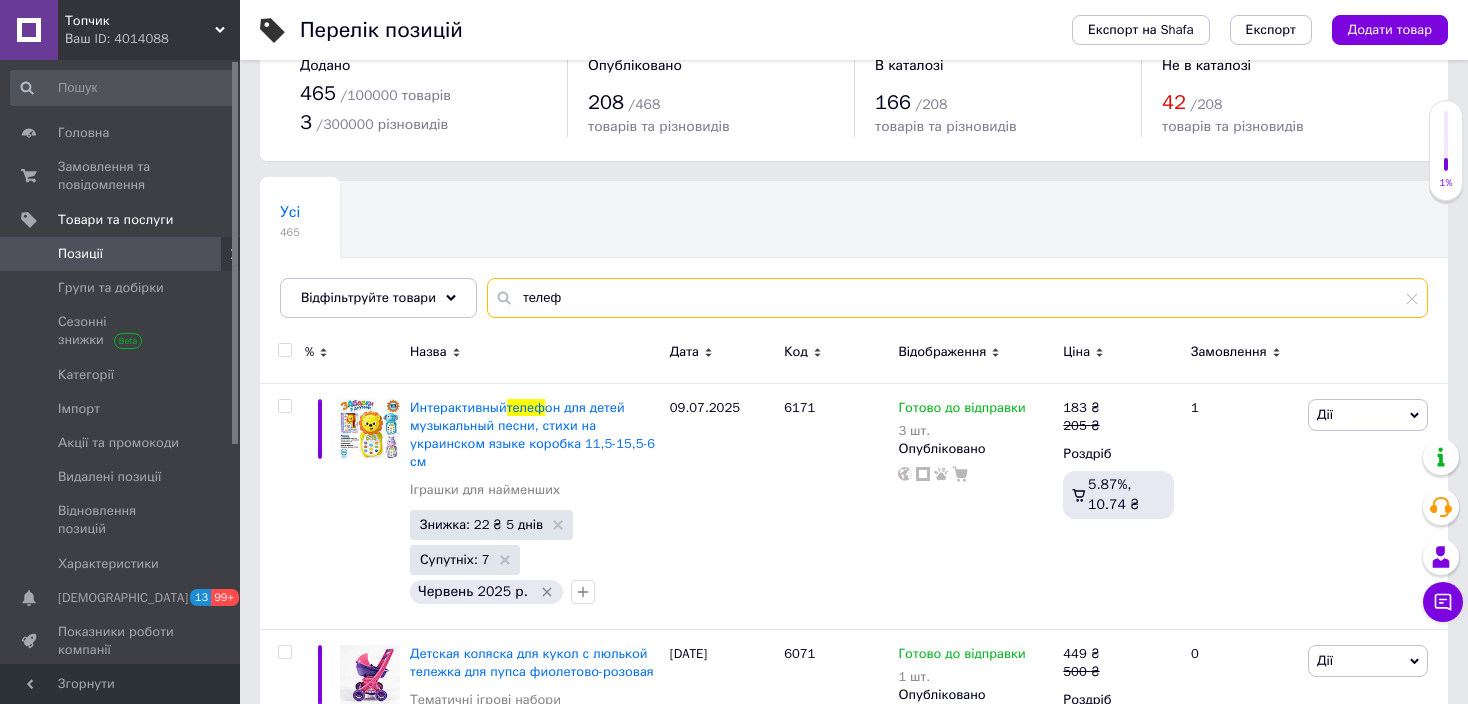 scroll, scrollTop: 200, scrollLeft: 0, axis: vertical 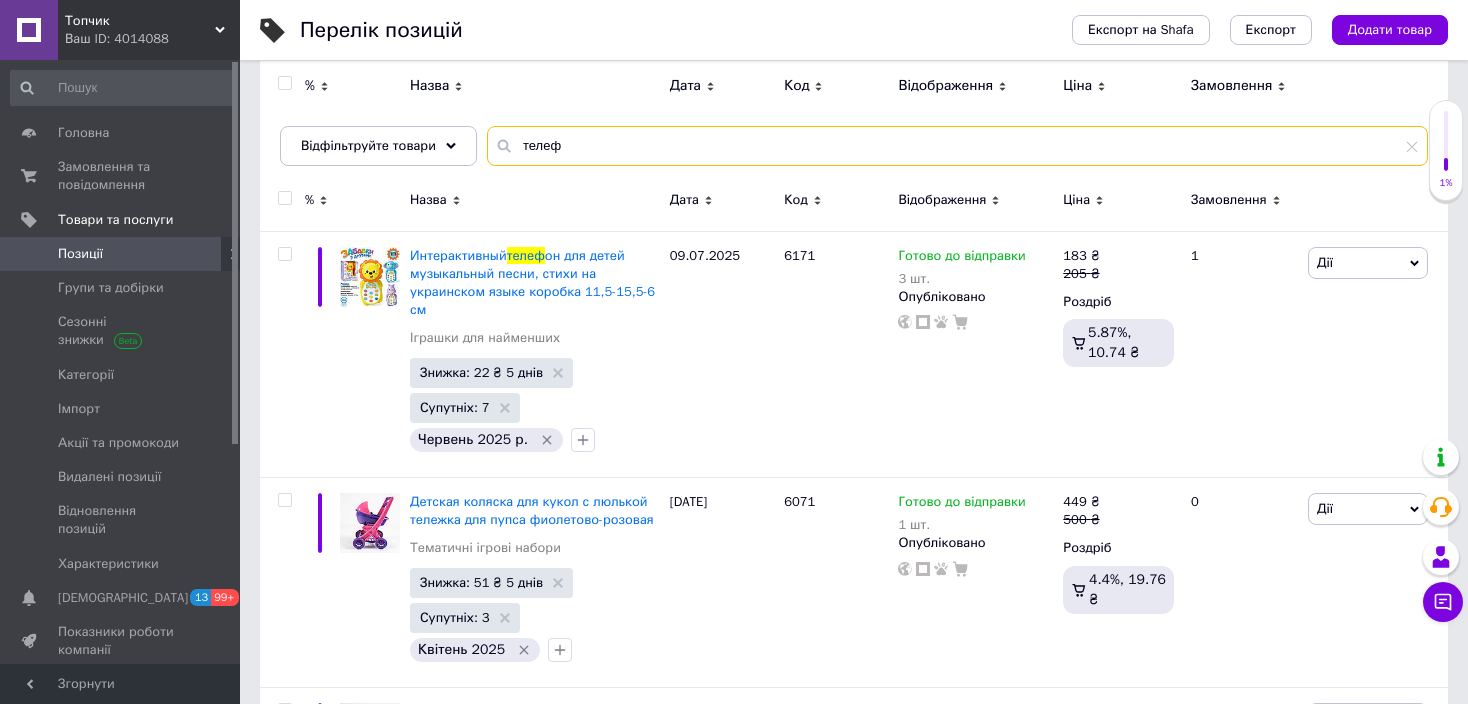 type on "телеф" 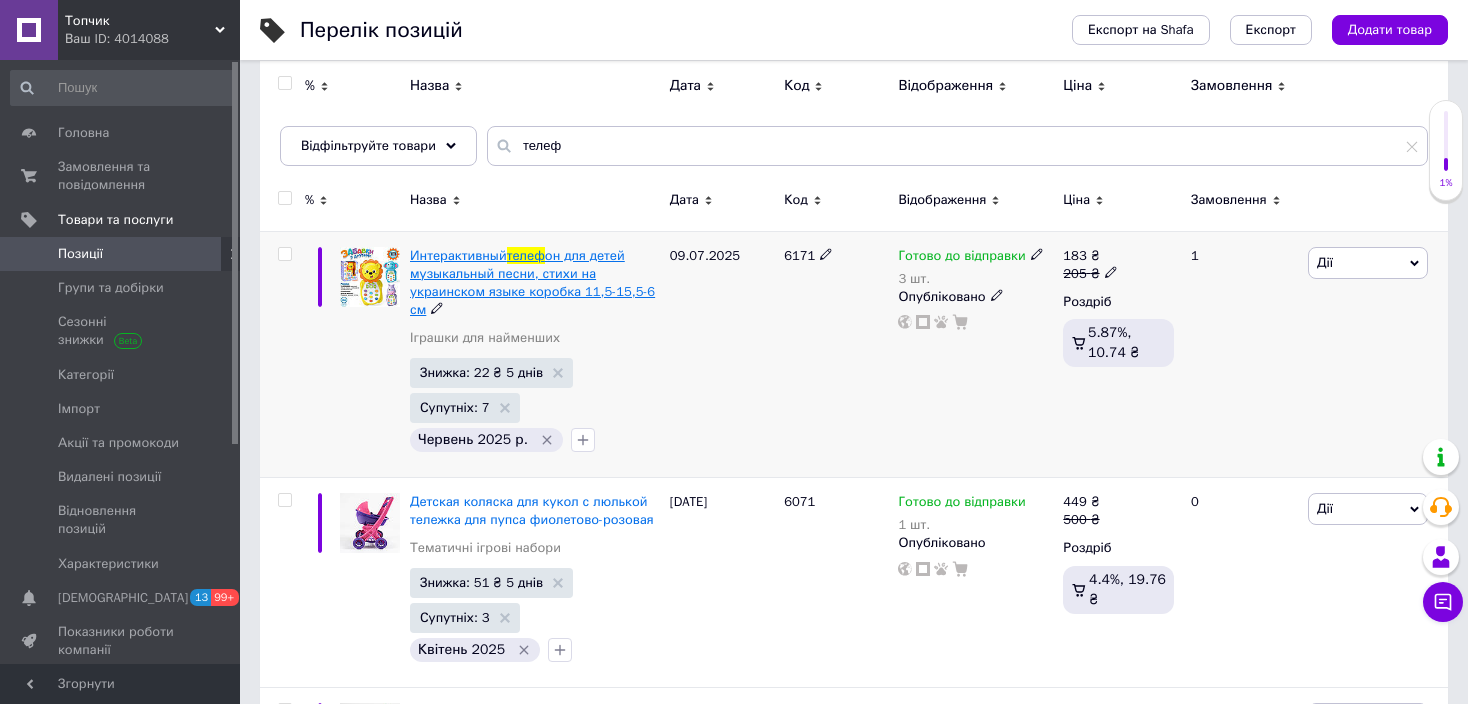 click on "он для детей музыкальный песни, стихи на украинском языке коробка 11,5-15,5-6 см" at bounding box center [532, 283] 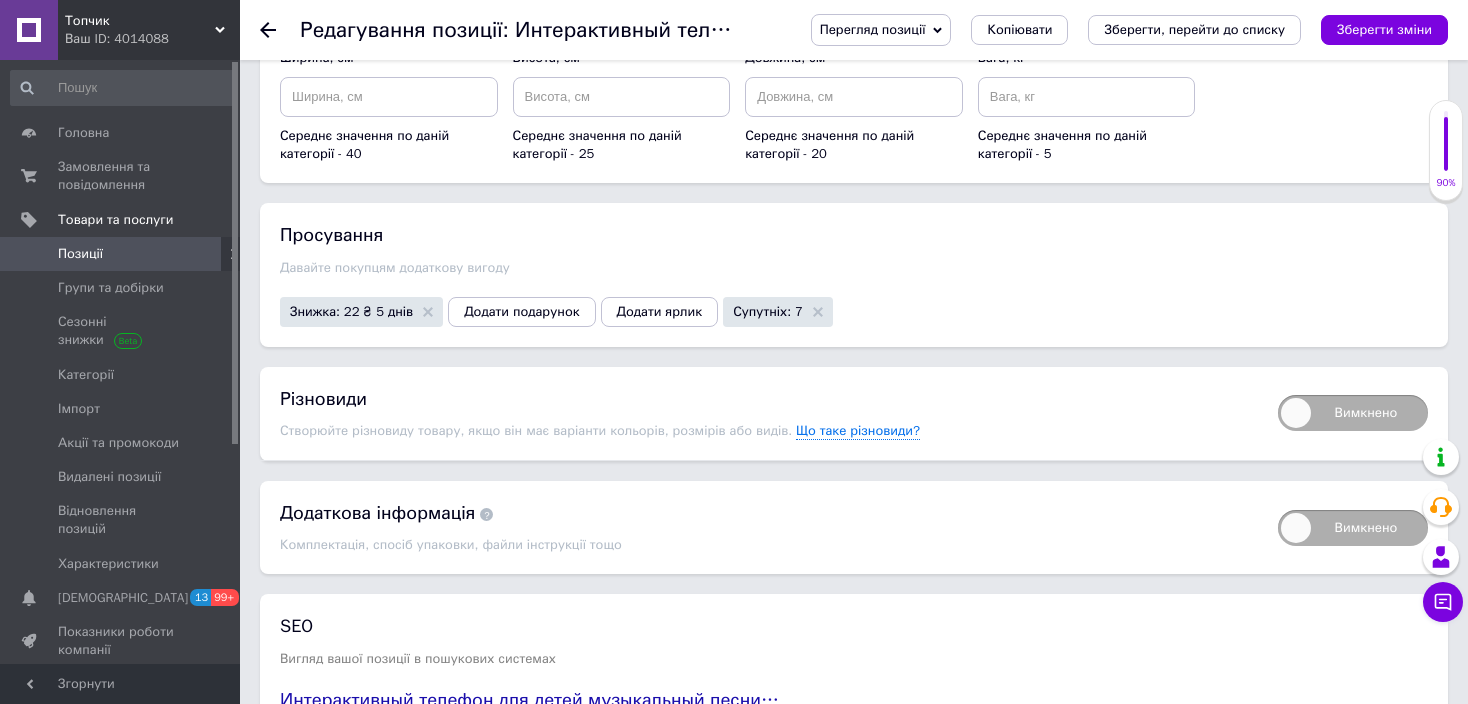 scroll, scrollTop: 2200, scrollLeft: 0, axis: vertical 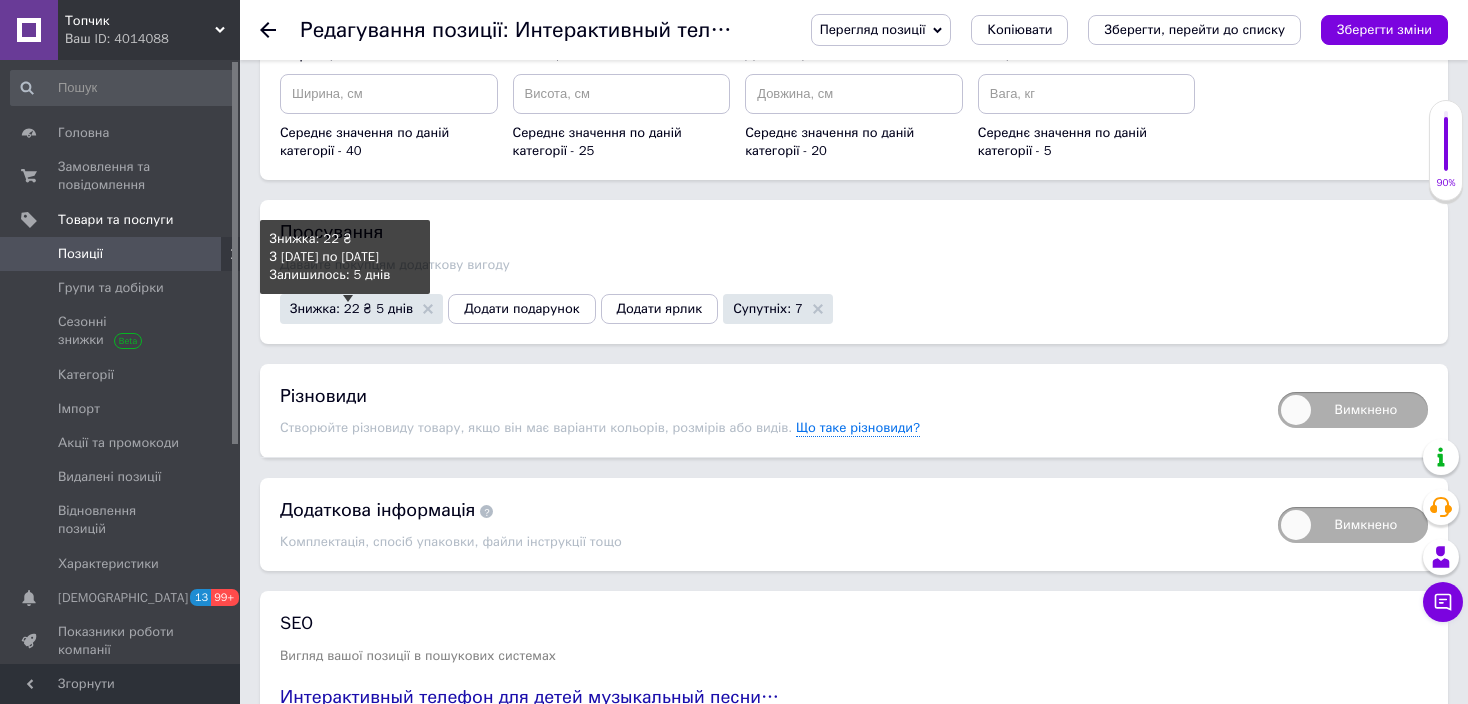 click on "Знижка: 22 ₴ 5 днів" at bounding box center (351, 308) 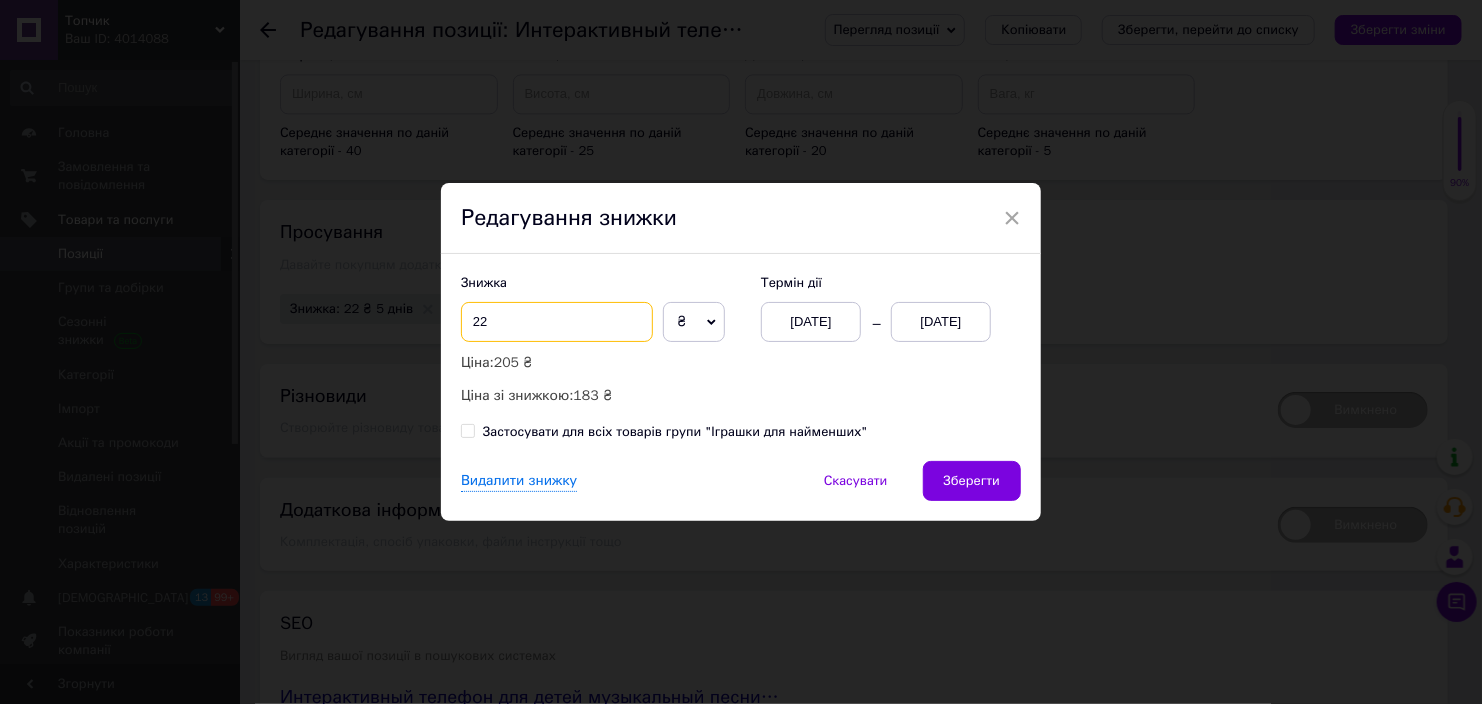 drag, startPoint x: 468, startPoint y: 325, endPoint x: 508, endPoint y: 328, distance: 40.112343 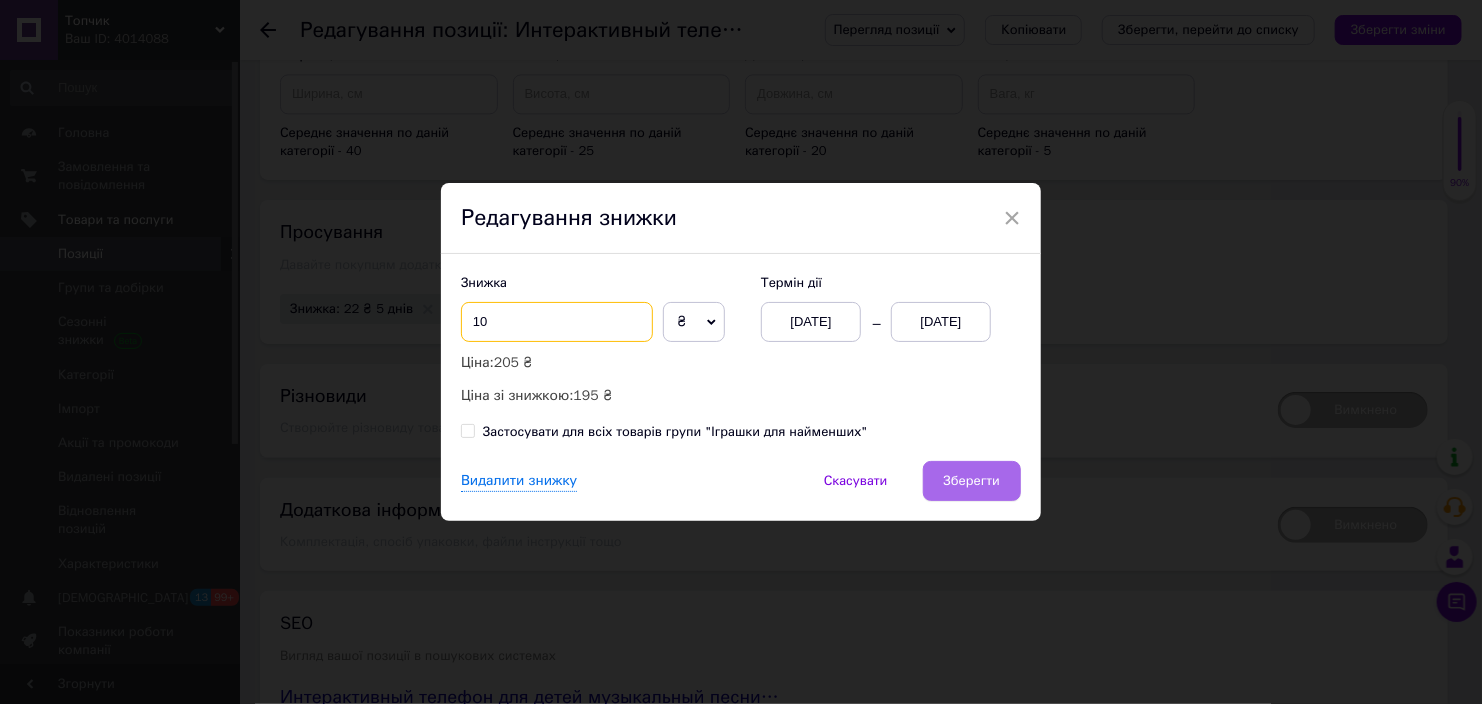 type on "10" 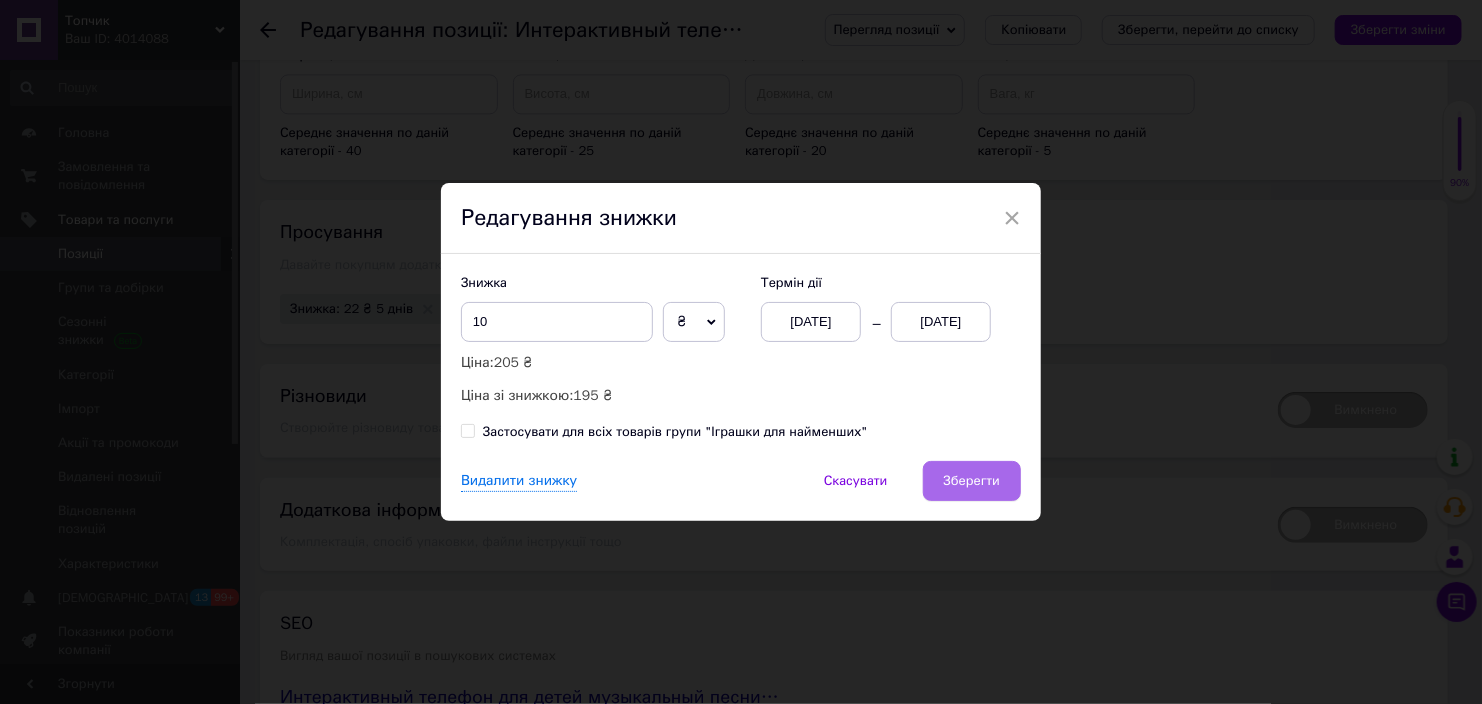 click on "Зберегти" at bounding box center [972, 481] 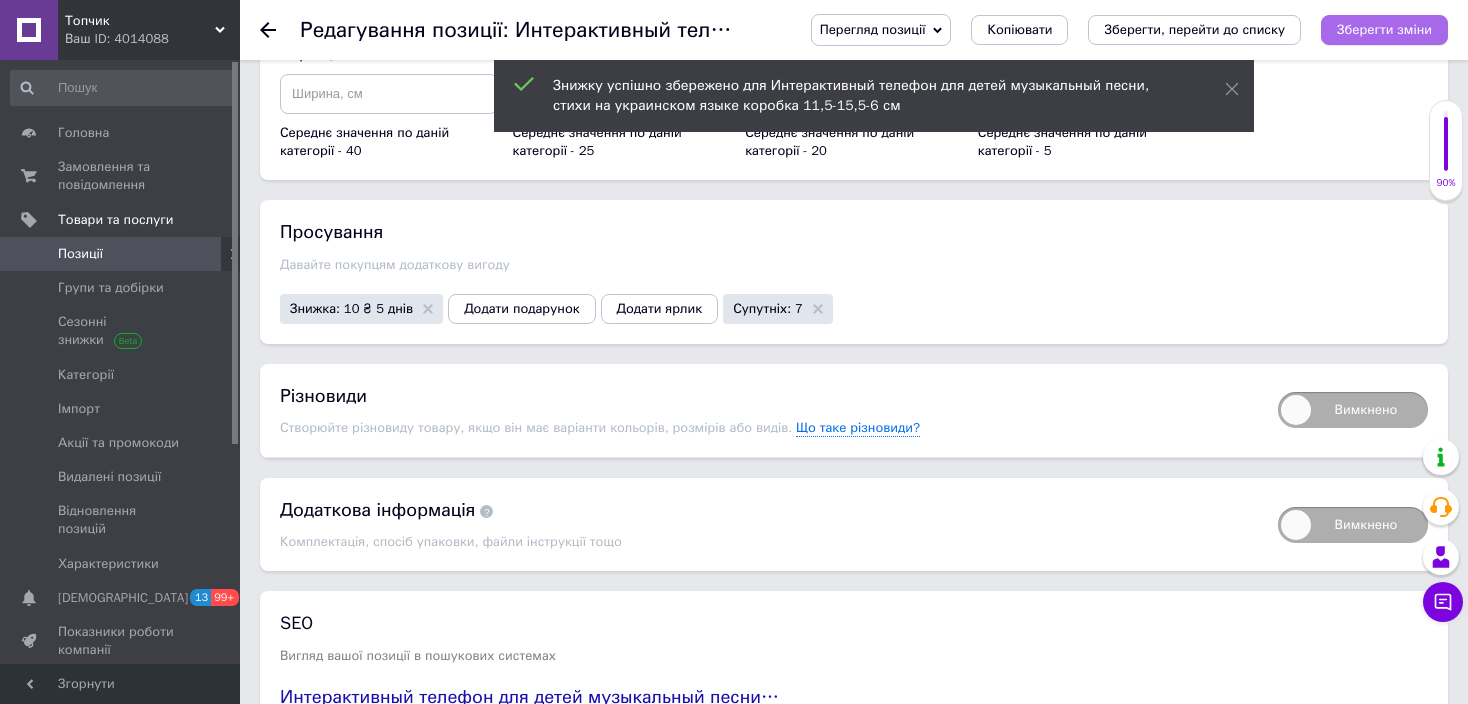 click on "Зберегти зміни" at bounding box center [1384, 29] 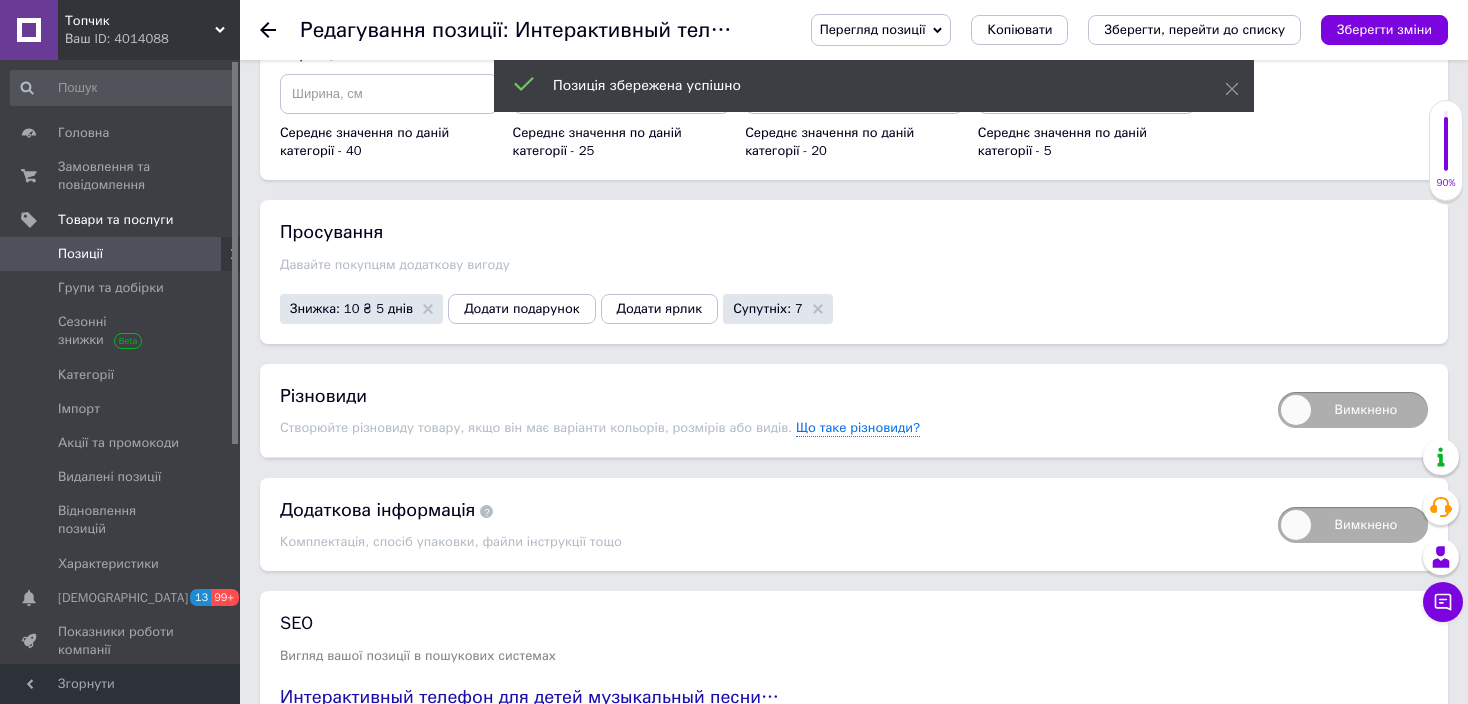 click 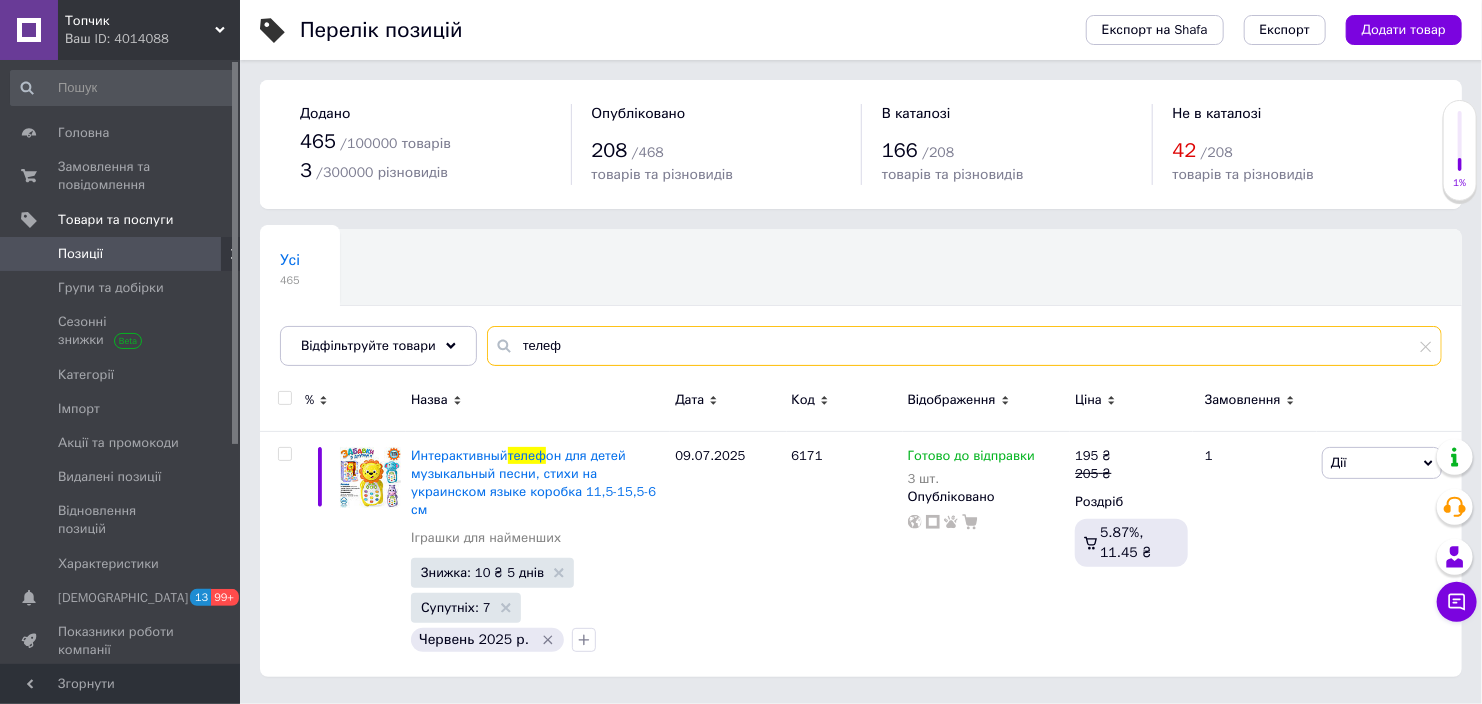 drag, startPoint x: 513, startPoint y: 343, endPoint x: 617, endPoint y: 352, distance: 104.388695 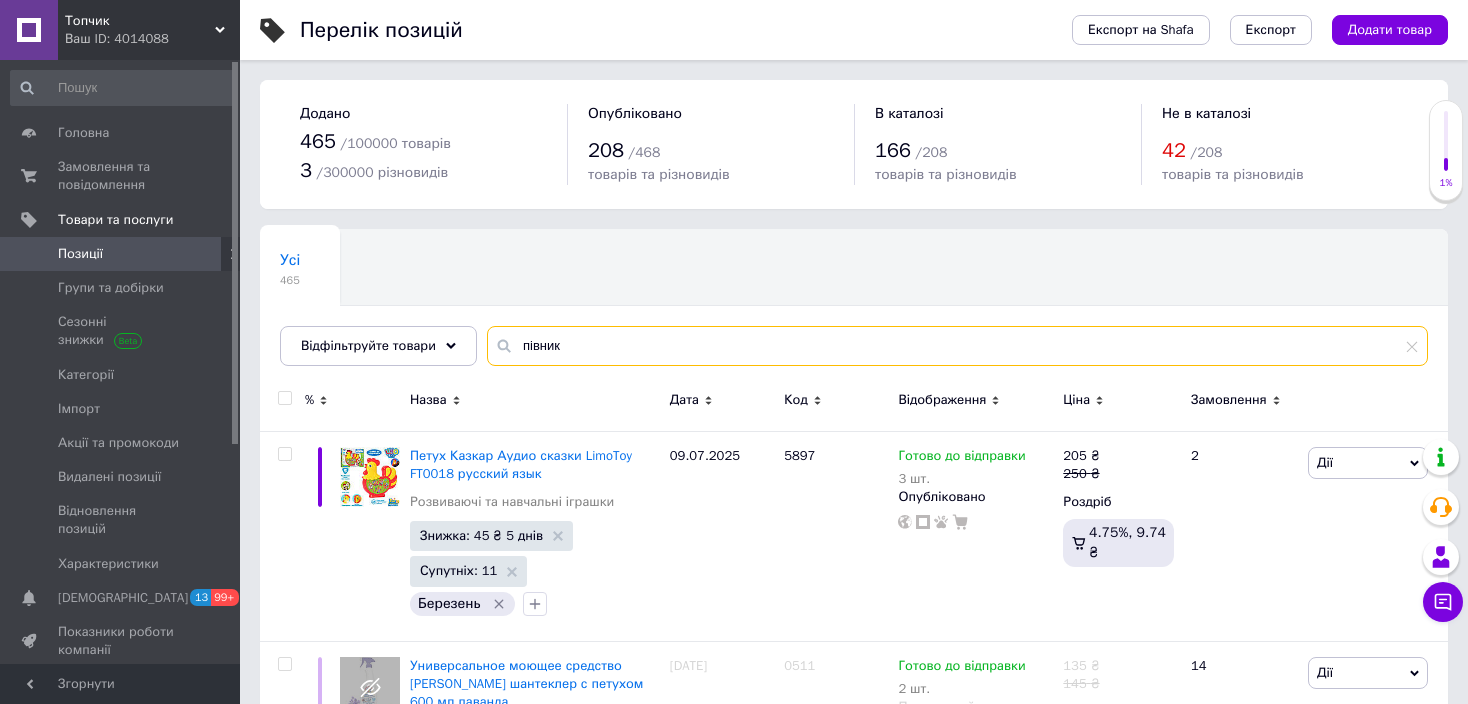 type on "півник" 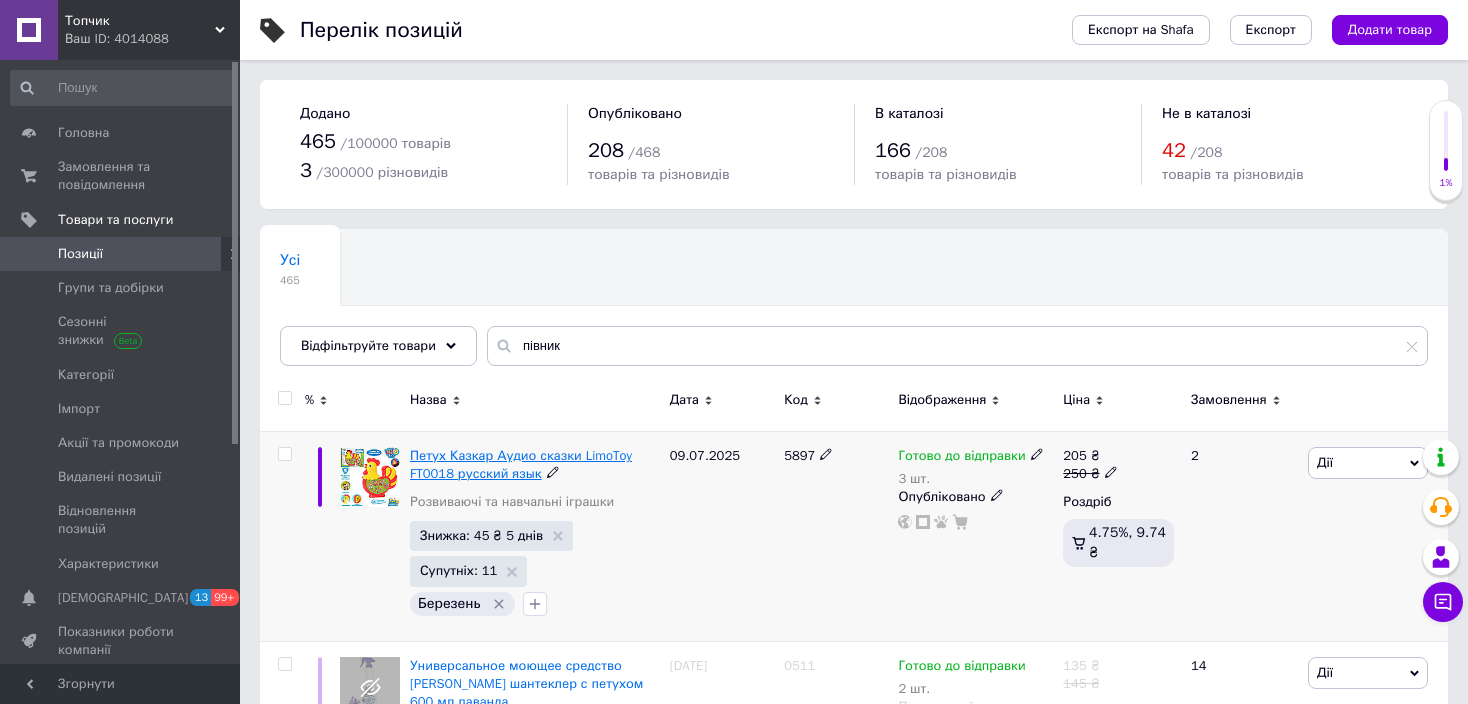 click on "Петух Казкар Аудио сказки LimoToy FT0018 русский язык" at bounding box center (521, 464) 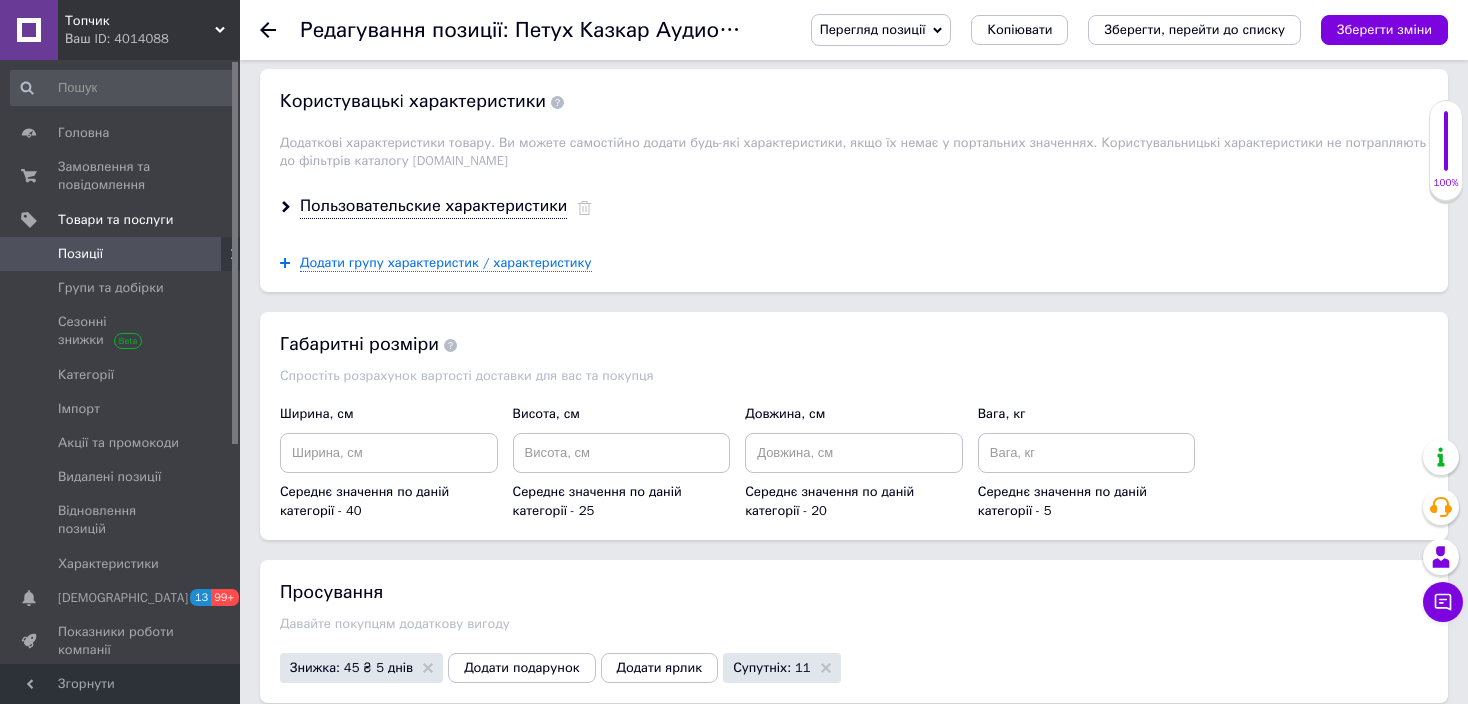 scroll, scrollTop: 1900, scrollLeft: 0, axis: vertical 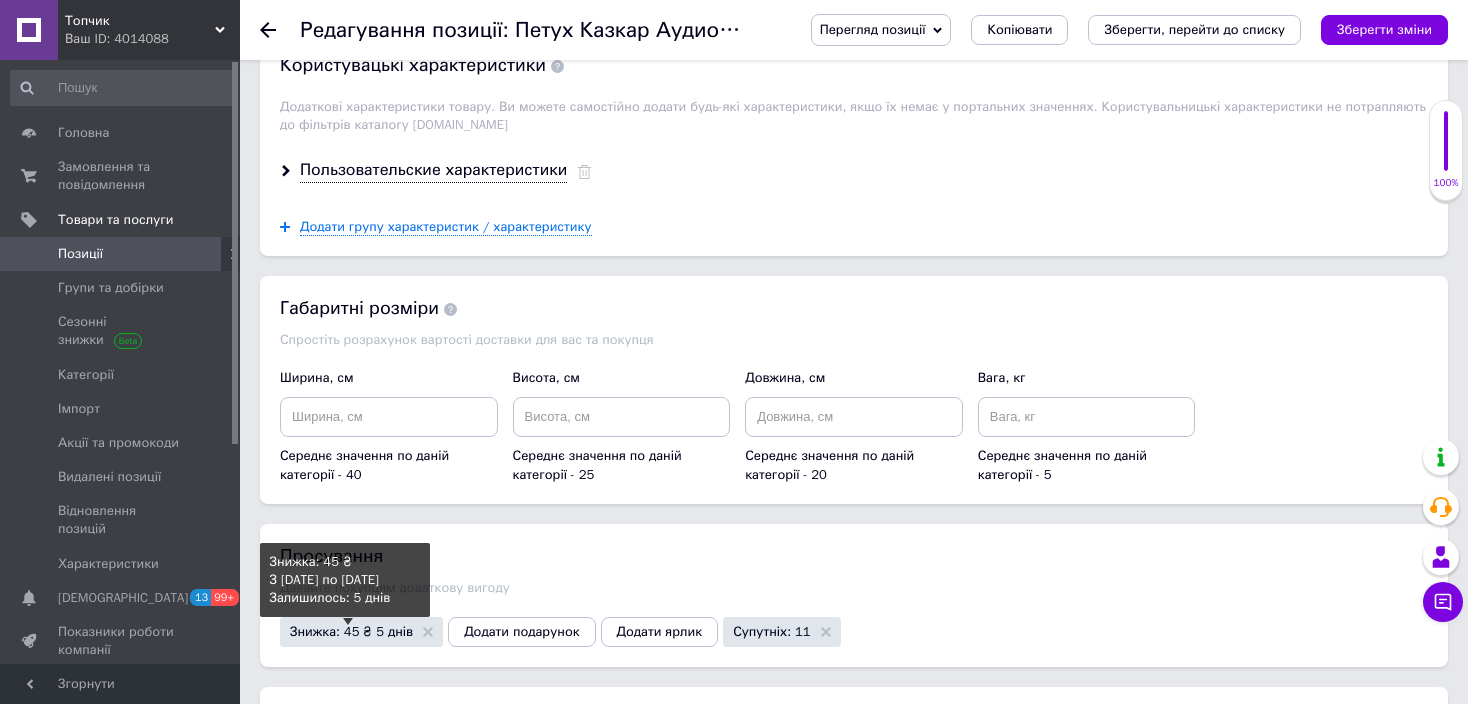 click on "Знижка: 45 ₴ 5 днів" at bounding box center (351, 631) 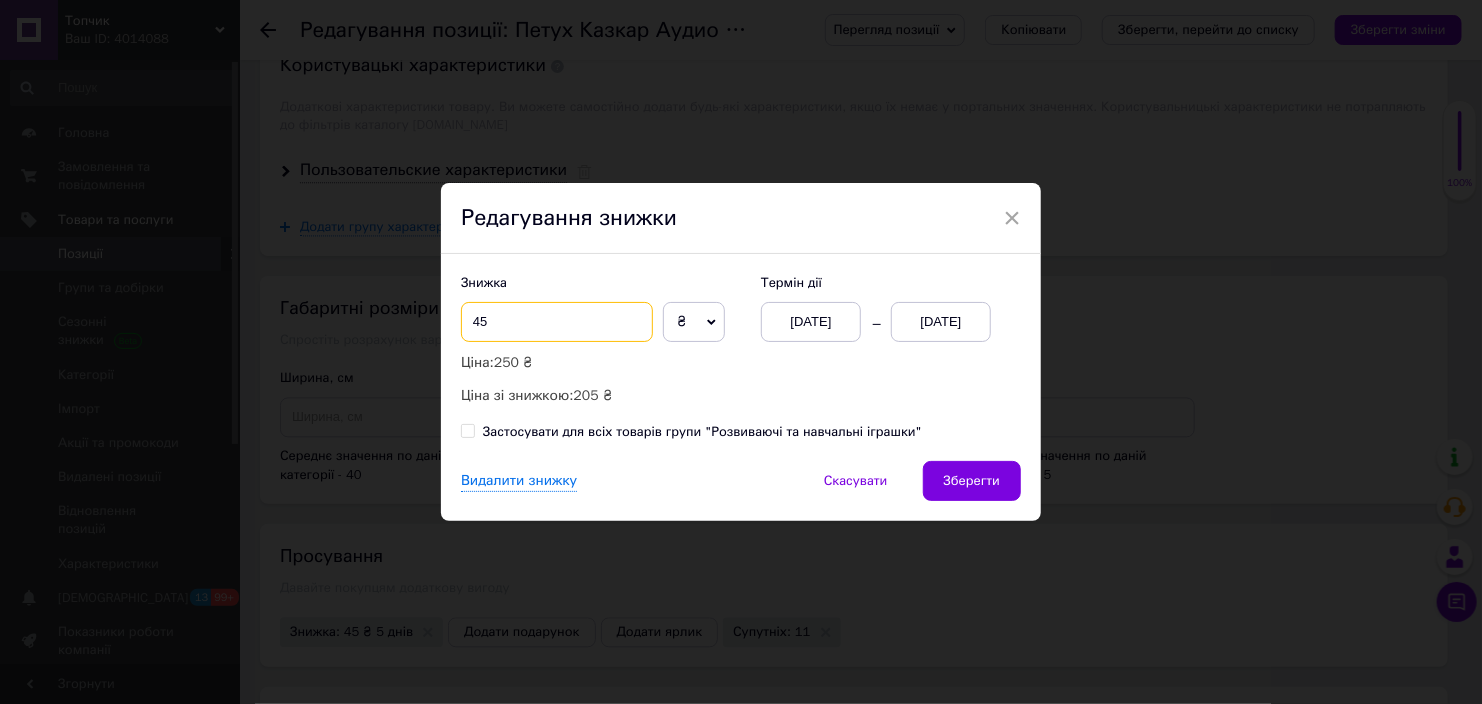 click on "45" at bounding box center (557, 322) 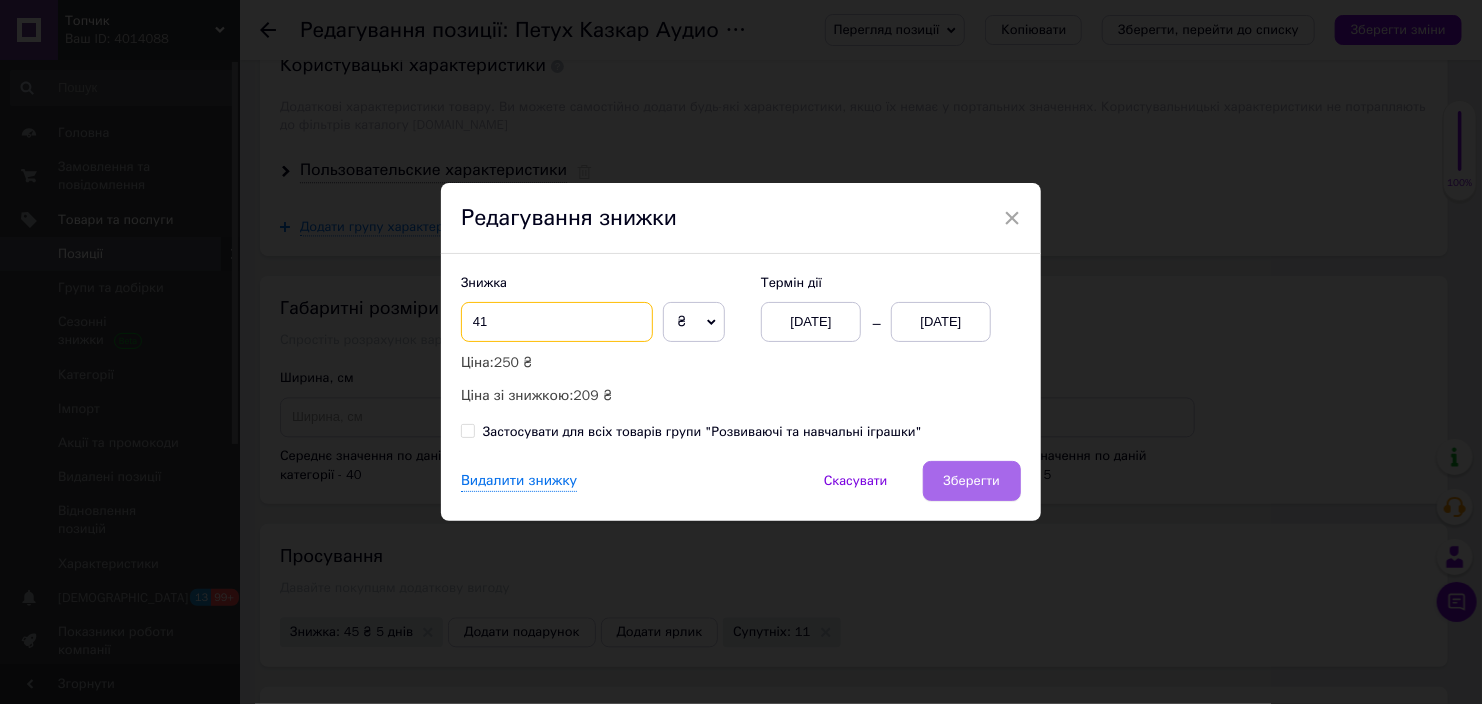 type on "41" 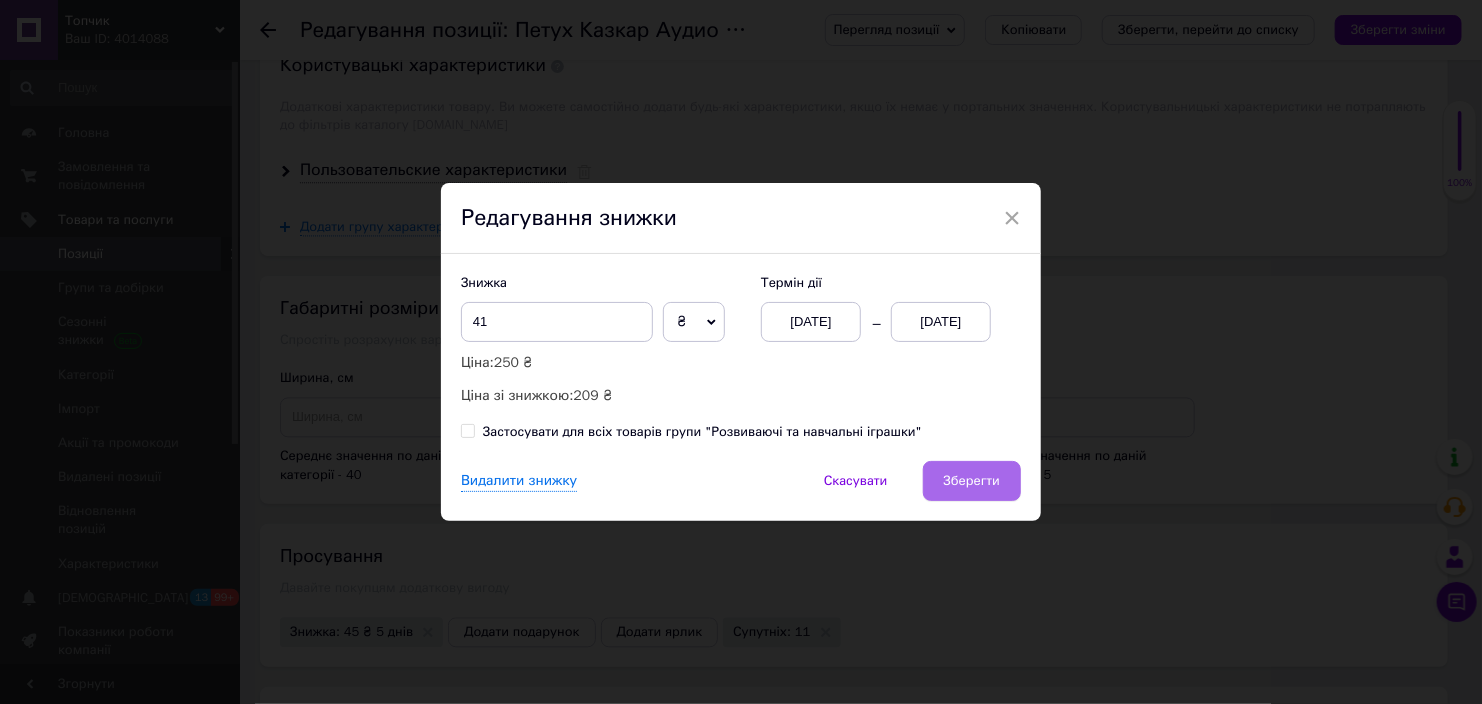 click on "Зберегти" at bounding box center (972, 481) 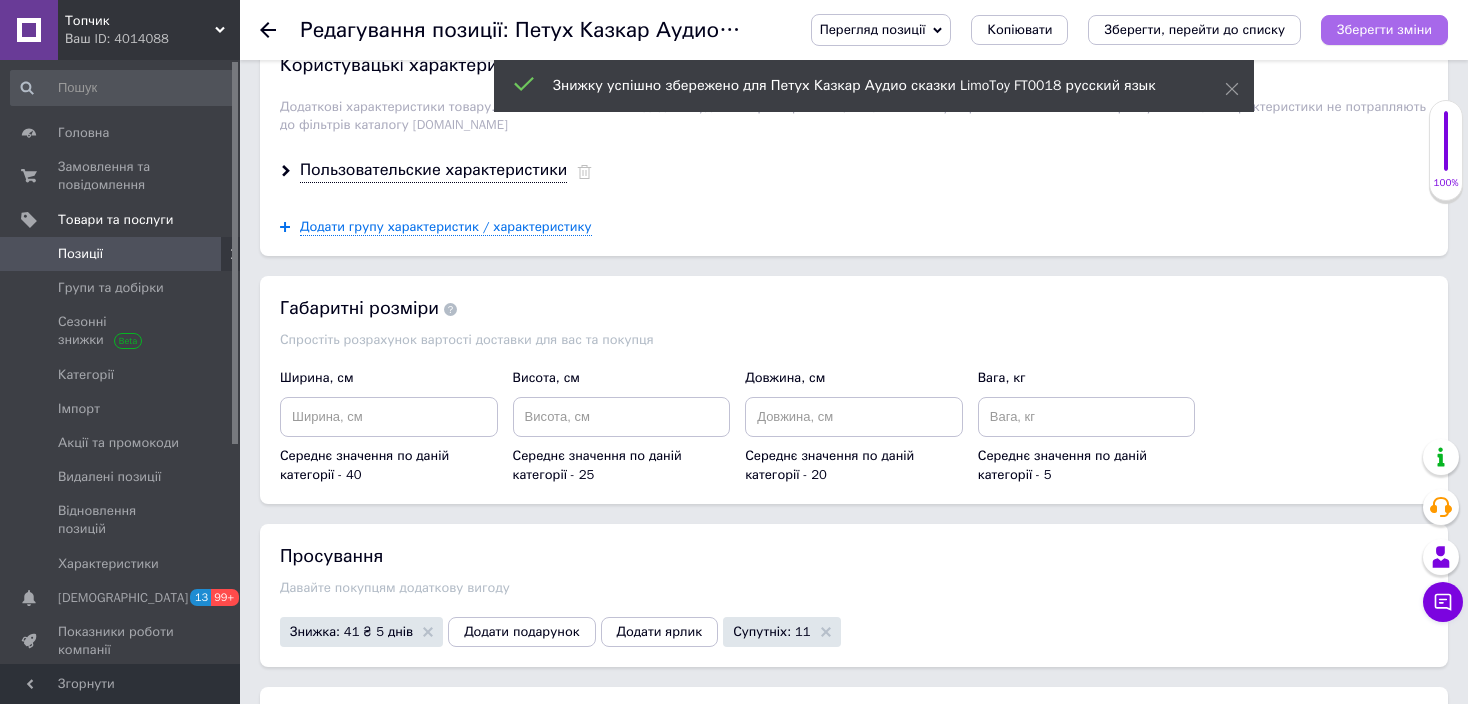 click on "Зберегти зміни" at bounding box center (1384, 29) 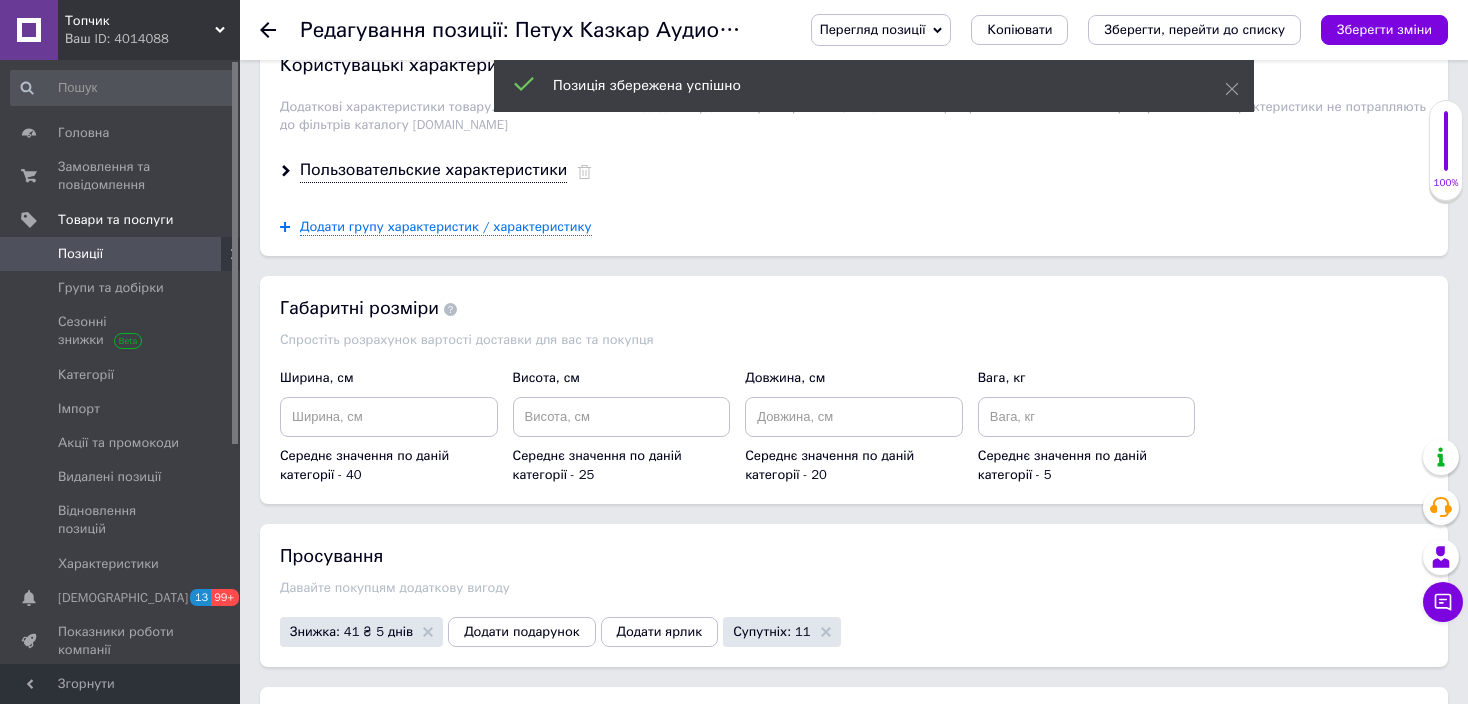click 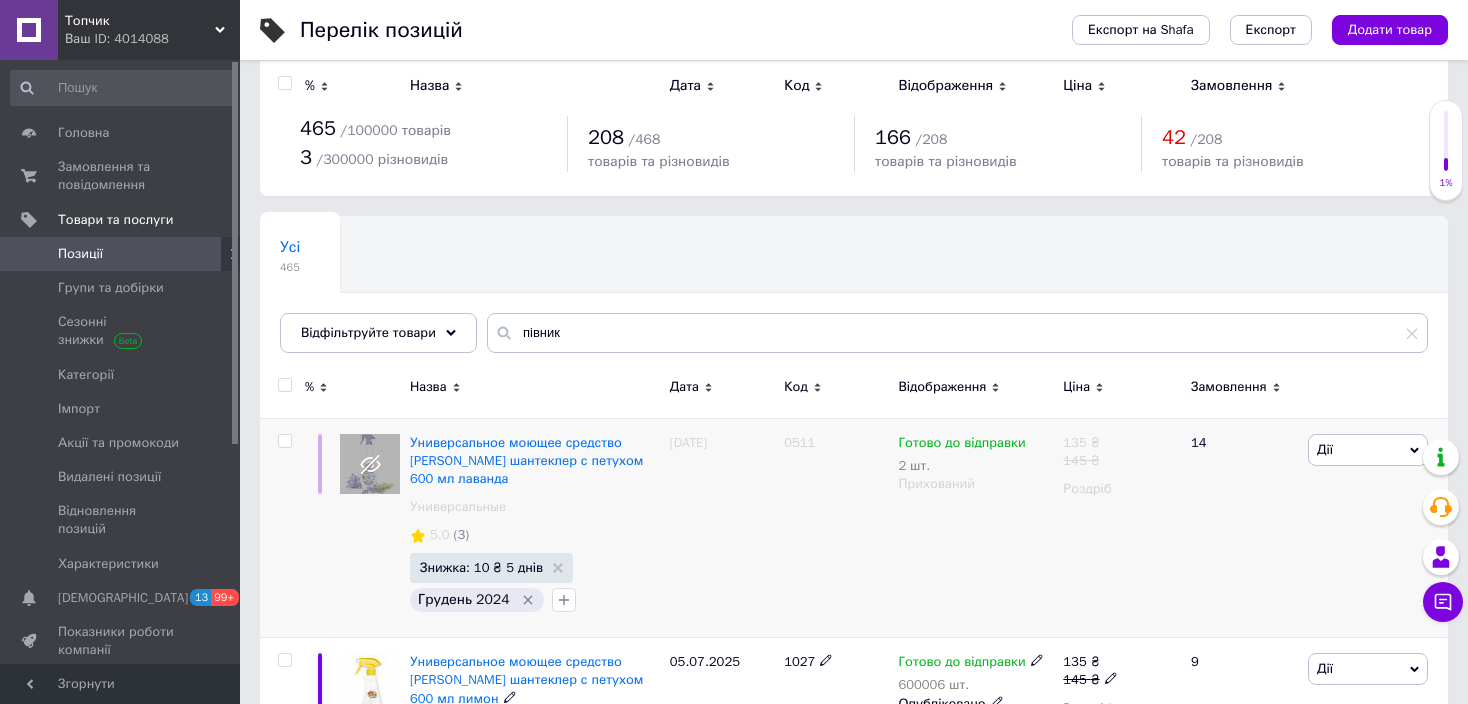 scroll, scrollTop: 0, scrollLeft: 0, axis: both 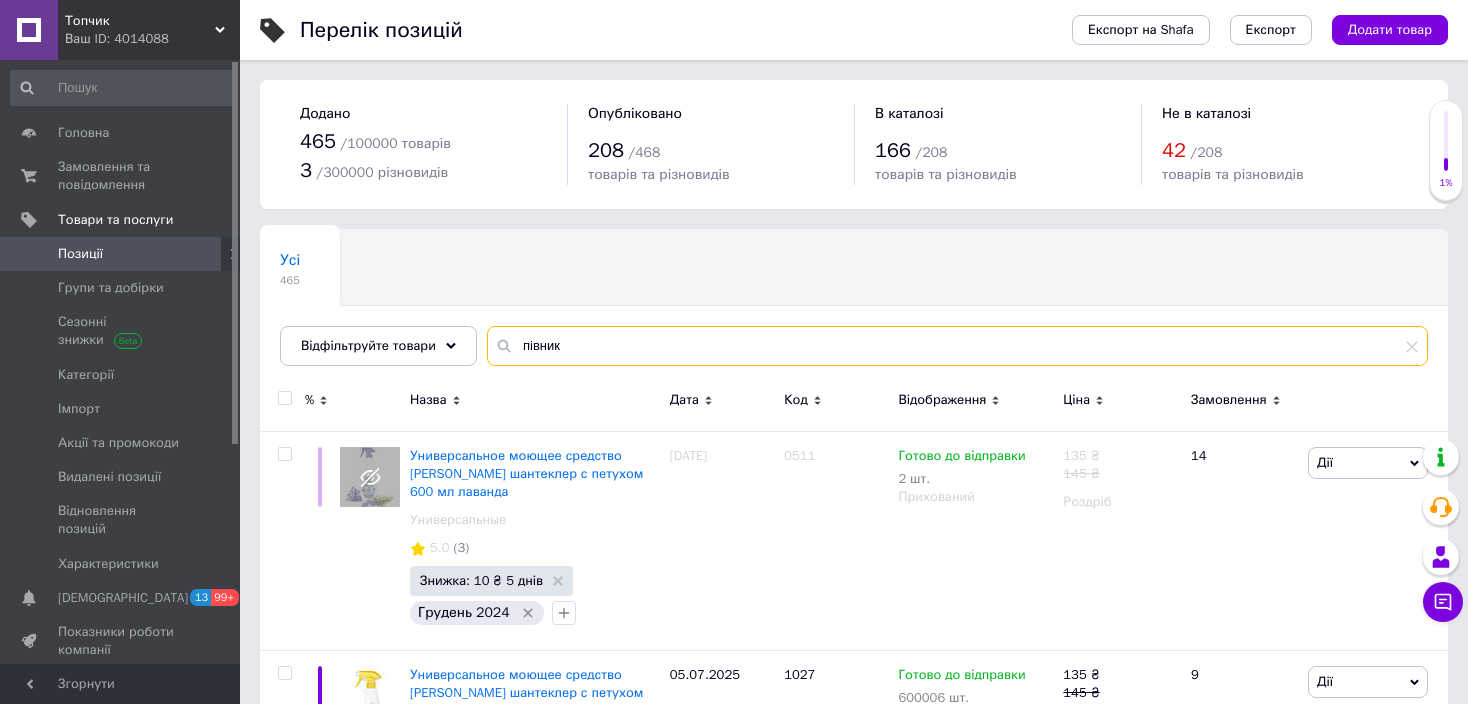drag, startPoint x: 511, startPoint y: 350, endPoint x: 609, endPoint y: 353, distance: 98.045906 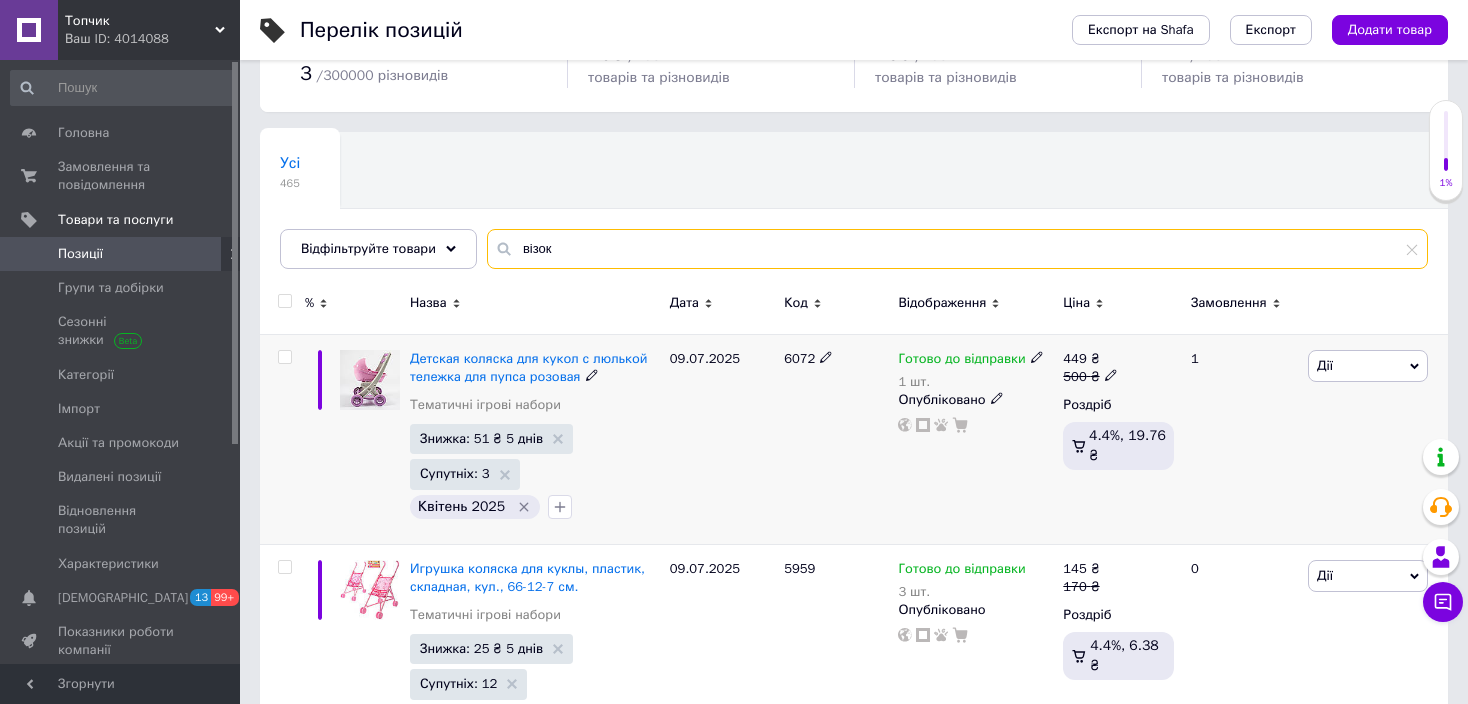 scroll, scrollTop: 100, scrollLeft: 0, axis: vertical 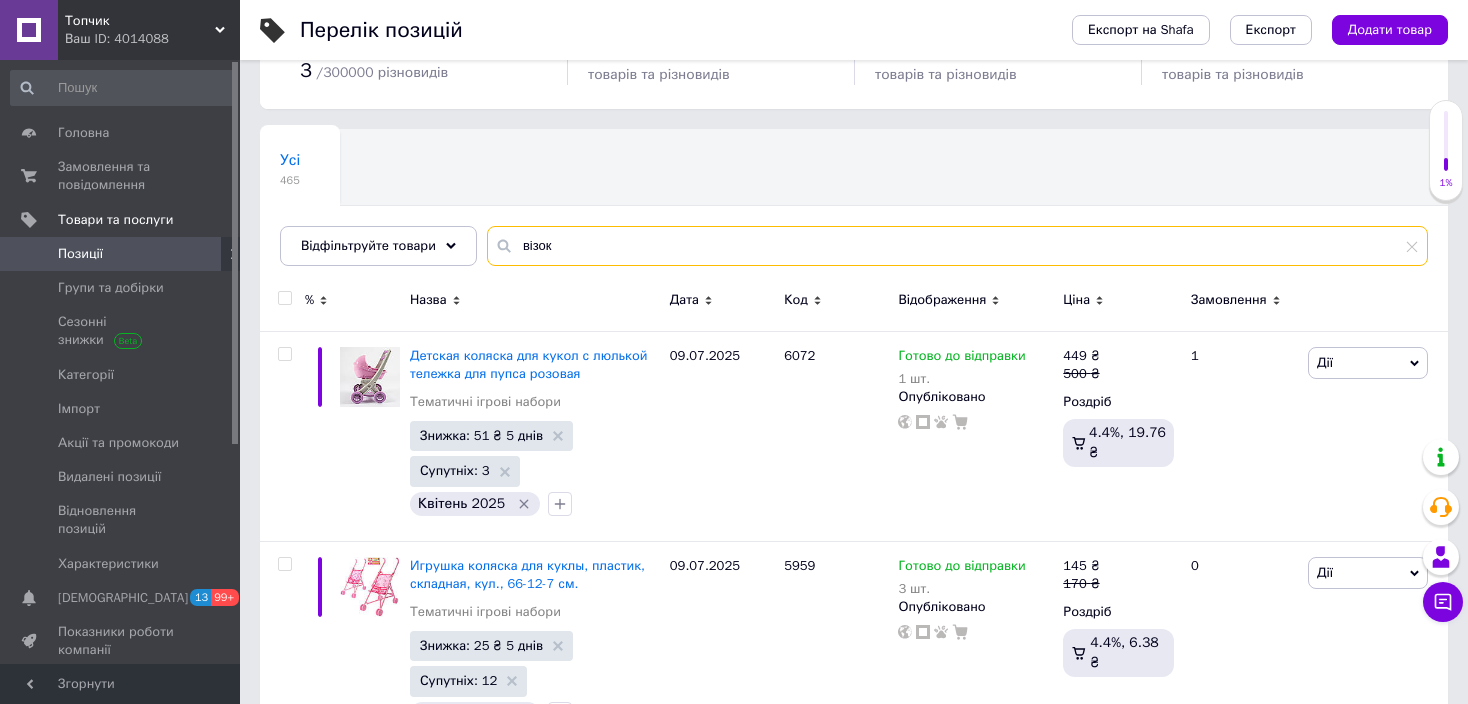 type on "візок" 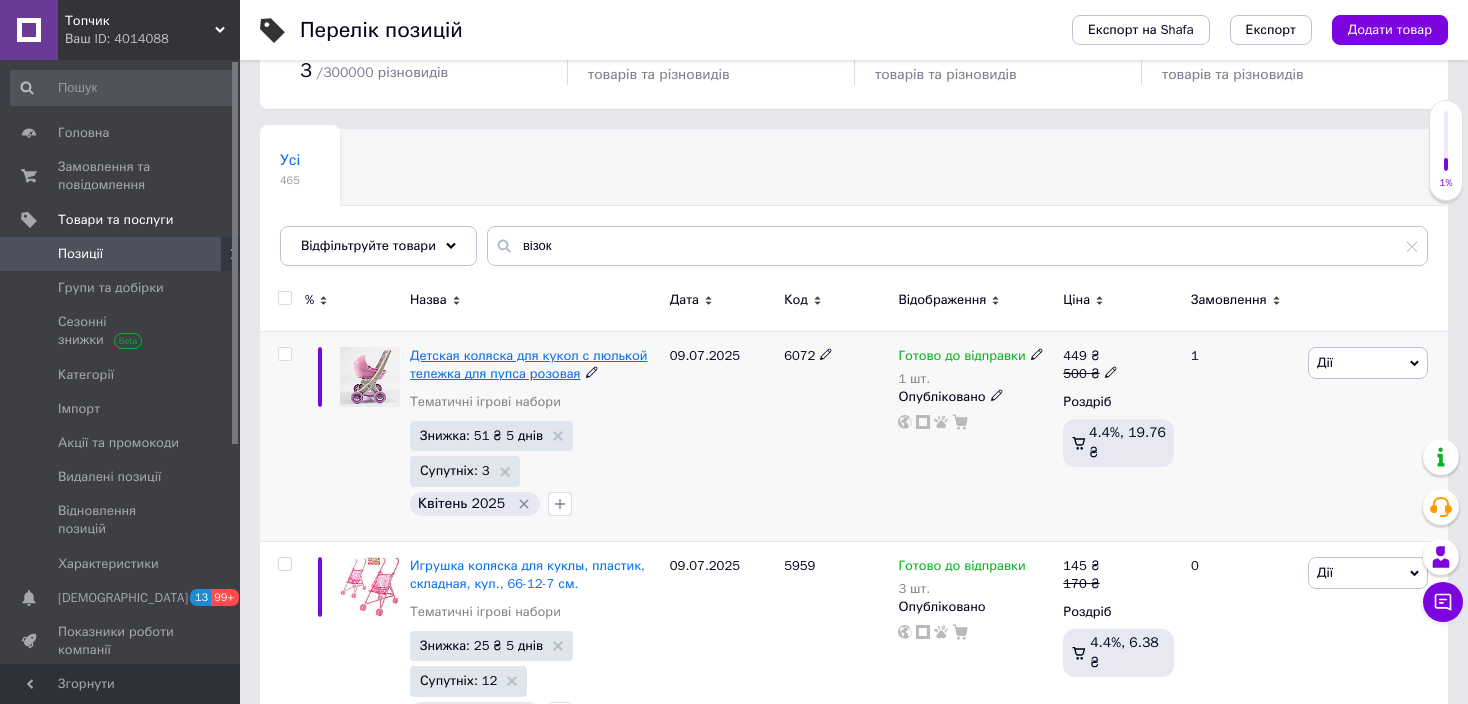 click on "Детская коляска для кукол с люлькой тележка для пупса розовая" at bounding box center (529, 364) 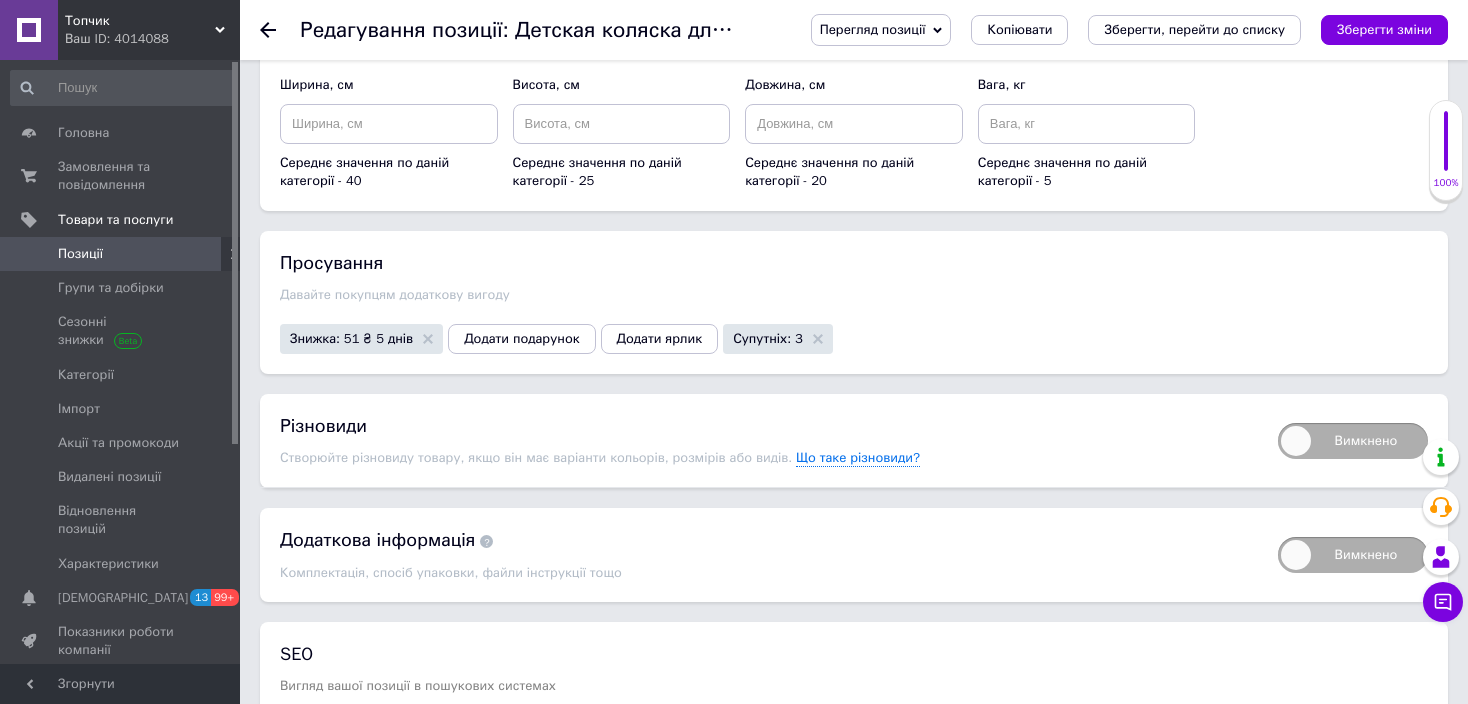 scroll, scrollTop: 2200, scrollLeft: 0, axis: vertical 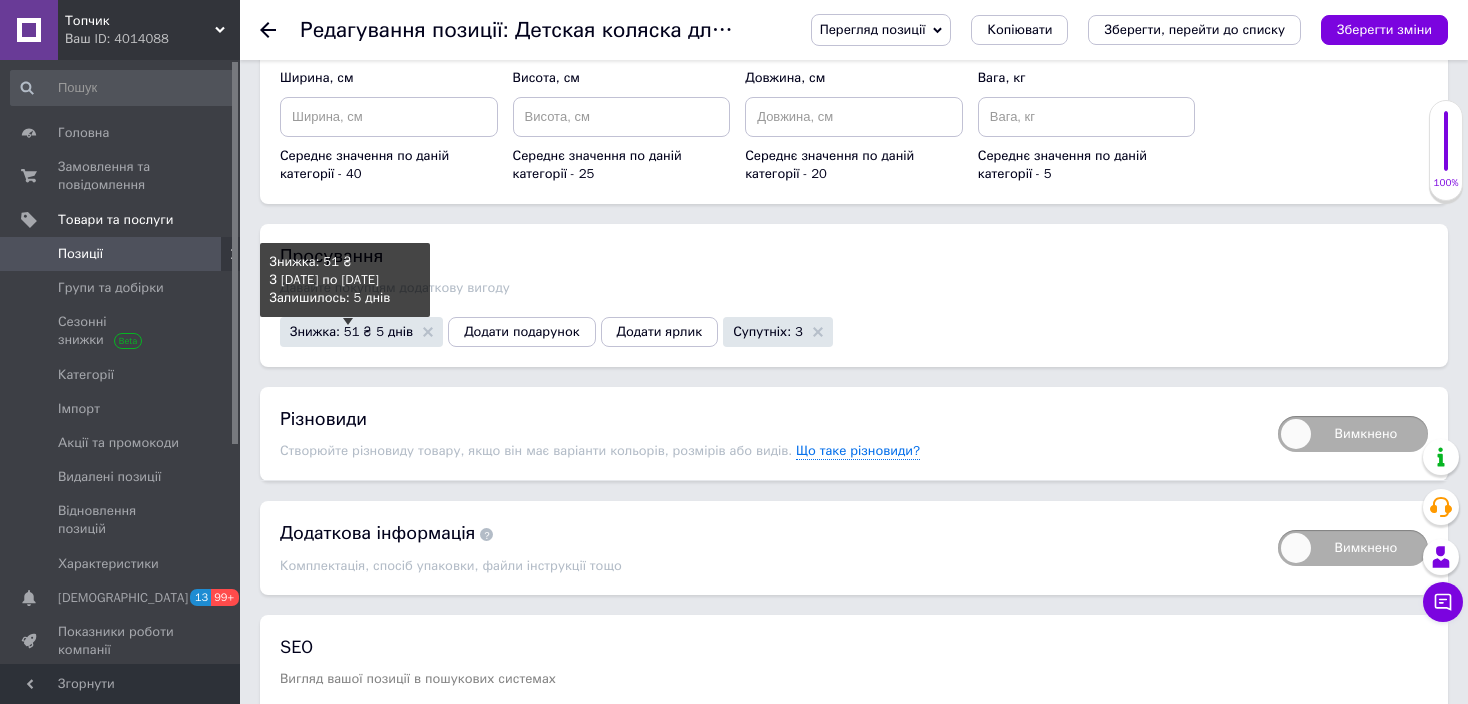 click on "Знижка: 51 ₴ 5 днів" at bounding box center (351, 331) 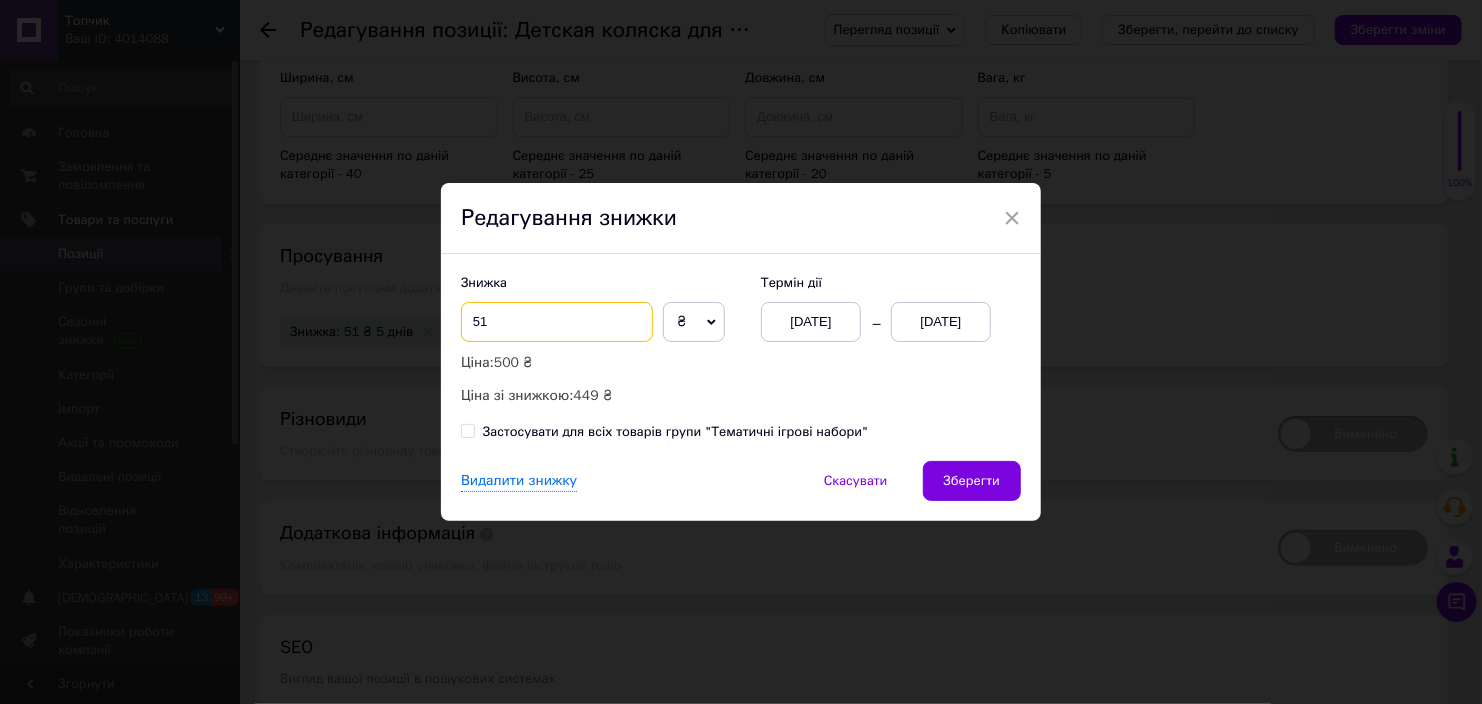 drag, startPoint x: 468, startPoint y: 321, endPoint x: 491, endPoint y: 322, distance: 23.021729 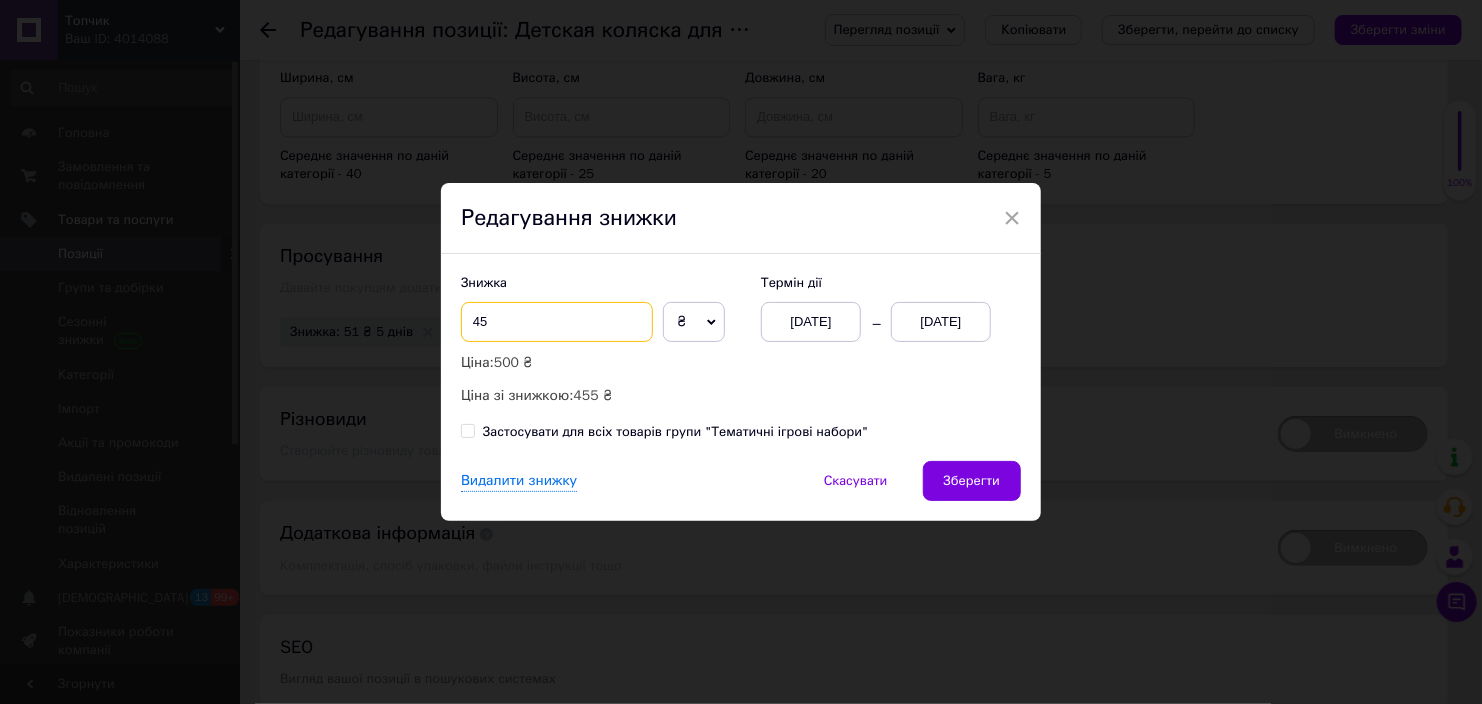 click on "45" at bounding box center [557, 322] 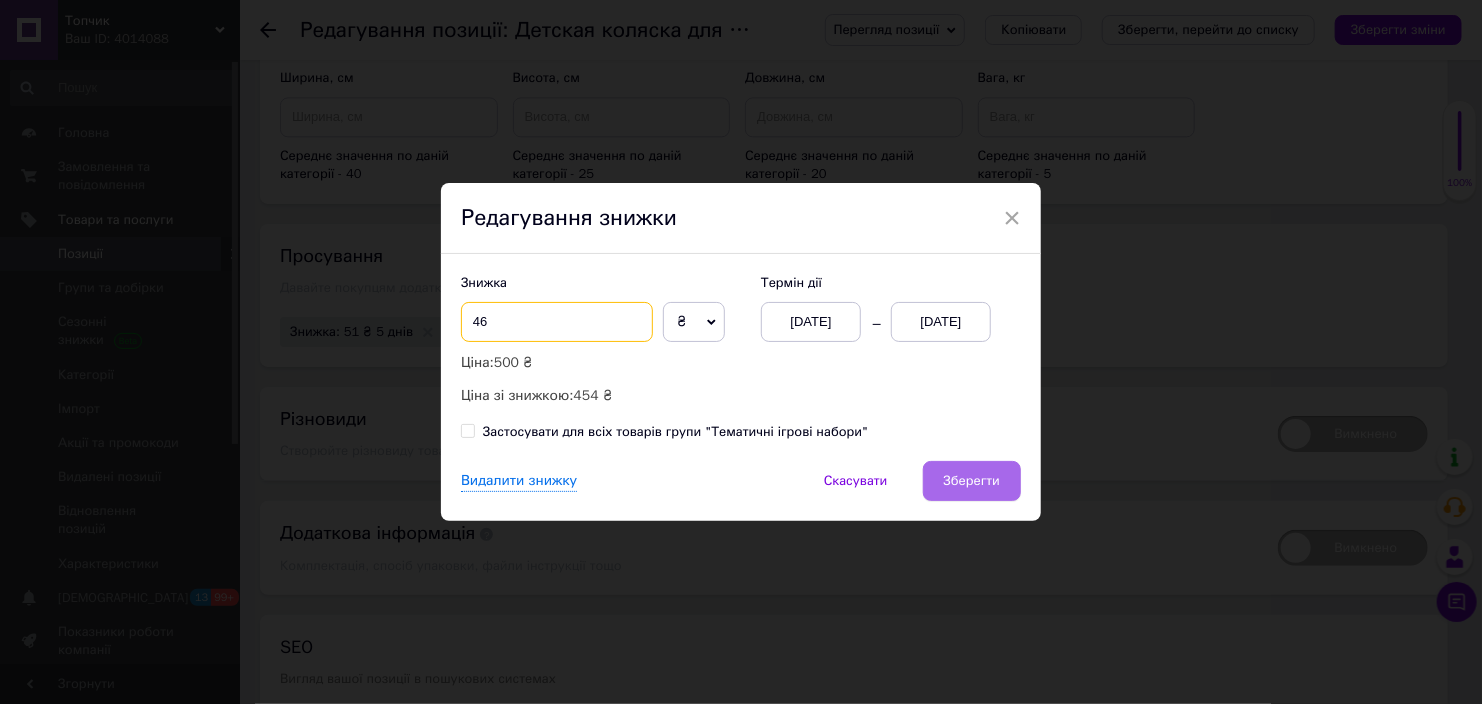 type on "46" 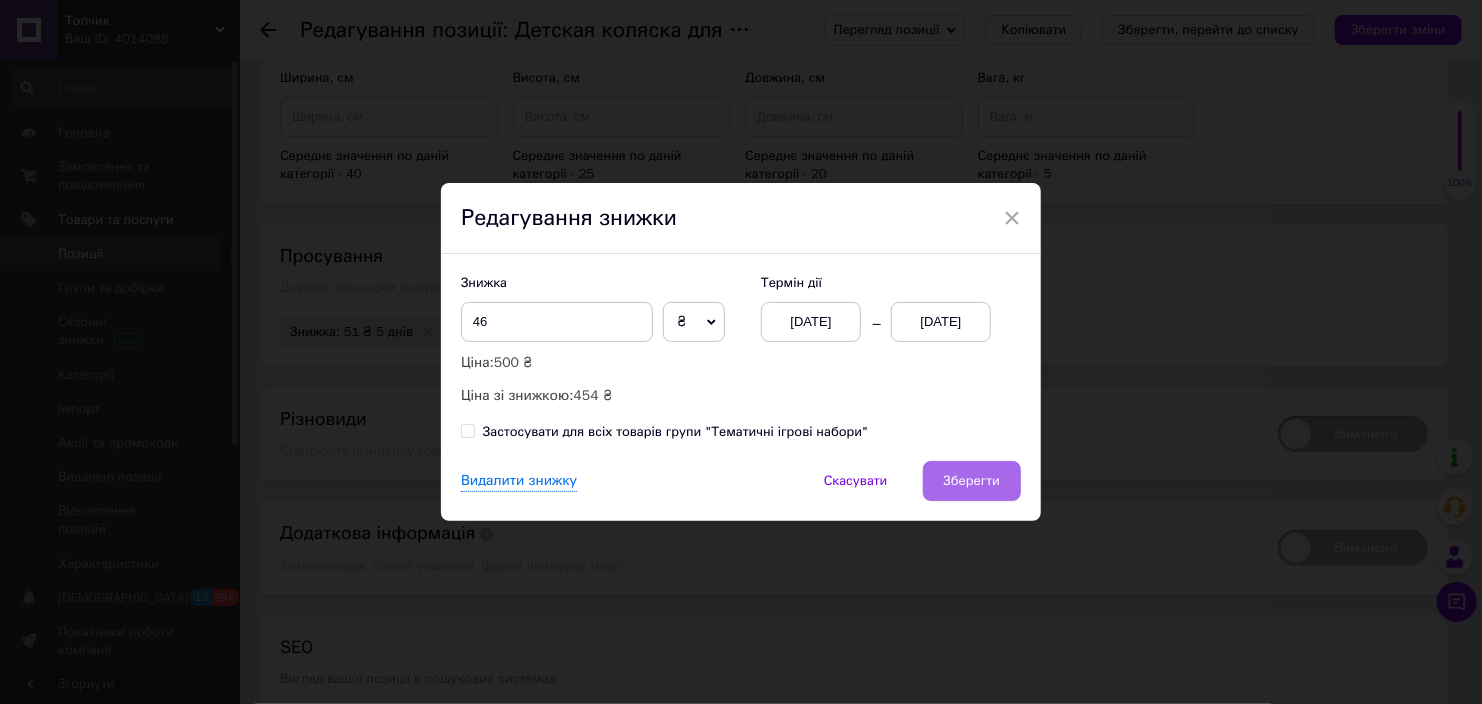 click on "Зберегти" at bounding box center [972, 481] 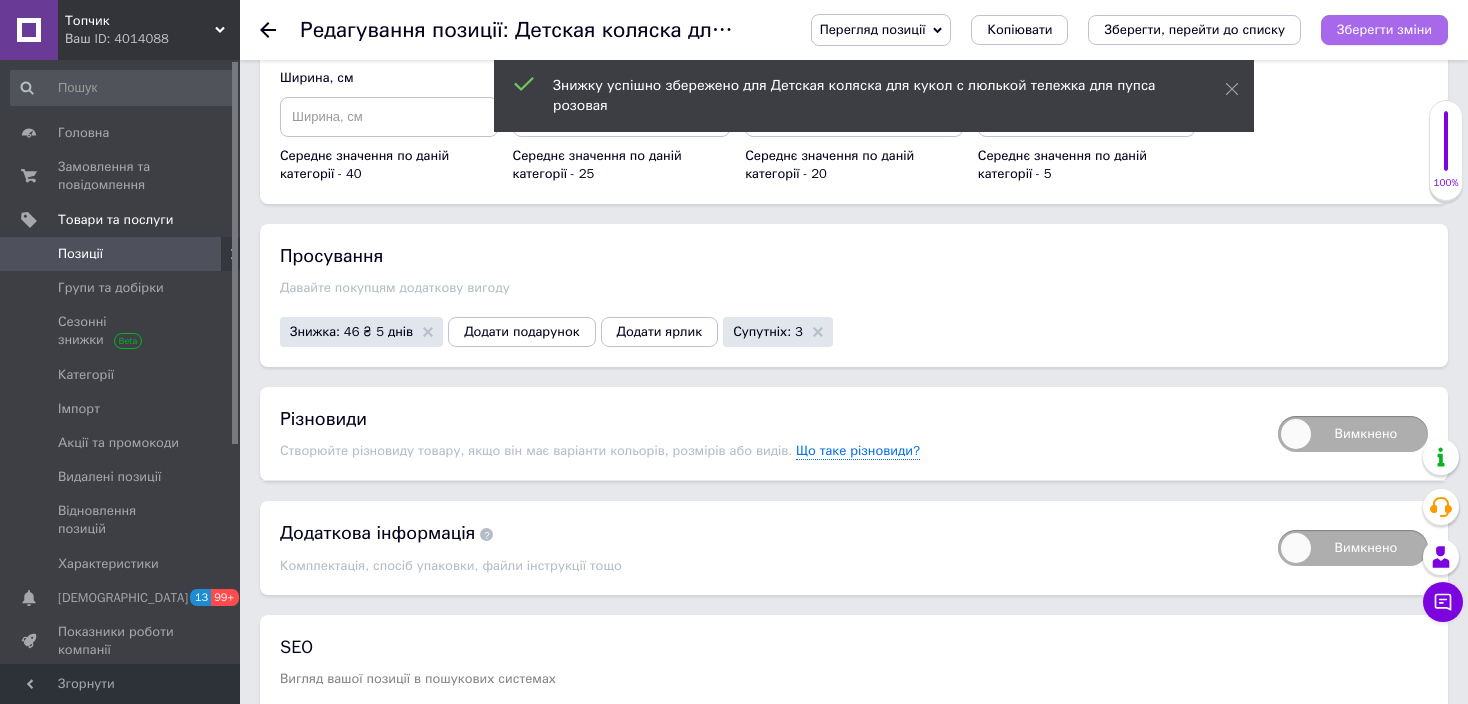 click on "Зберегти зміни" at bounding box center [1384, 29] 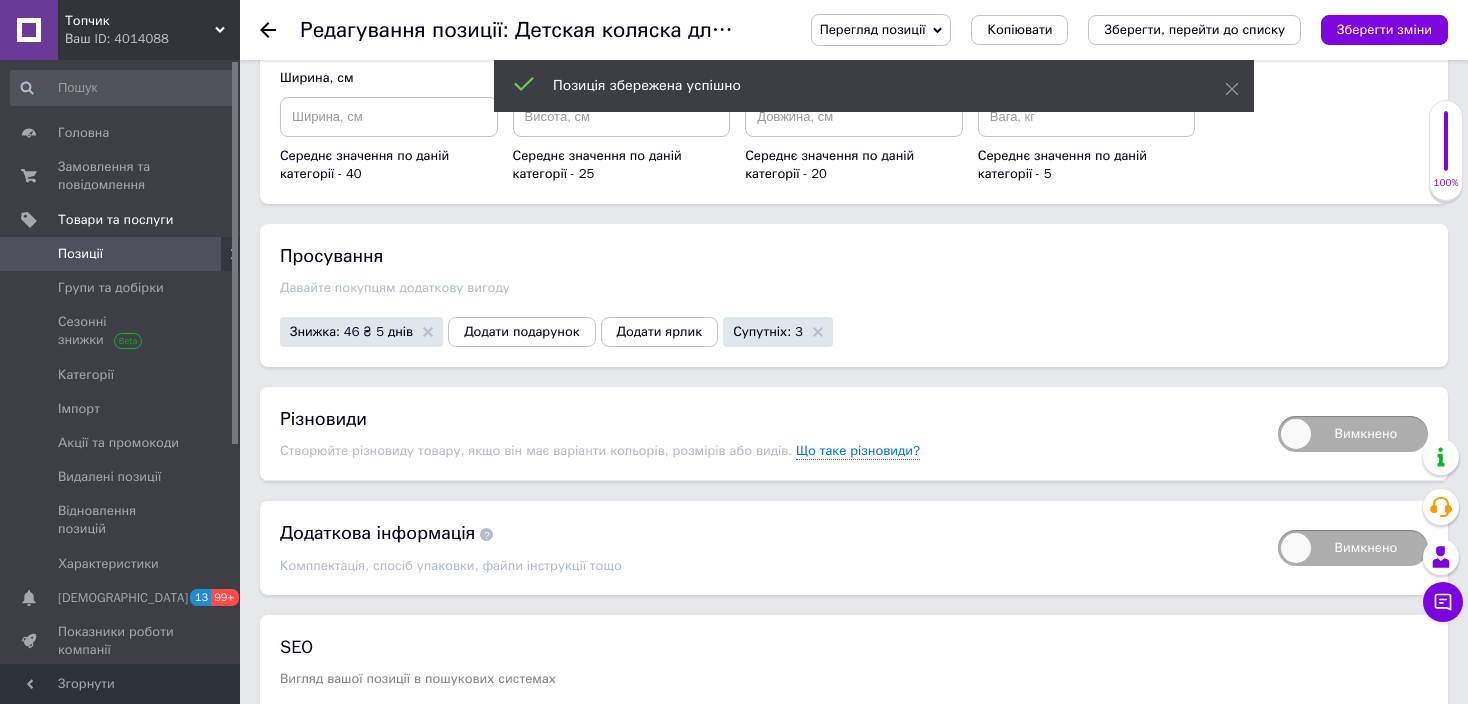 click 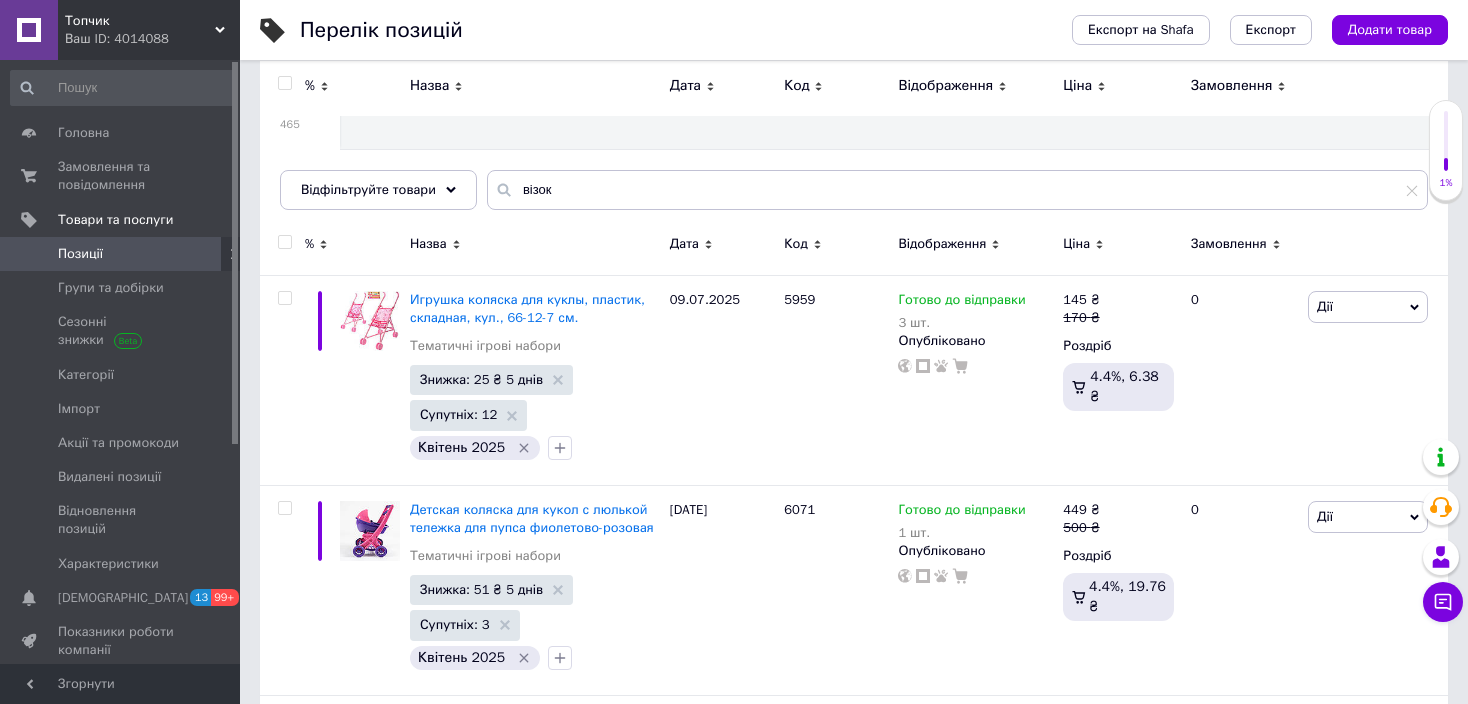 scroll, scrollTop: 0, scrollLeft: 0, axis: both 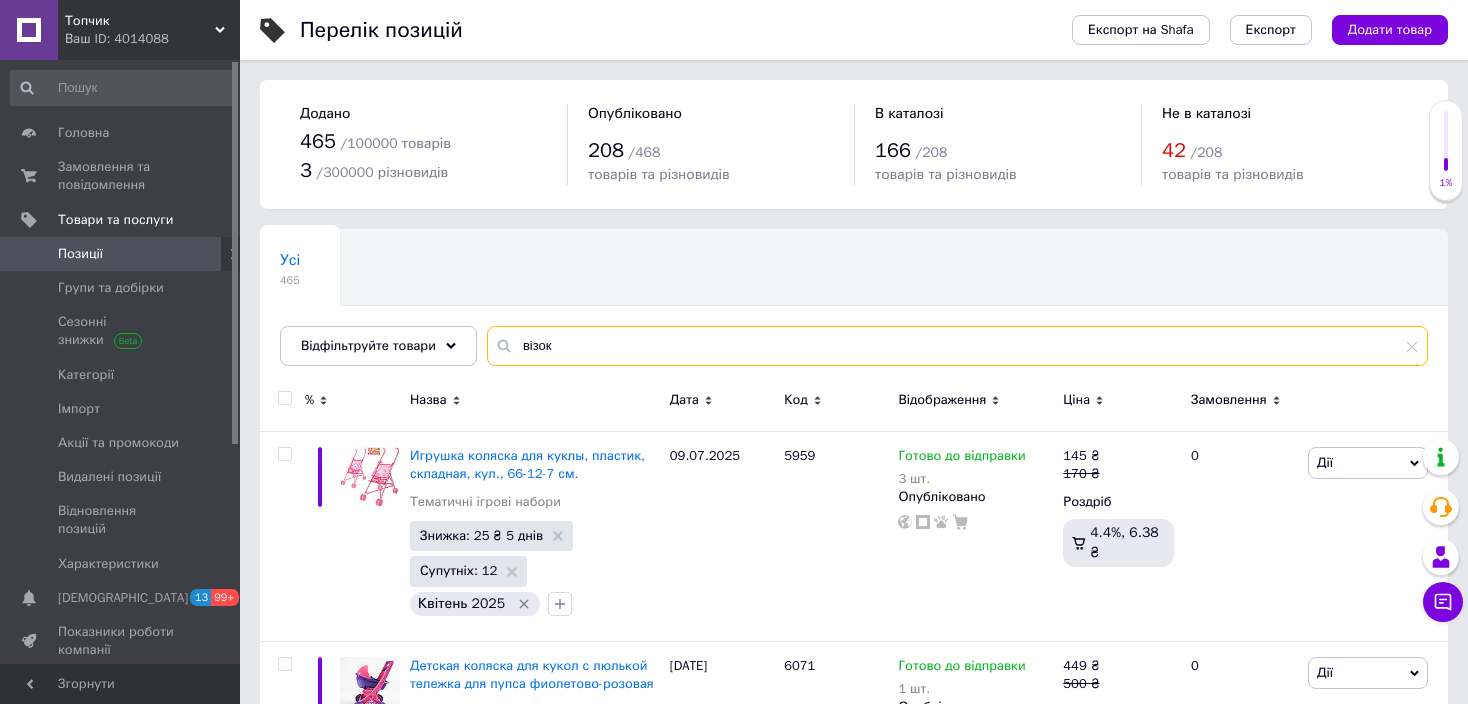 drag, startPoint x: 513, startPoint y: 351, endPoint x: 577, endPoint y: 353, distance: 64.03124 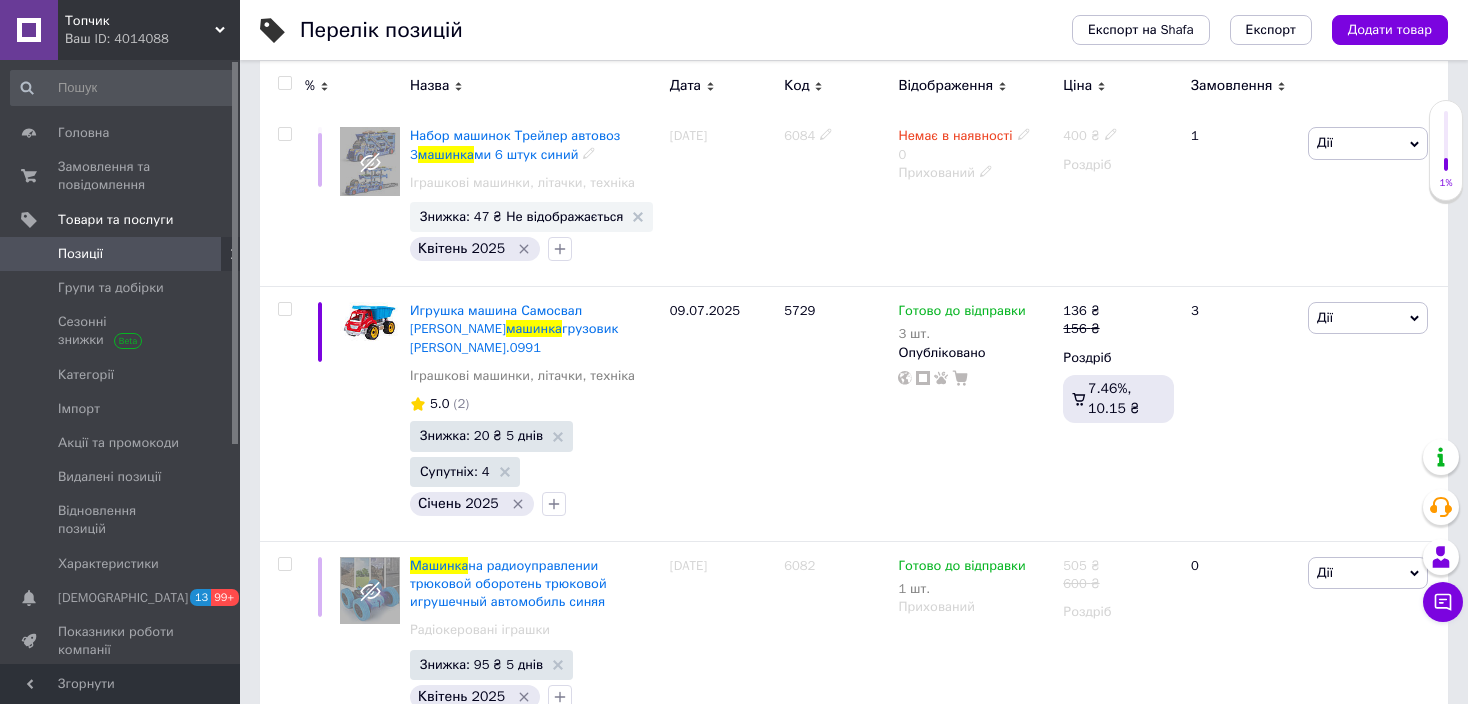 scroll, scrollTop: 500, scrollLeft: 0, axis: vertical 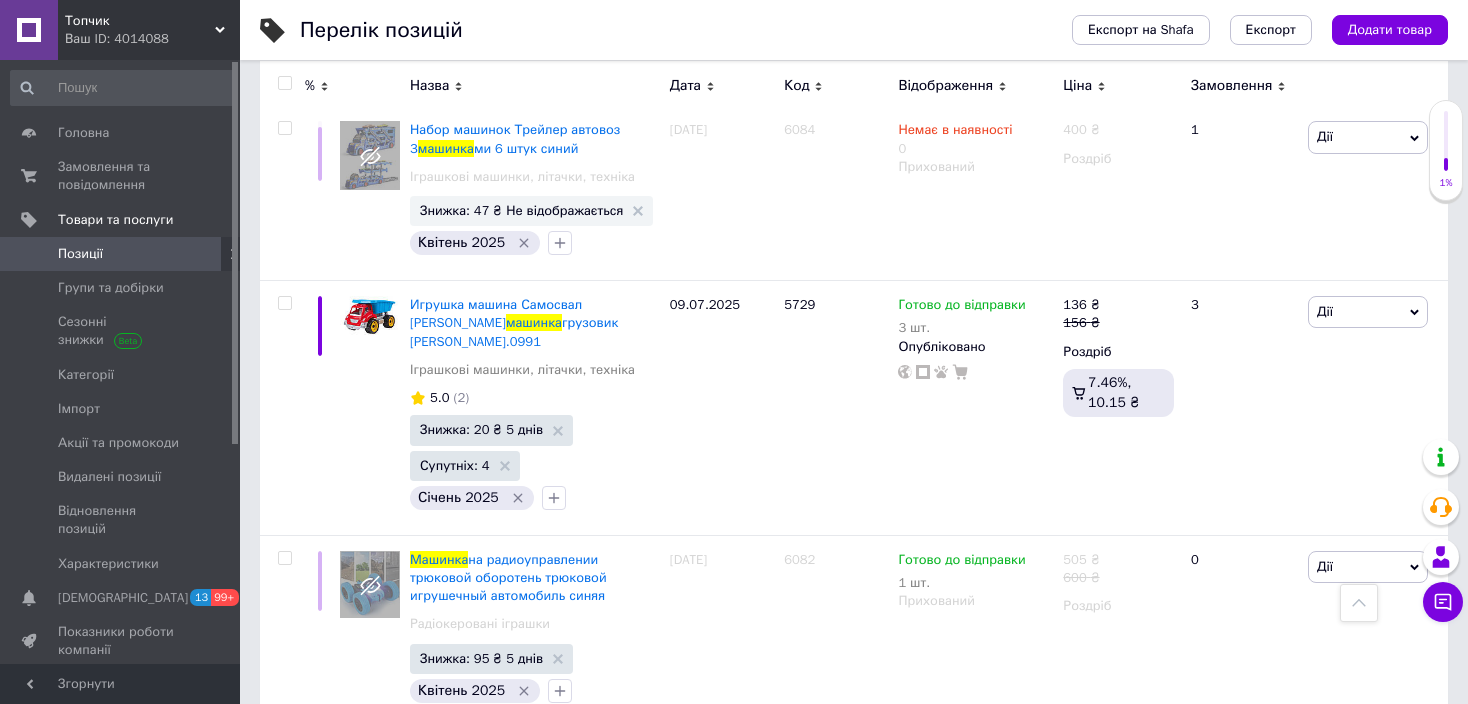 type on "машинка" 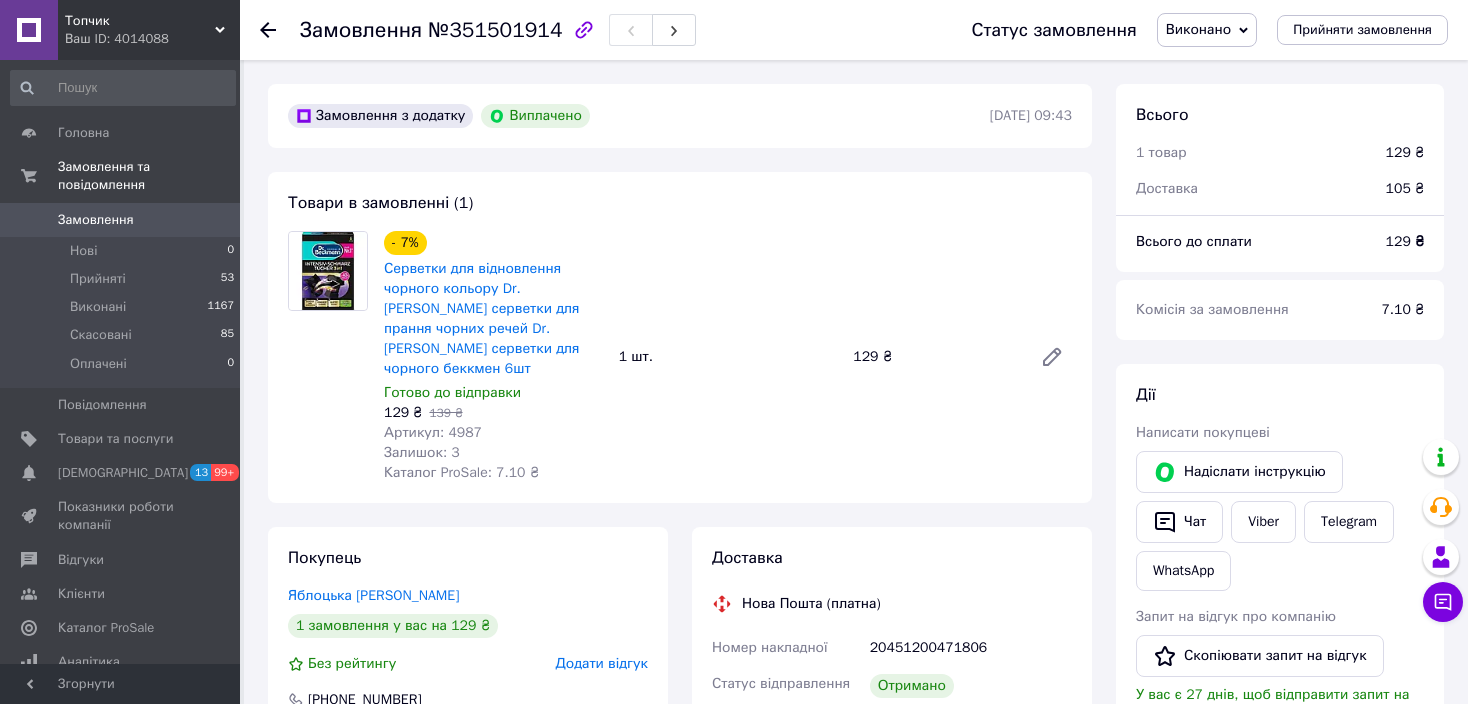 scroll, scrollTop: 0, scrollLeft: 0, axis: both 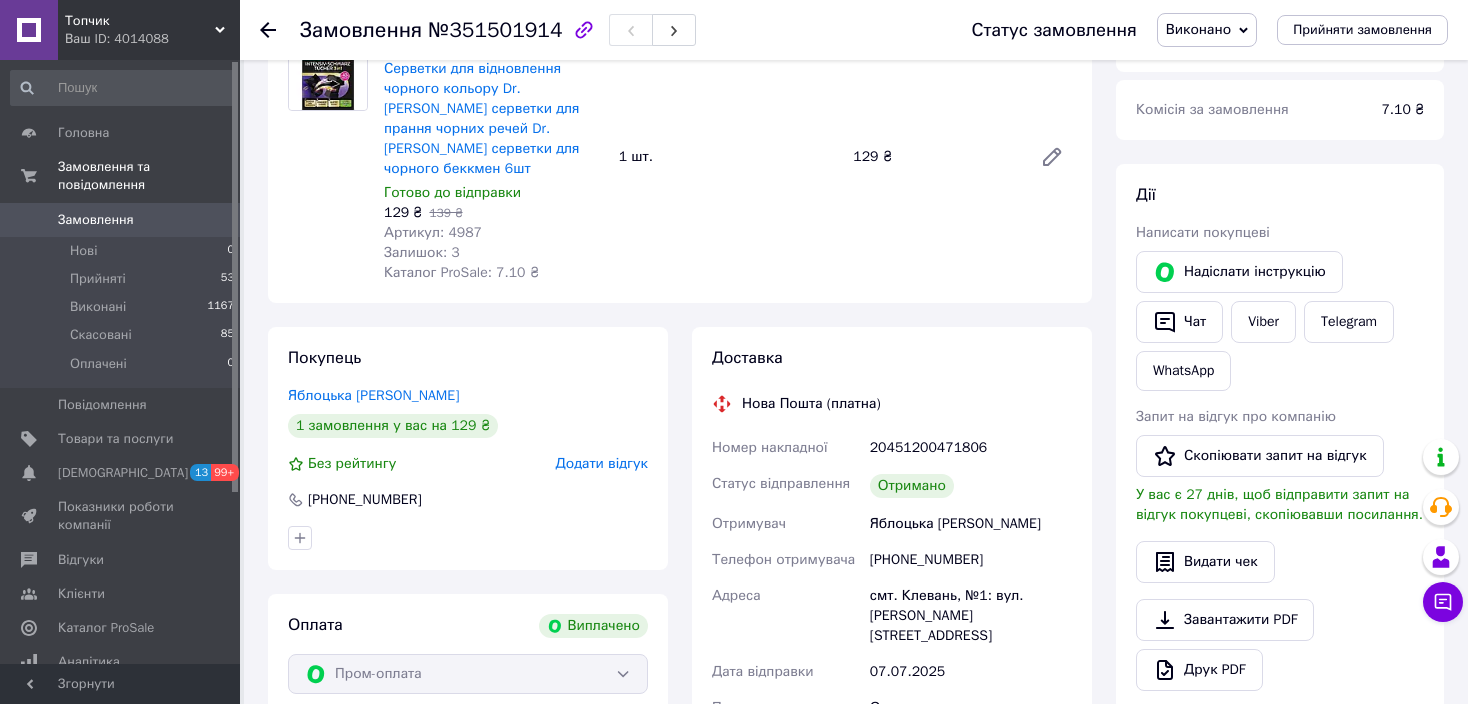 click on "Додати відгук" at bounding box center (602, 463) 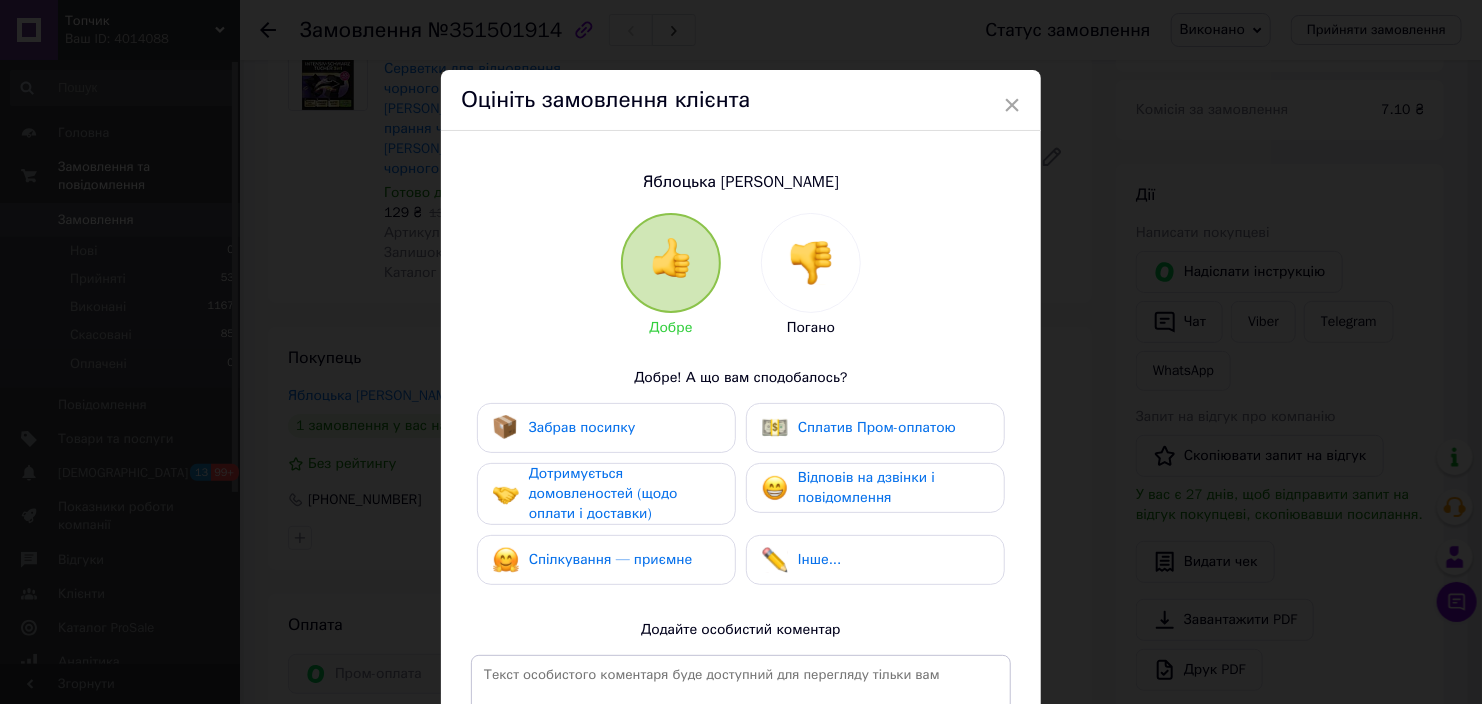 click on "Забрав посилку" at bounding box center [582, 427] 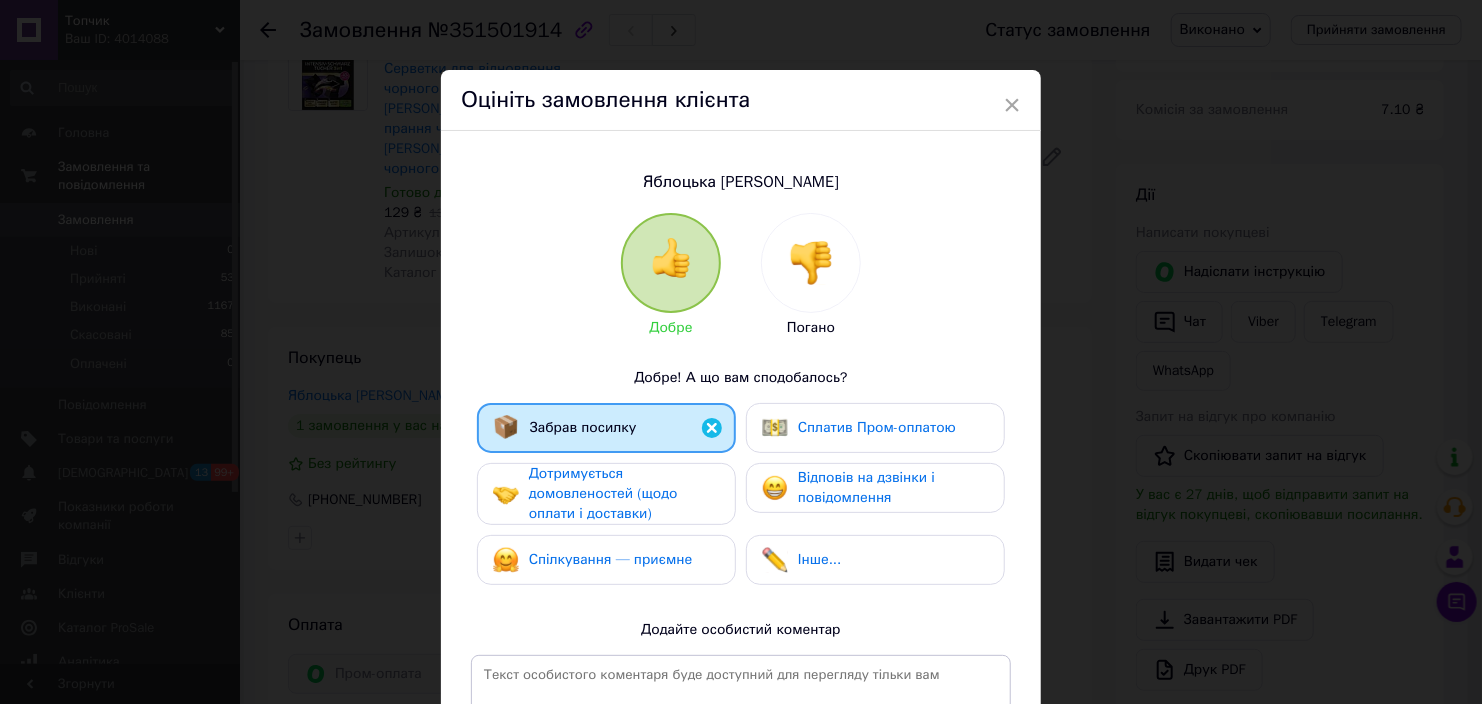 click on "Дотримується домовленостей (щодо оплати і доставки)" at bounding box center [603, 493] 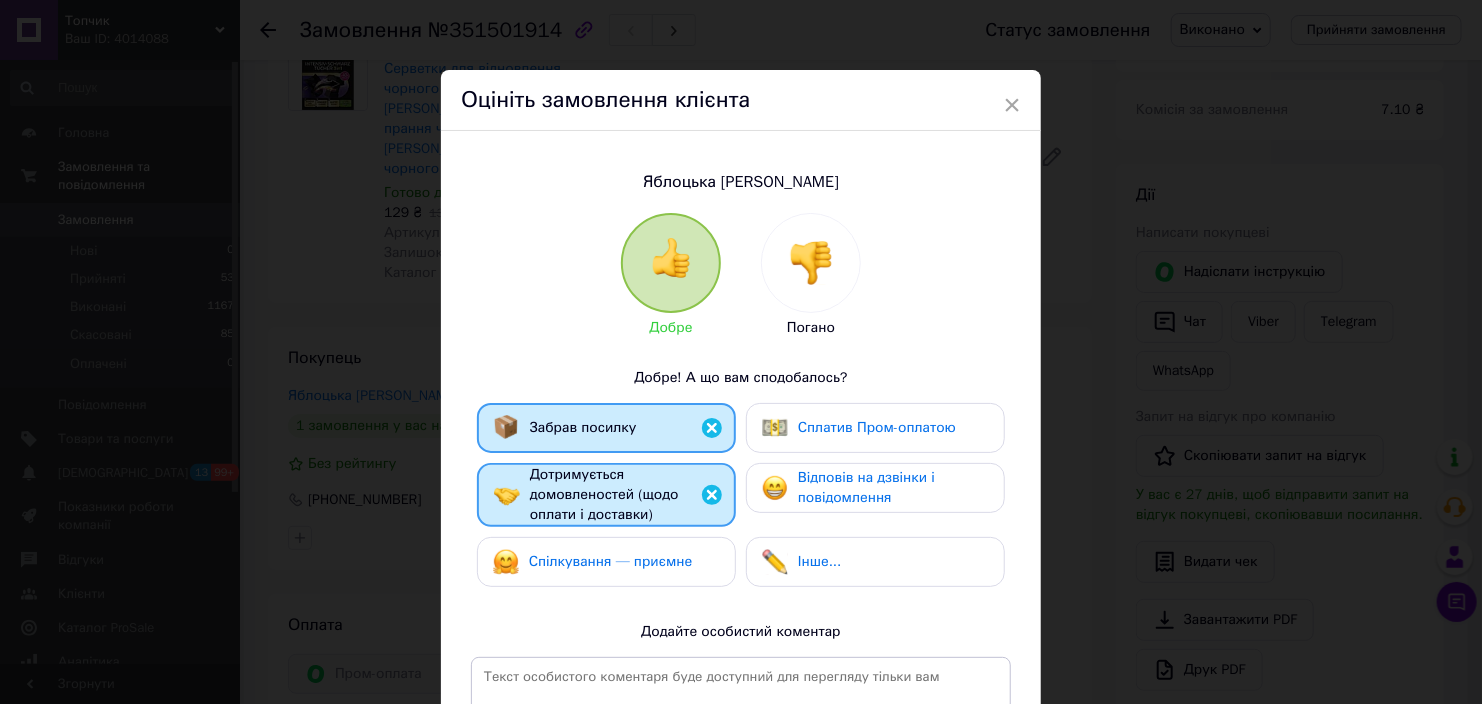 click on "Спілкування — приємне" at bounding box center (611, 561) 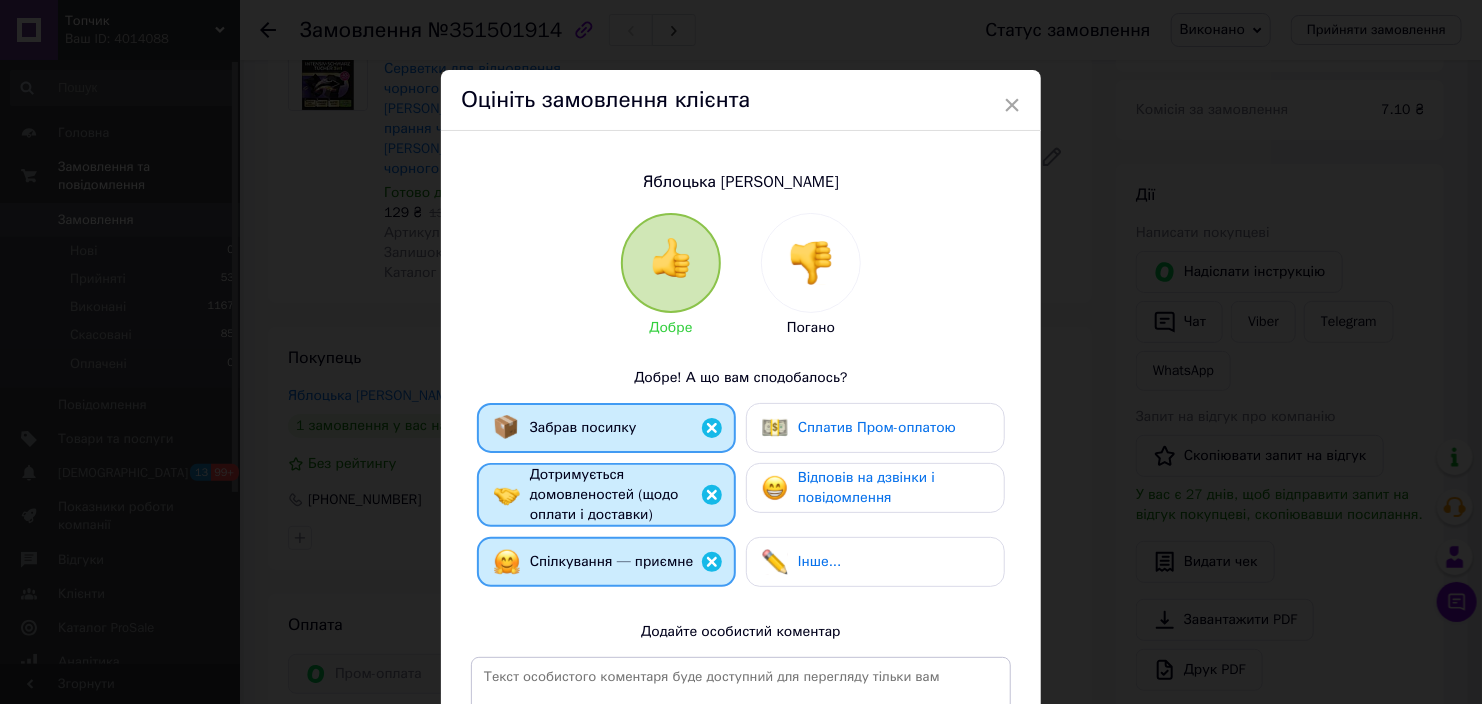 click at bounding box center (775, 562) 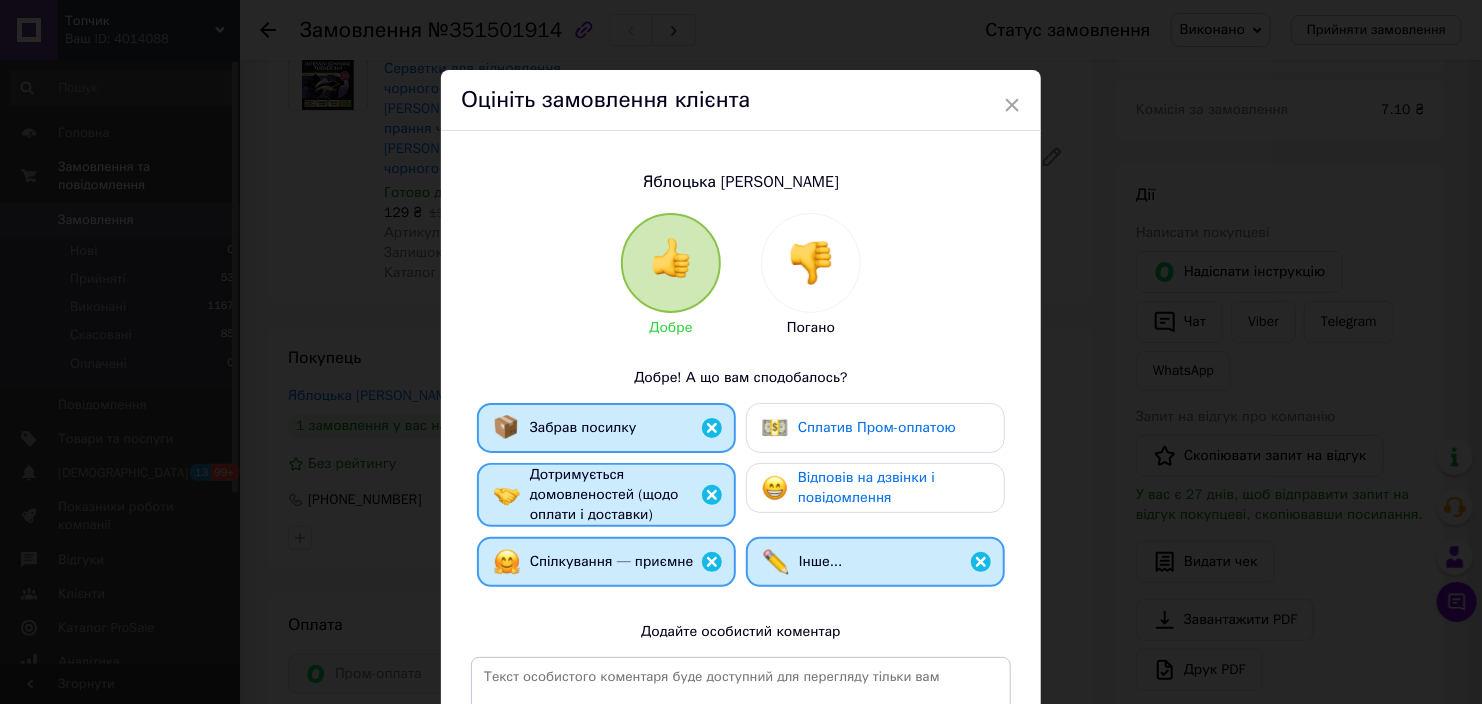 click on "Відповів на дзвінки і повідомлення" at bounding box center (875, 488) 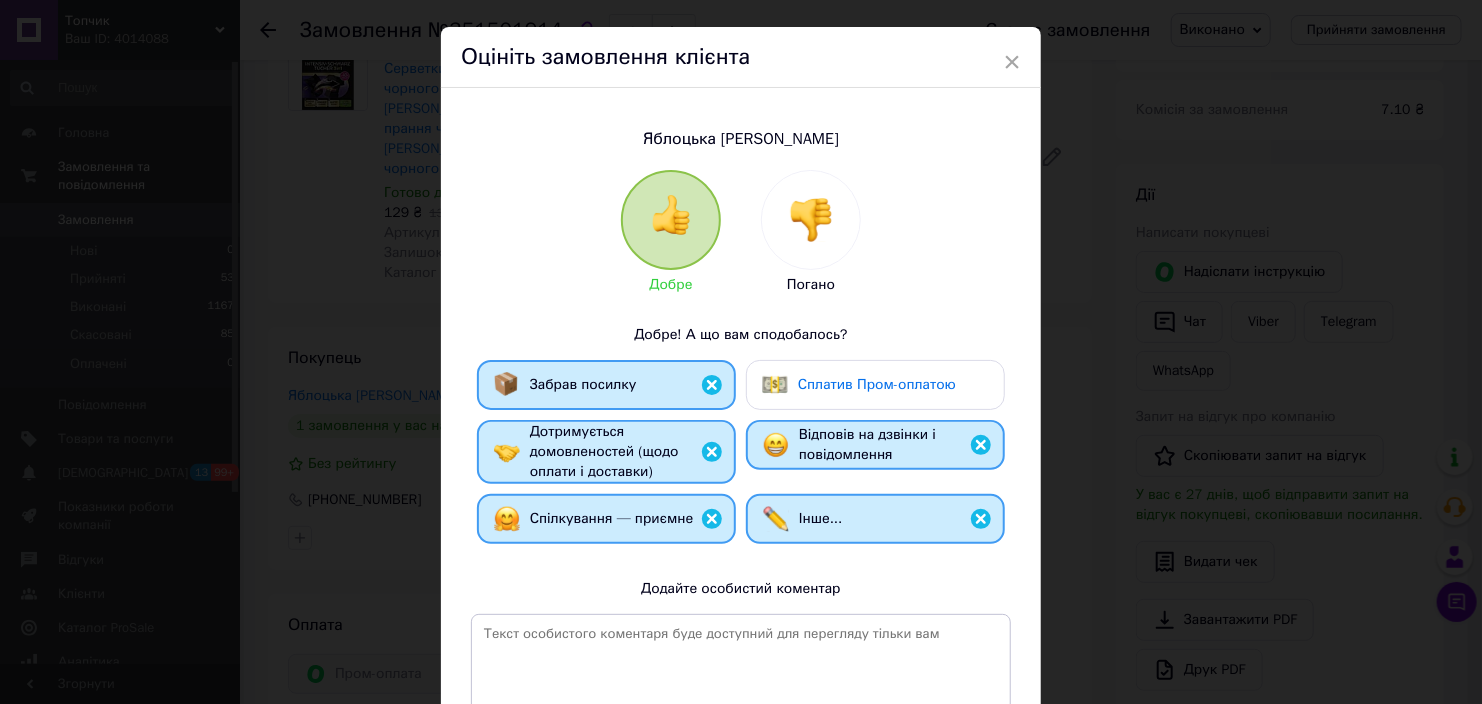 scroll, scrollTop: 100, scrollLeft: 0, axis: vertical 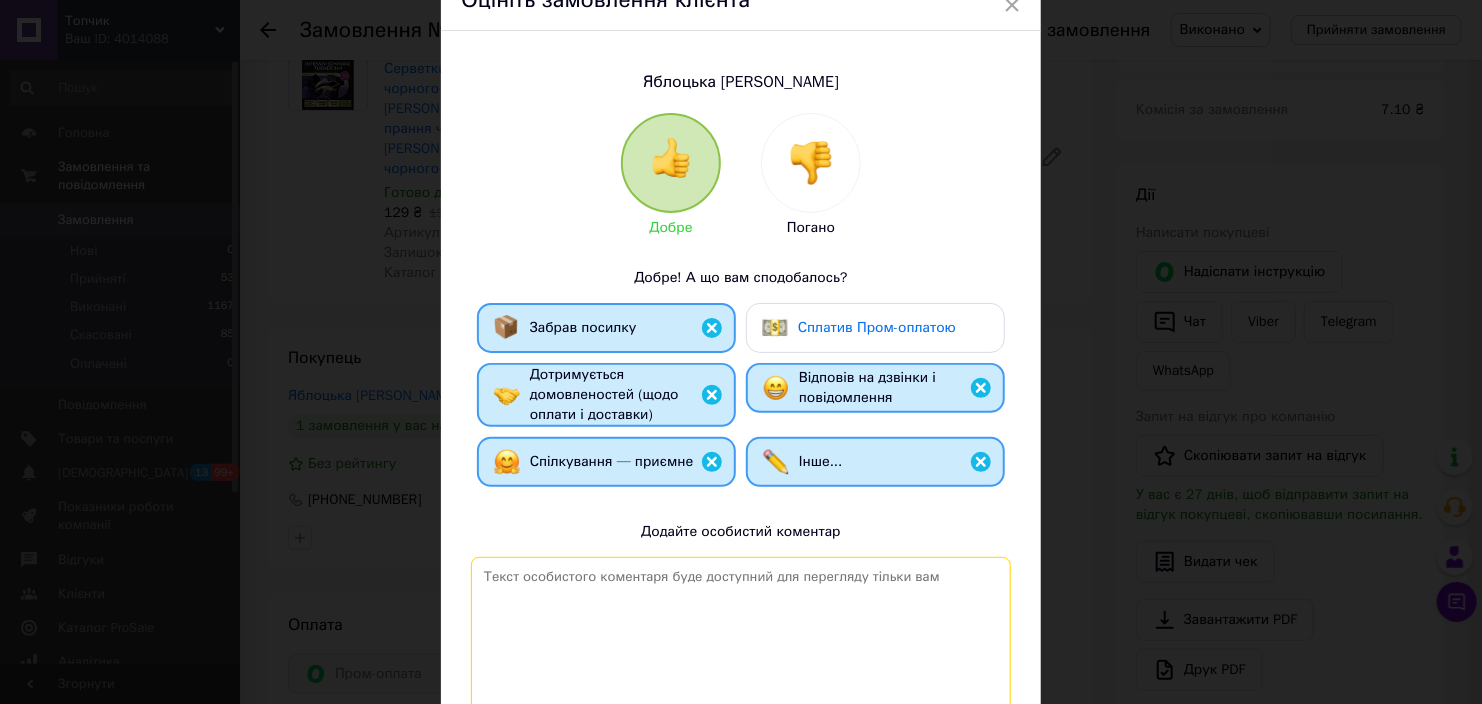 click at bounding box center (741, 640) 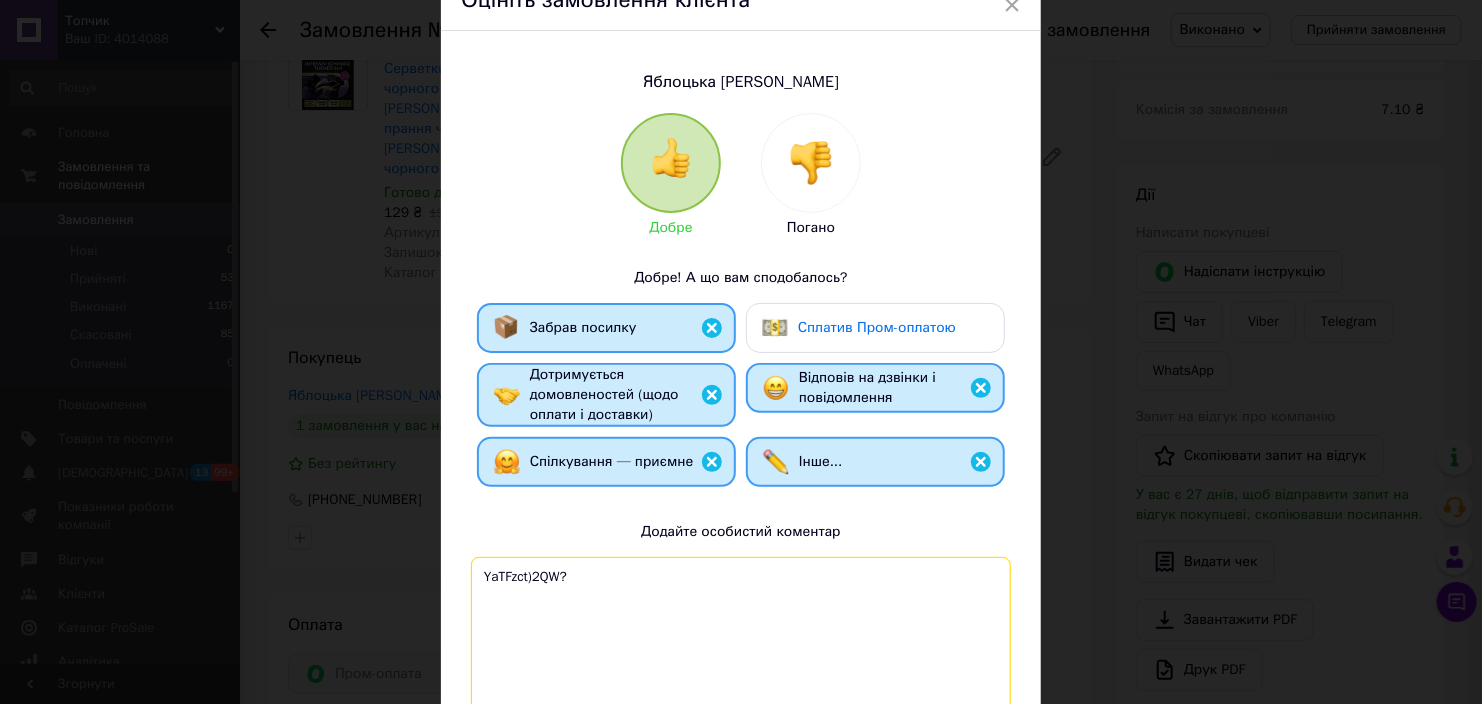 drag, startPoint x: 477, startPoint y: 580, endPoint x: 607, endPoint y: 581, distance: 130.00385 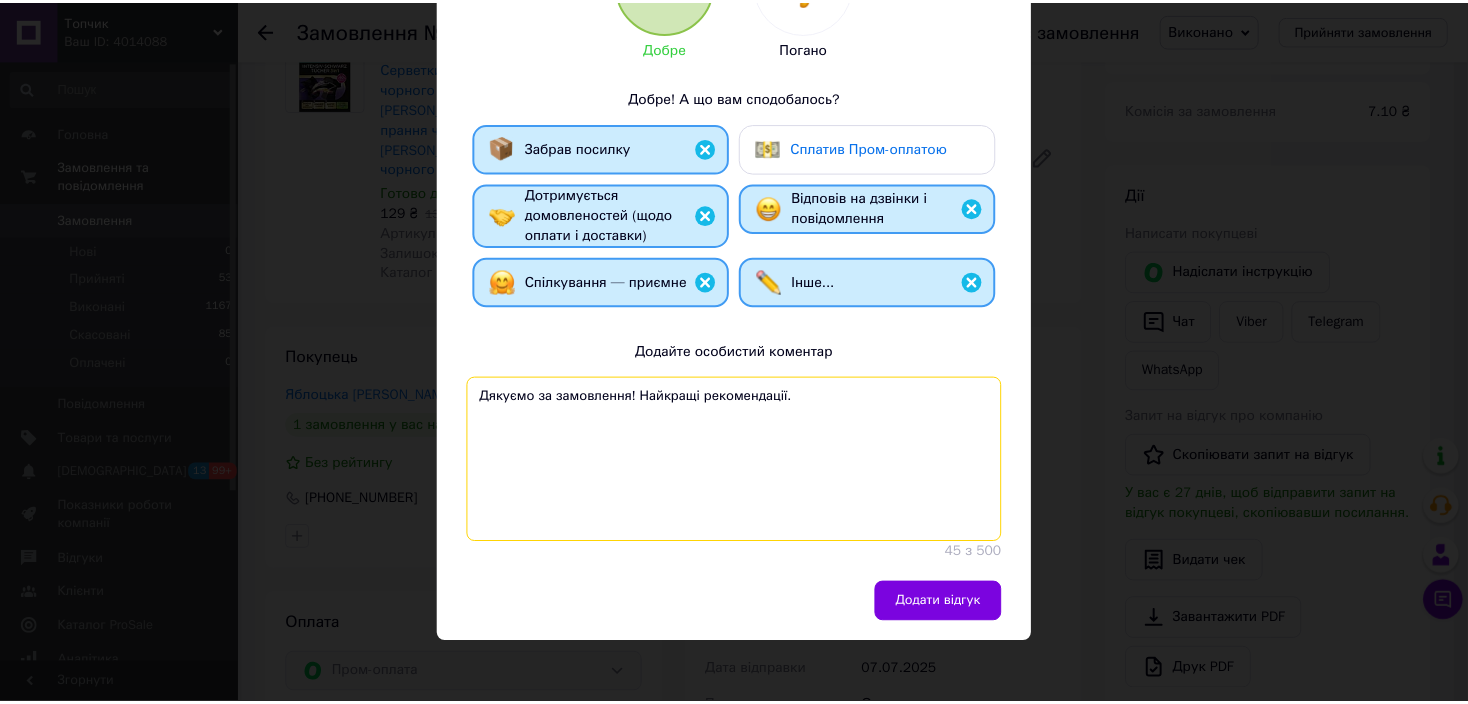 scroll, scrollTop: 286, scrollLeft: 0, axis: vertical 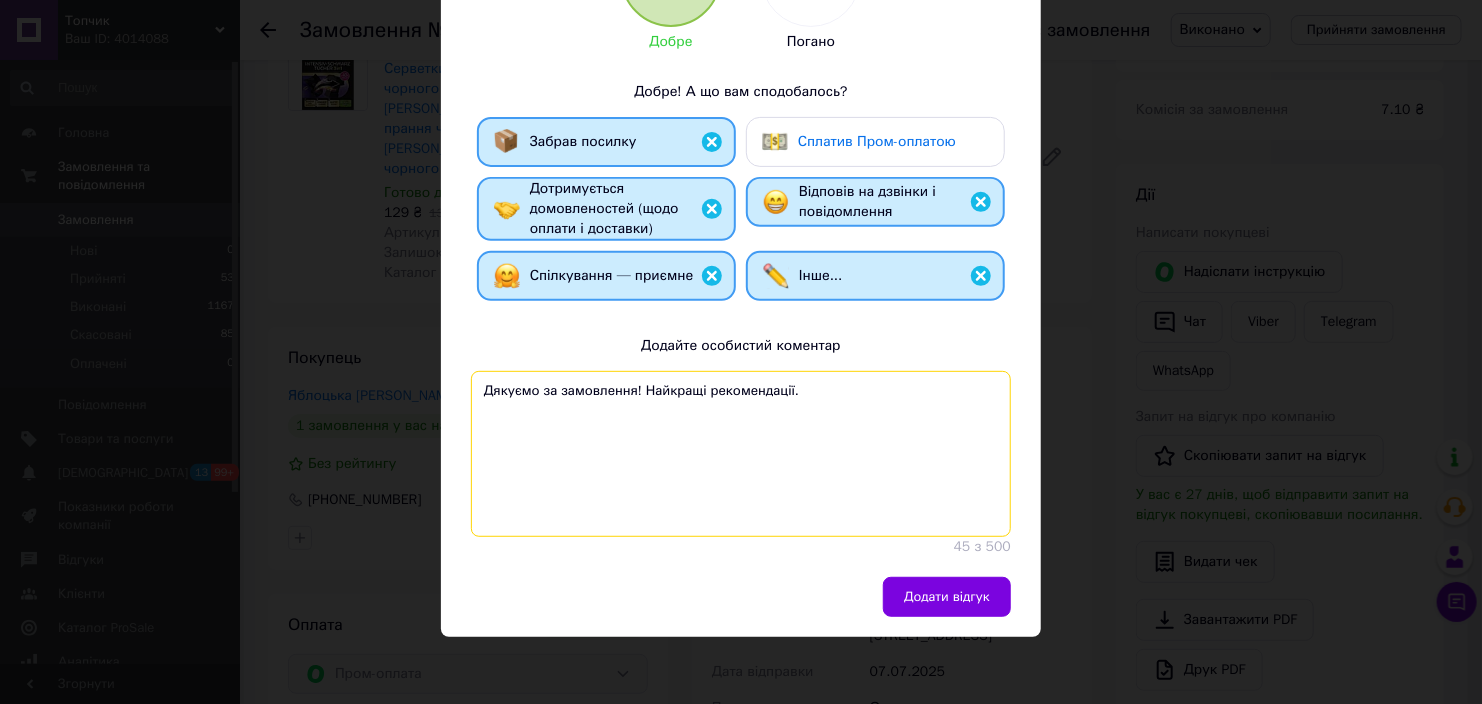 drag, startPoint x: 480, startPoint y: 402, endPoint x: 800, endPoint y: 410, distance: 320.09998 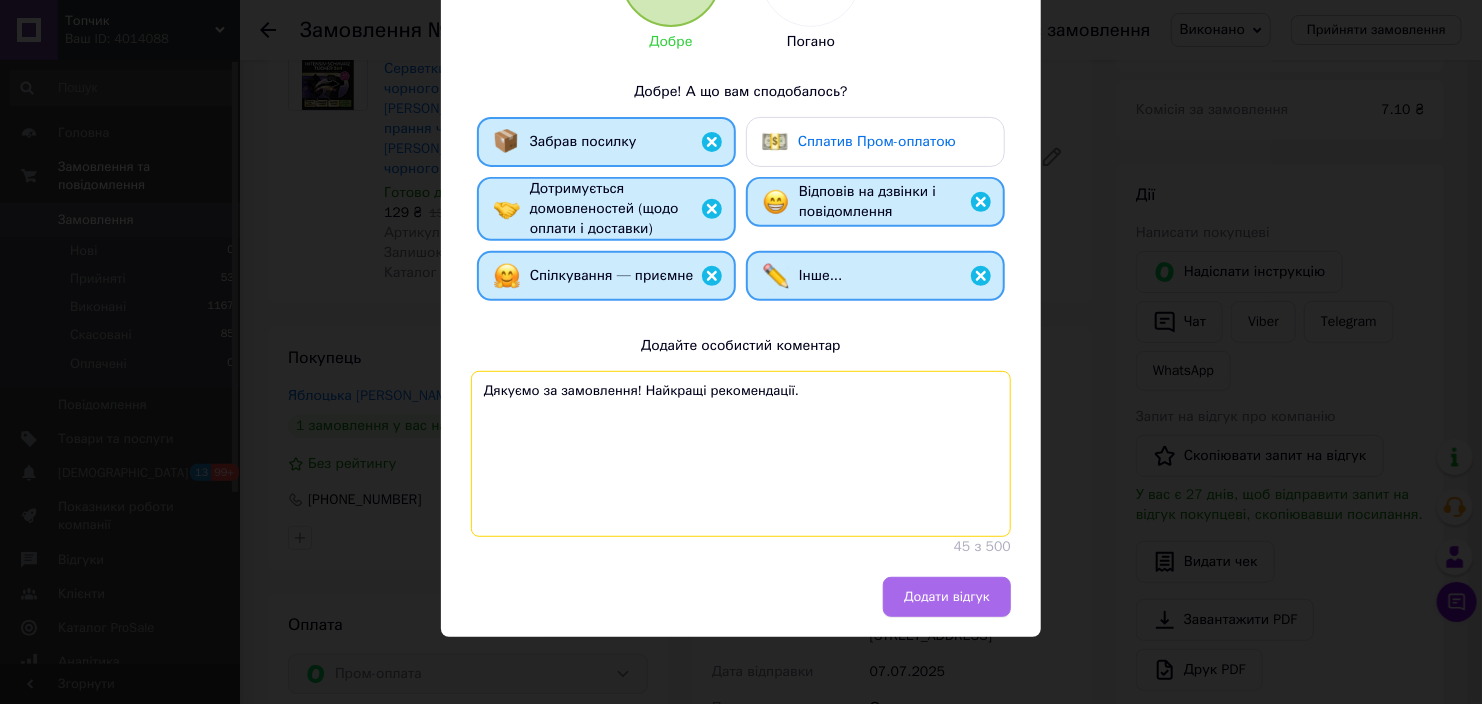type on "Дякуємо за замовлення! Найкращі рекомендації." 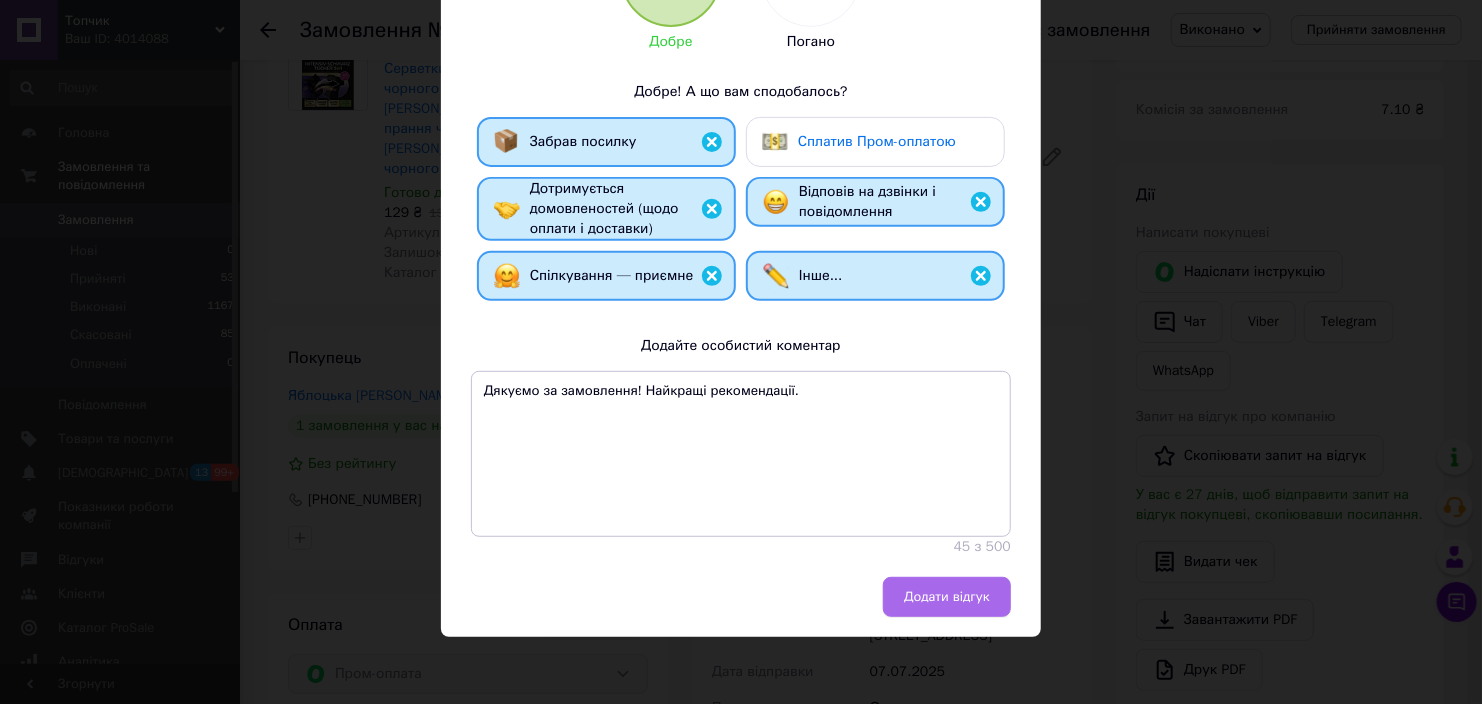 click on "Додати відгук" at bounding box center (947, 597) 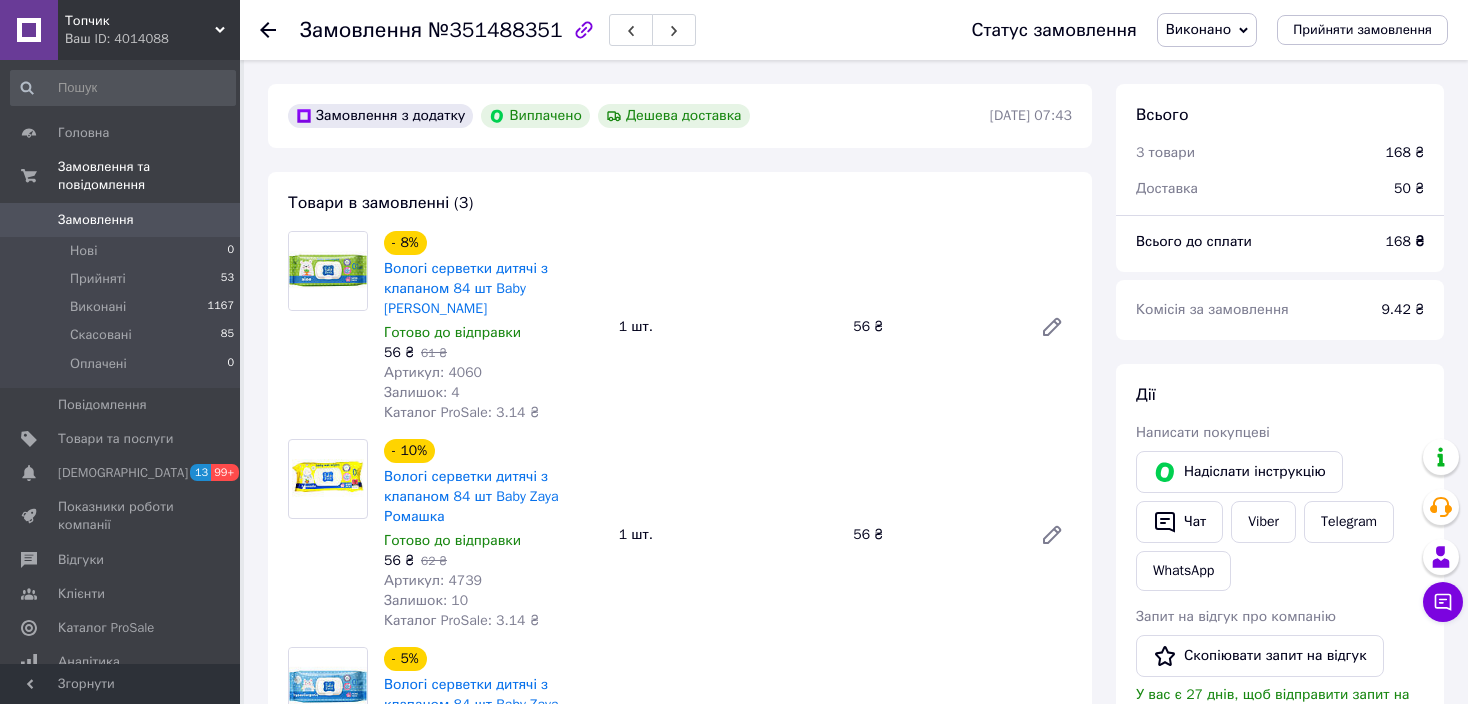 scroll, scrollTop: 0, scrollLeft: 0, axis: both 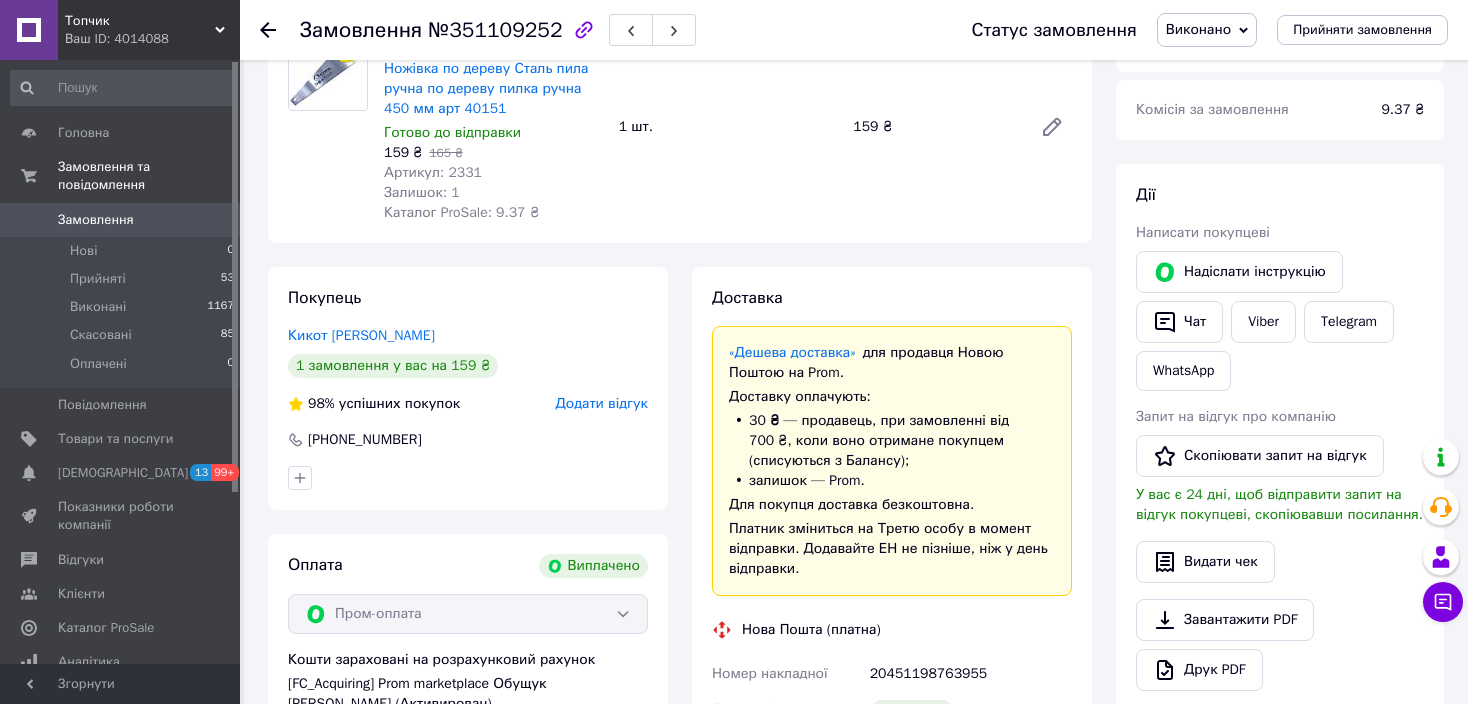 click on "Додати відгук" at bounding box center [602, 403] 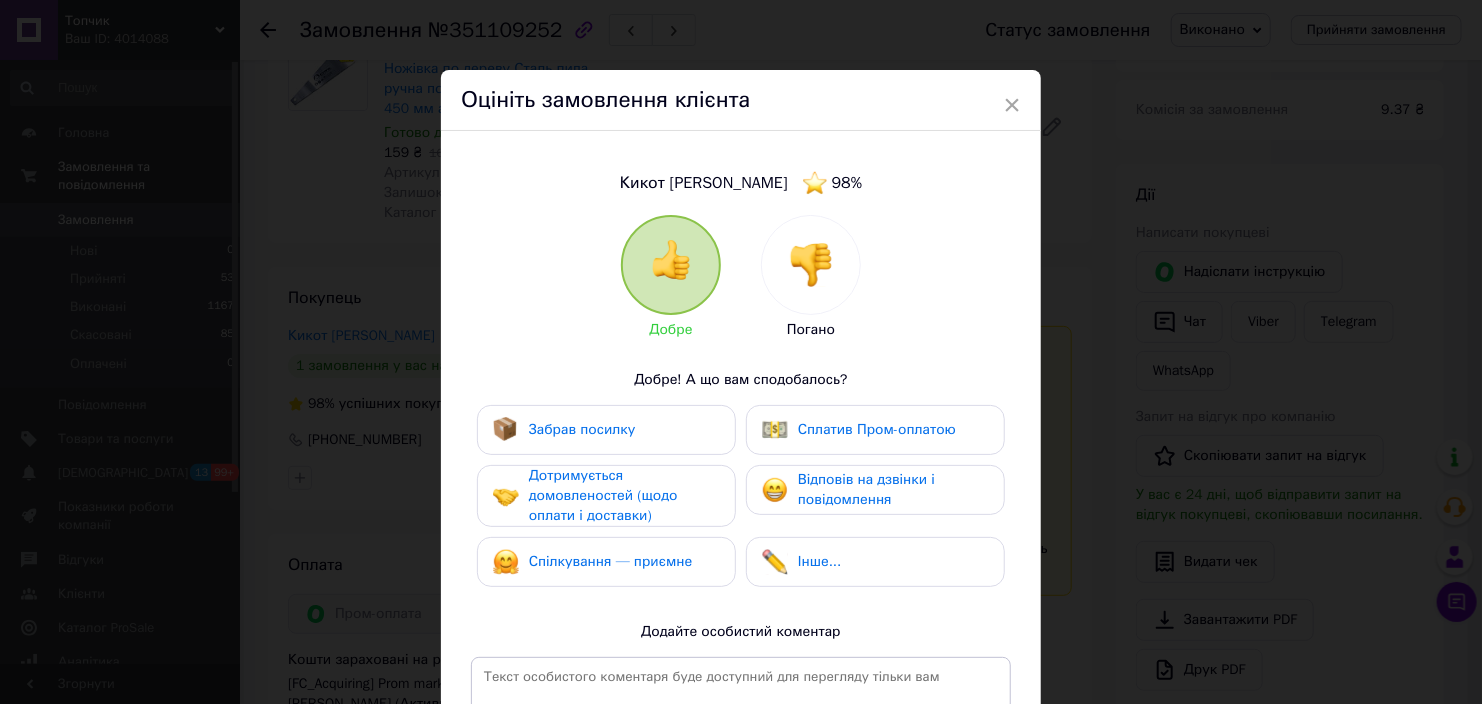 click on "Забрав посилку" at bounding box center [582, 429] 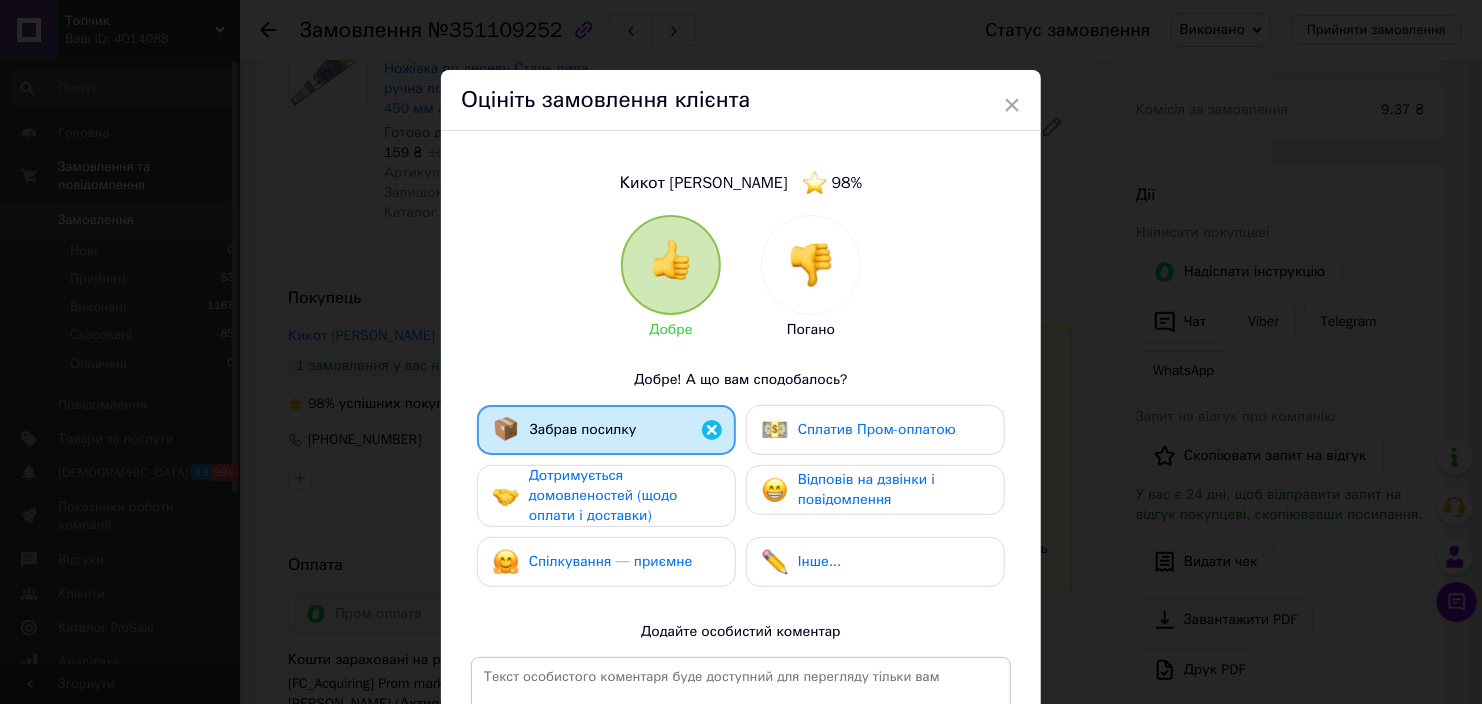 click on "Дотримується домовленостей (щодо оплати і доставки)" at bounding box center (603, 495) 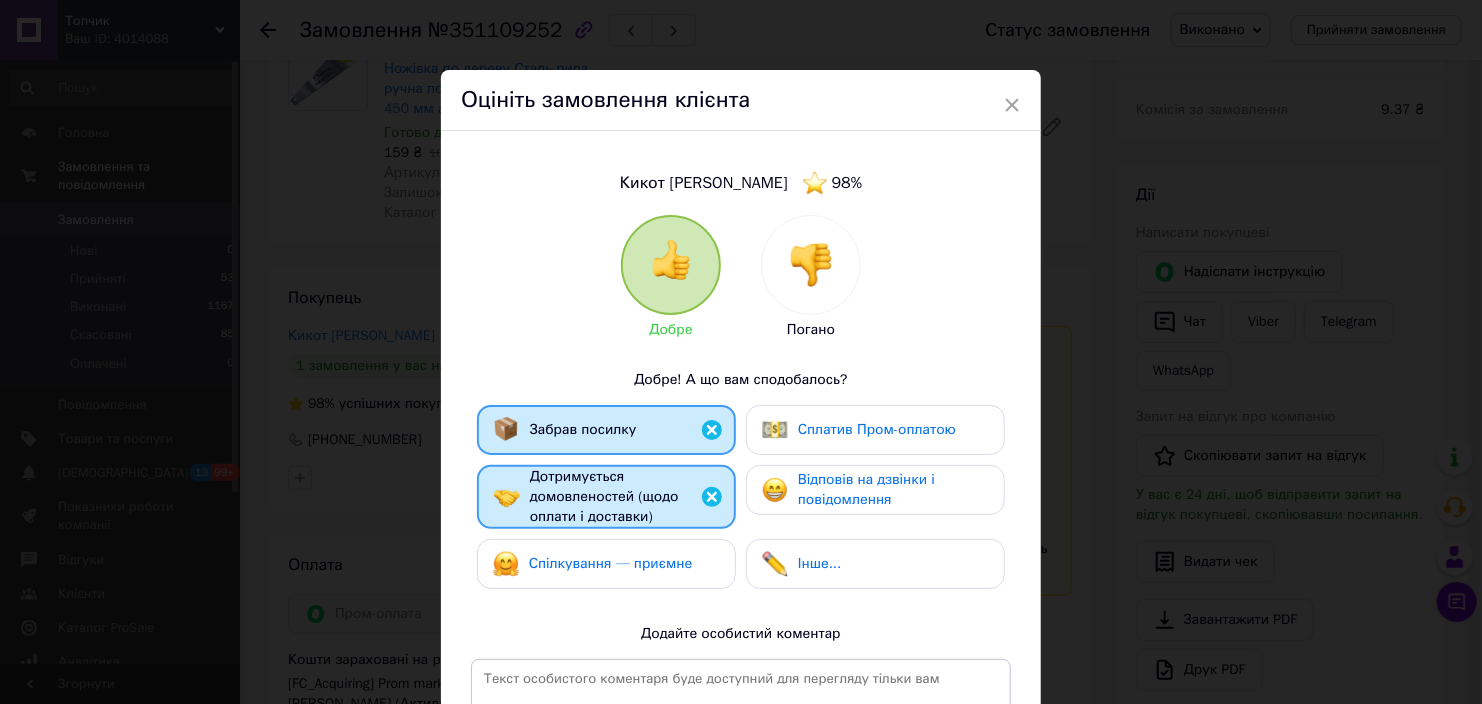drag, startPoint x: 603, startPoint y: 562, endPoint x: 783, endPoint y: 565, distance: 180.025 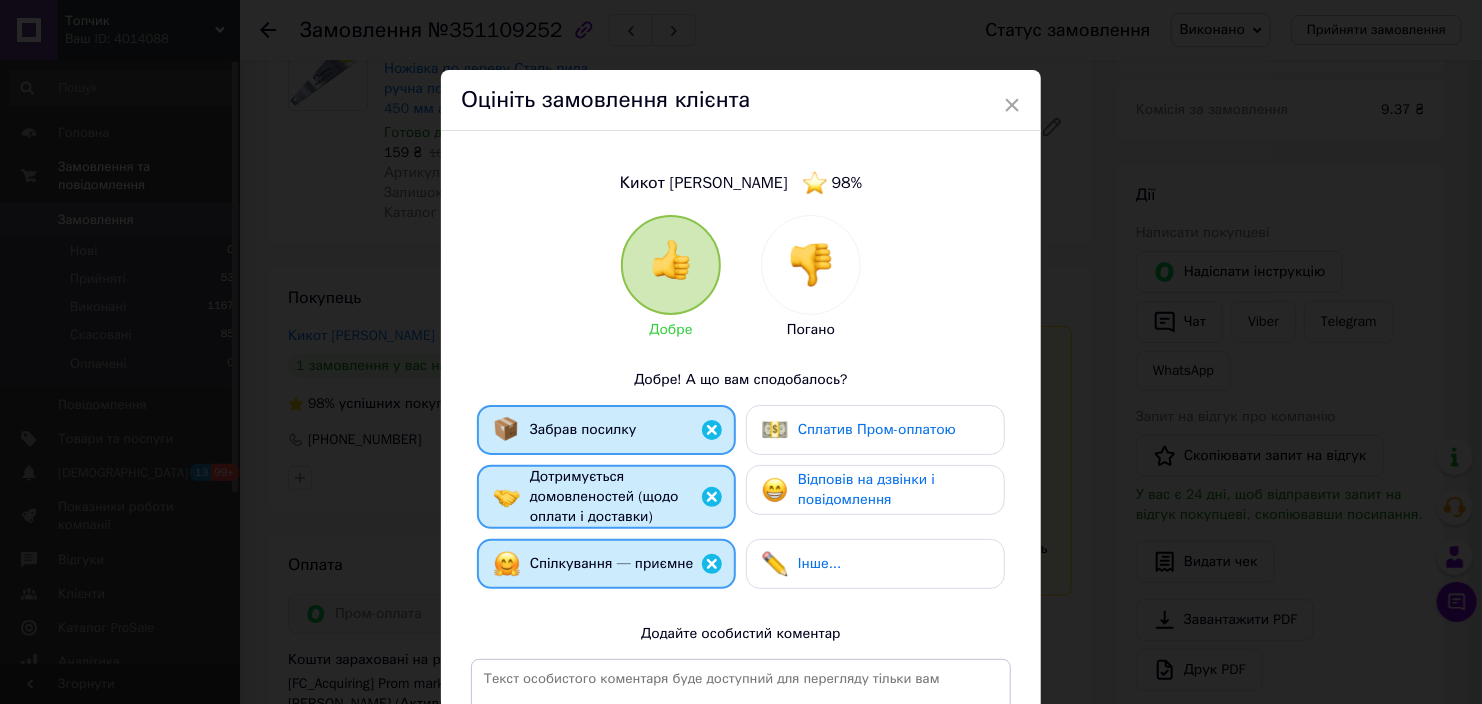 click on "Інше..." at bounding box center [819, 563] 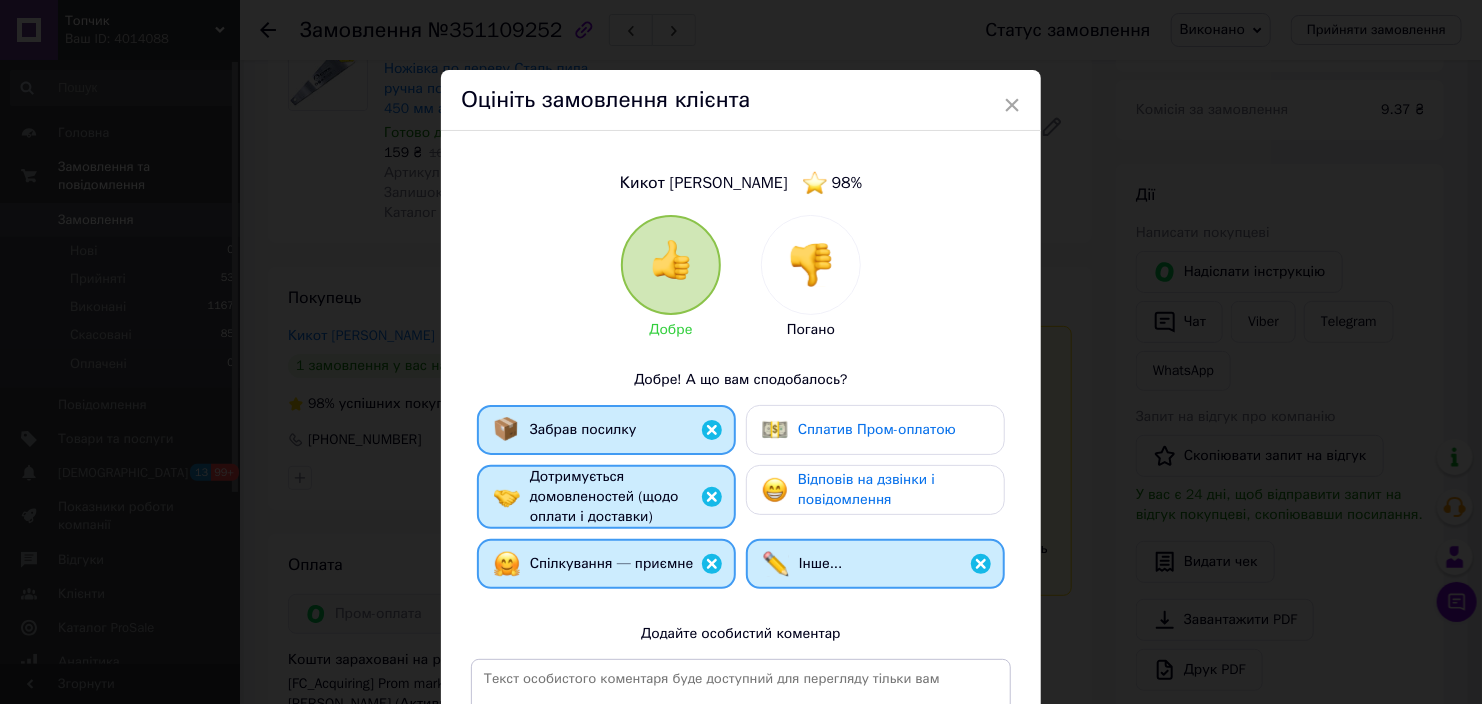click on "Відповів на дзвінки і повідомлення" at bounding box center (866, 489) 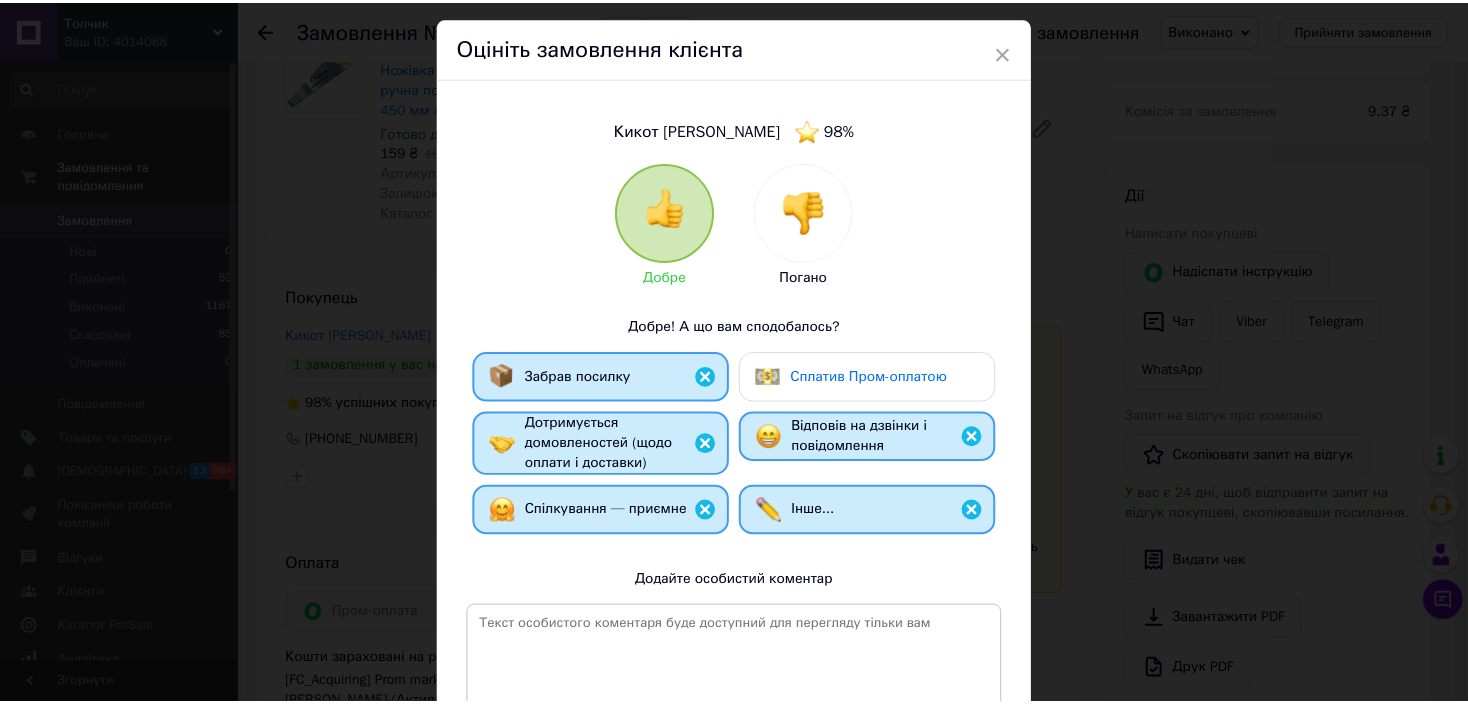 scroll, scrollTop: 200, scrollLeft: 0, axis: vertical 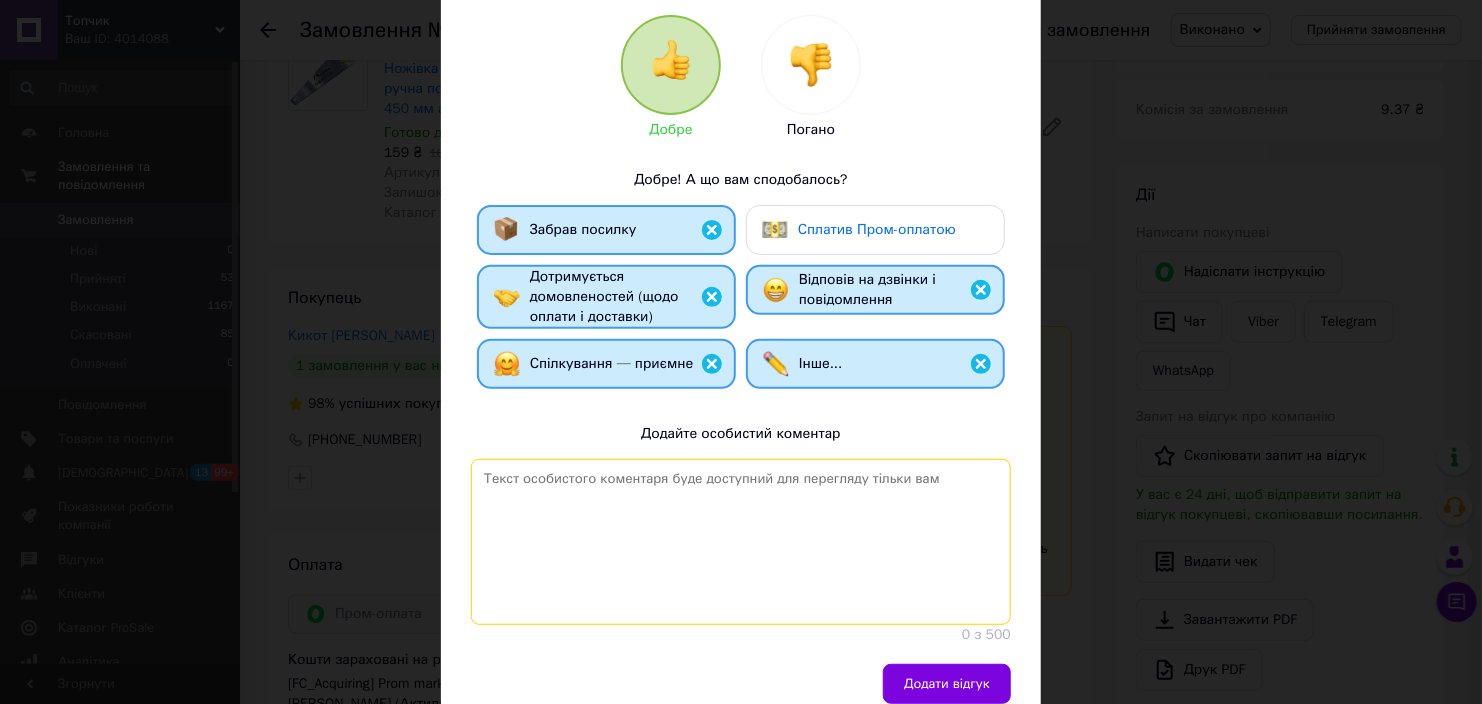 click at bounding box center (741, 542) 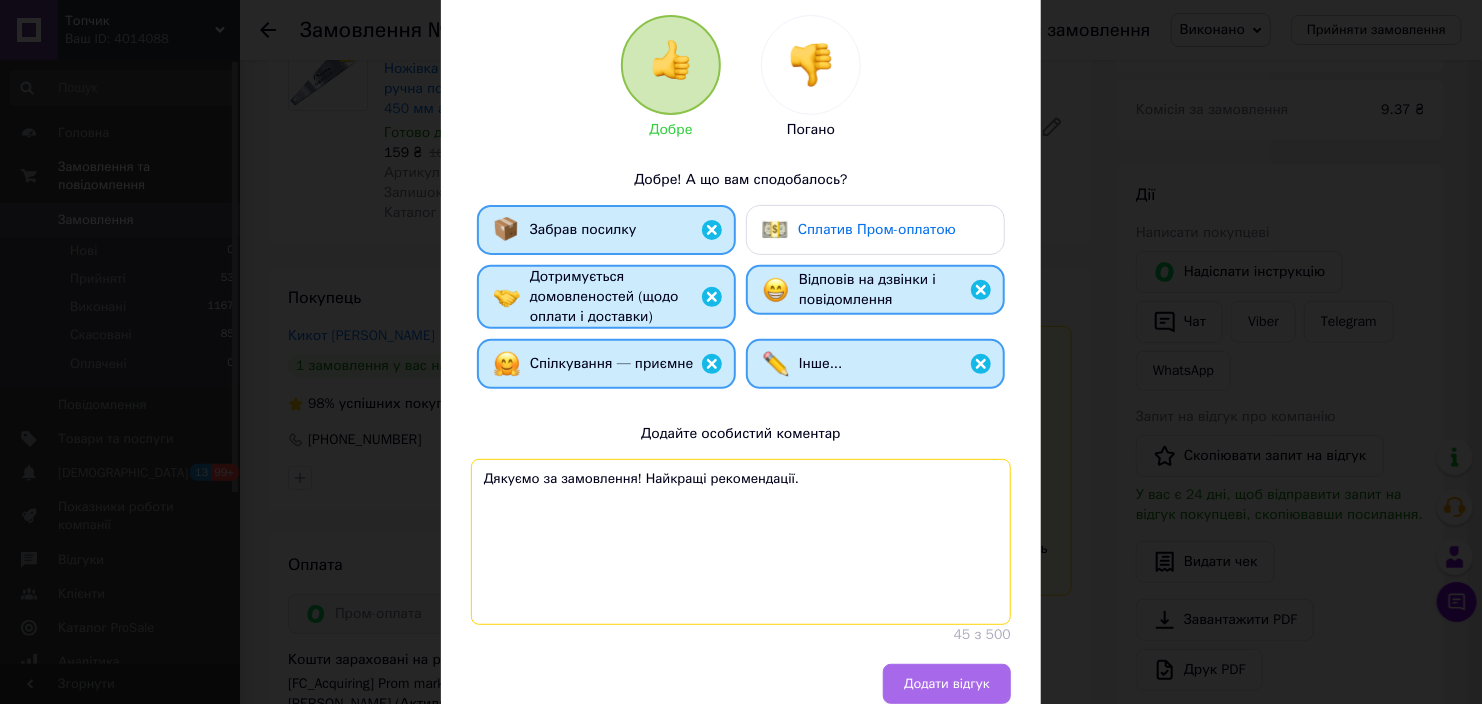 type on "Дякуємо за замовлення! Найкращі рекомендації." 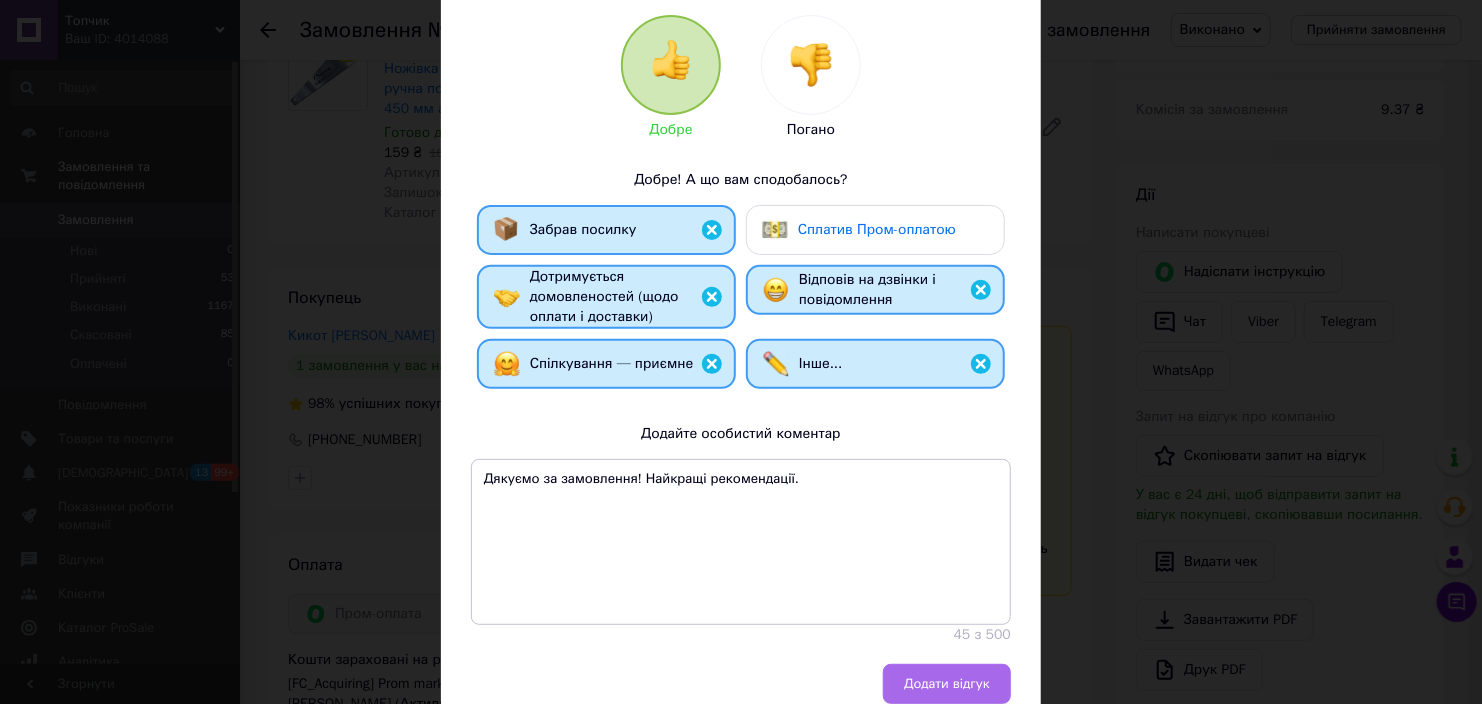 click on "Додати відгук" at bounding box center (947, 684) 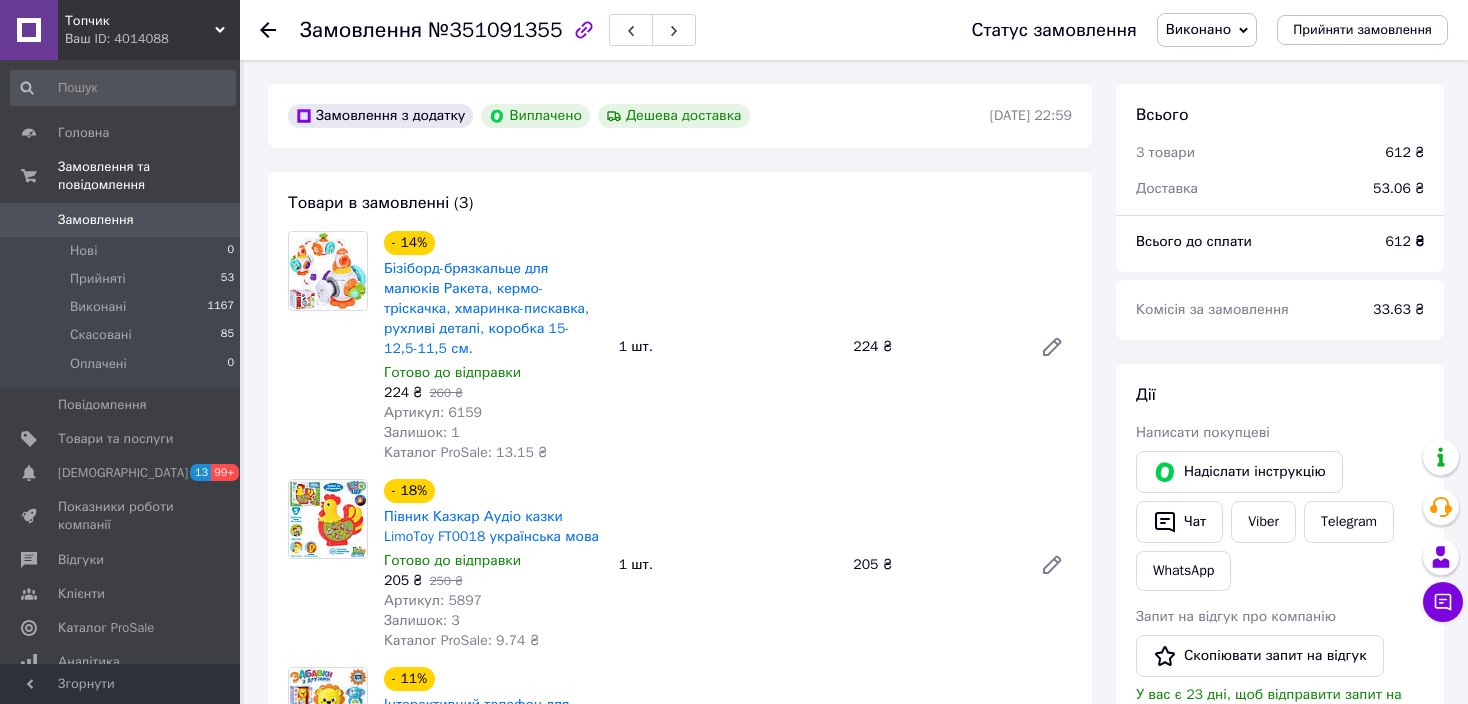scroll, scrollTop: 0, scrollLeft: 0, axis: both 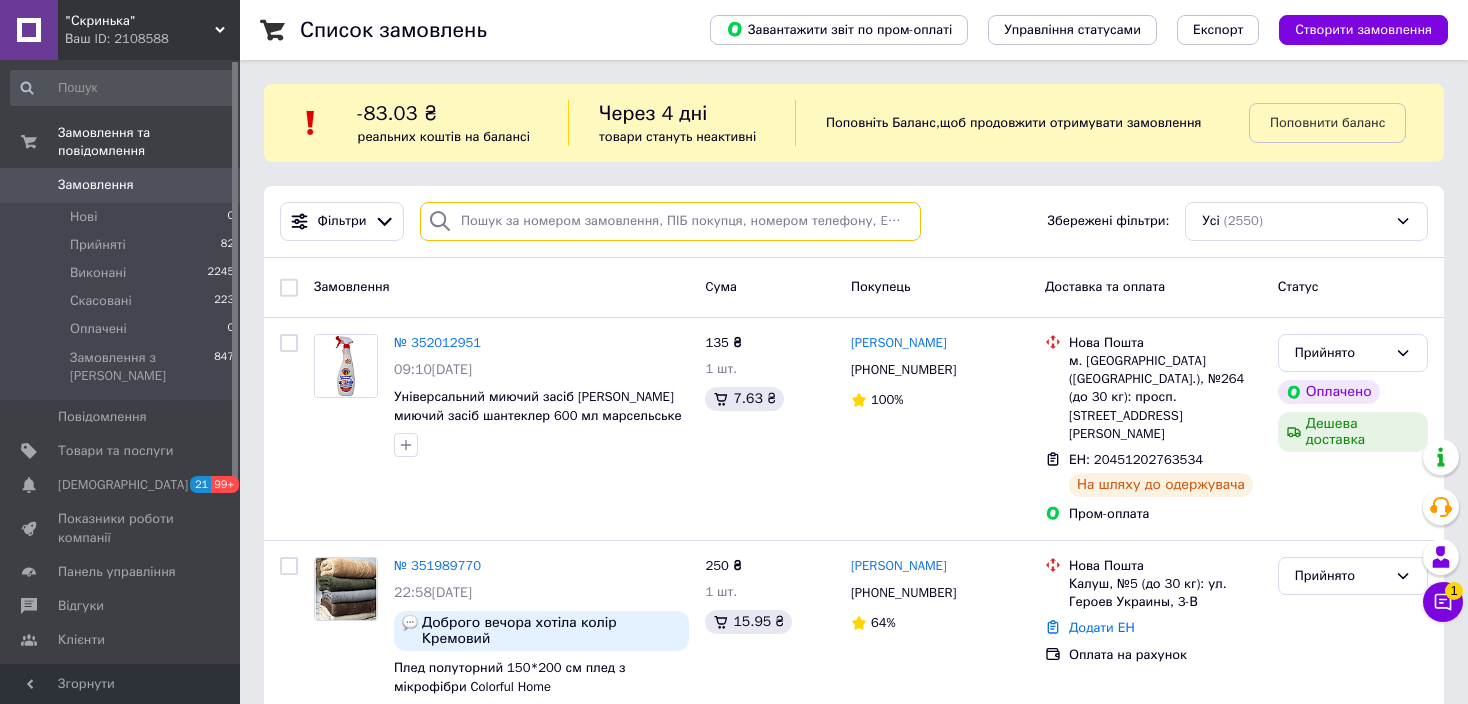 click at bounding box center (670, 221) 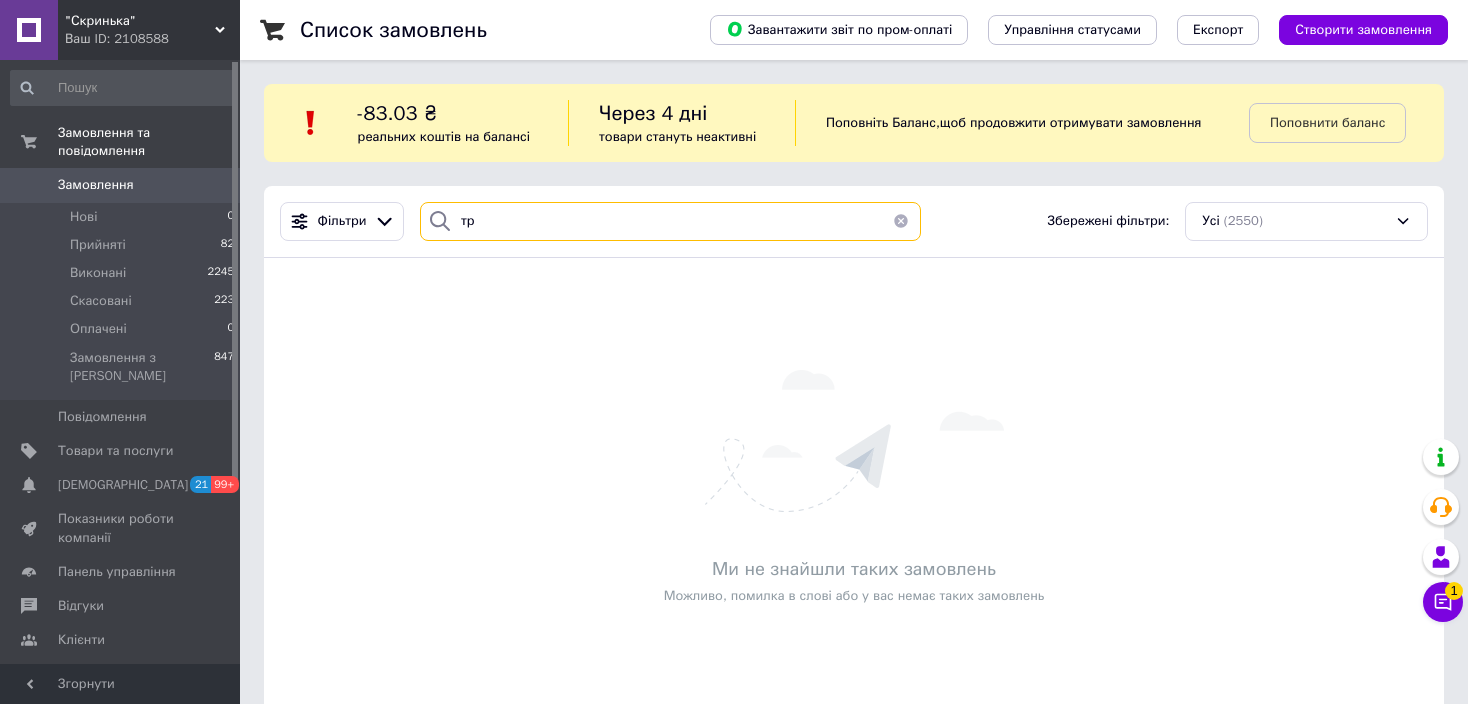 type on "т" 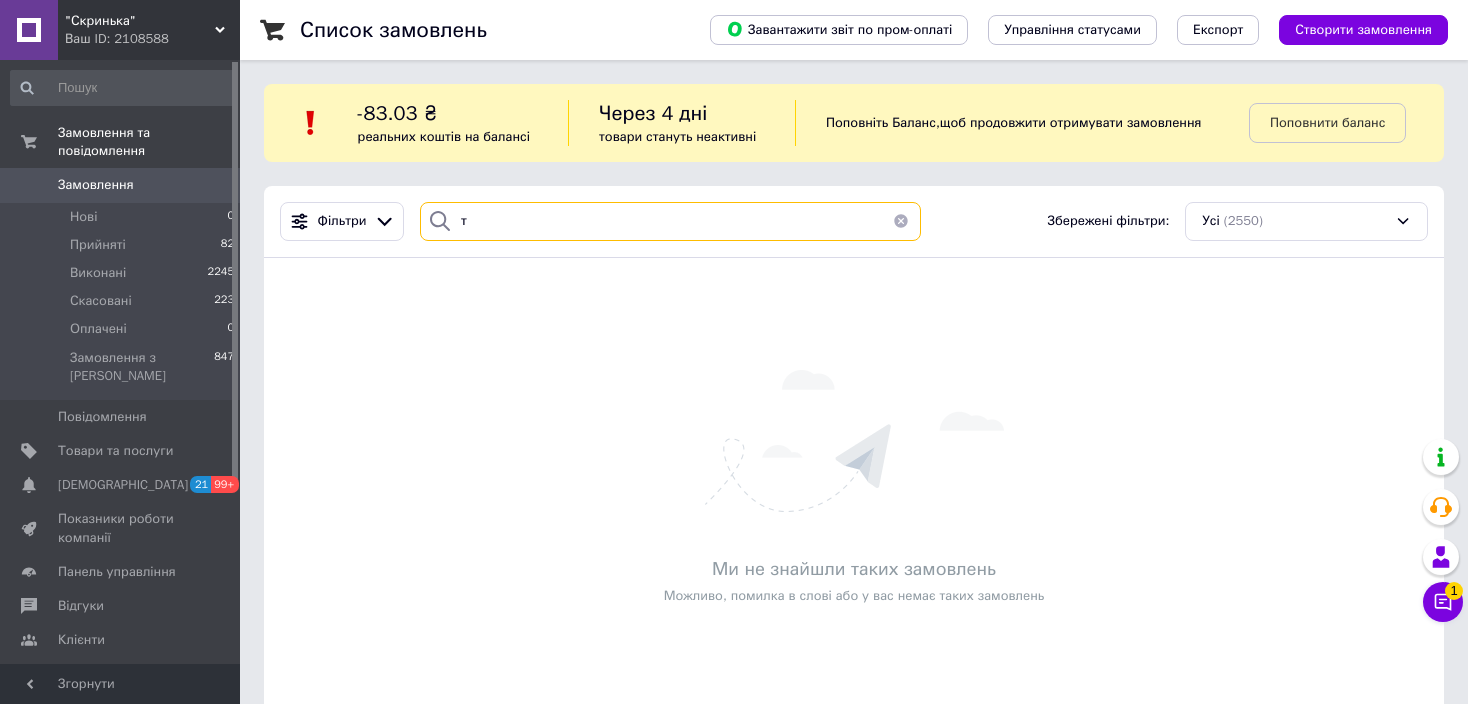 type 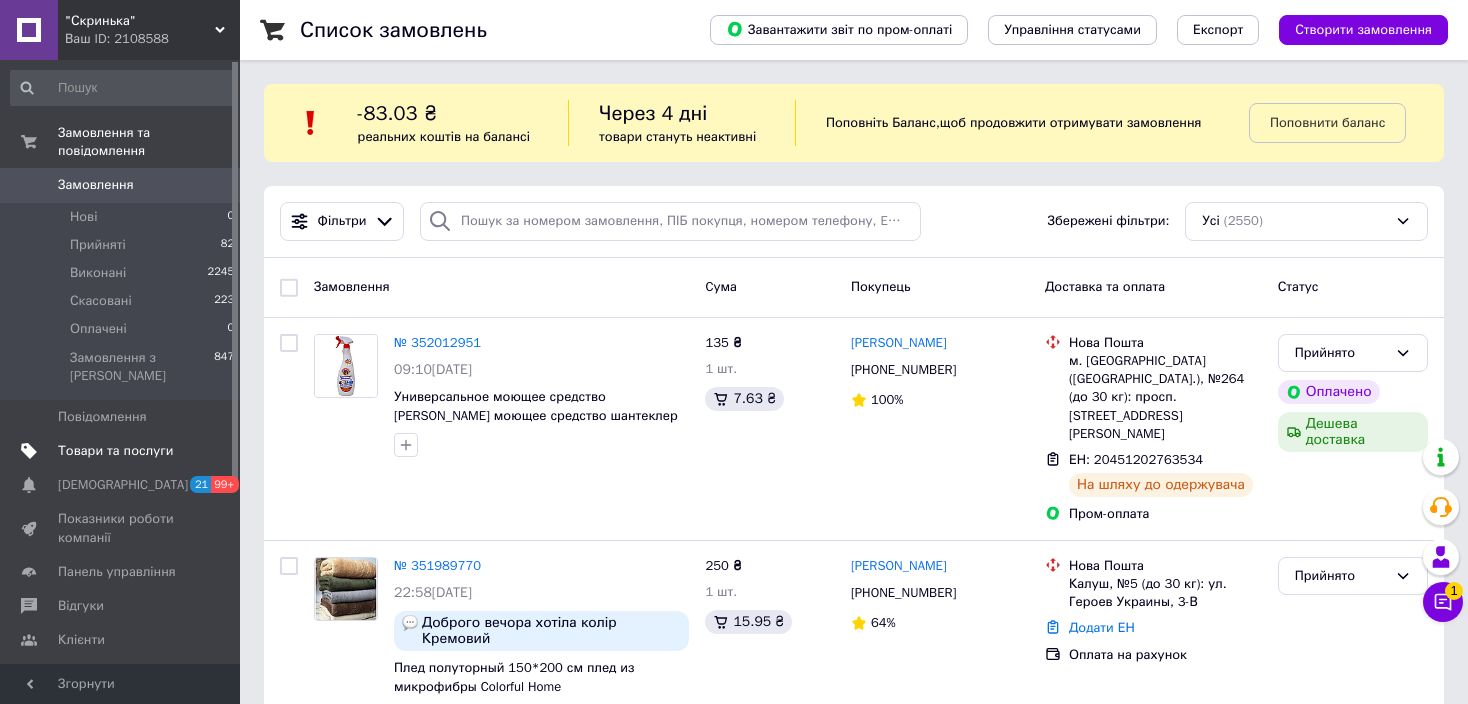 click on "Товари та послуги" at bounding box center [115, 451] 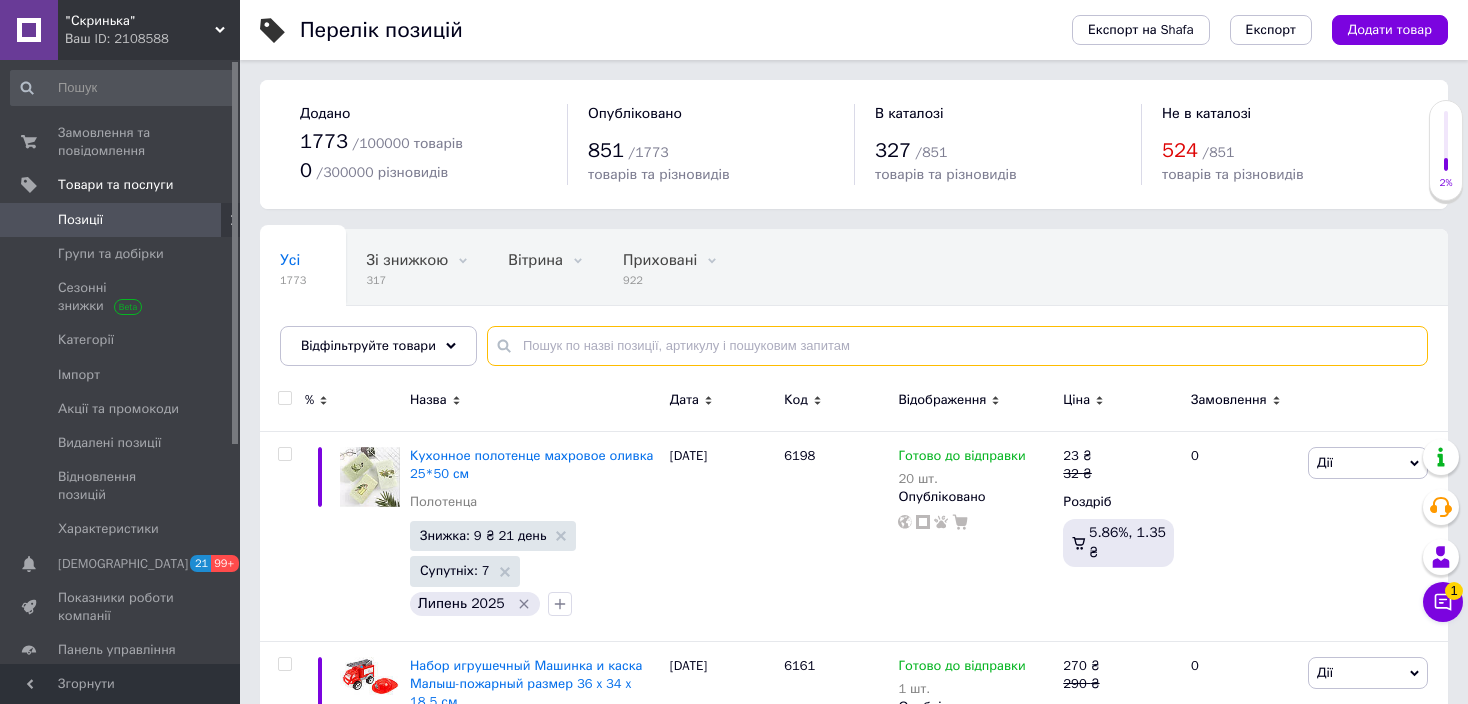 click at bounding box center (957, 346) 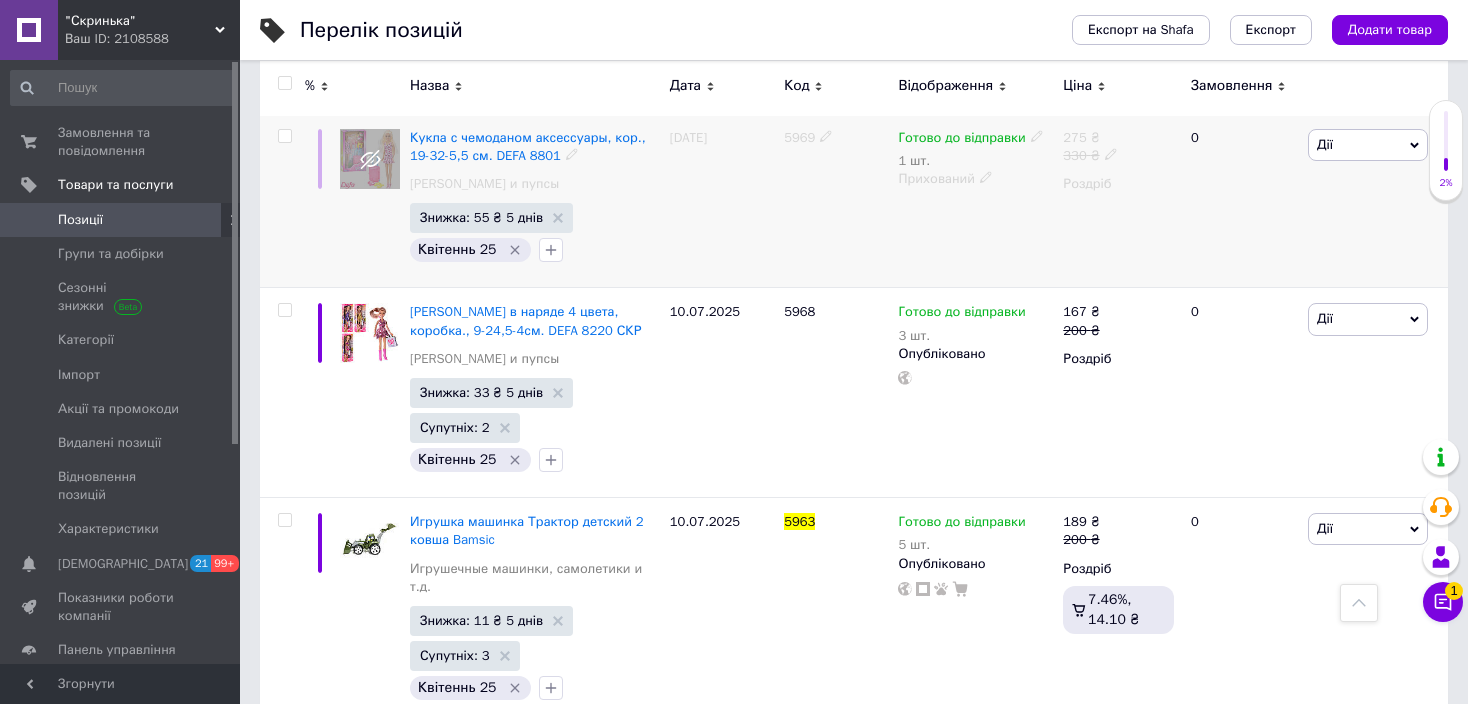 scroll, scrollTop: 549, scrollLeft: 0, axis: vertical 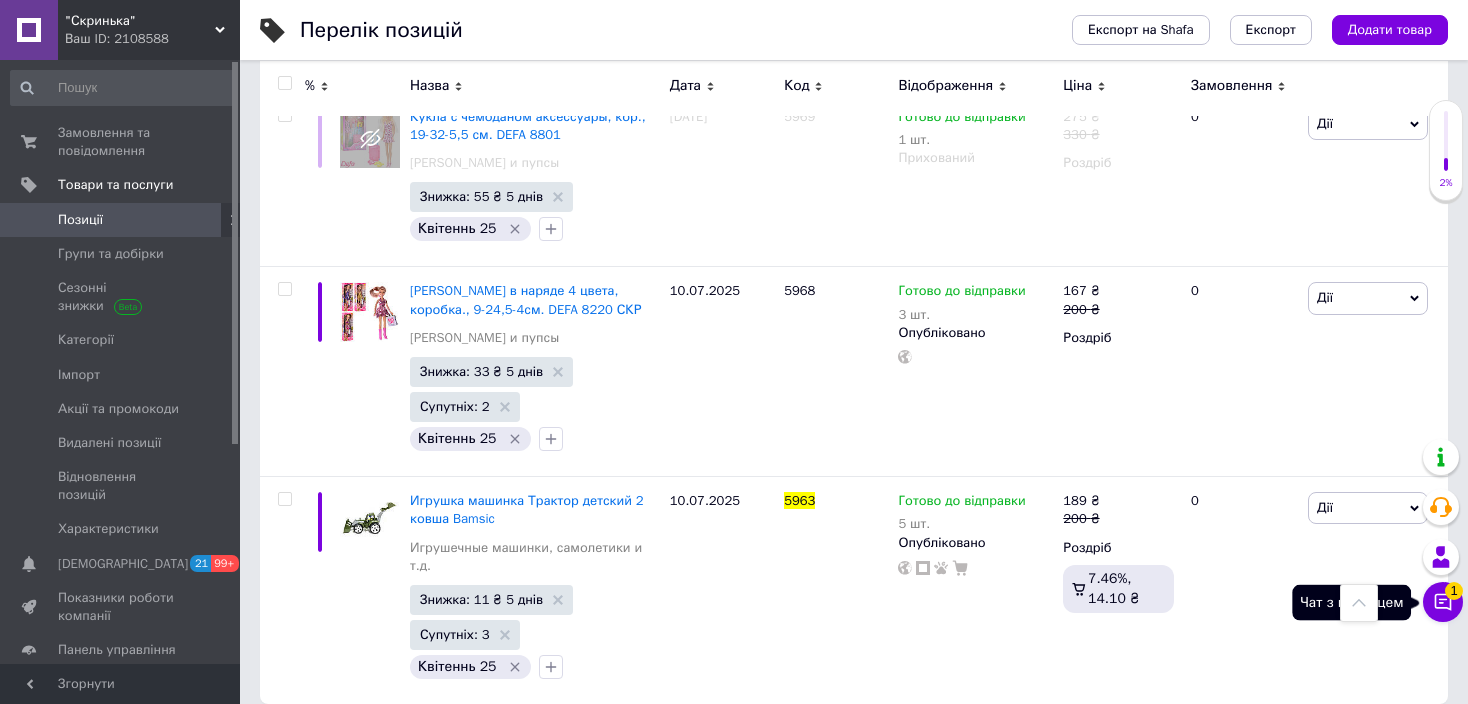 type on "5963" 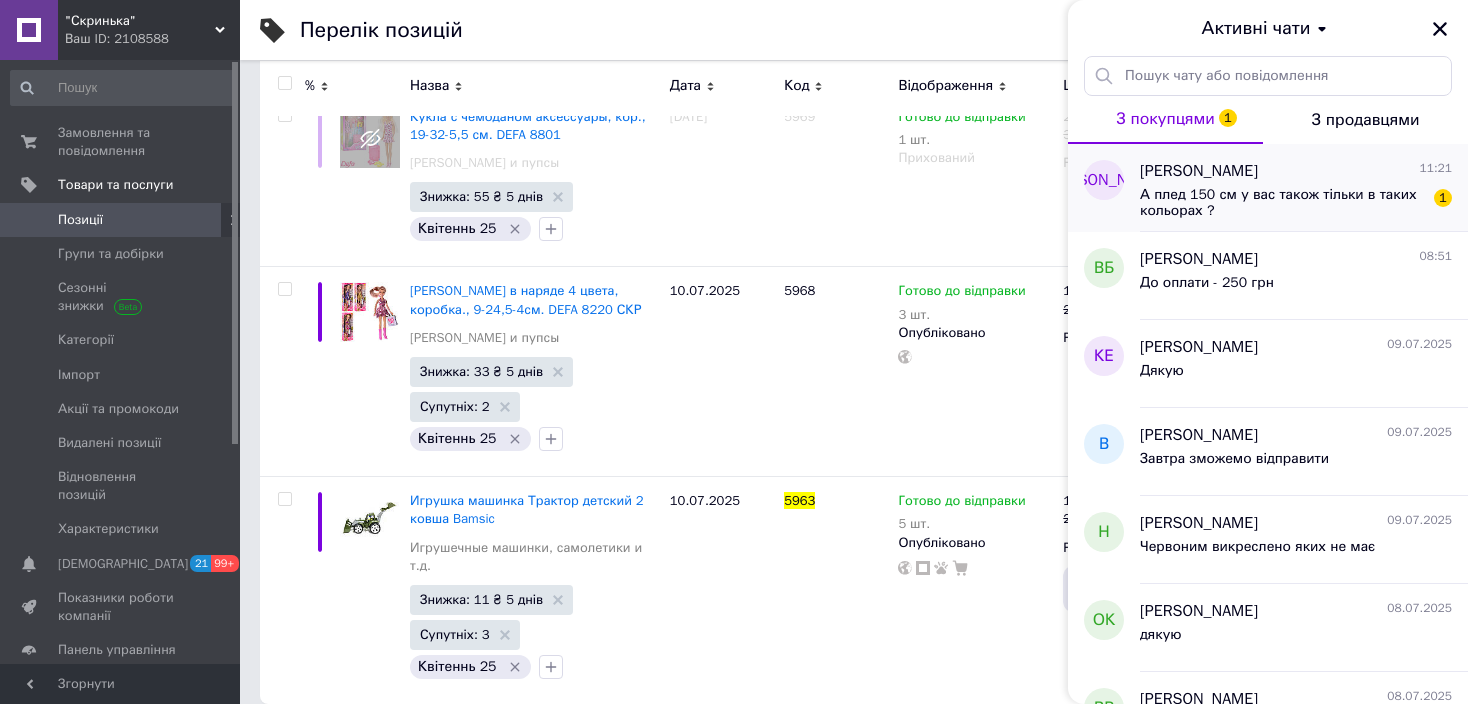 click on "А плед 150 см у вас також тільки в таких кольорах ?" at bounding box center [1282, 203] 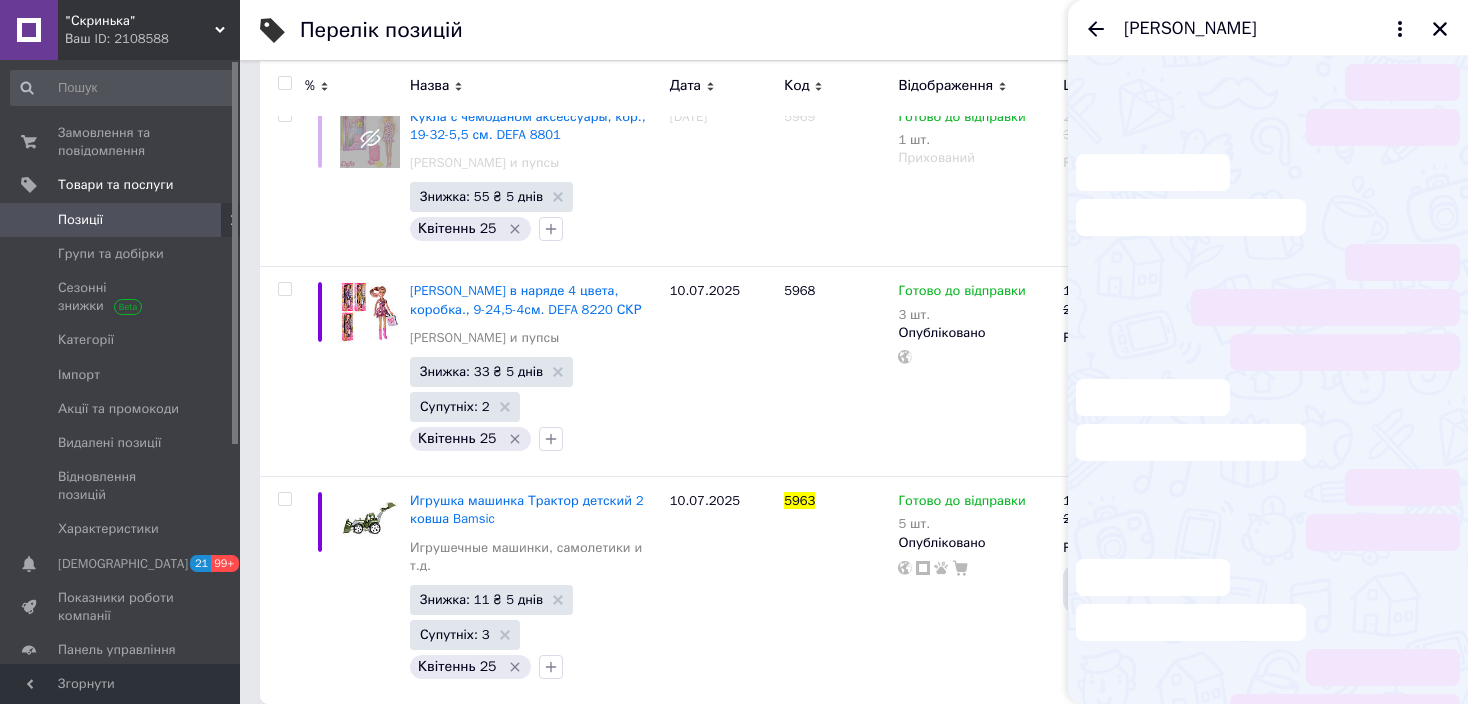 scroll, scrollTop: 746, scrollLeft: 0, axis: vertical 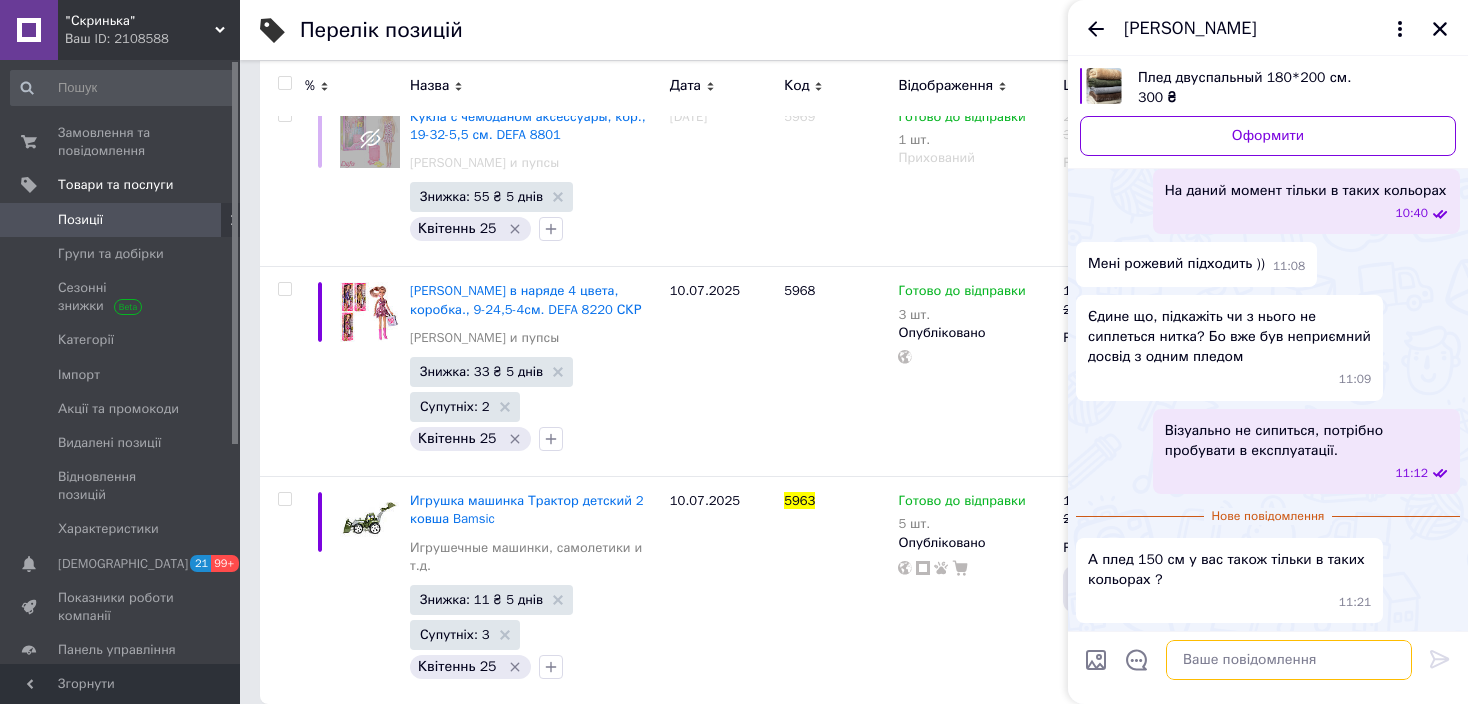 click at bounding box center (1289, 660) 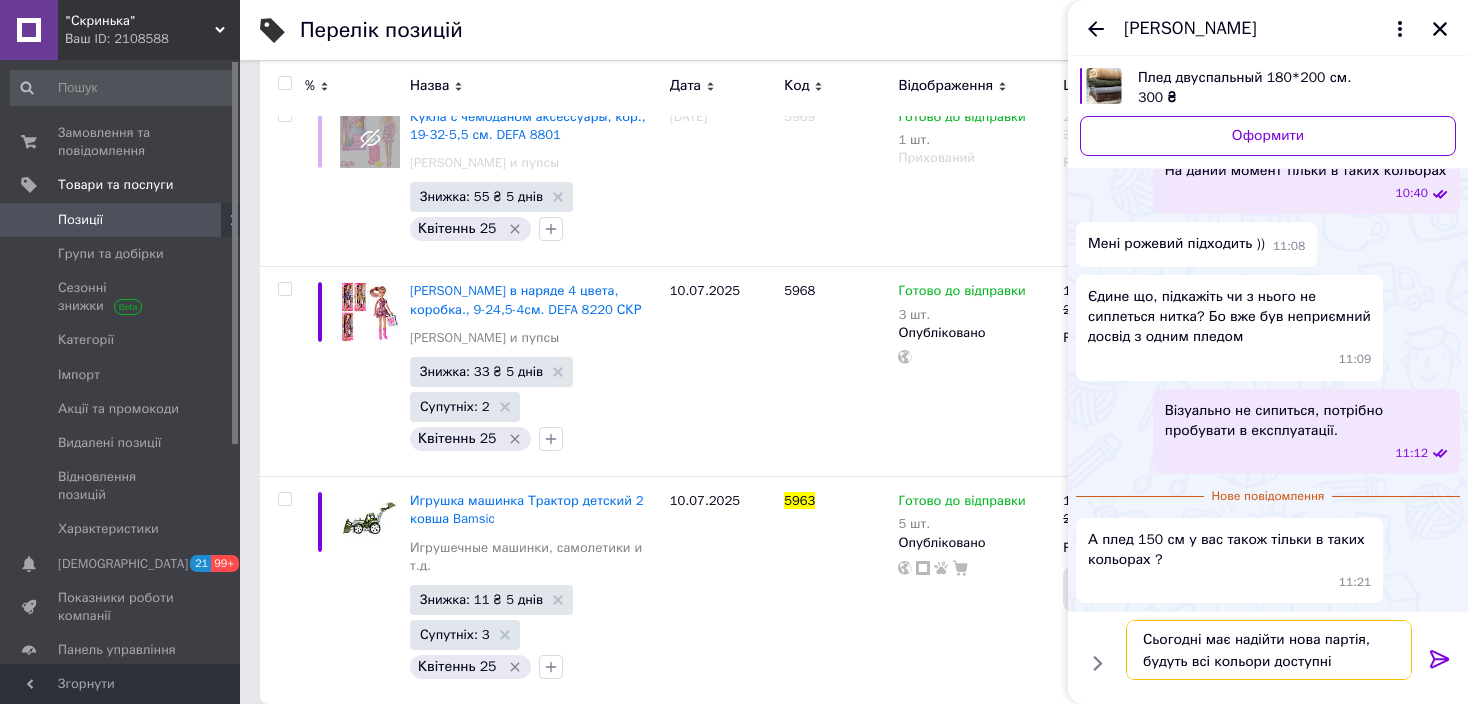 type on "Сьогодні має надійти нова партія, будуть всі кольори доступні." 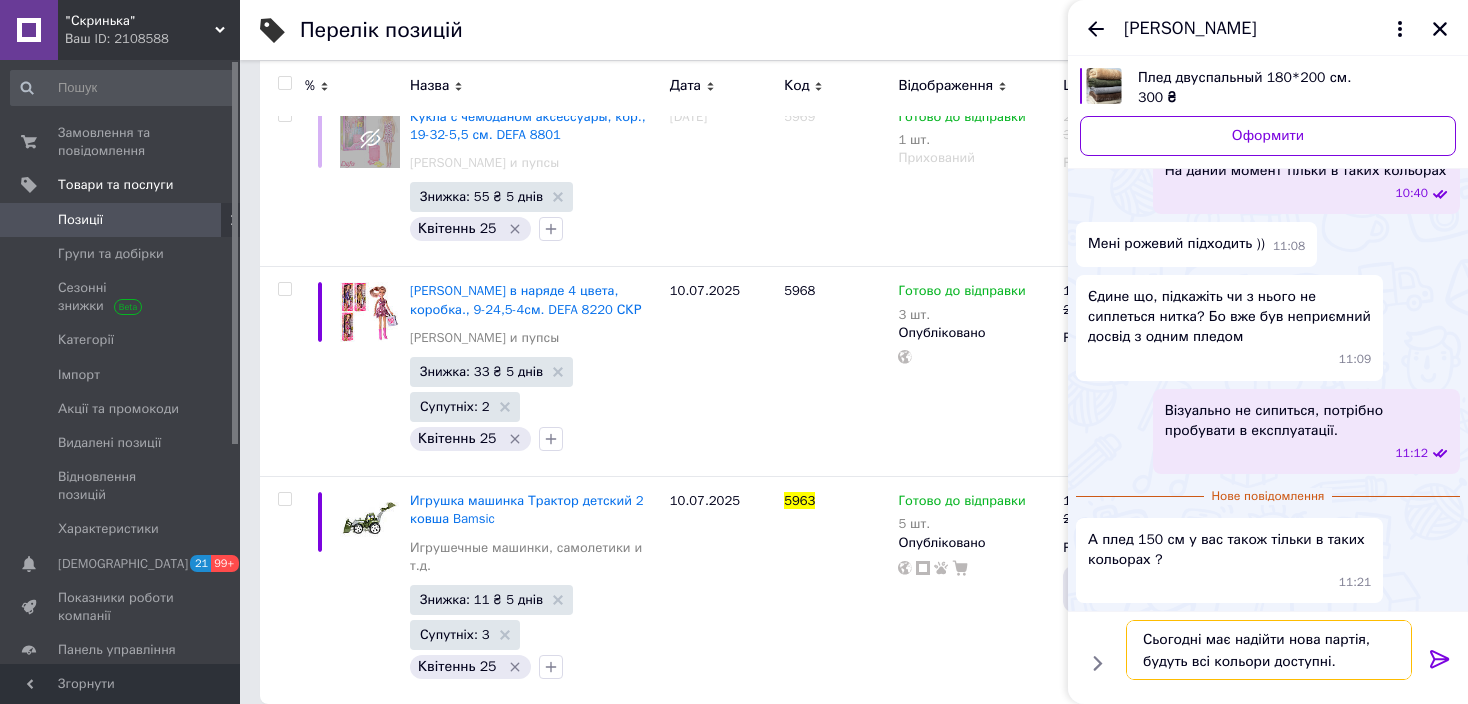 type 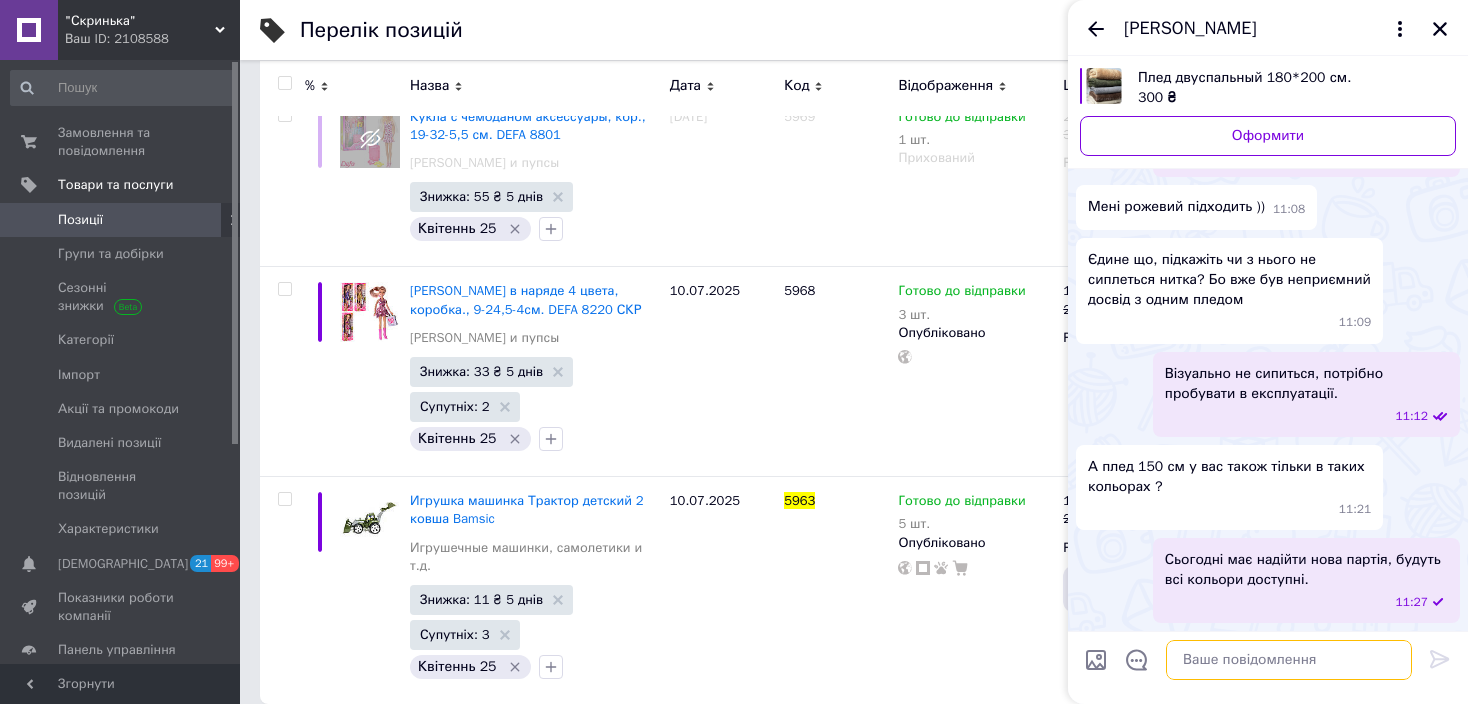 scroll, scrollTop: 803, scrollLeft: 0, axis: vertical 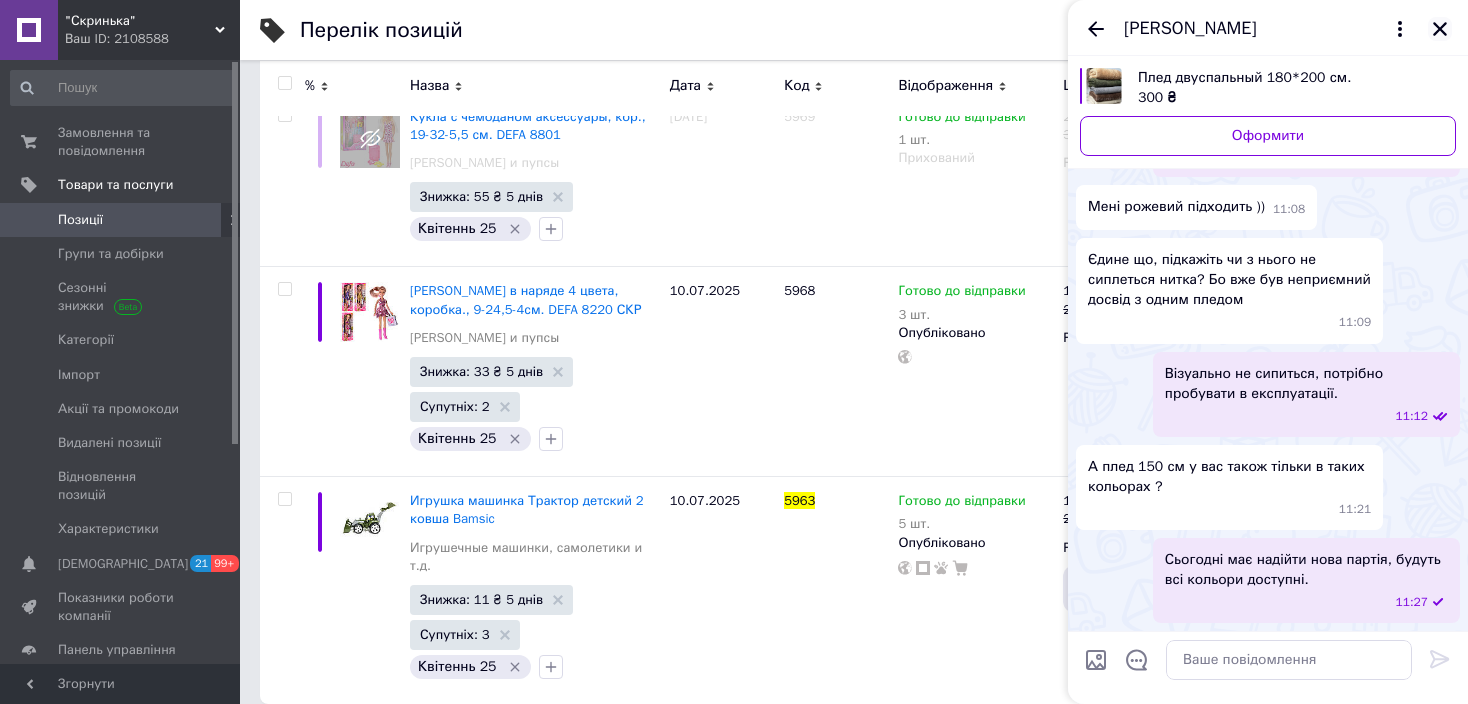 click 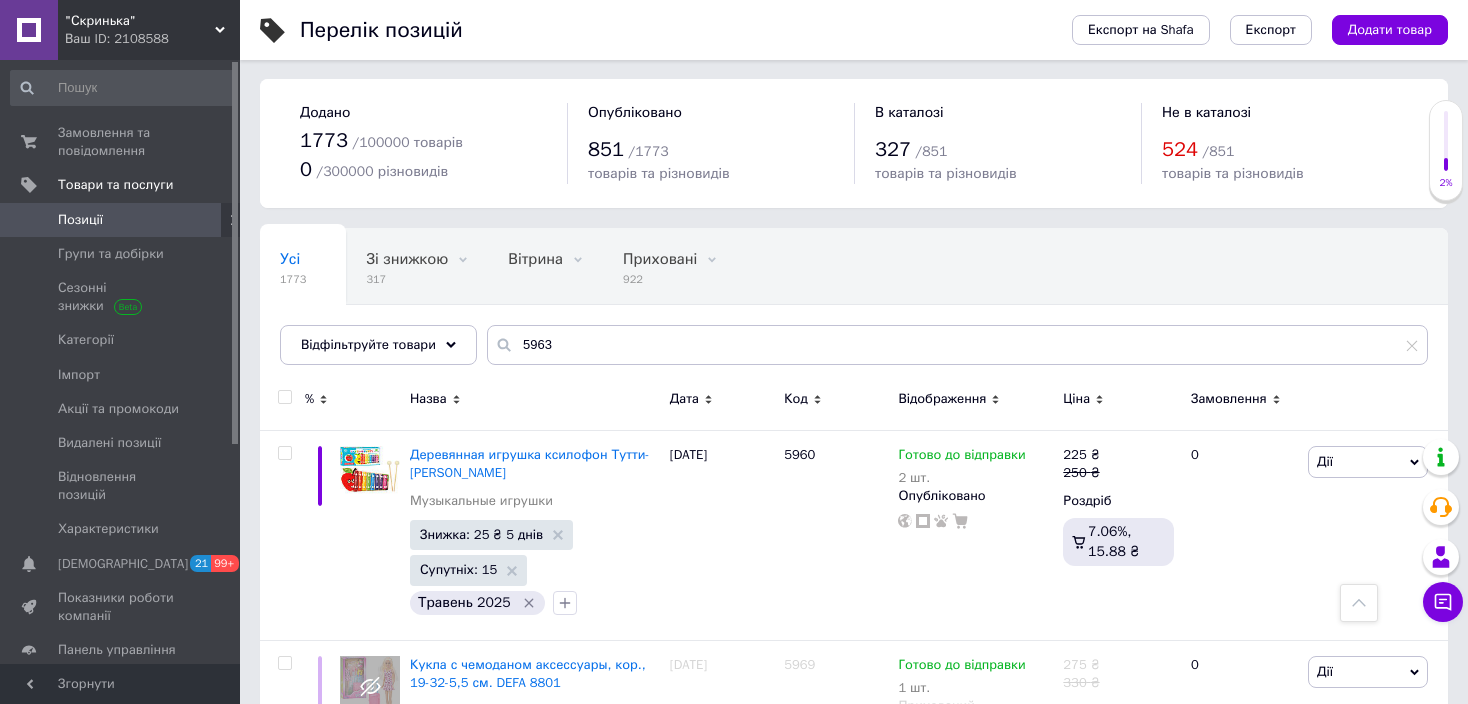 scroll, scrollTop: 0, scrollLeft: 0, axis: both 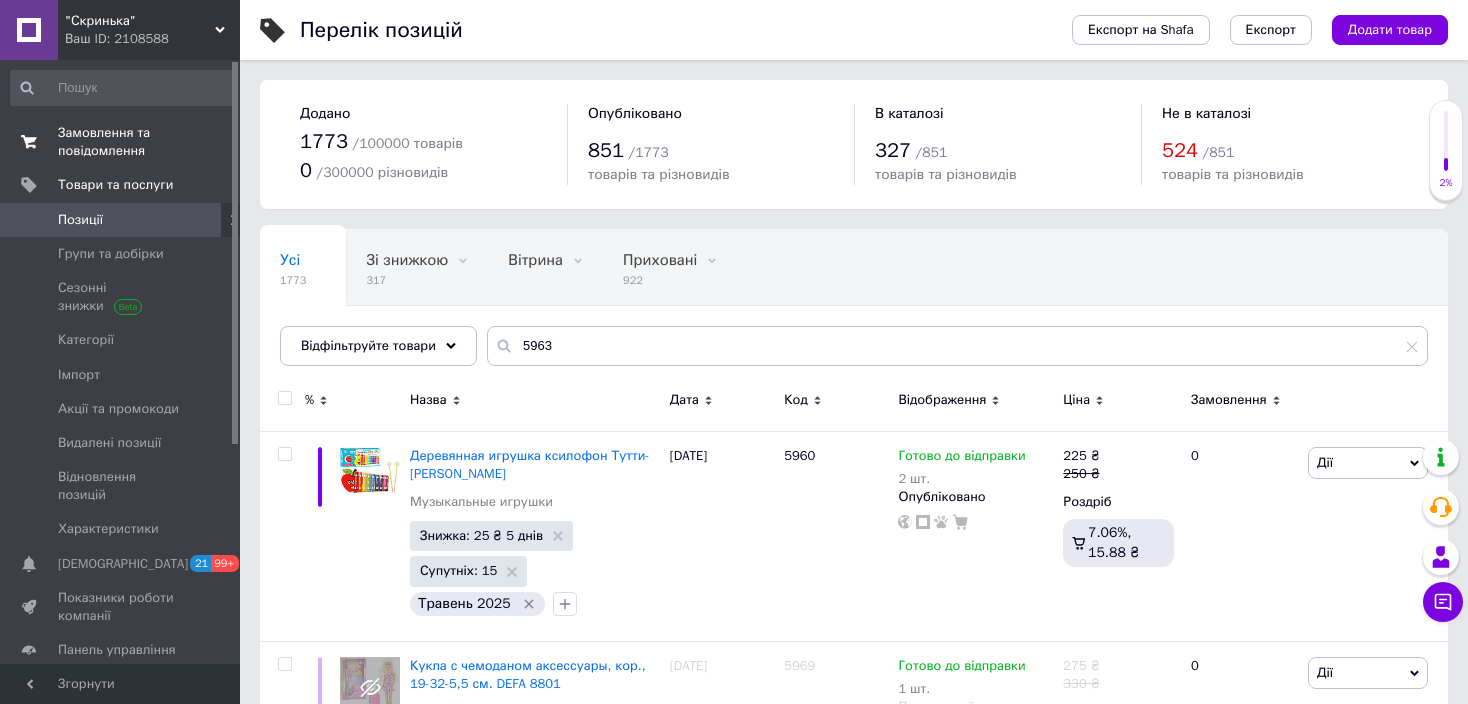 click on "Замовлення та повідомлення" at bounding box center (121, 142) 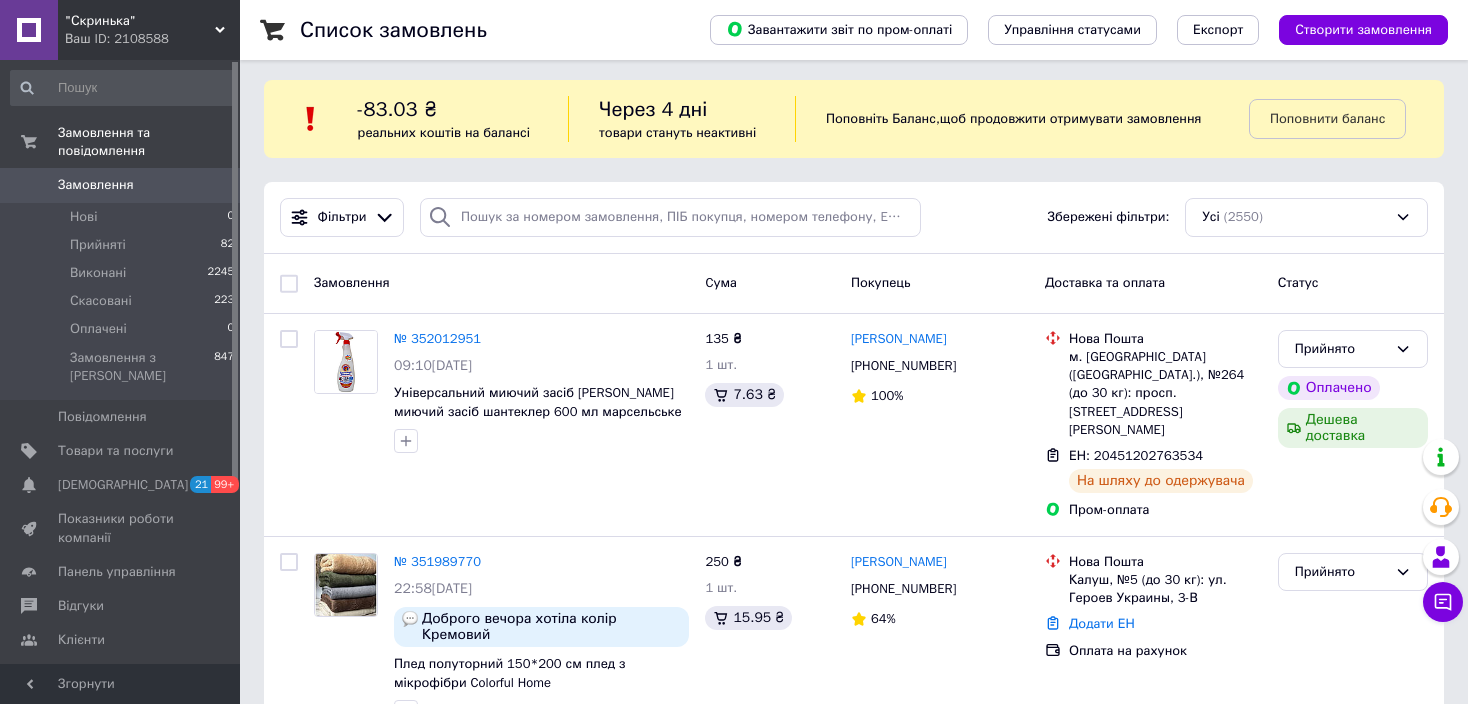 scroll, scrollTop: 0, scrollLeft: 0, axis: both 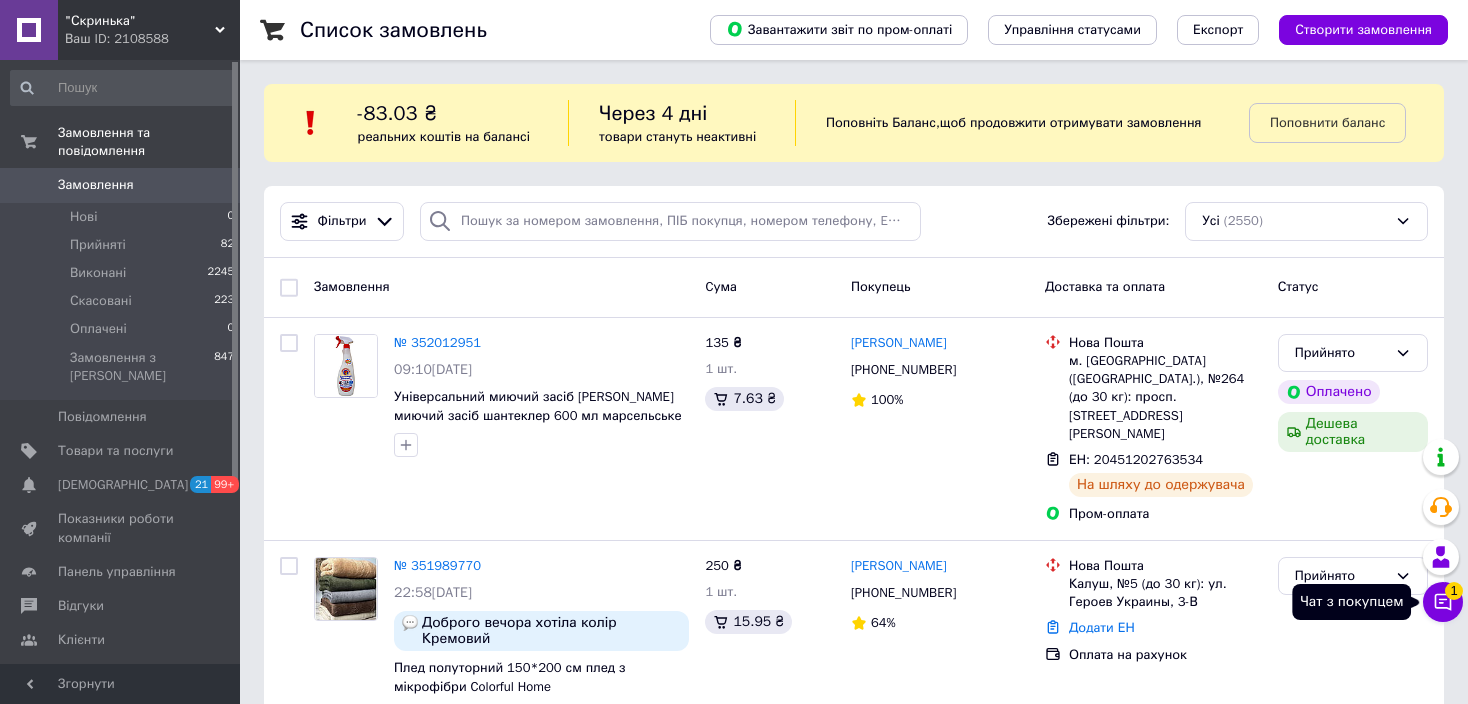 click on "1" at bounding box center (1454, 591) 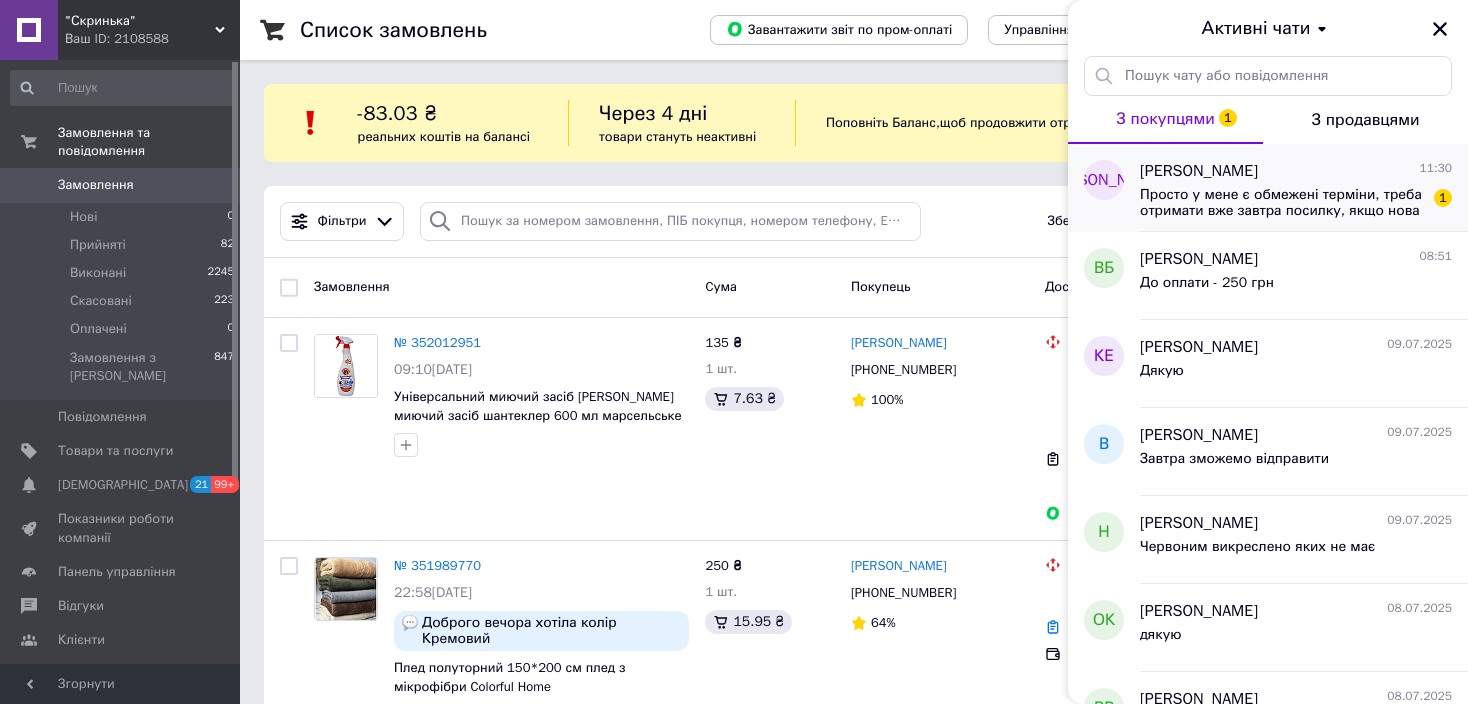 click on "Просто у мене є обмежені терміни, треба отримати вже завтра посилку, якщо нова партія надійде вам після часу відправки то не підійде такий варіант ((" at bounding box center (1282, 203) 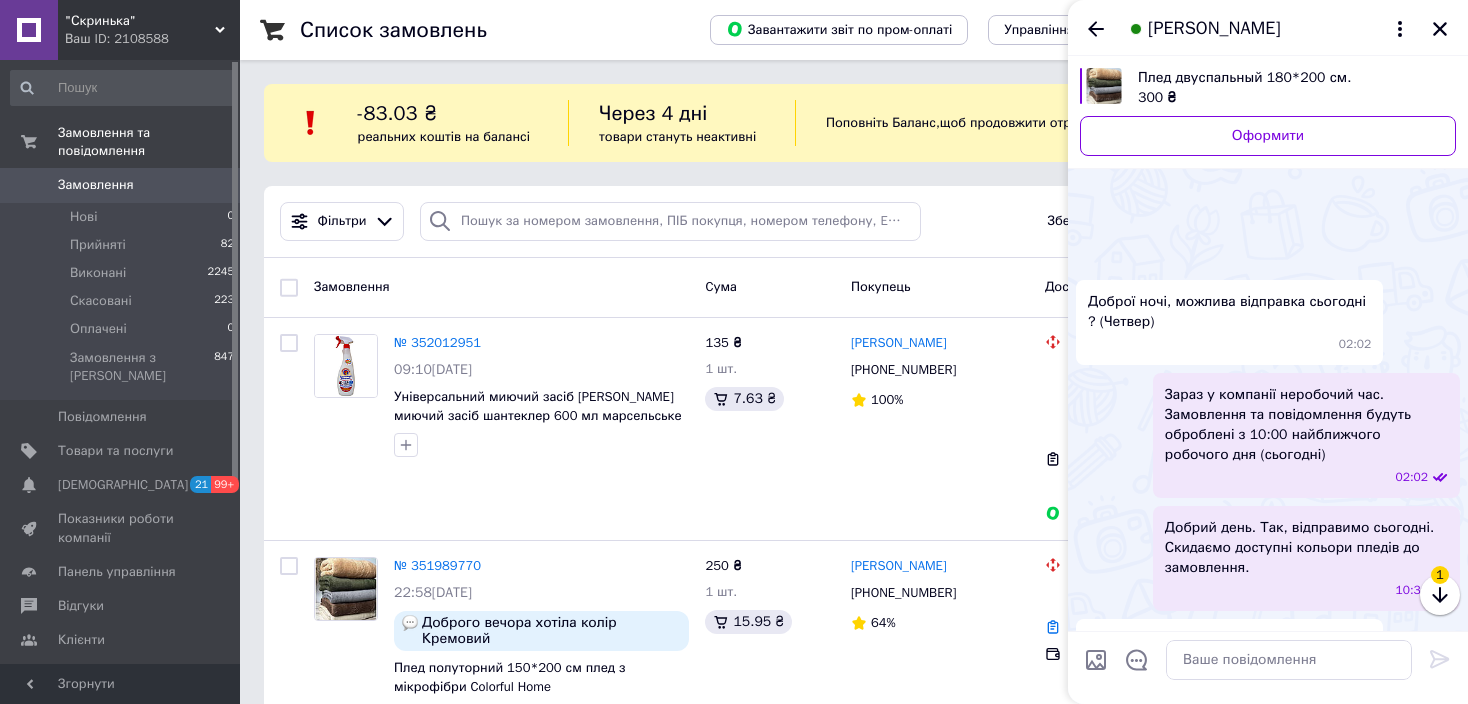 scroll, scrollTop: 972, scrollLeft: 0, axis: vertical 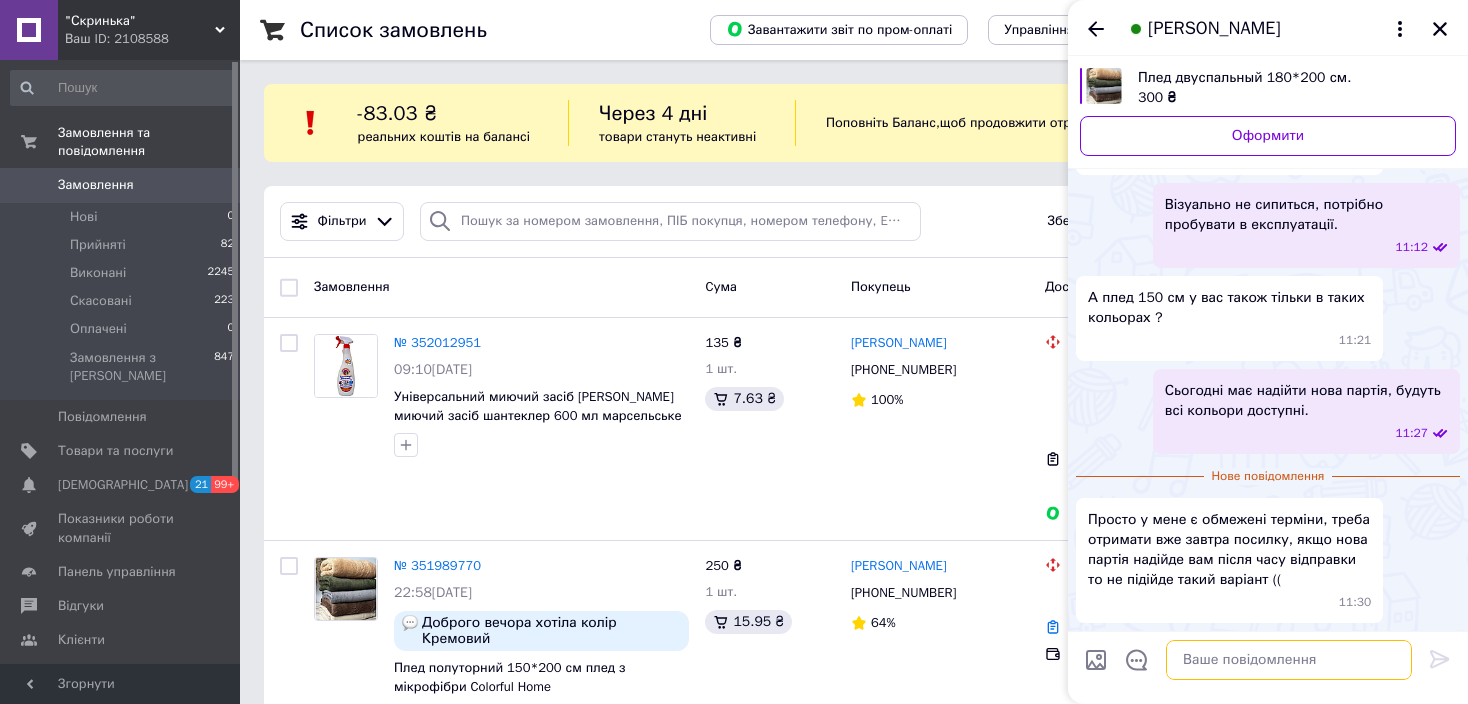 click at bounding box center [1289, 660] 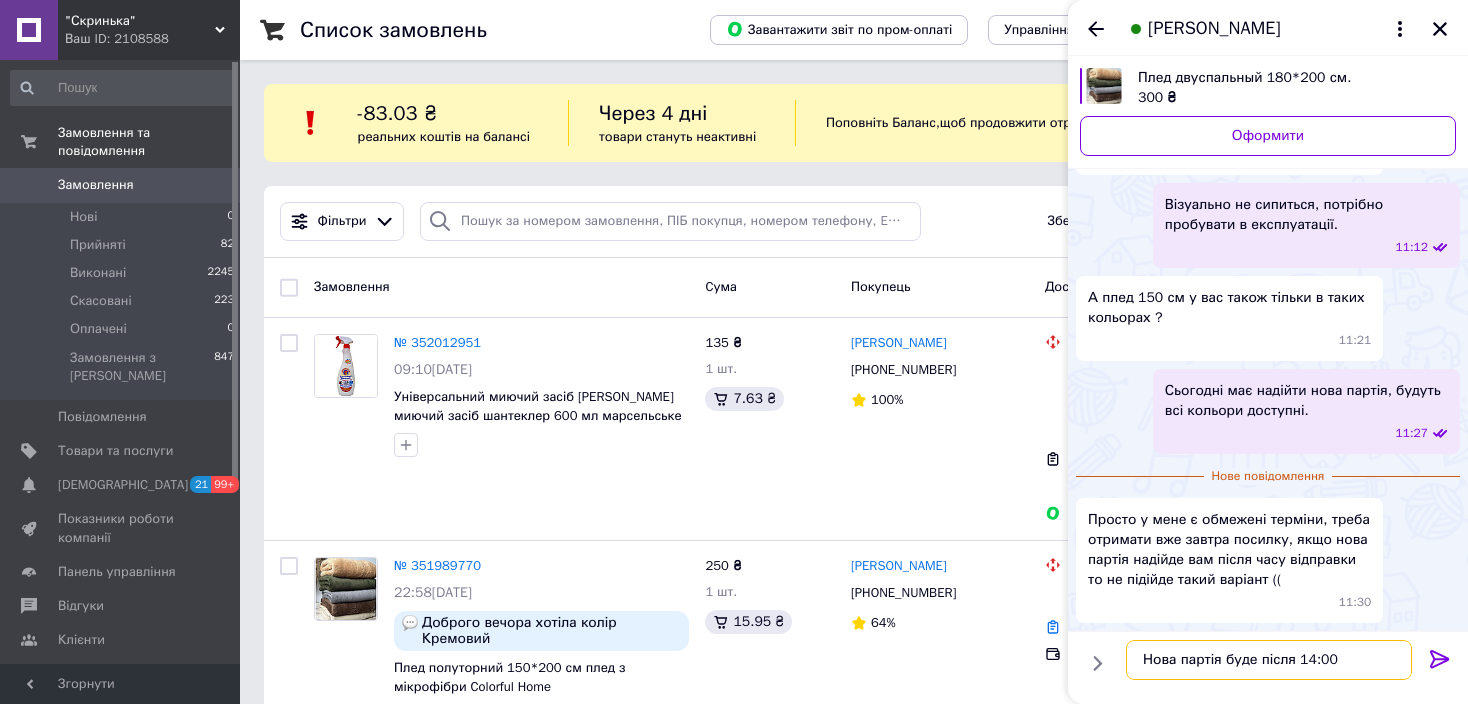 type on "Нова партія буде після 14:00" 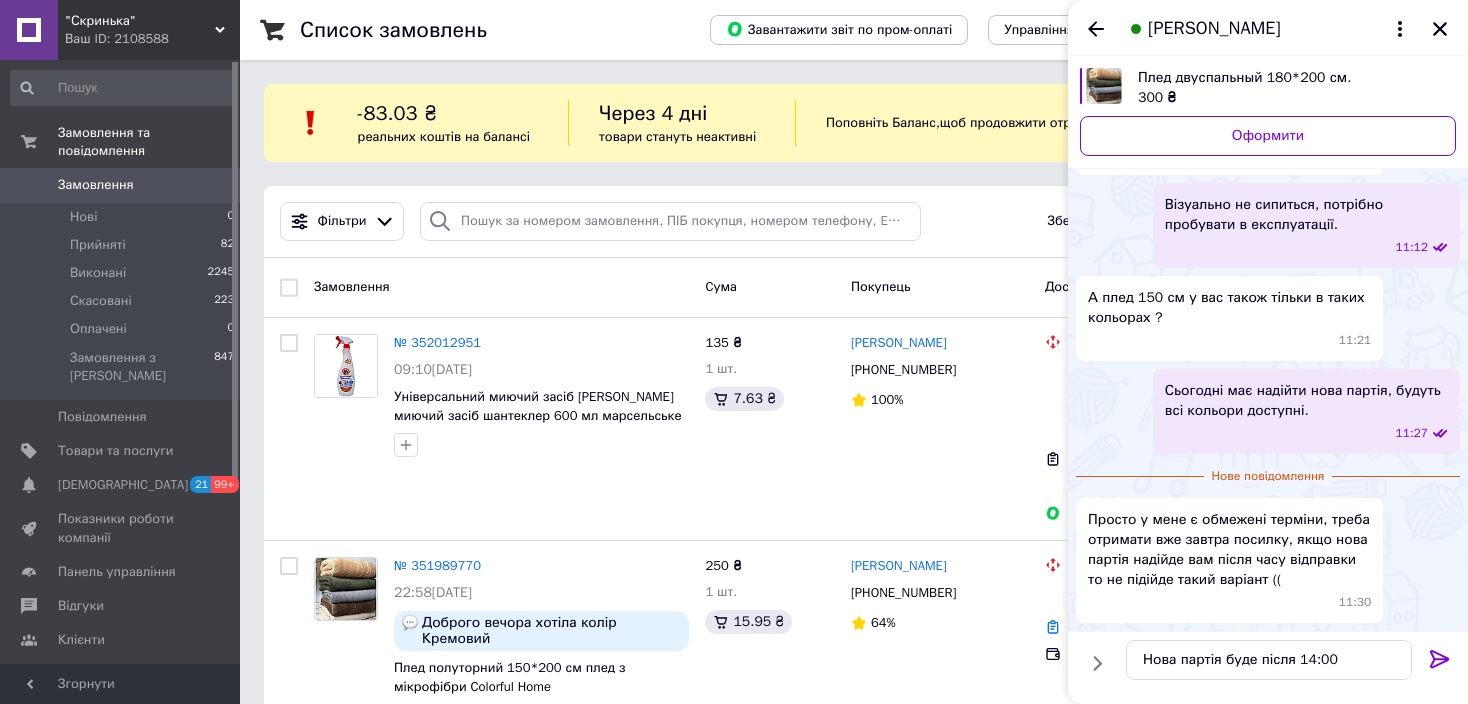 click 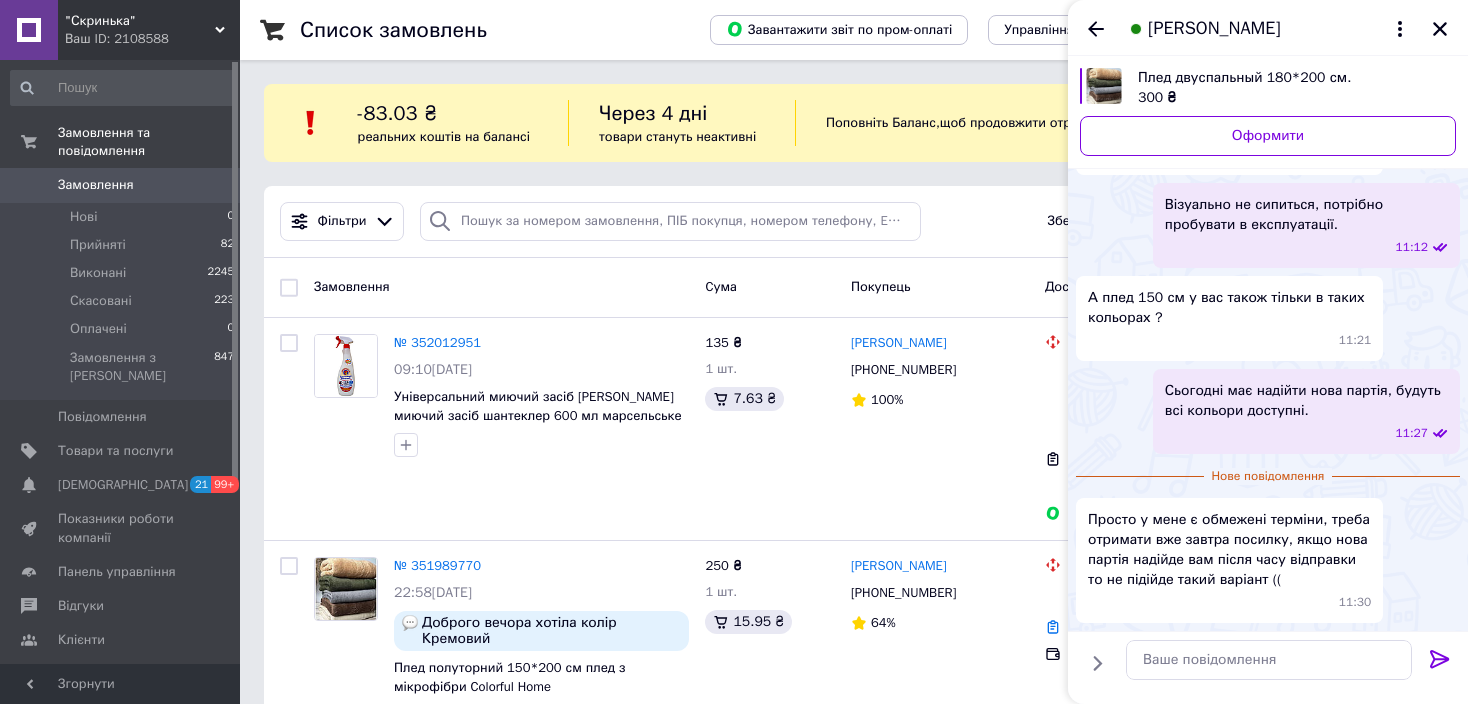 scroll, scrollTop: 988, scrollLeft: 0, axis: vertical 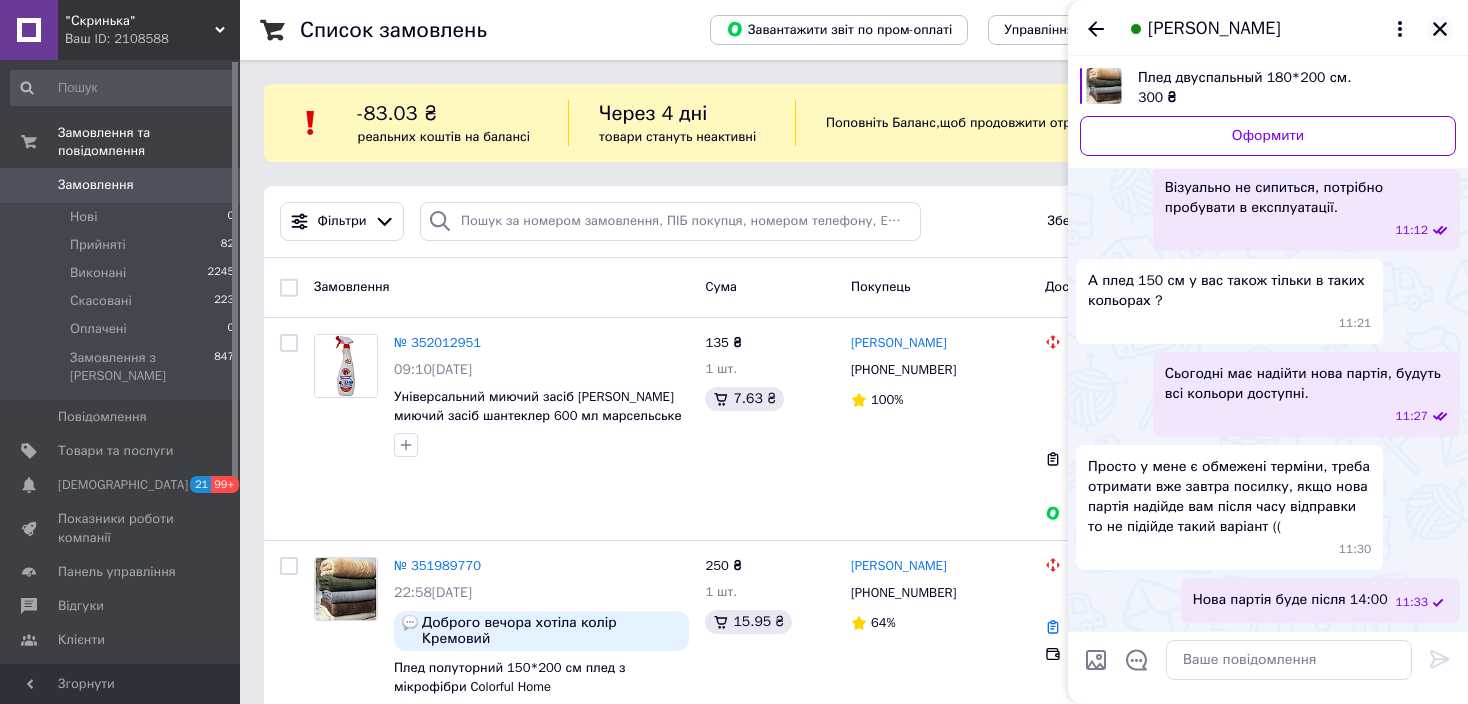 click 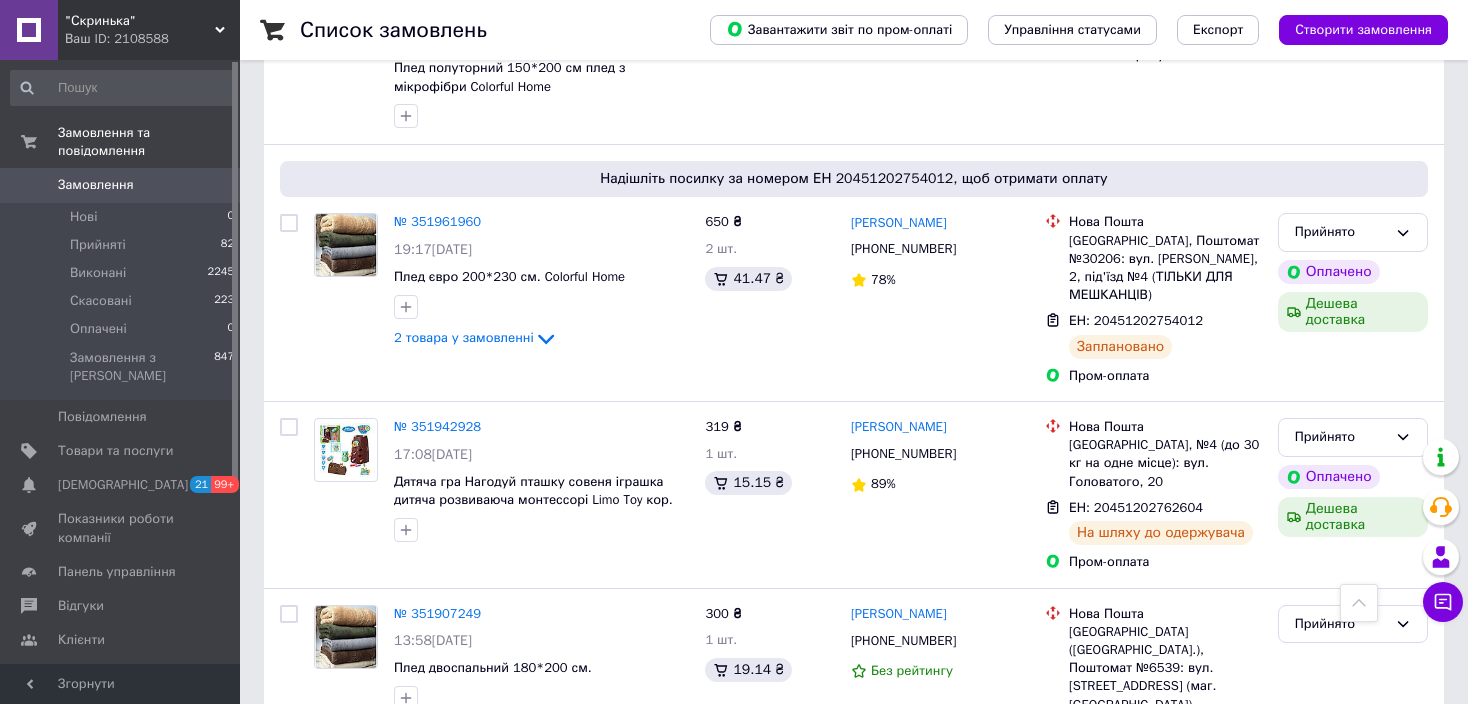 scroll, scrollTop: 0, scrollLeft: 0, axis: both 